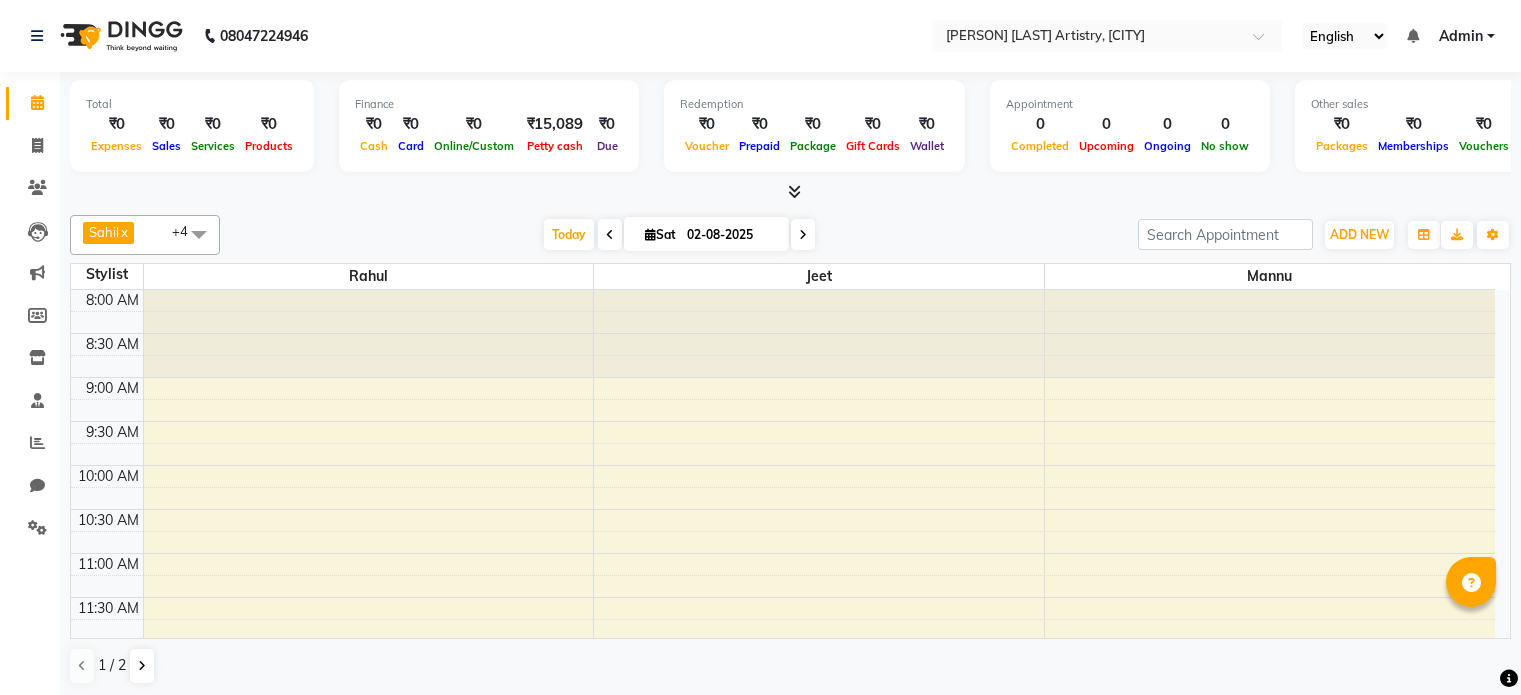 scroll, scrollTop: 0, scrollLeft: 0, axis: both 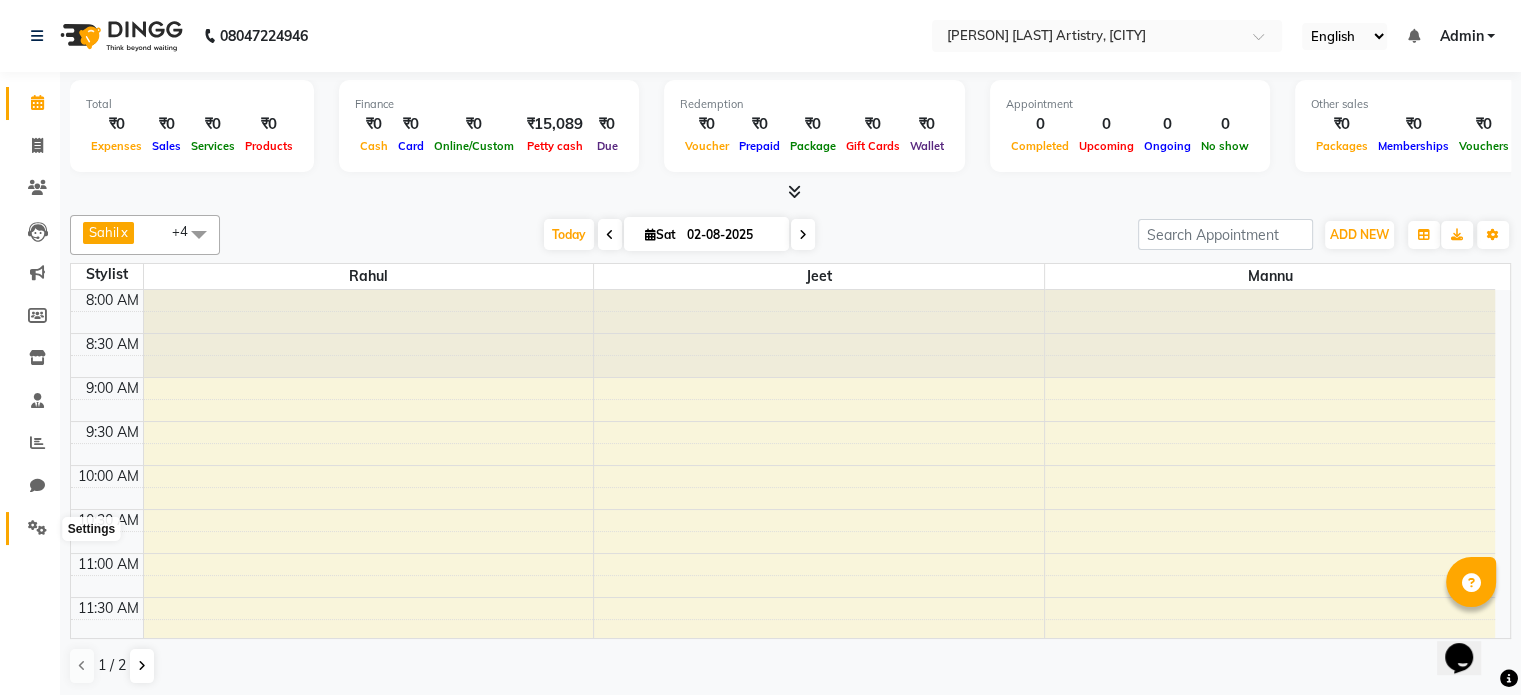 click 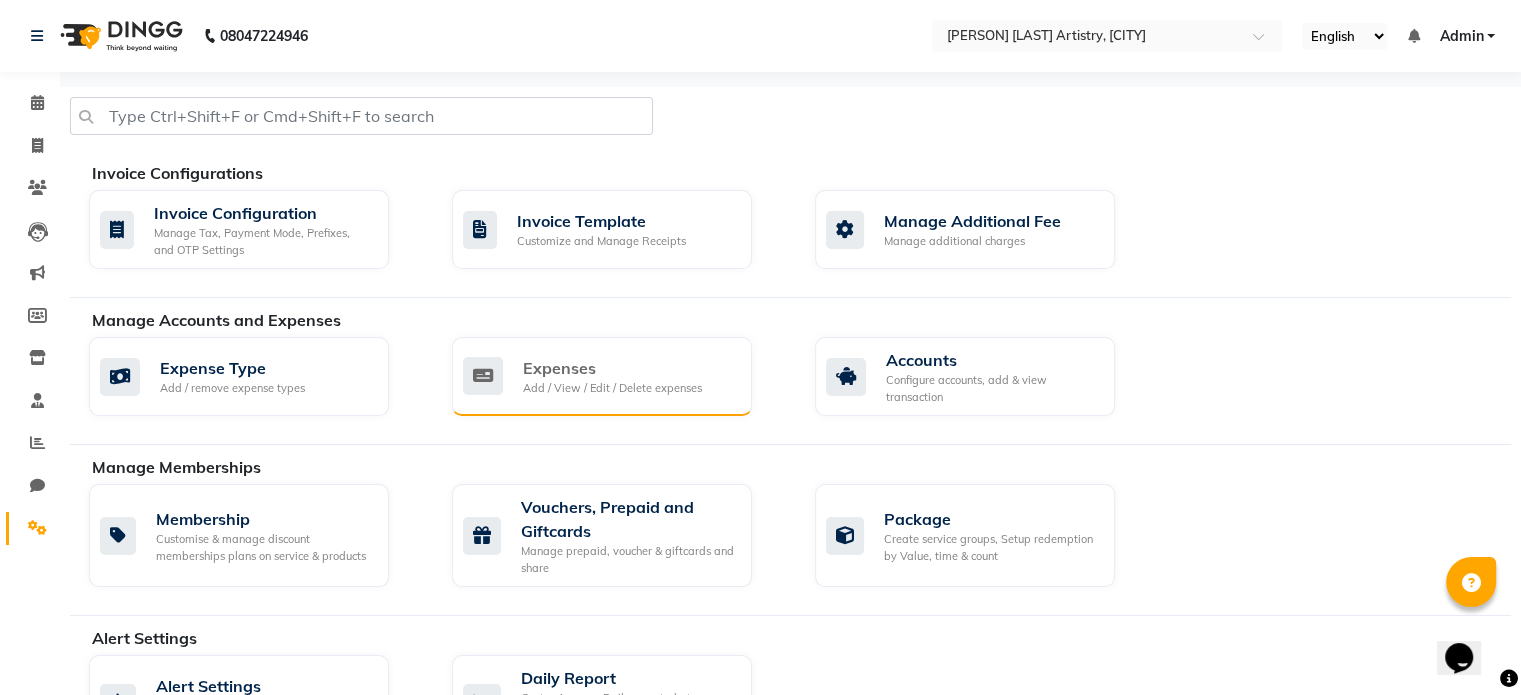 click on "Expenses" 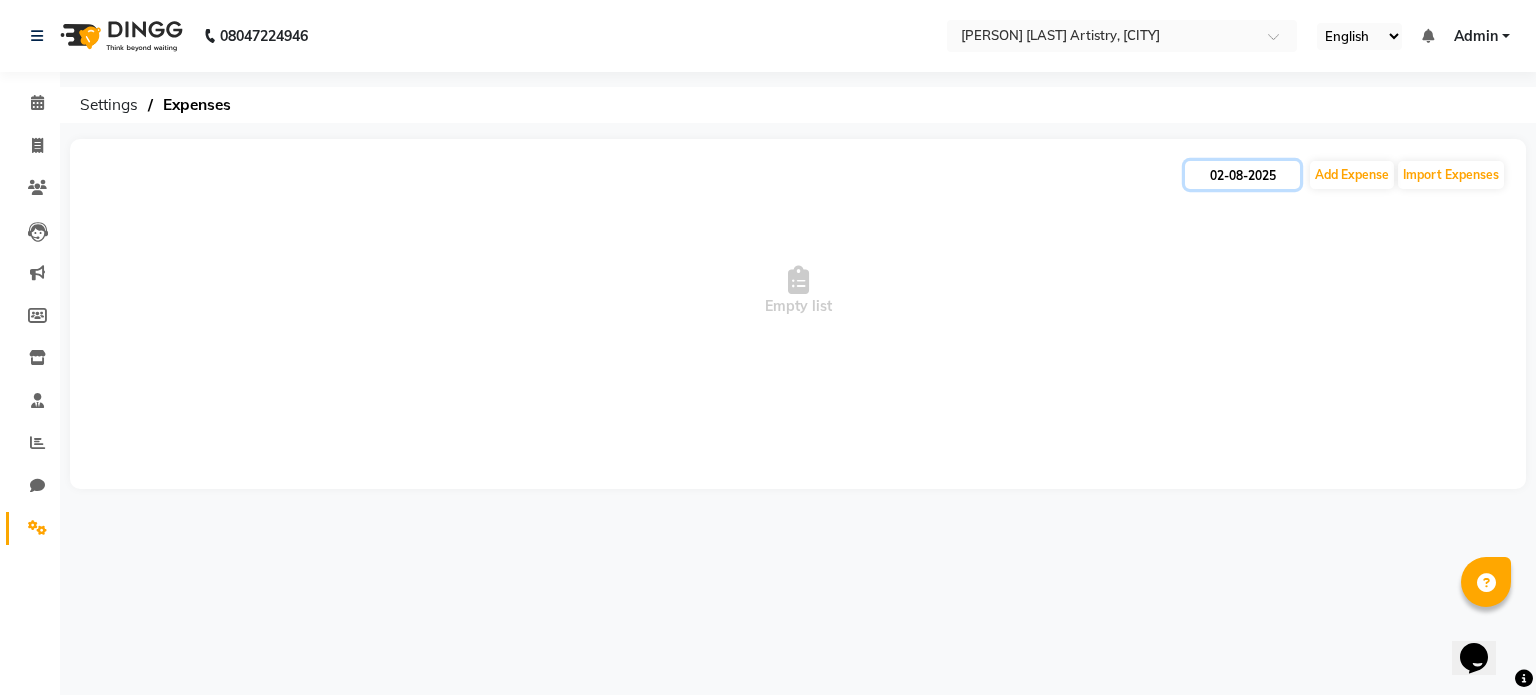 click on "02-08-2025" 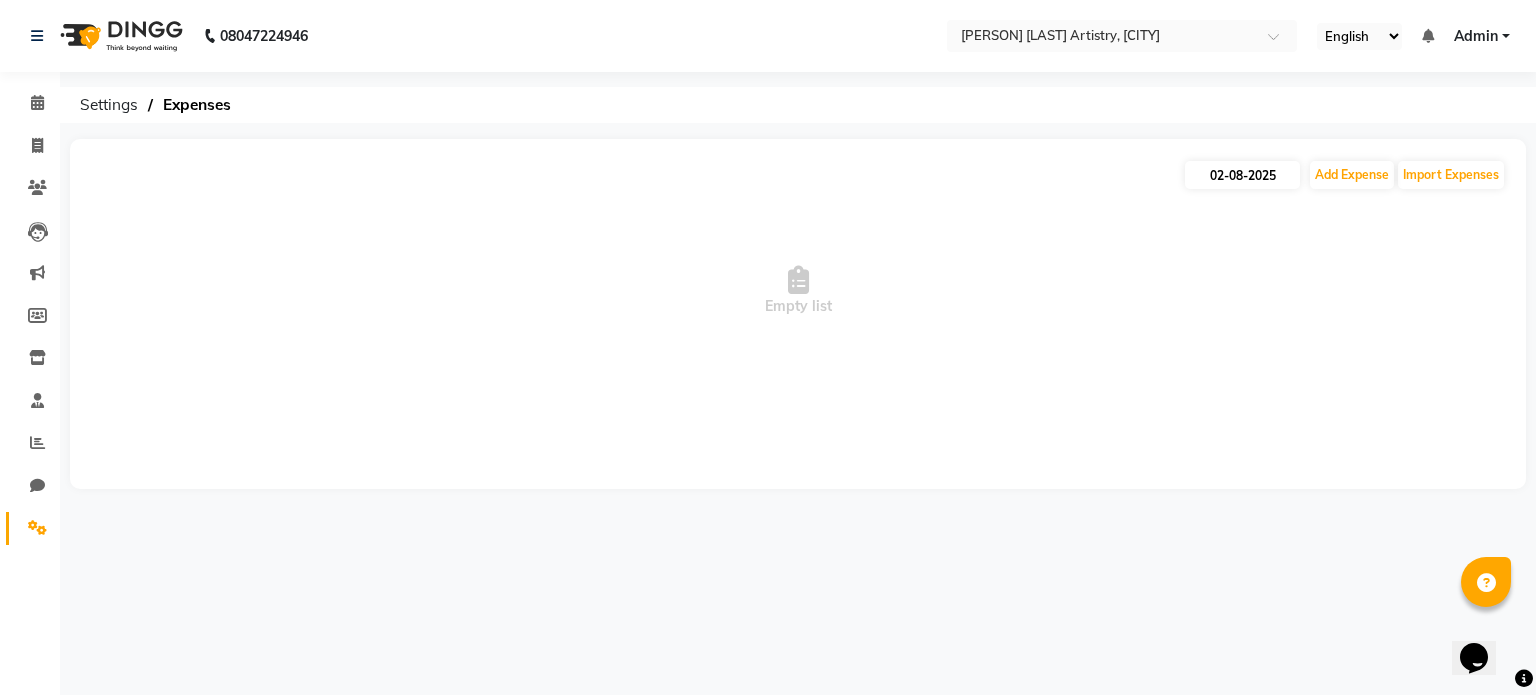 select on "8" 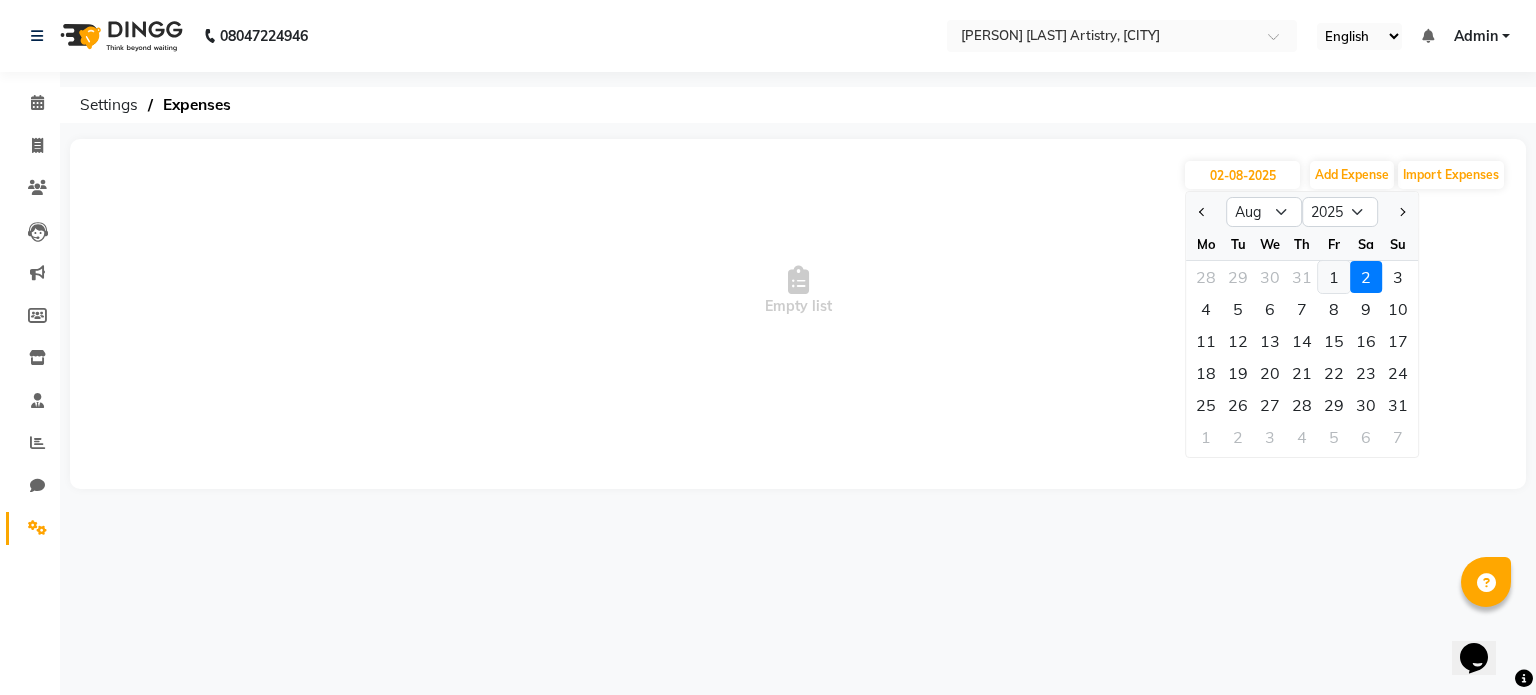 click on "1" 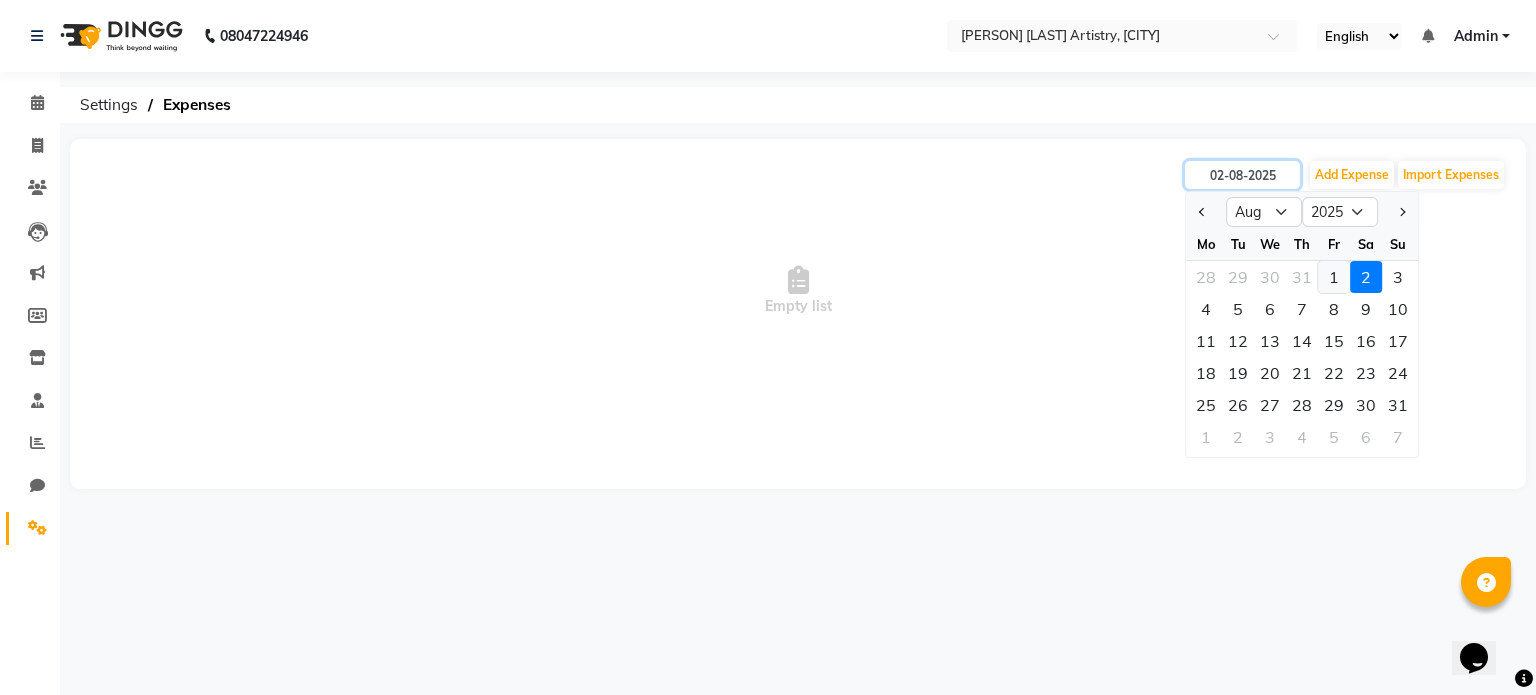 type on "01-08-2025" 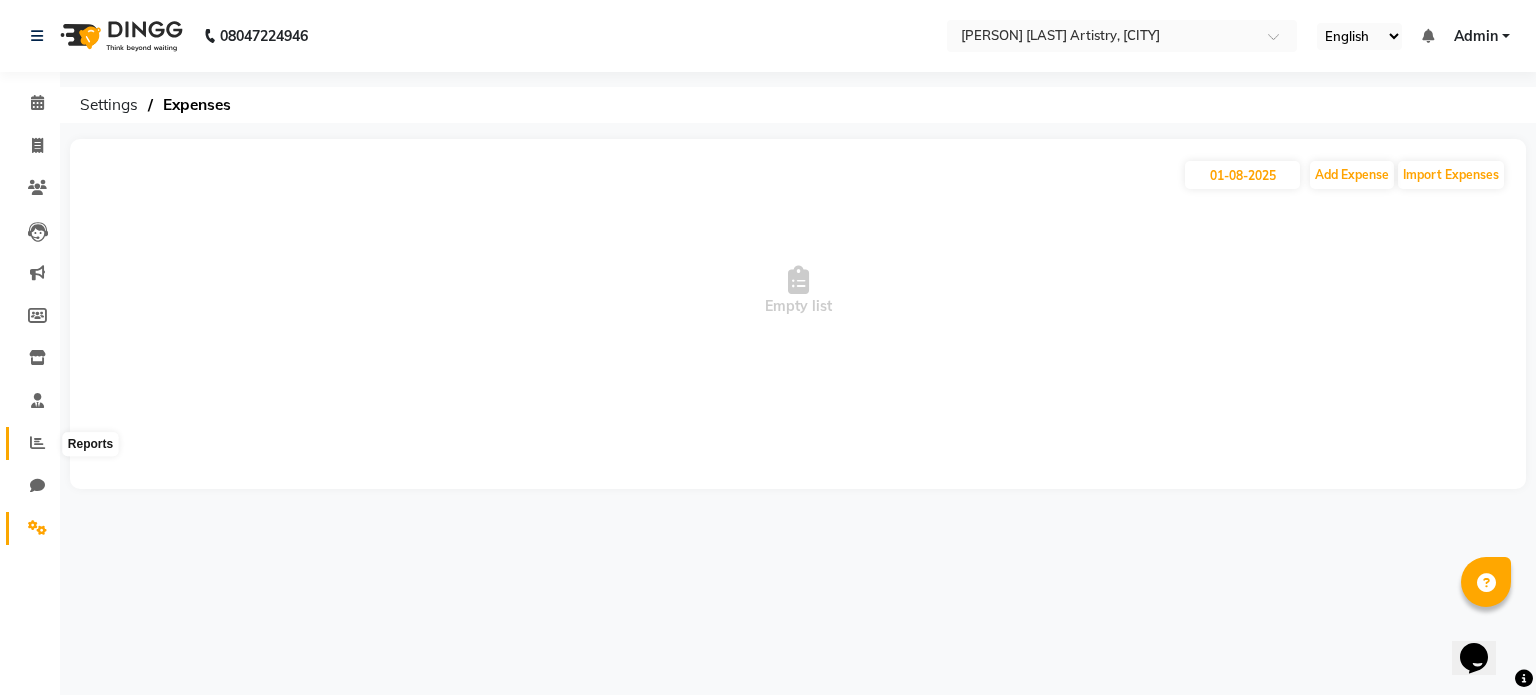 click 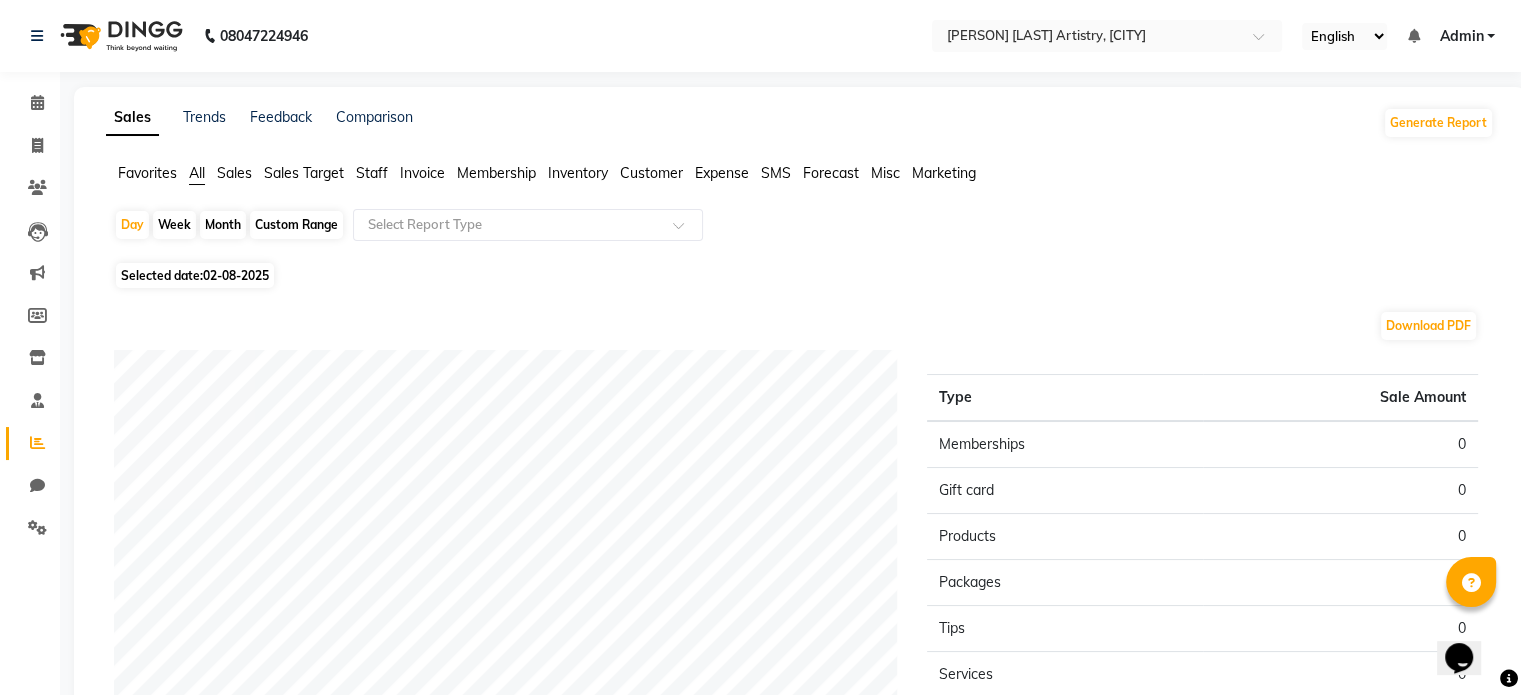 click on "Staff" 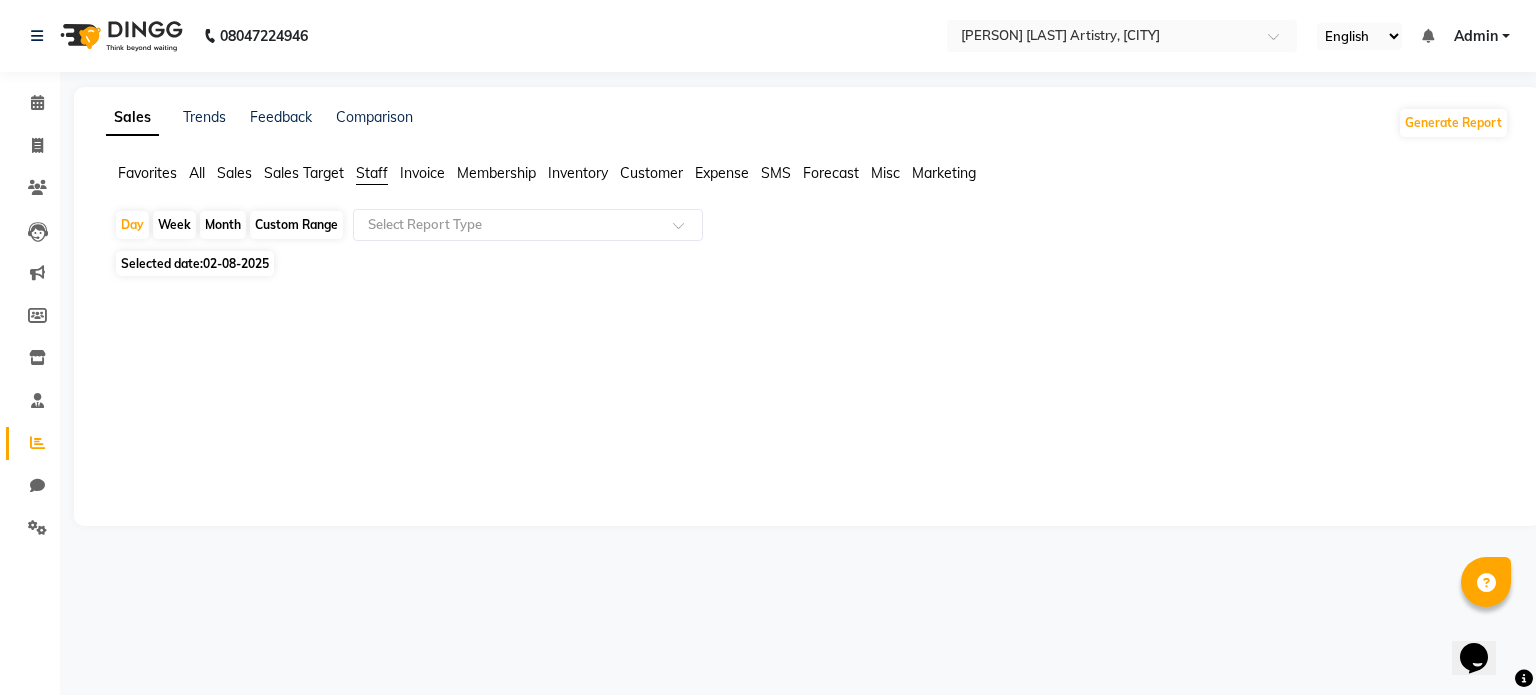 click on "All" 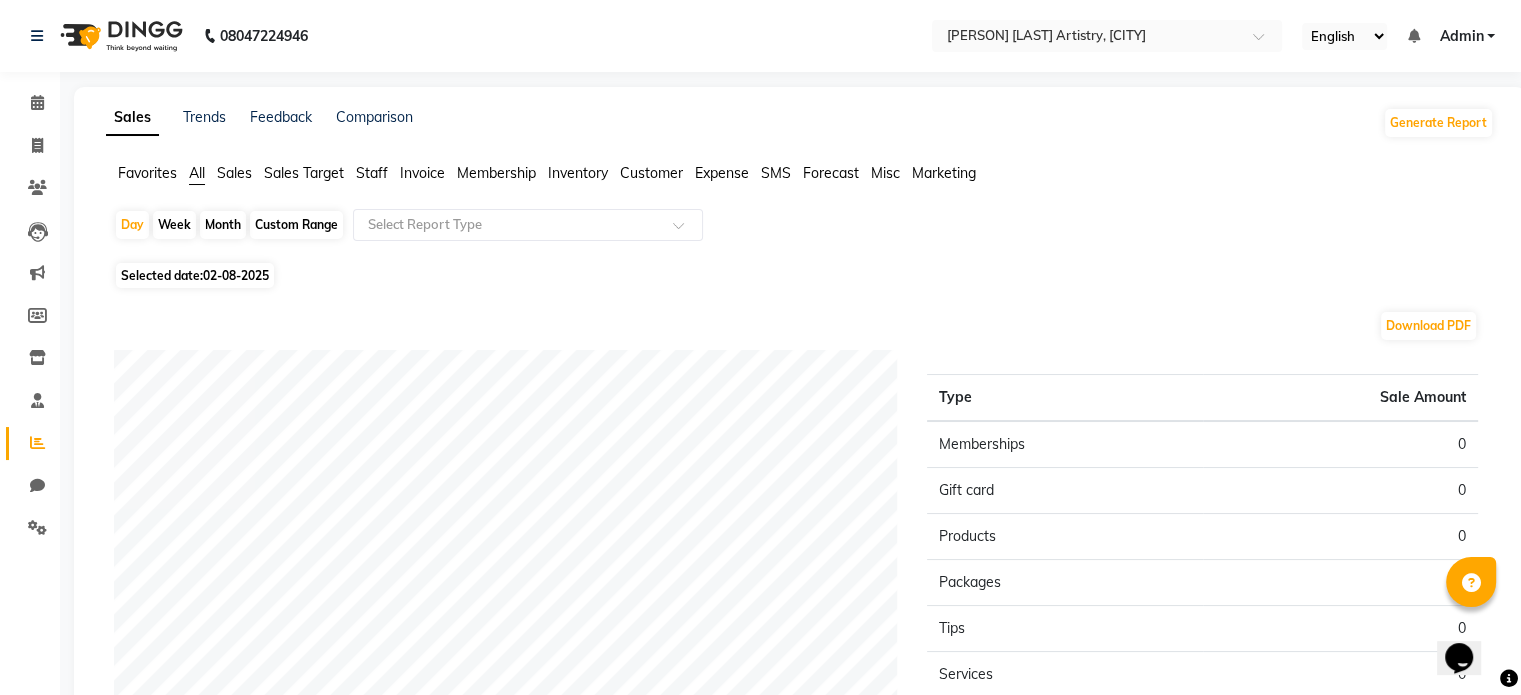 click on "Custom Range" 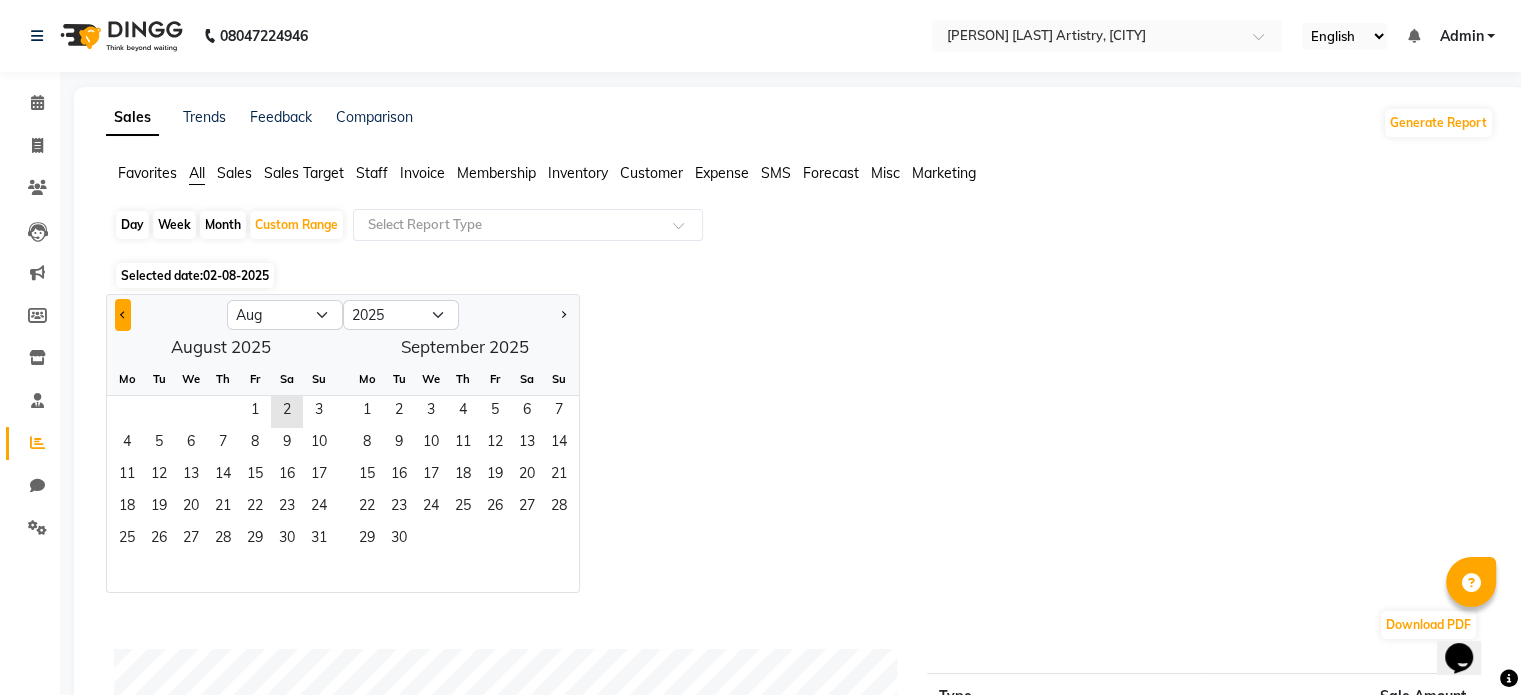 click 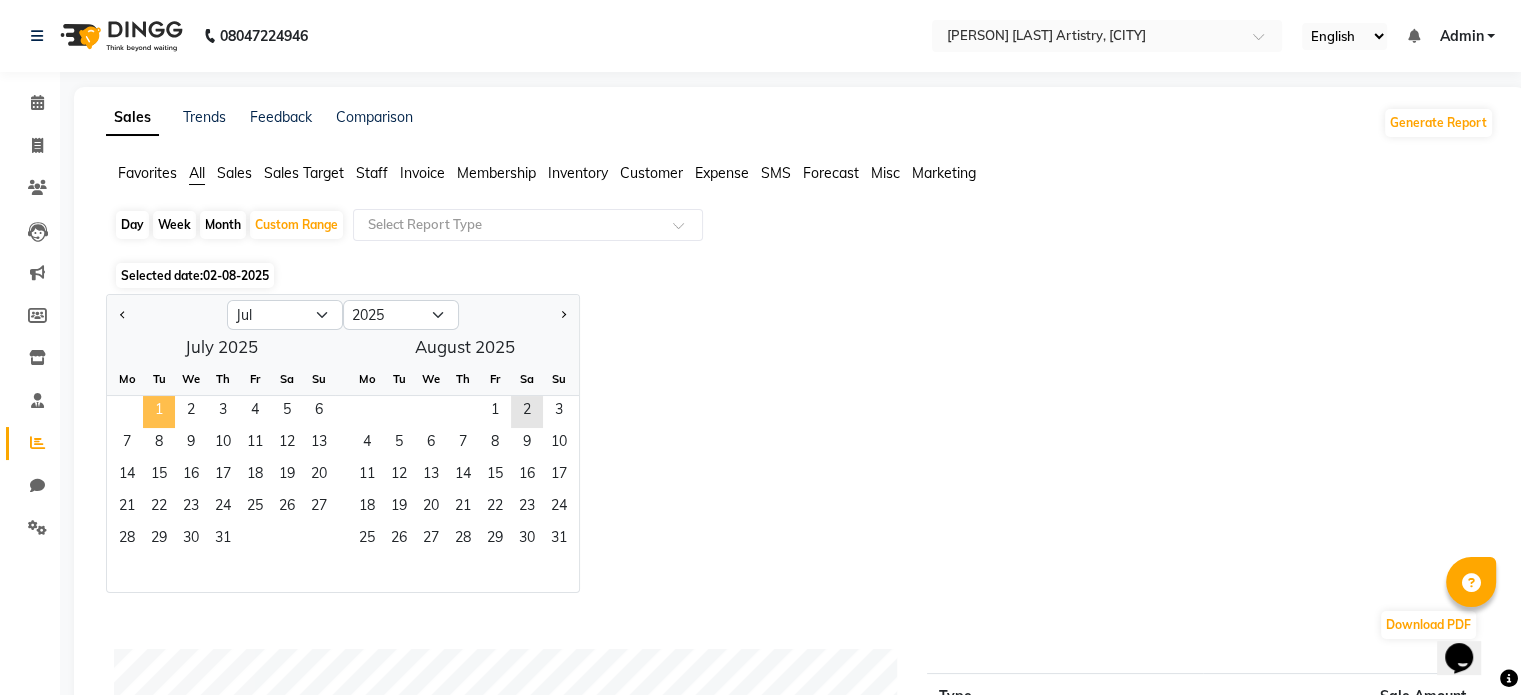 click on "1" 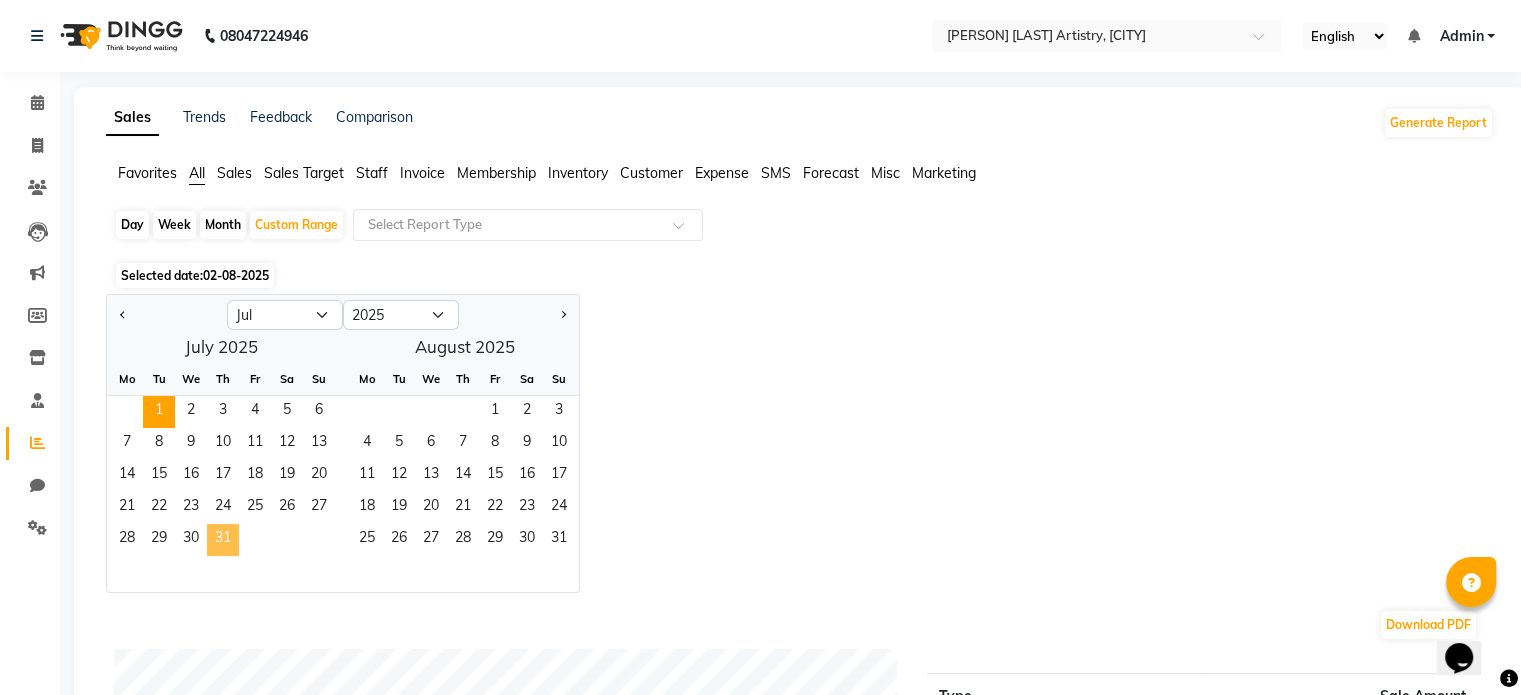 click on "31" 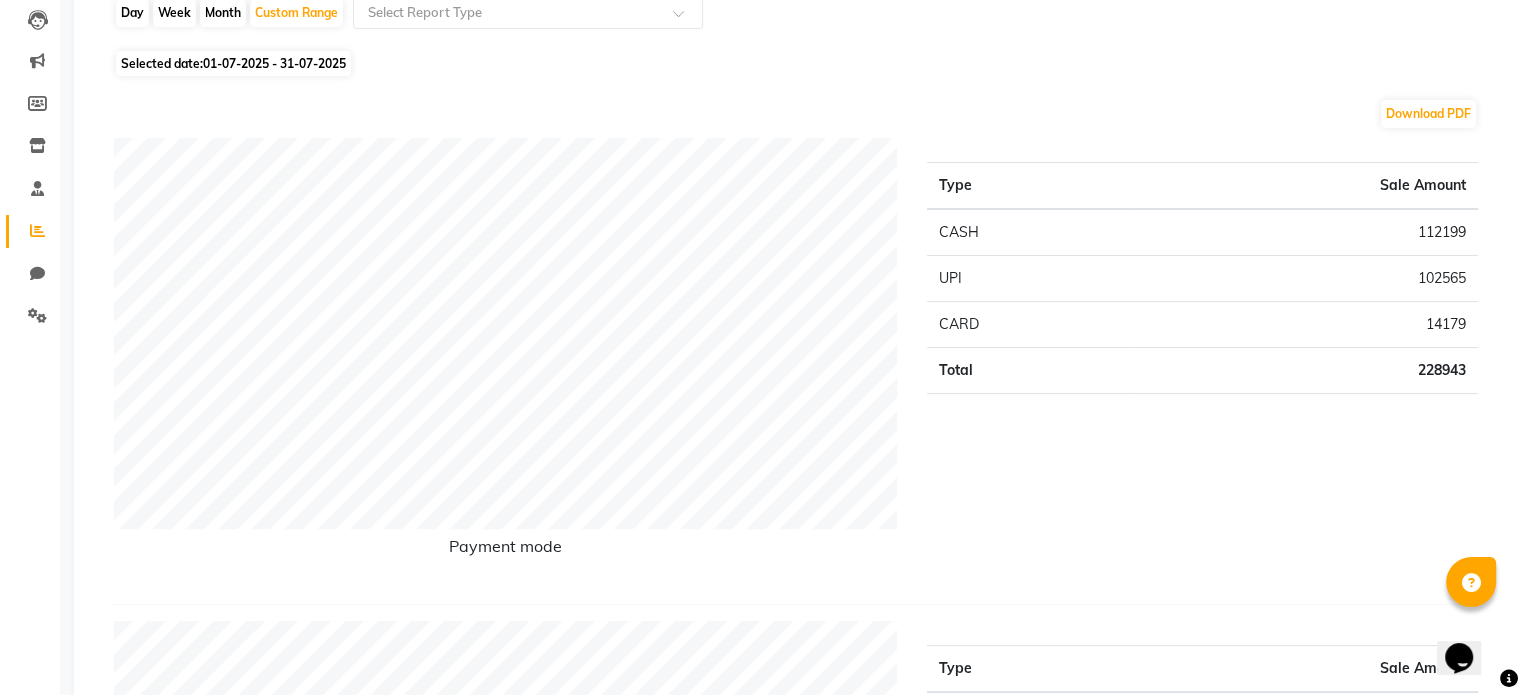 scroll, scrollTop: 0, scrollLeft: 0, axis: both 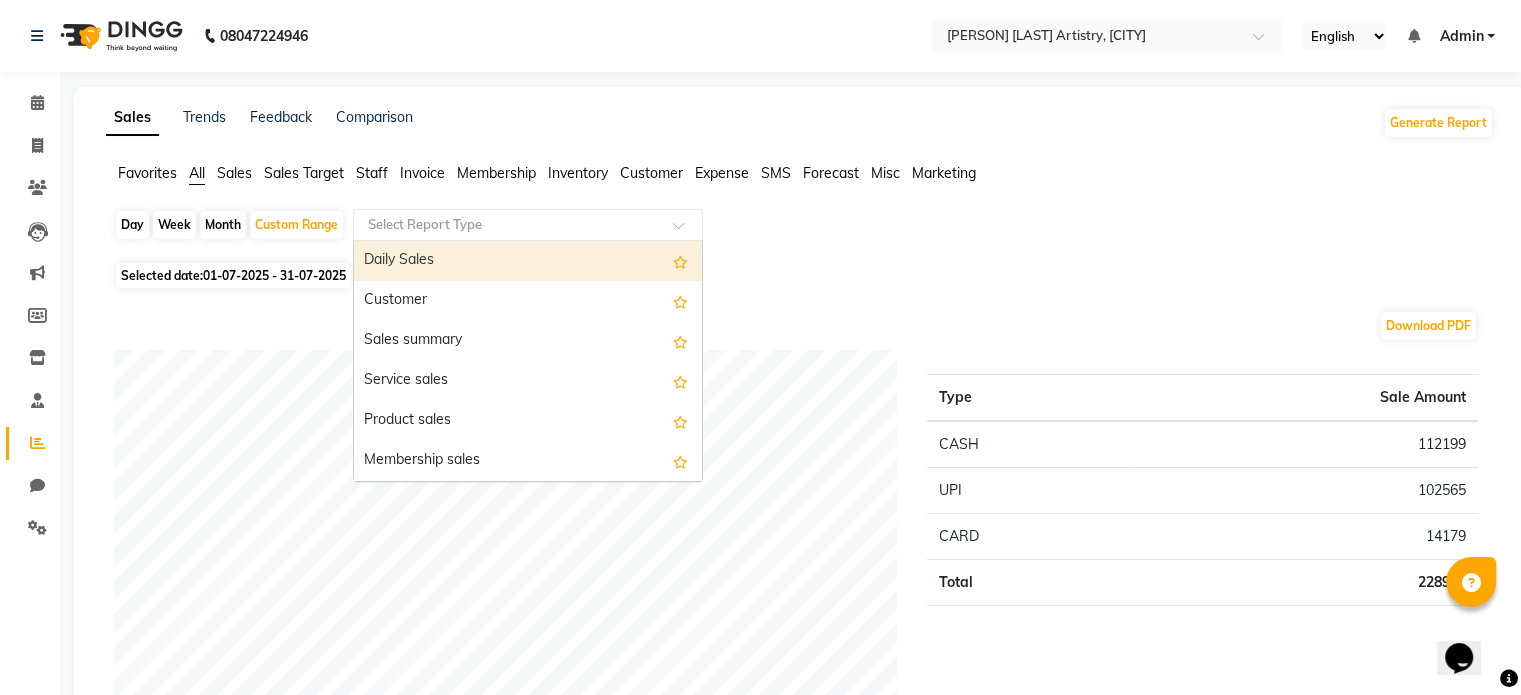 click 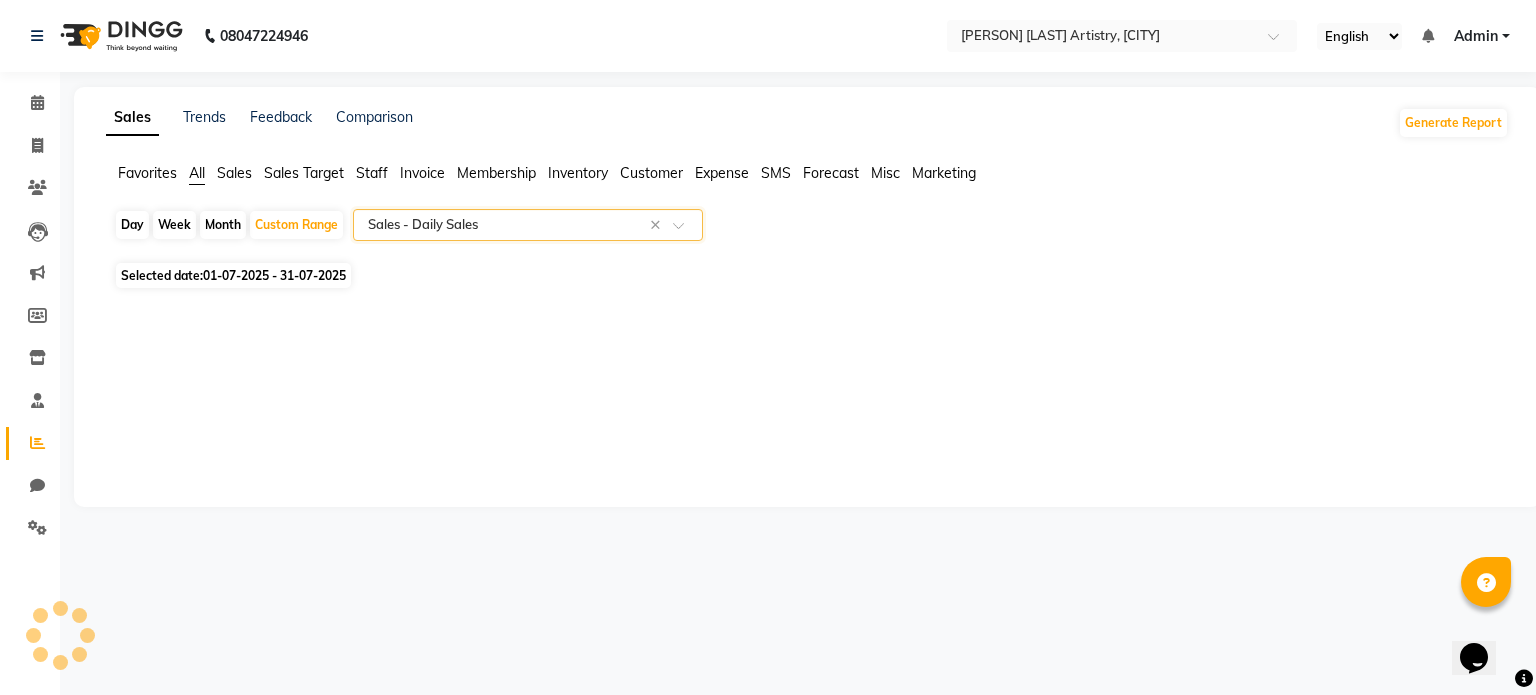 select on "full_report" 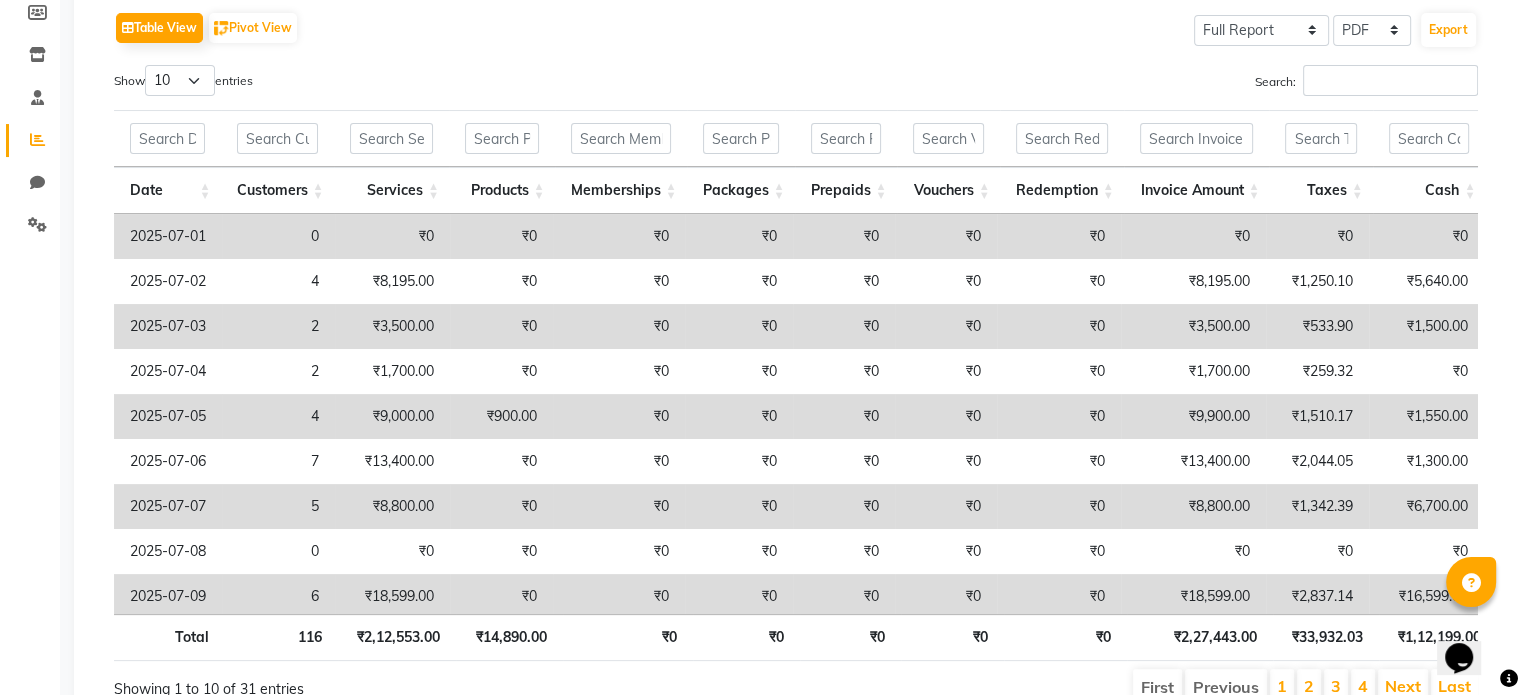 scroll, scrollTop: 308, scrollLeft: 0, axis: vertical 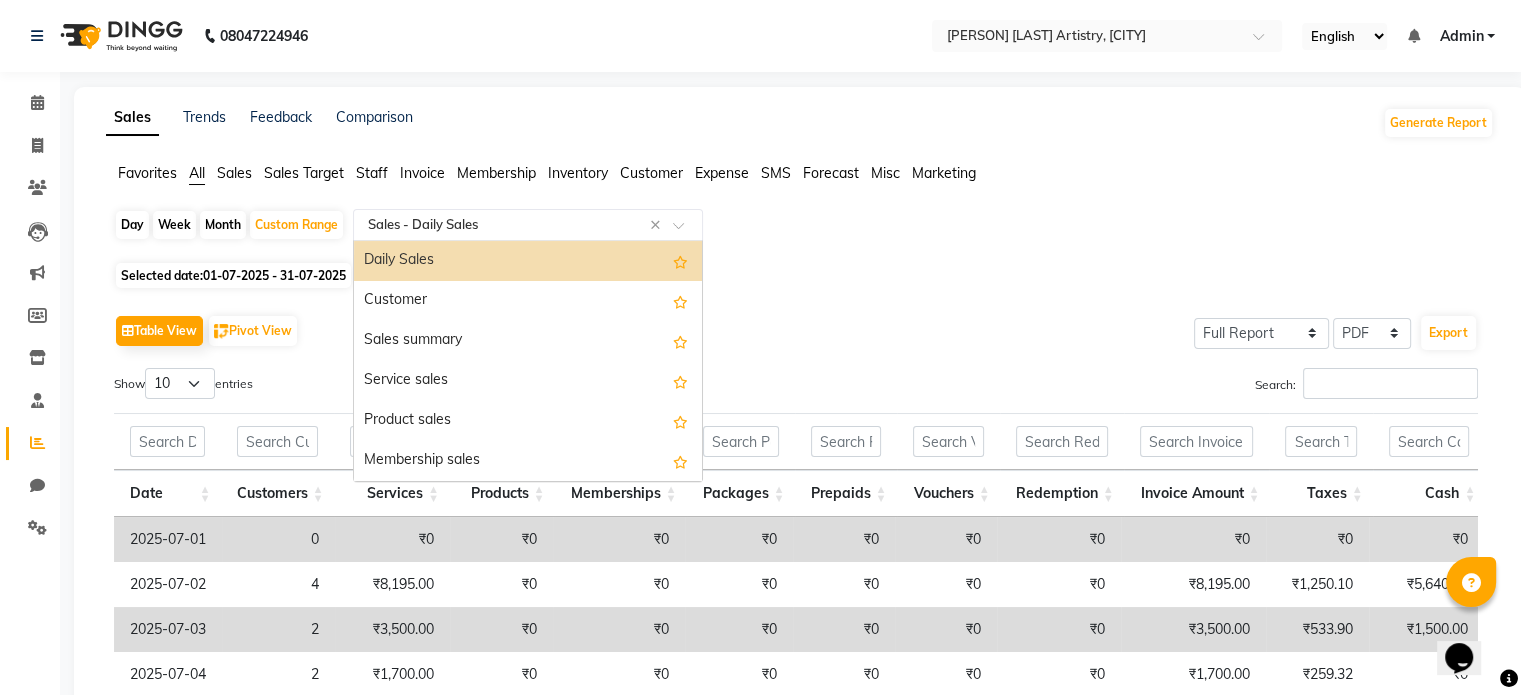 click 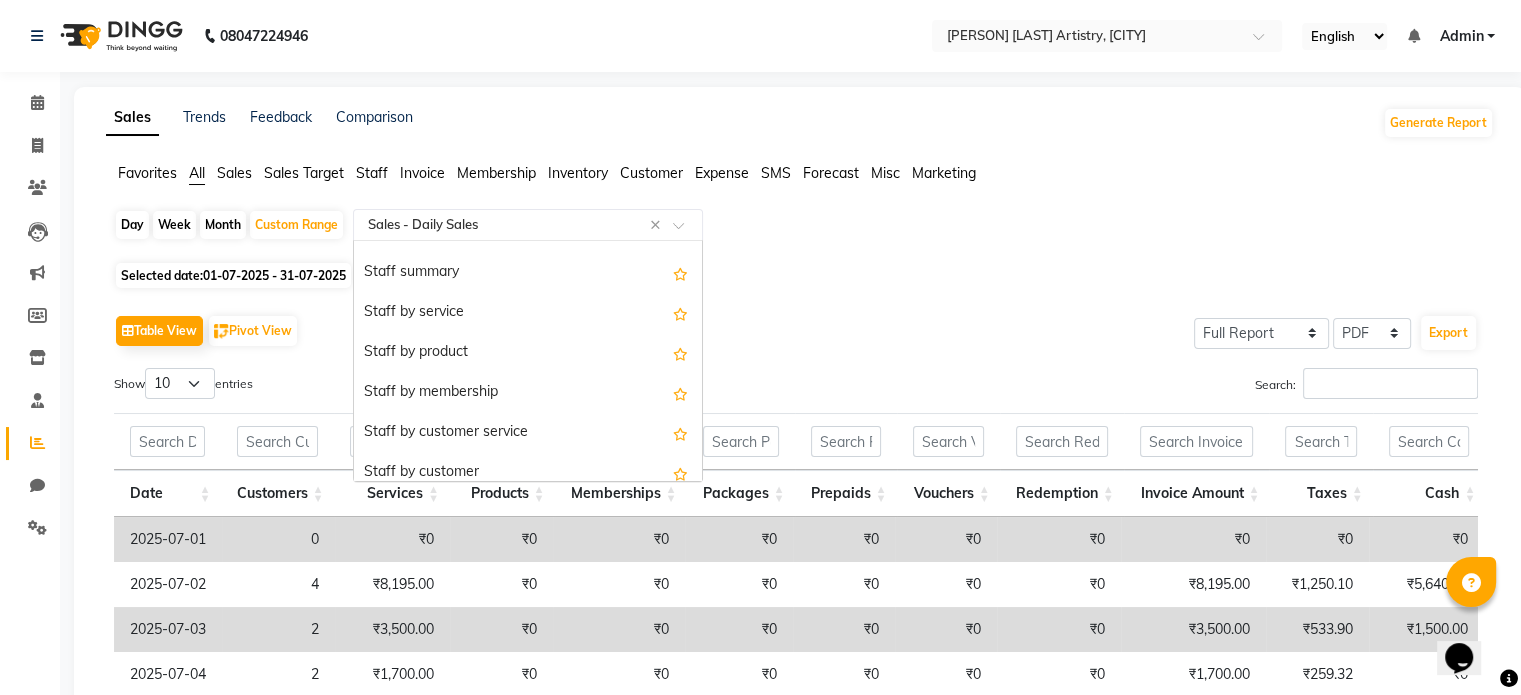 scroll, scrollTop: 708, scrollLeft: 0, axis: vertical 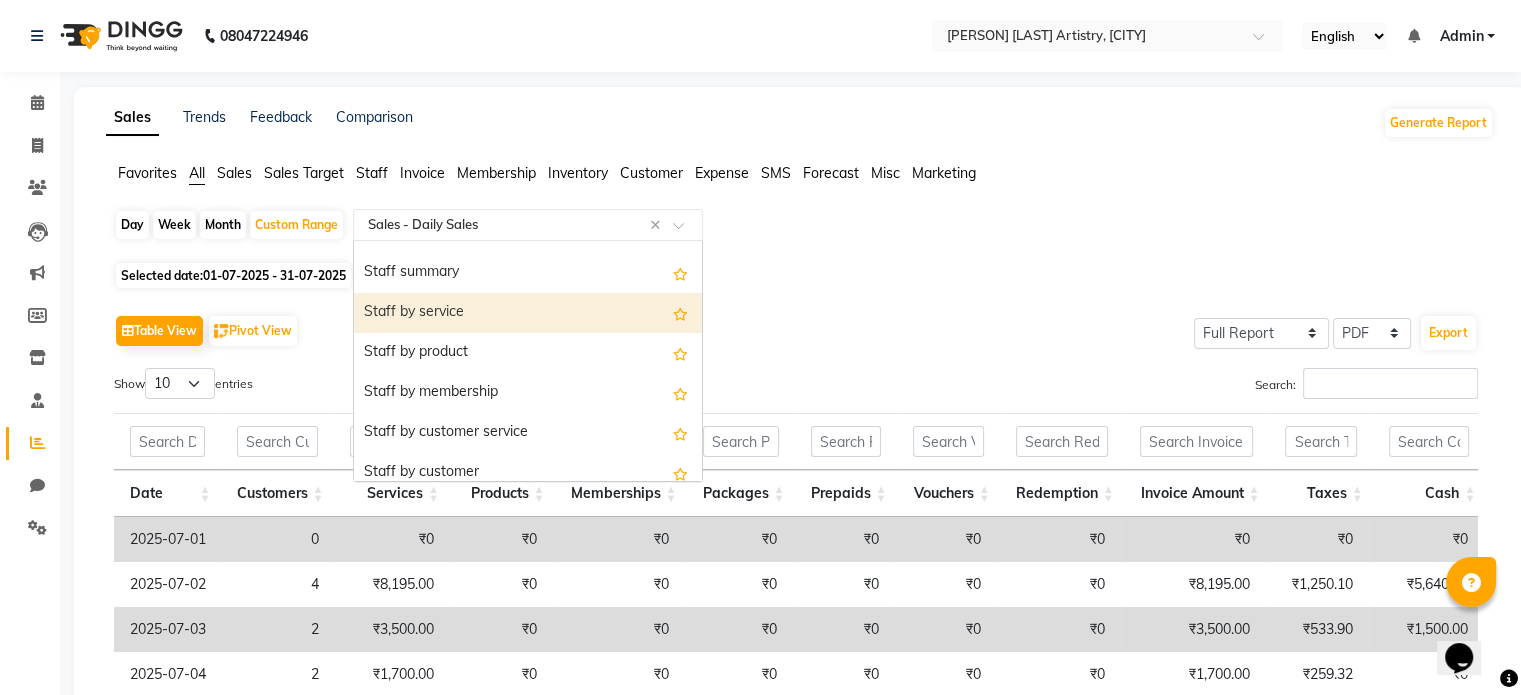 click on "Staff by service" at bounding box center [528, 313] 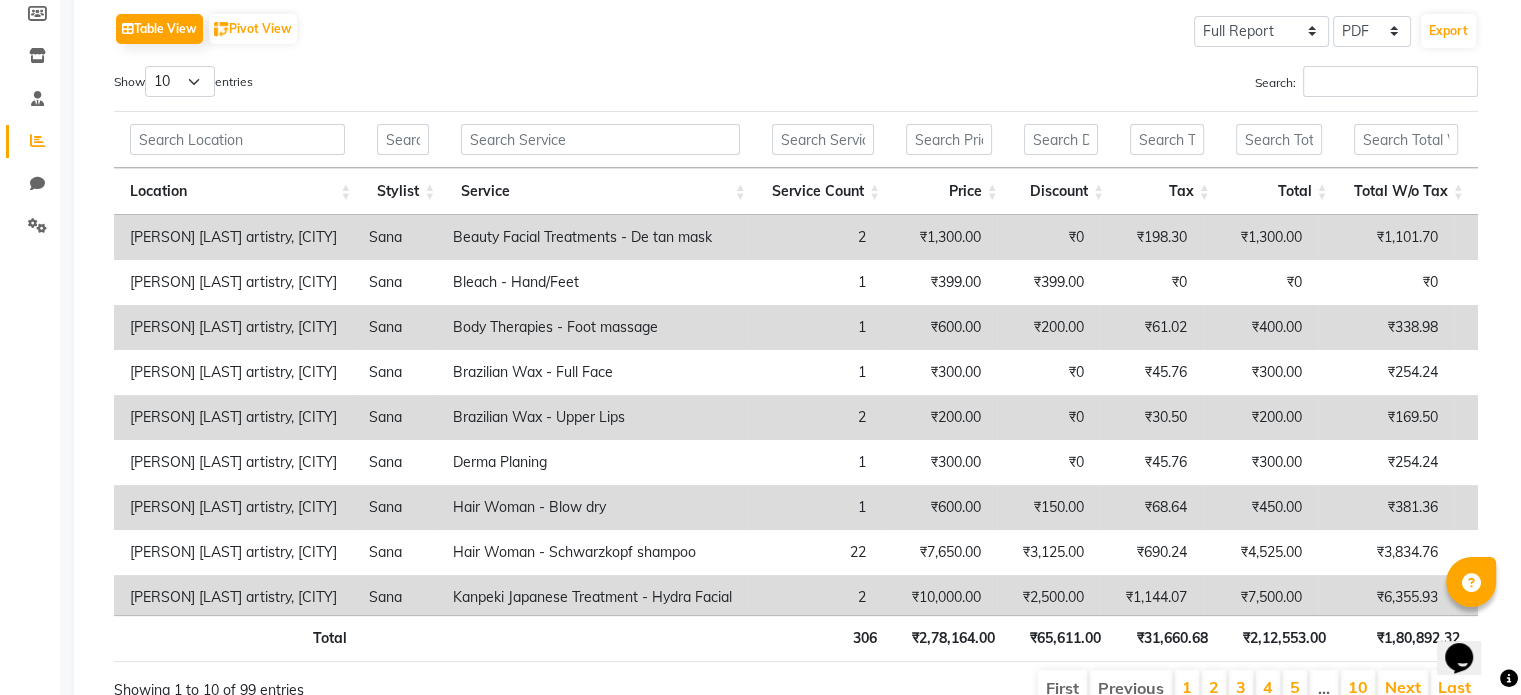 scroll, scrollTop: 306, scrollLeft: 0, axis: vertical 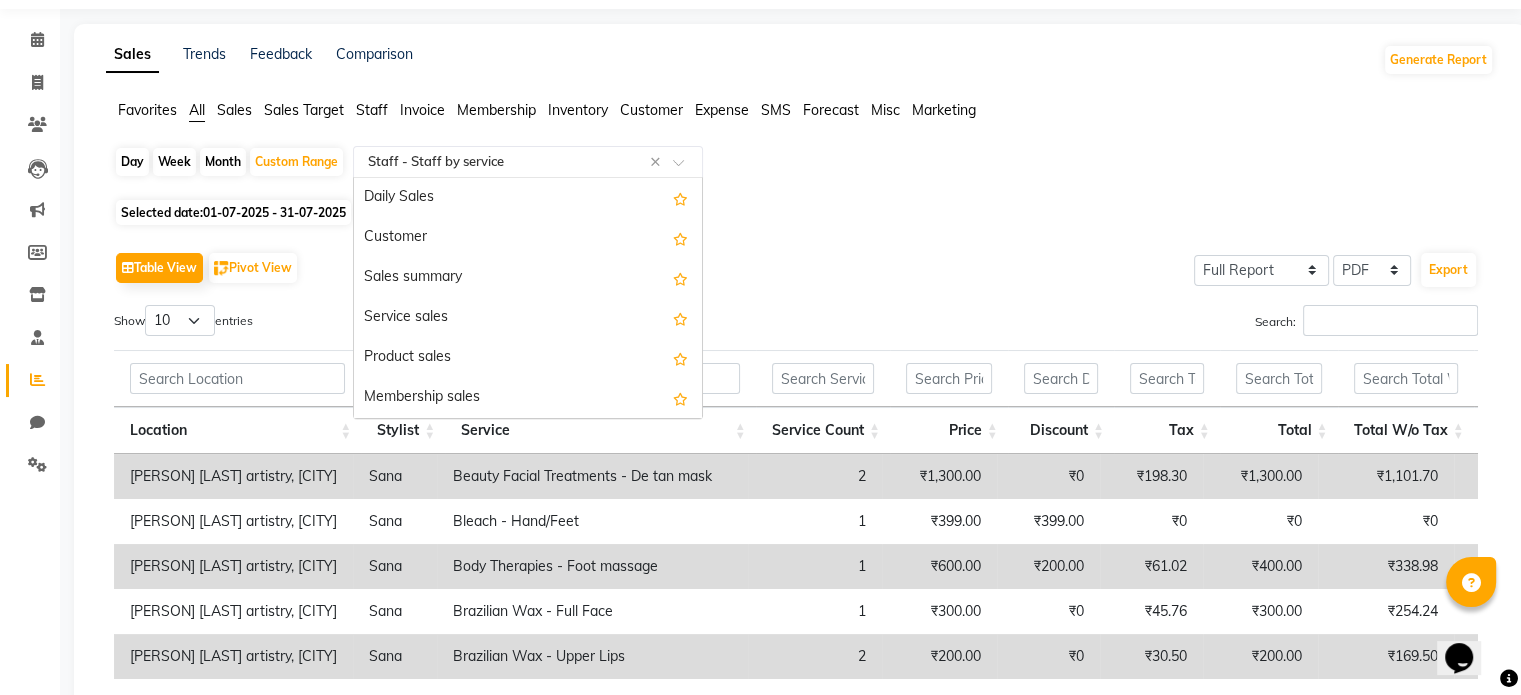 click 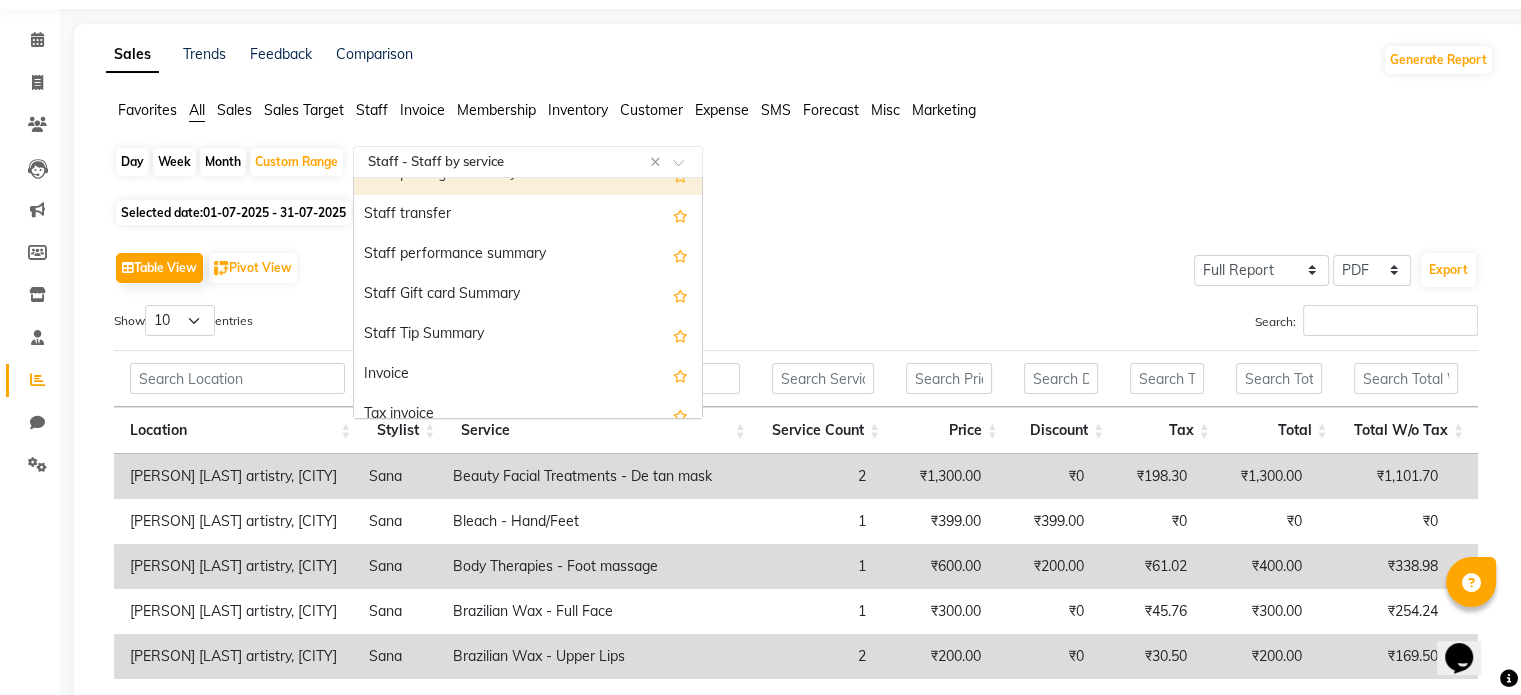 scroll, scrollTop: 1424, scrollLeft: 0, axis: vertical 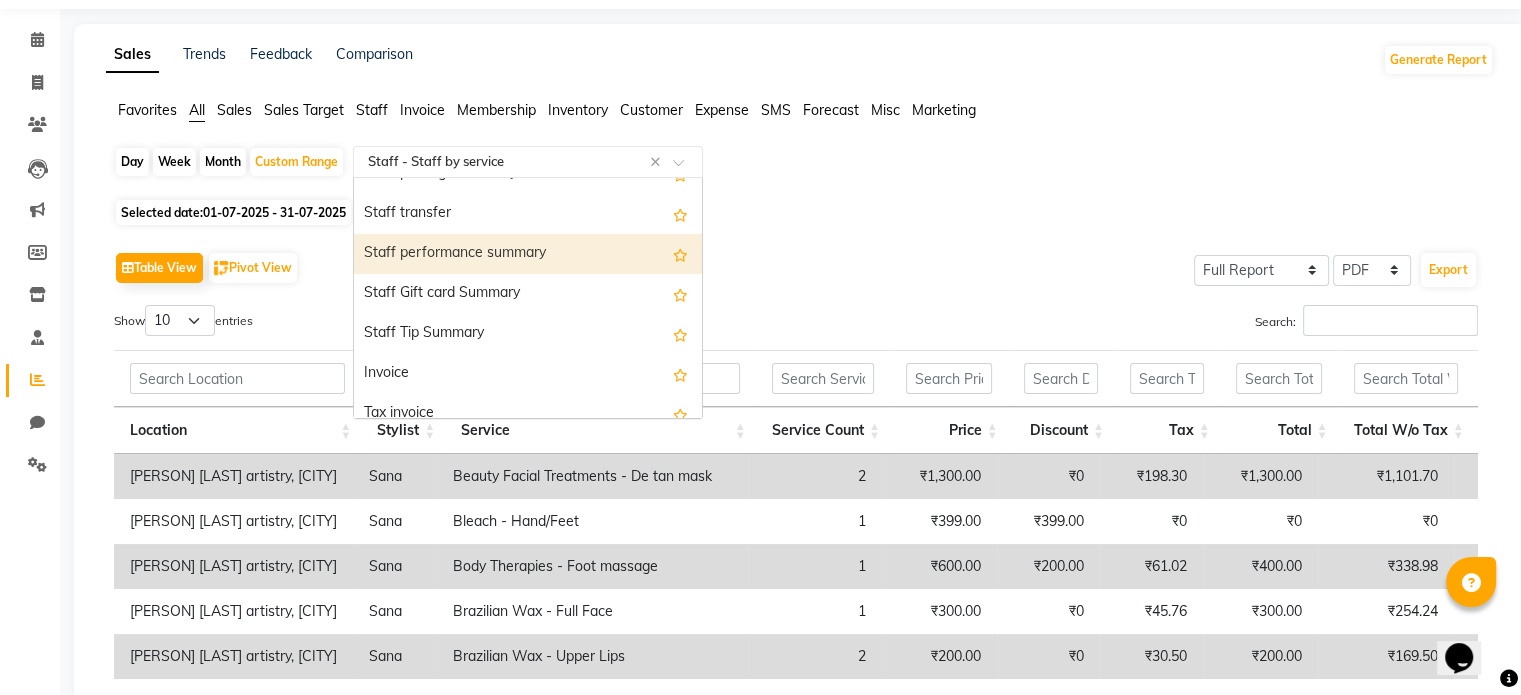 click on "Staff performance summary" at bounding box center [528, 254] 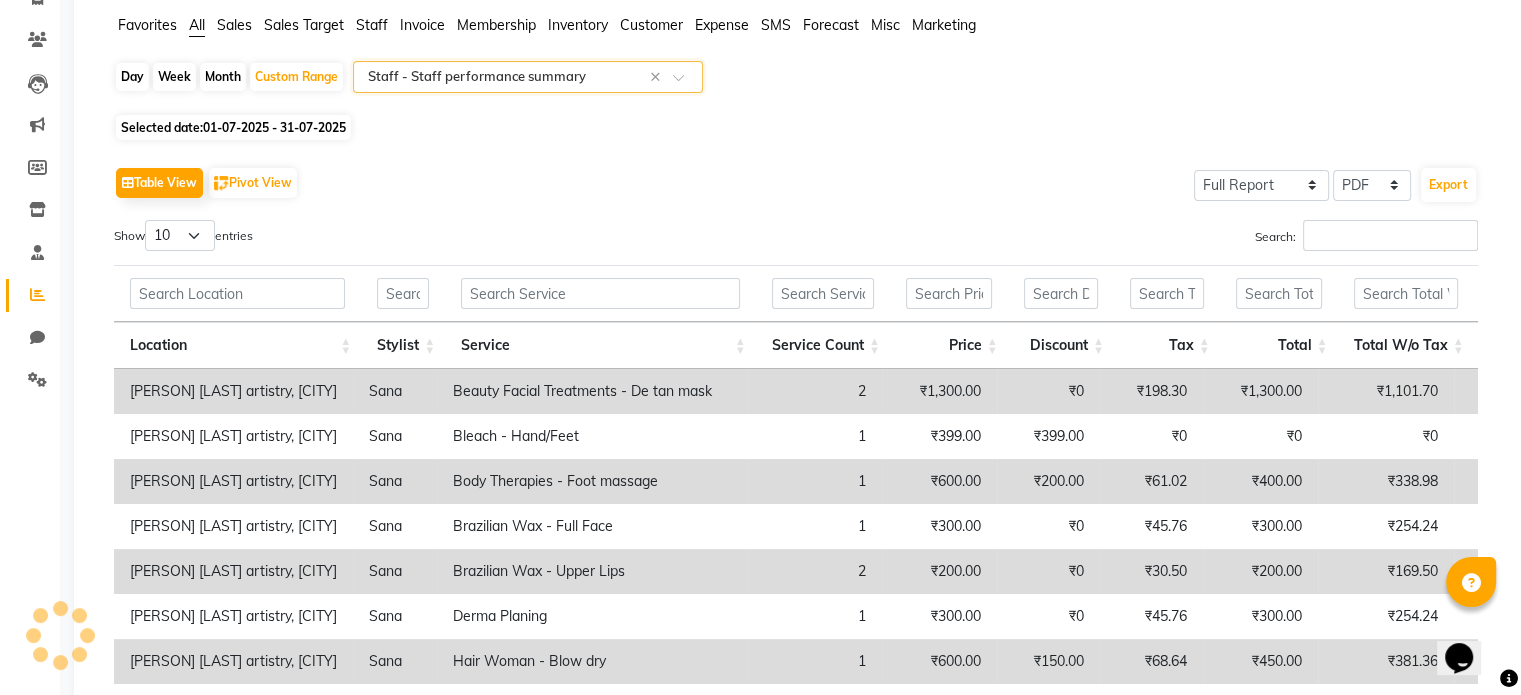 scroll, scrollTop: 140, scrollLeft: 0, axis: vertical 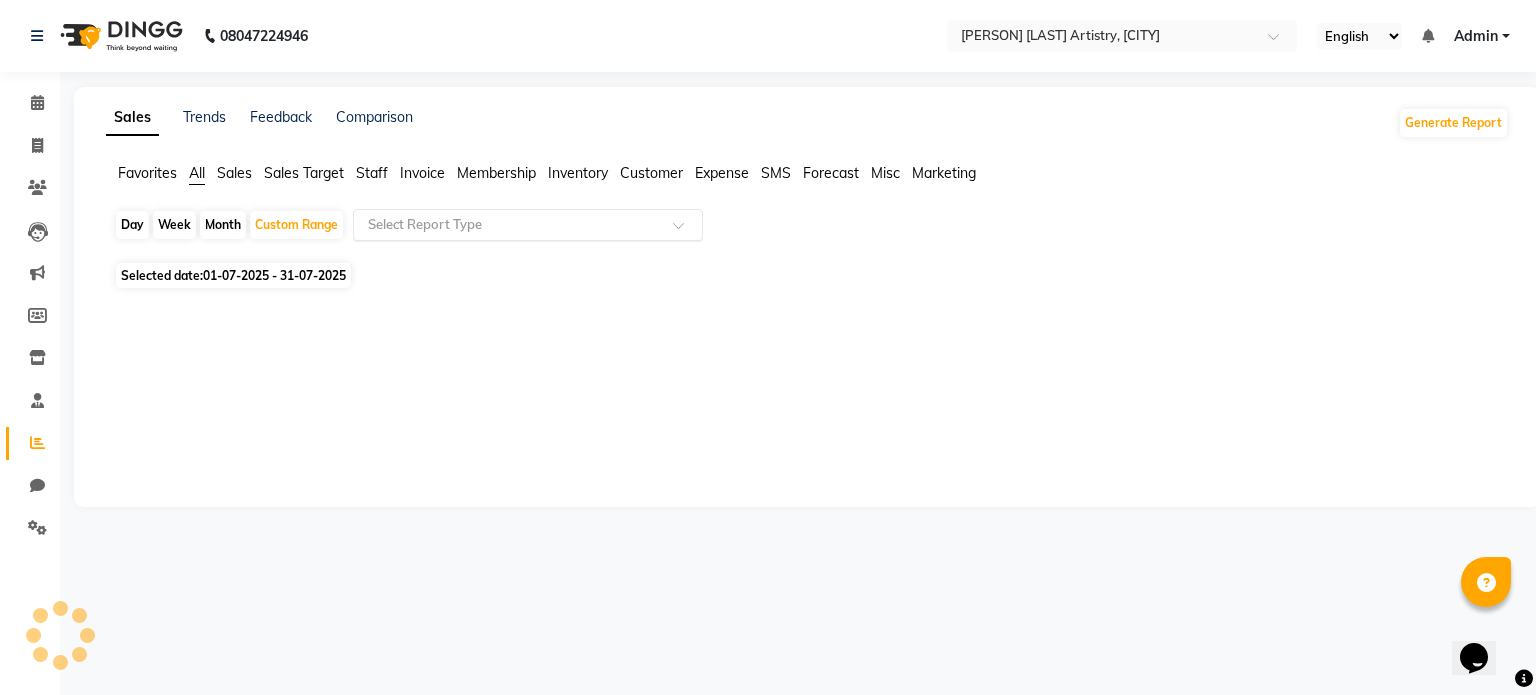 click on "Staff" 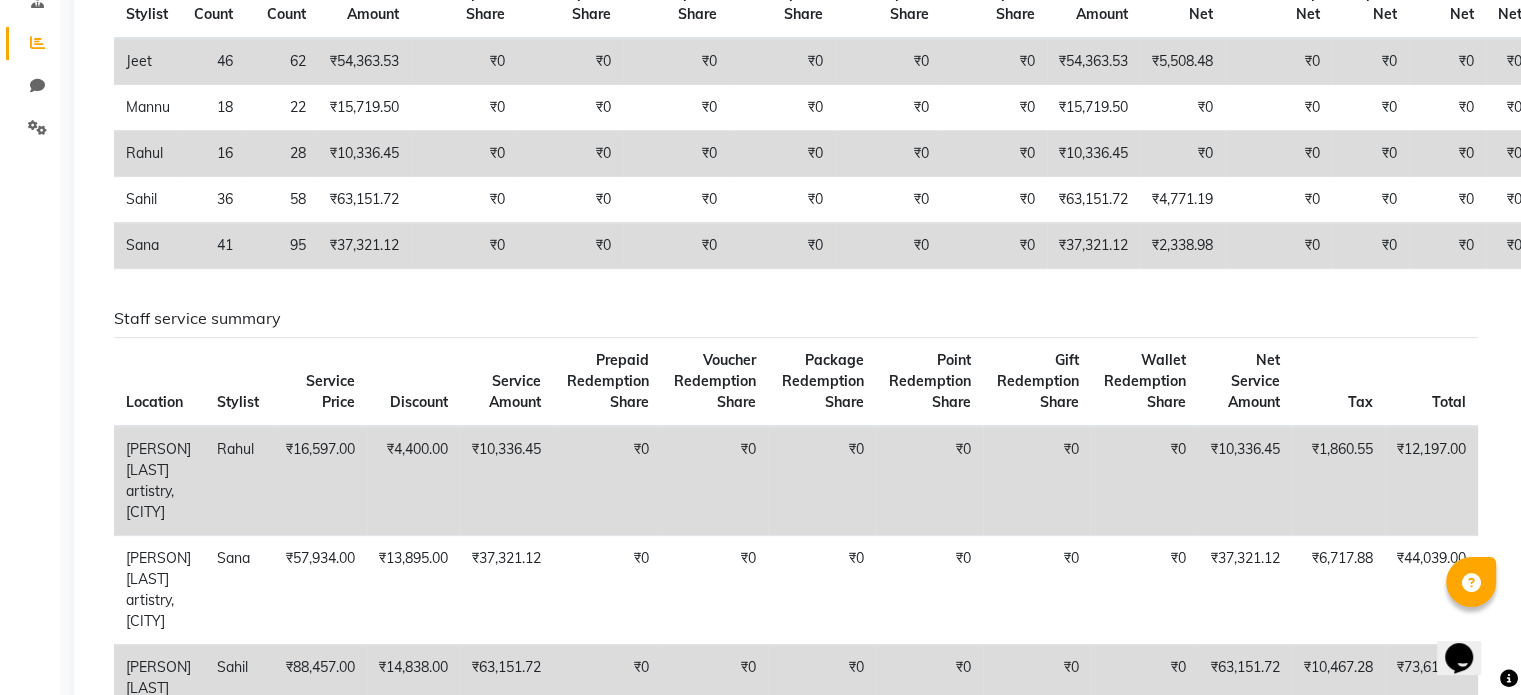 scroll, scrollTop: 0, scrollLeft: 0, axis: both 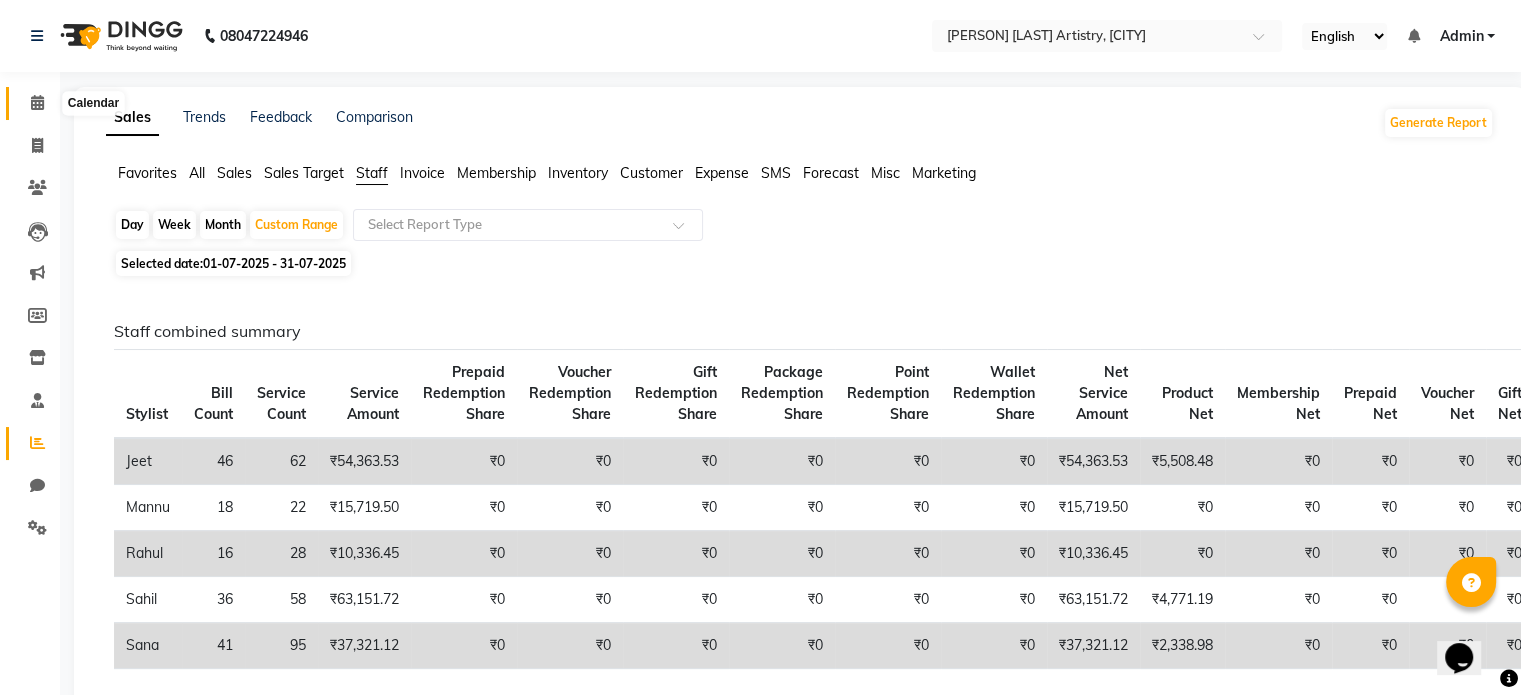 click 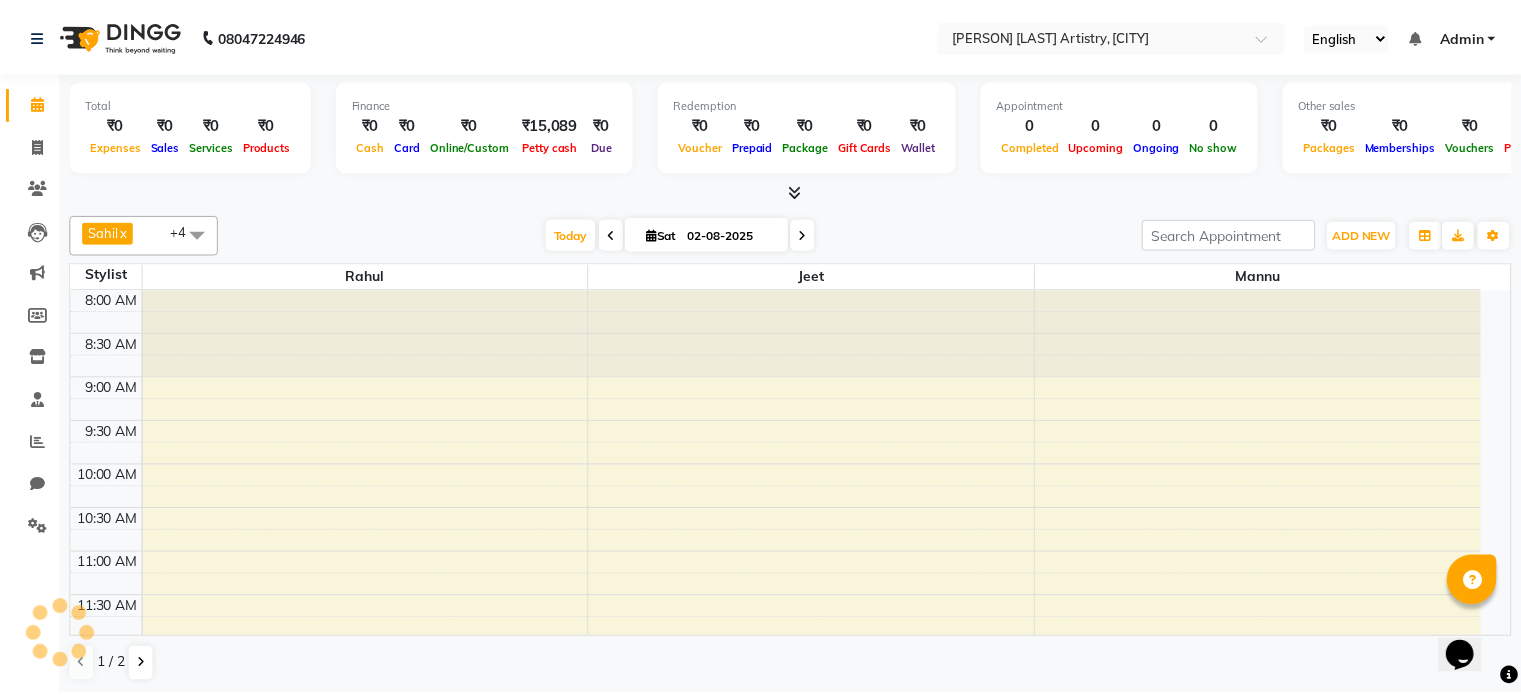 scroll, scrollTop: 699, scrollLeft: 0, axis: vertical 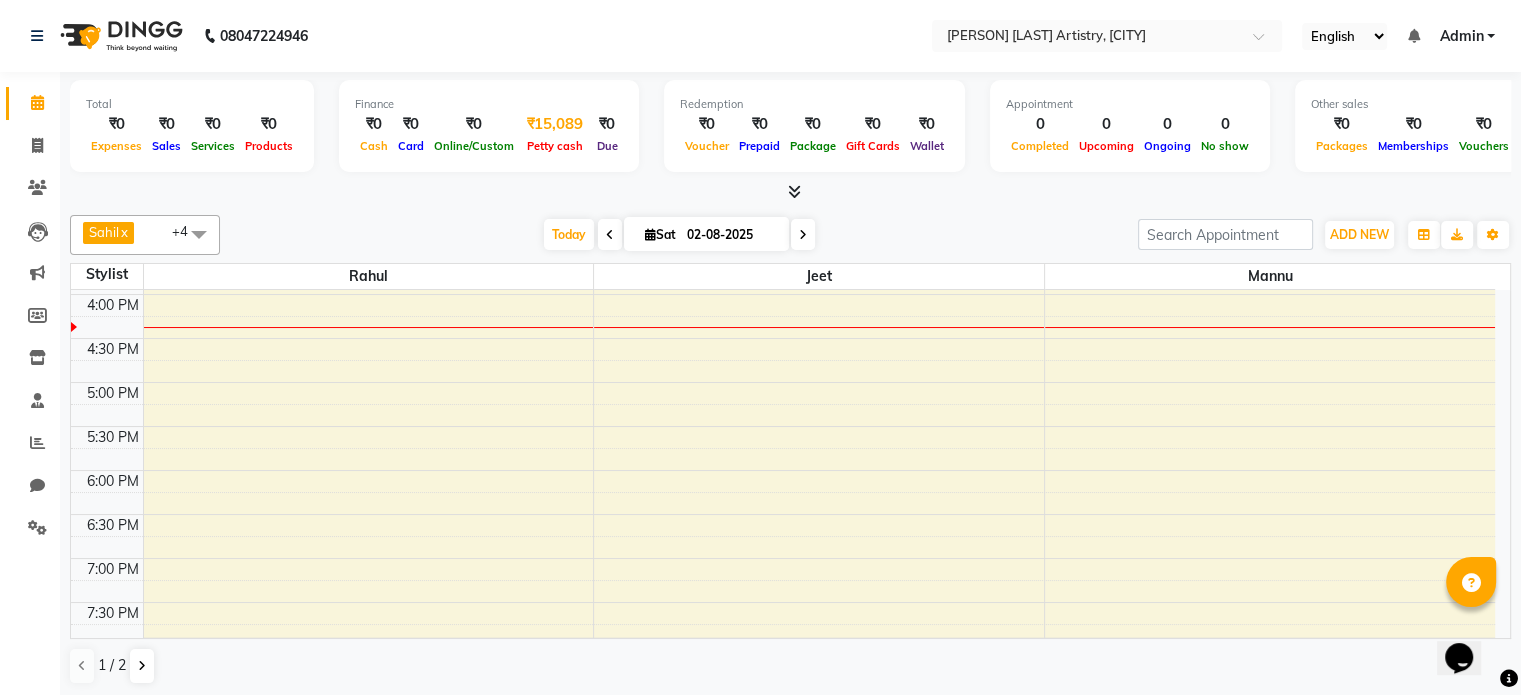 click on "Petty cash" at bounding box center (555, 146) 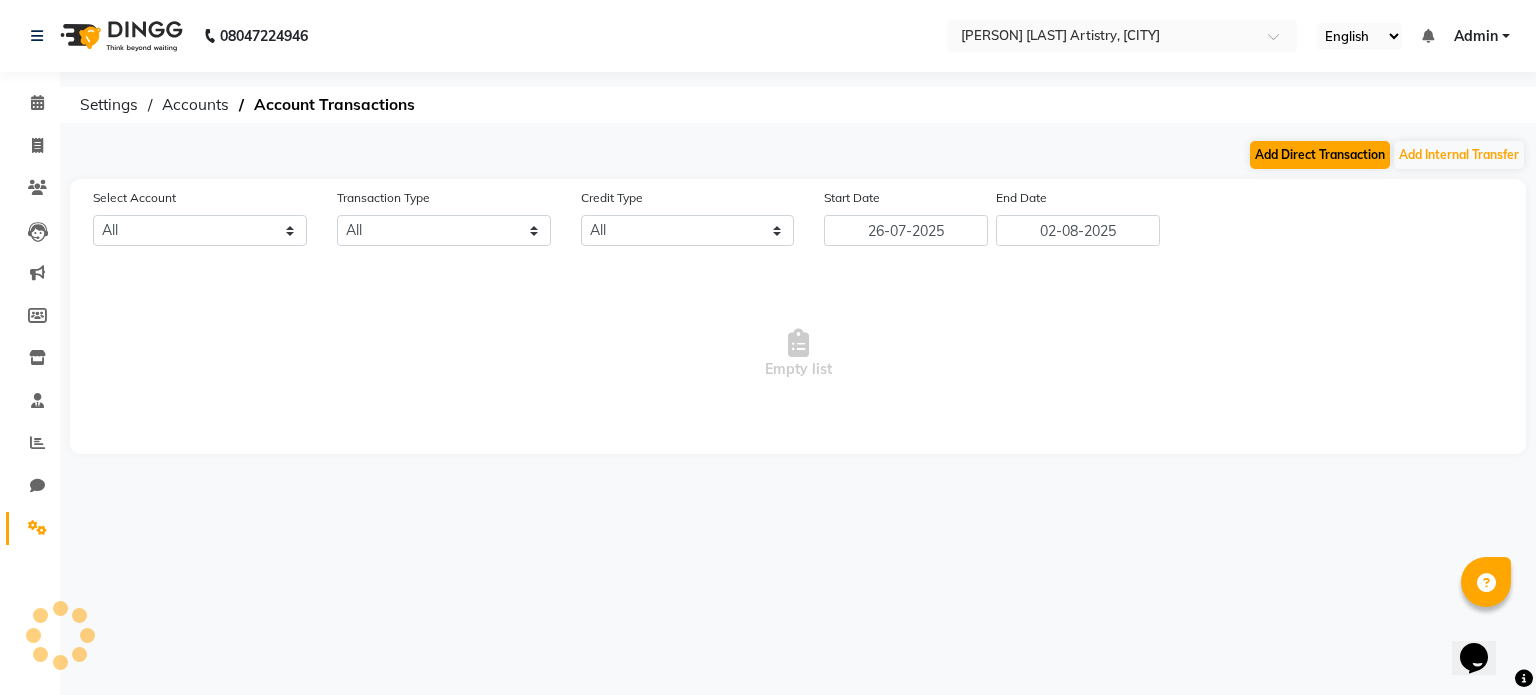 select on "7445" 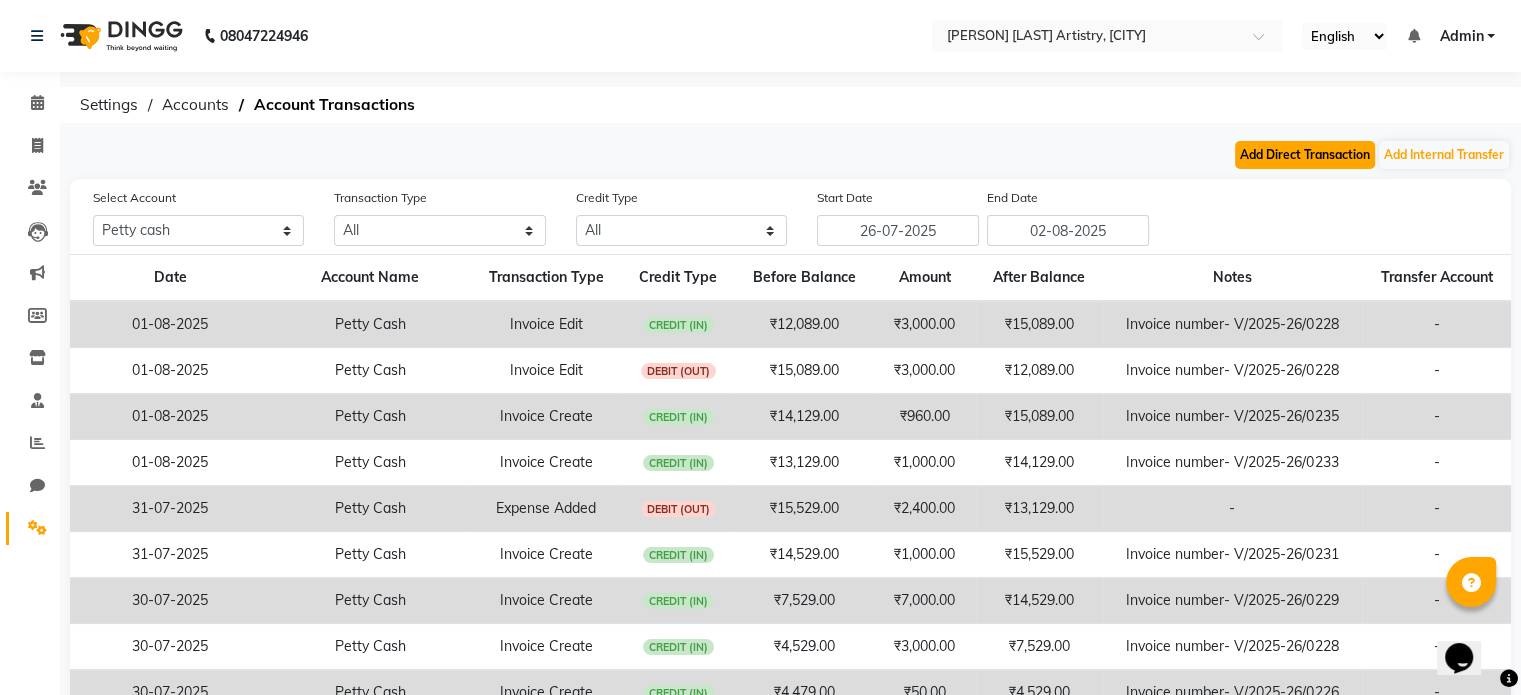 click on "Add Direct Transaction" 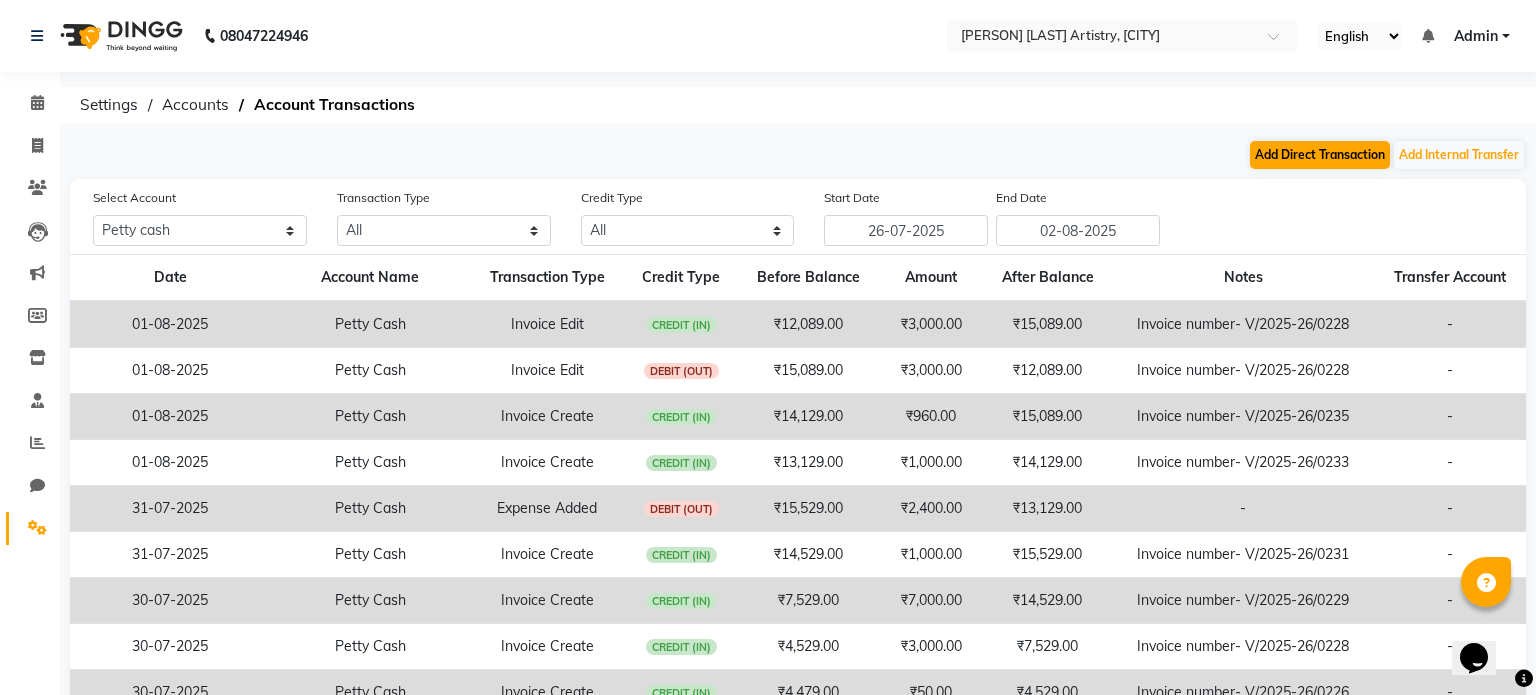 select on "direct" 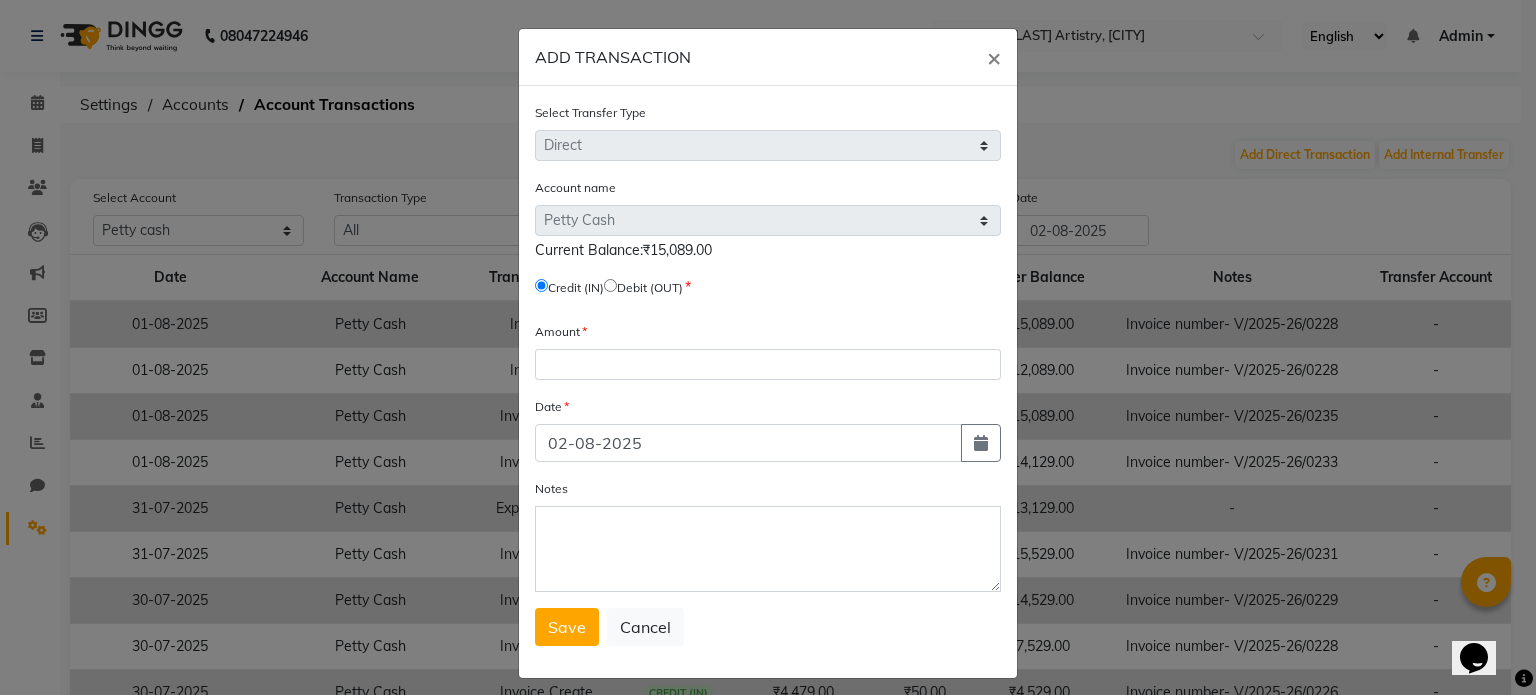 click 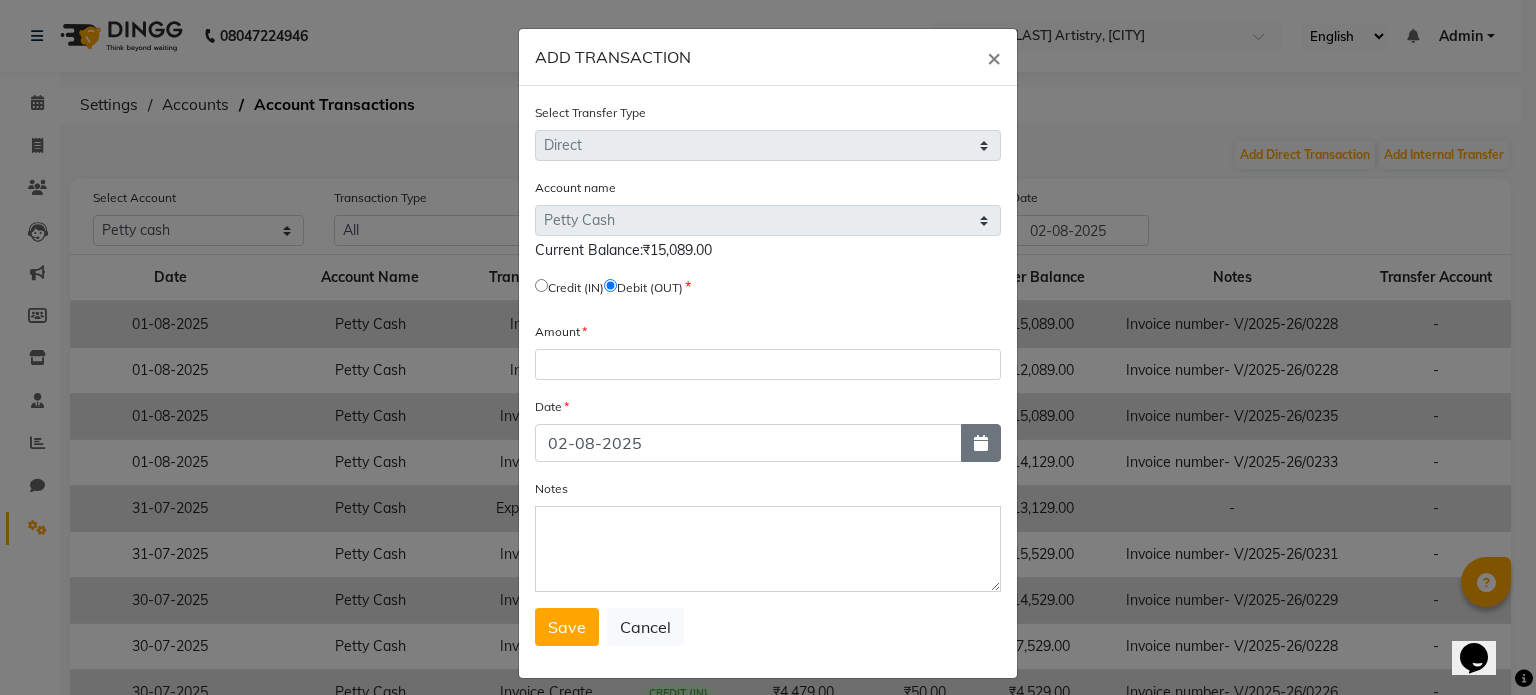 click 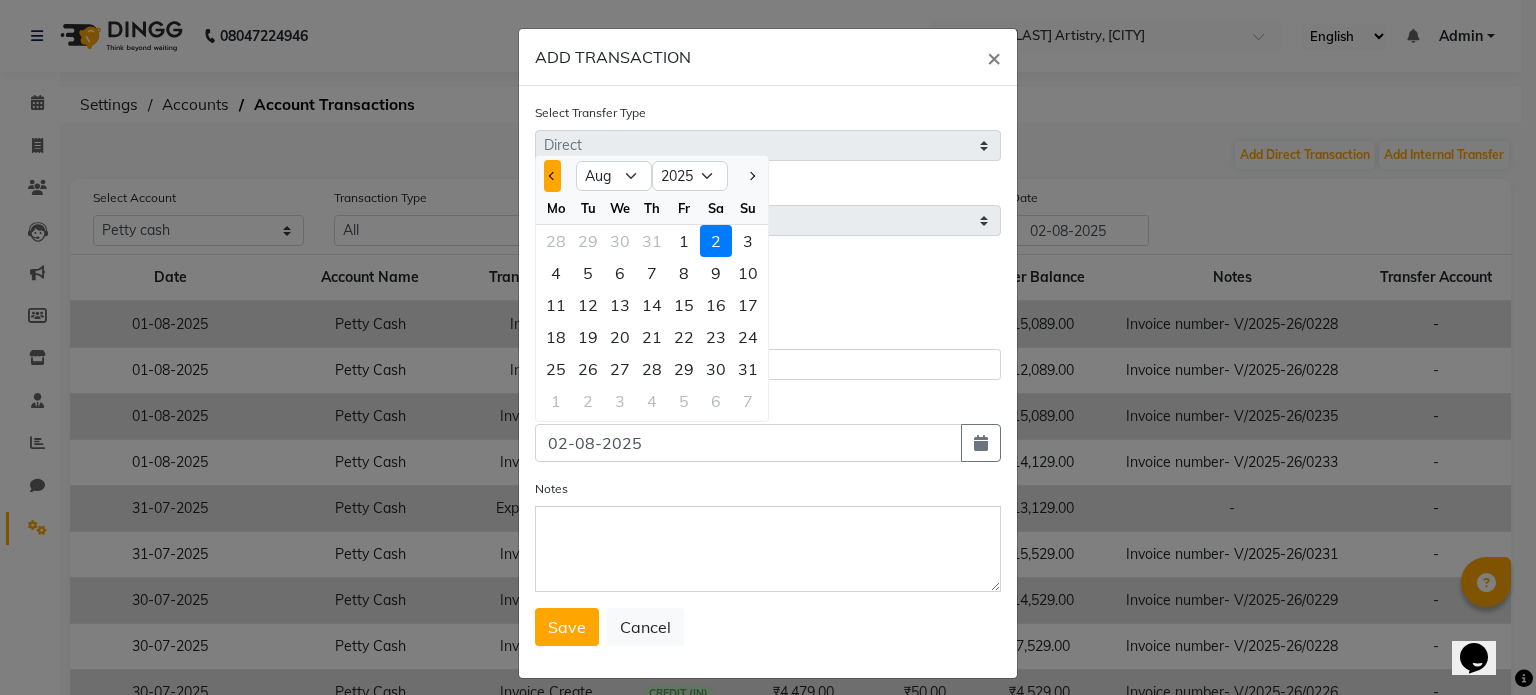 click 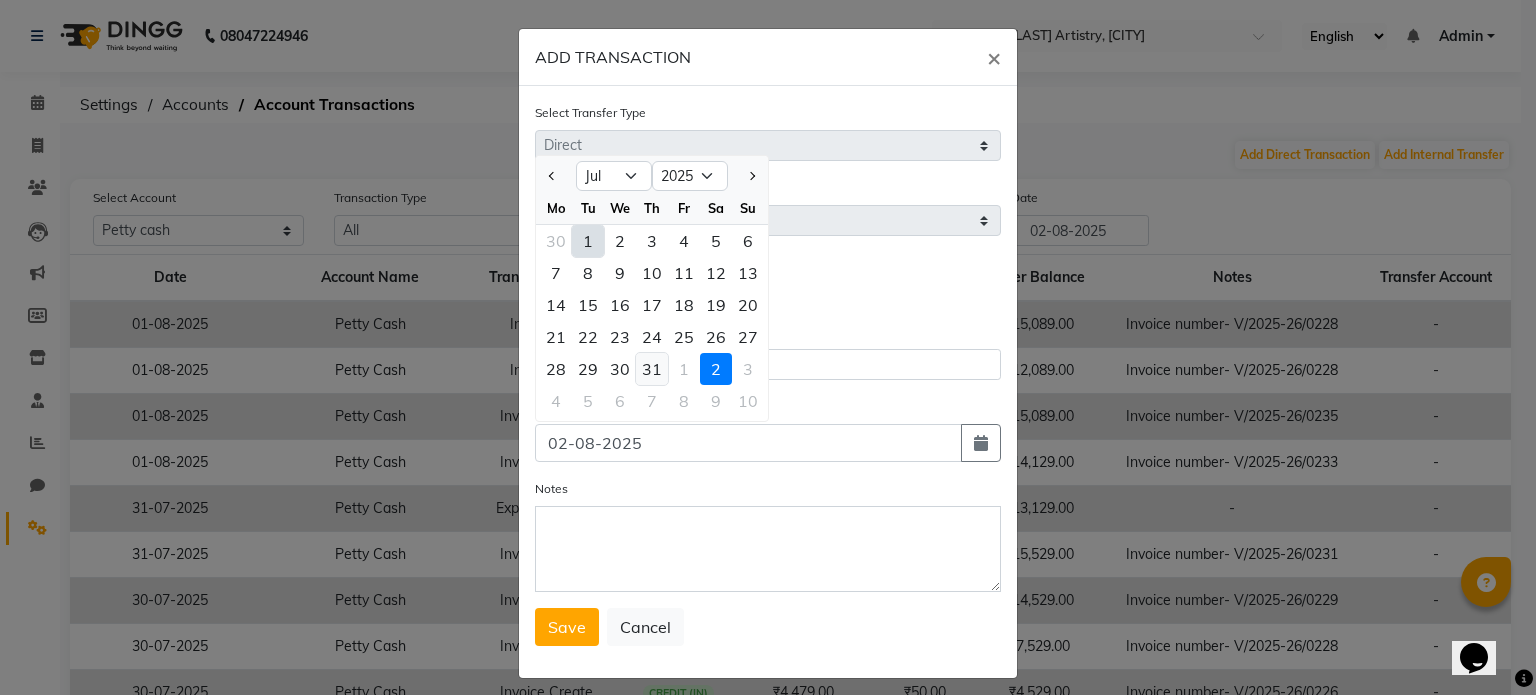 click on "31" 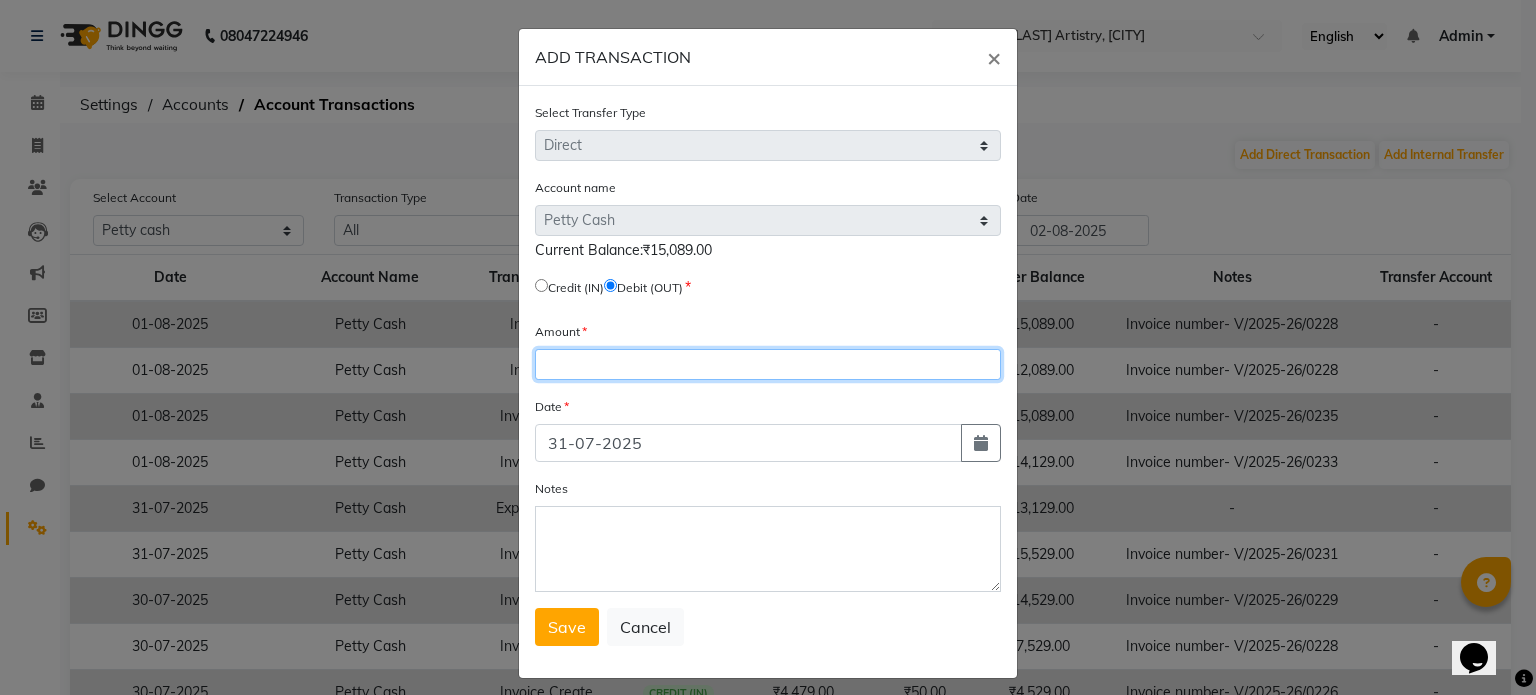 click 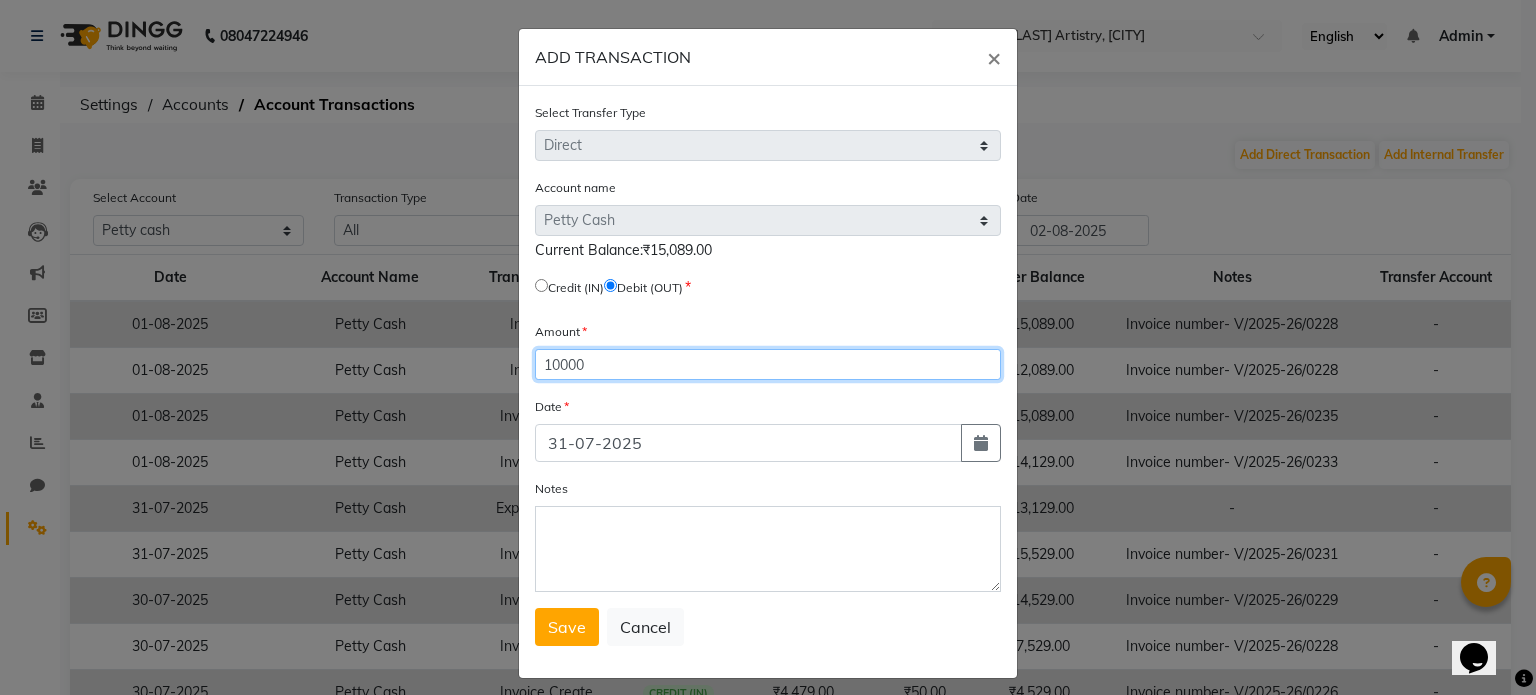 type on "10000" 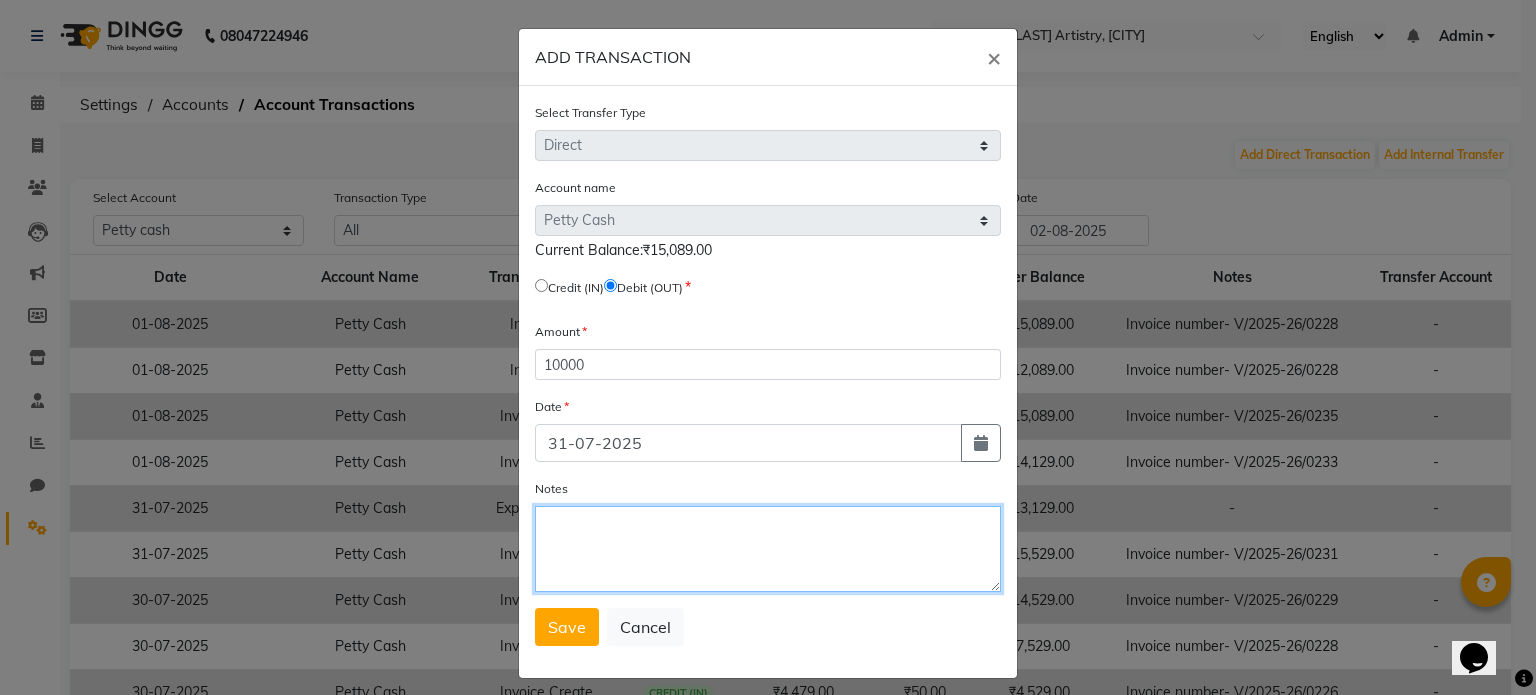 click on "Notes" at bounding box center [768, 549] 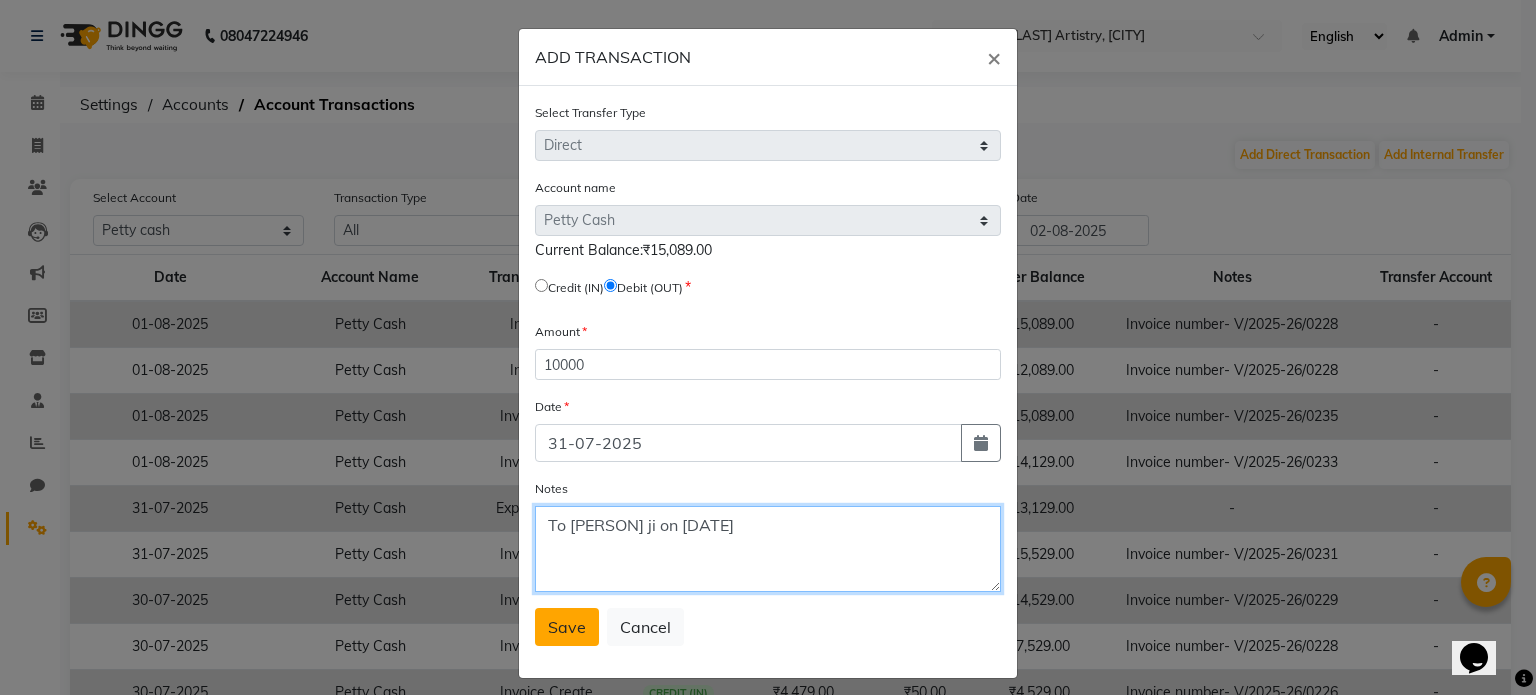 type on "To [PERSON] ji on [DATE]" 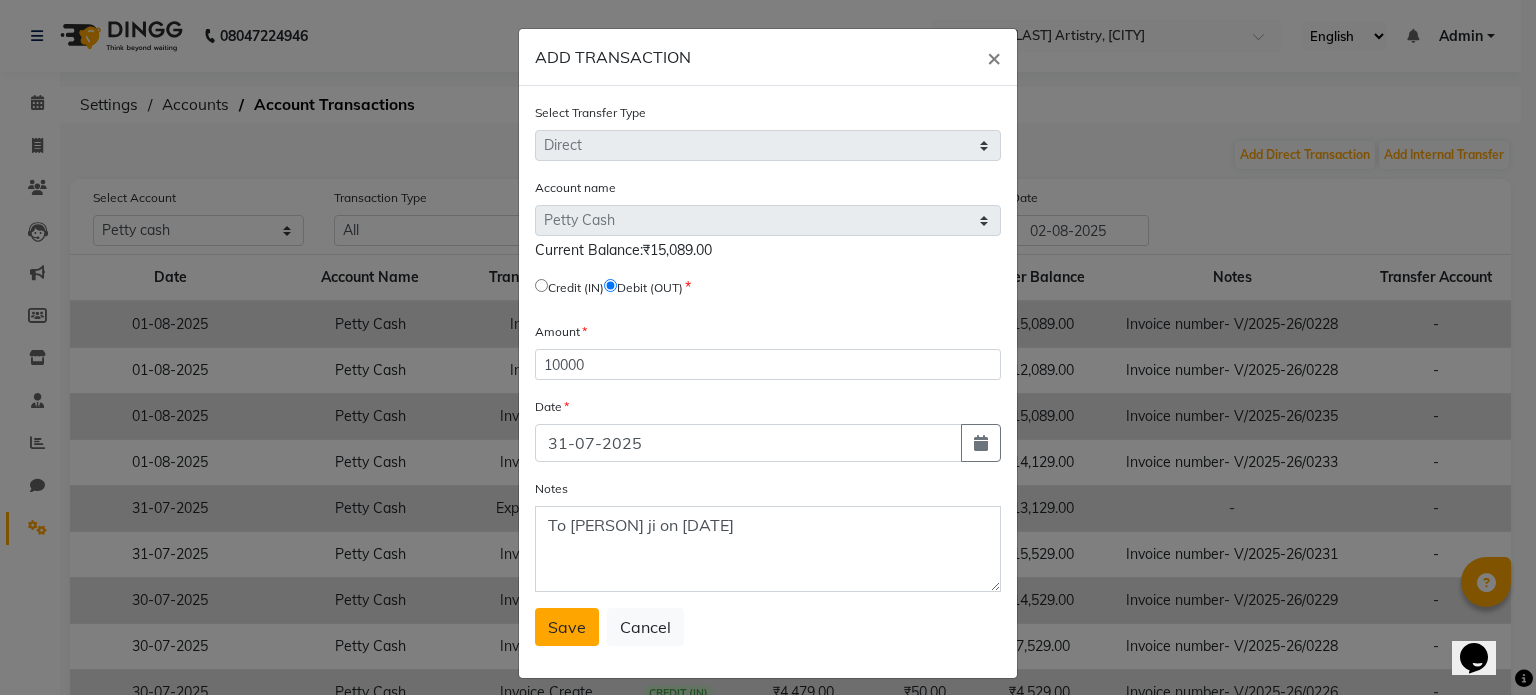 click on "Save" at bounding box center (567, 627) 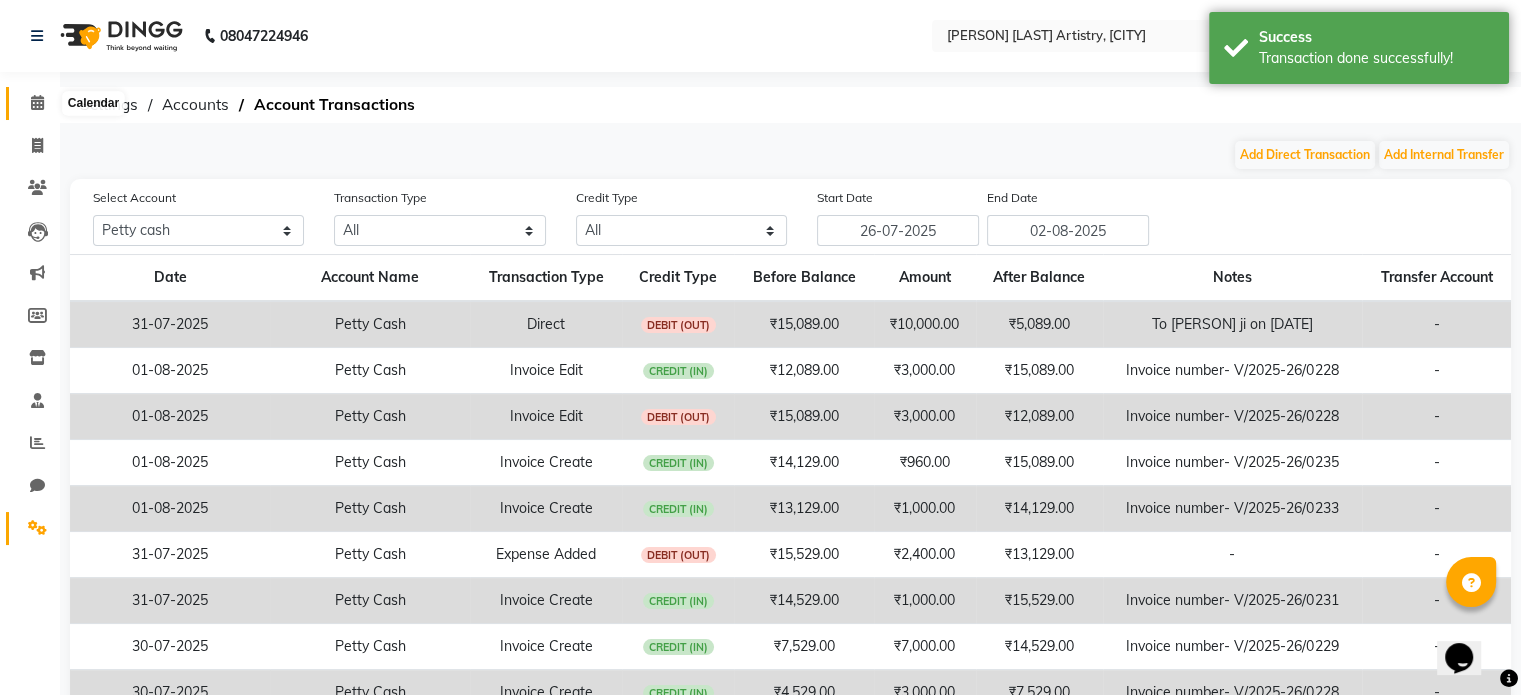 click 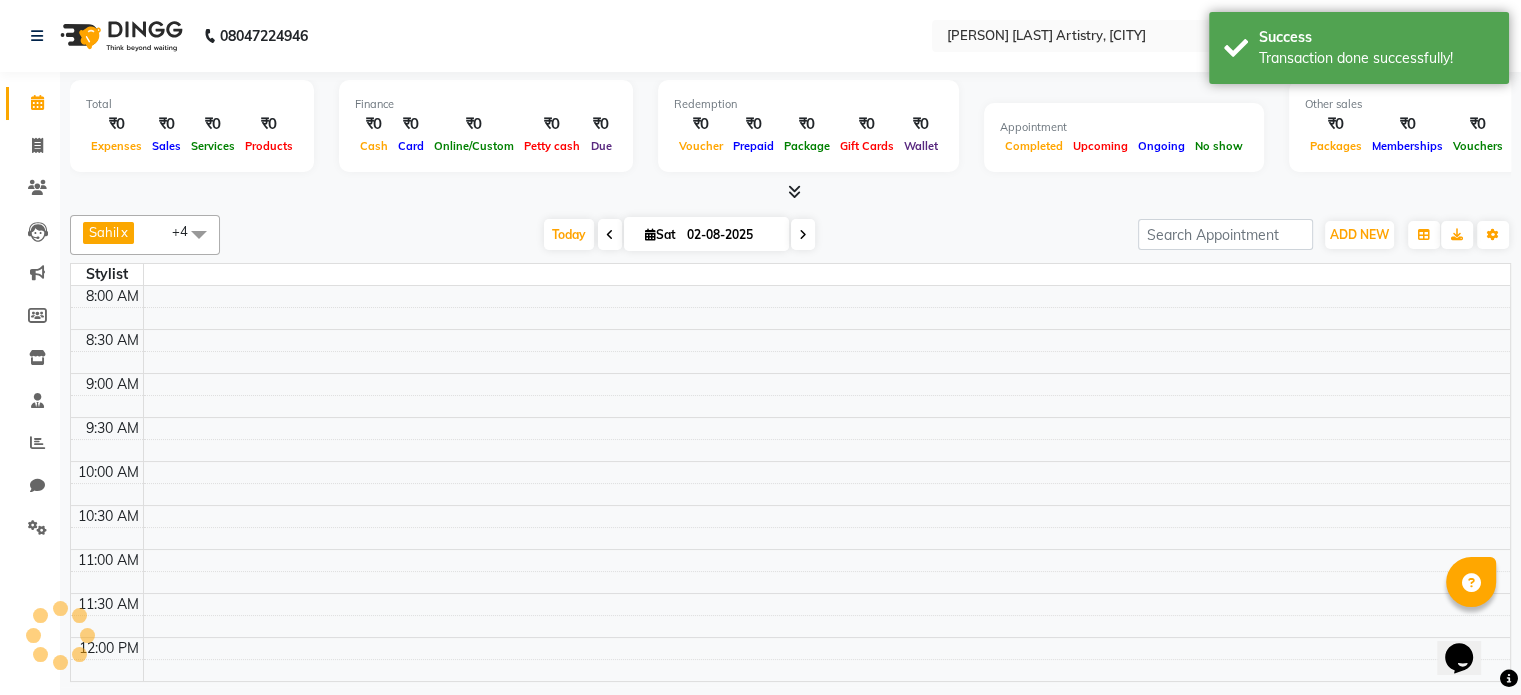 scroll, scrollTop: 0, scrollLeft: 0, axis: both 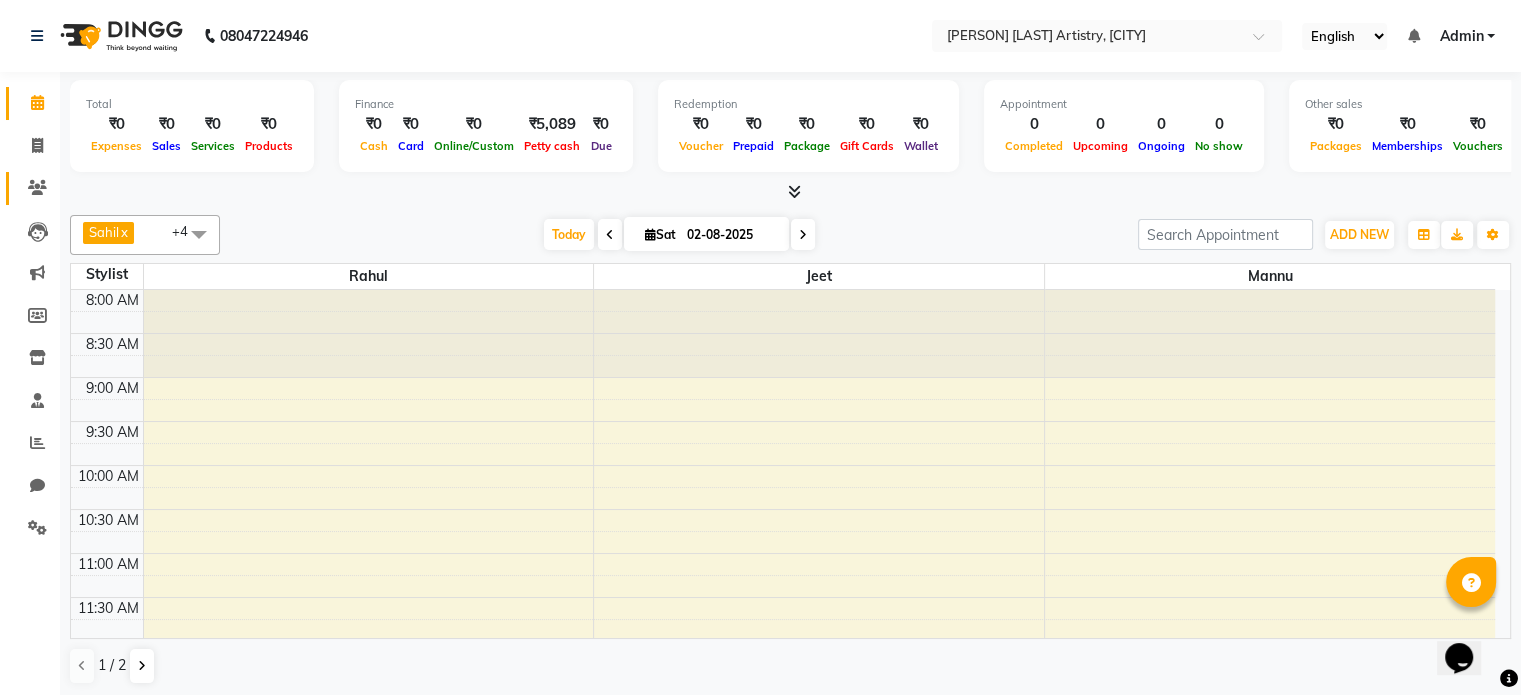 click on "Clients" 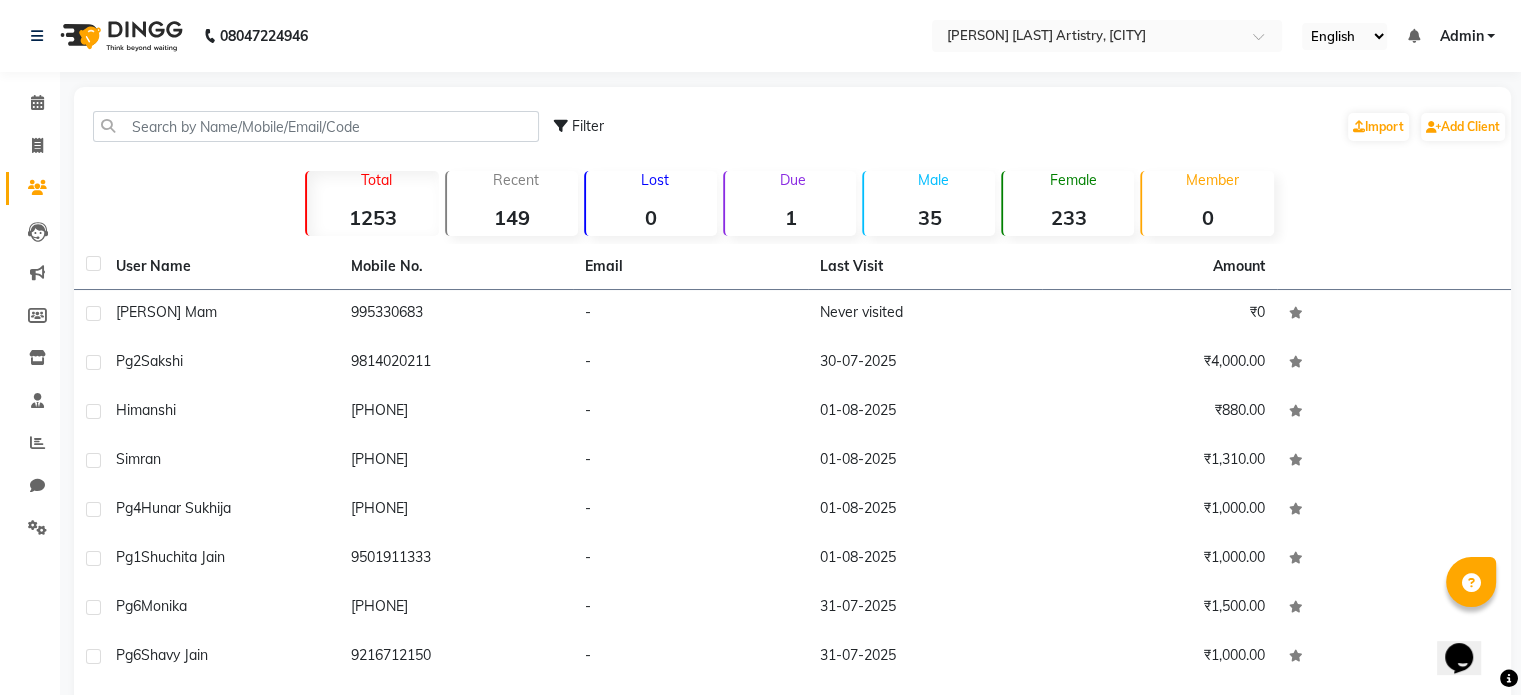 click on "Invoice" 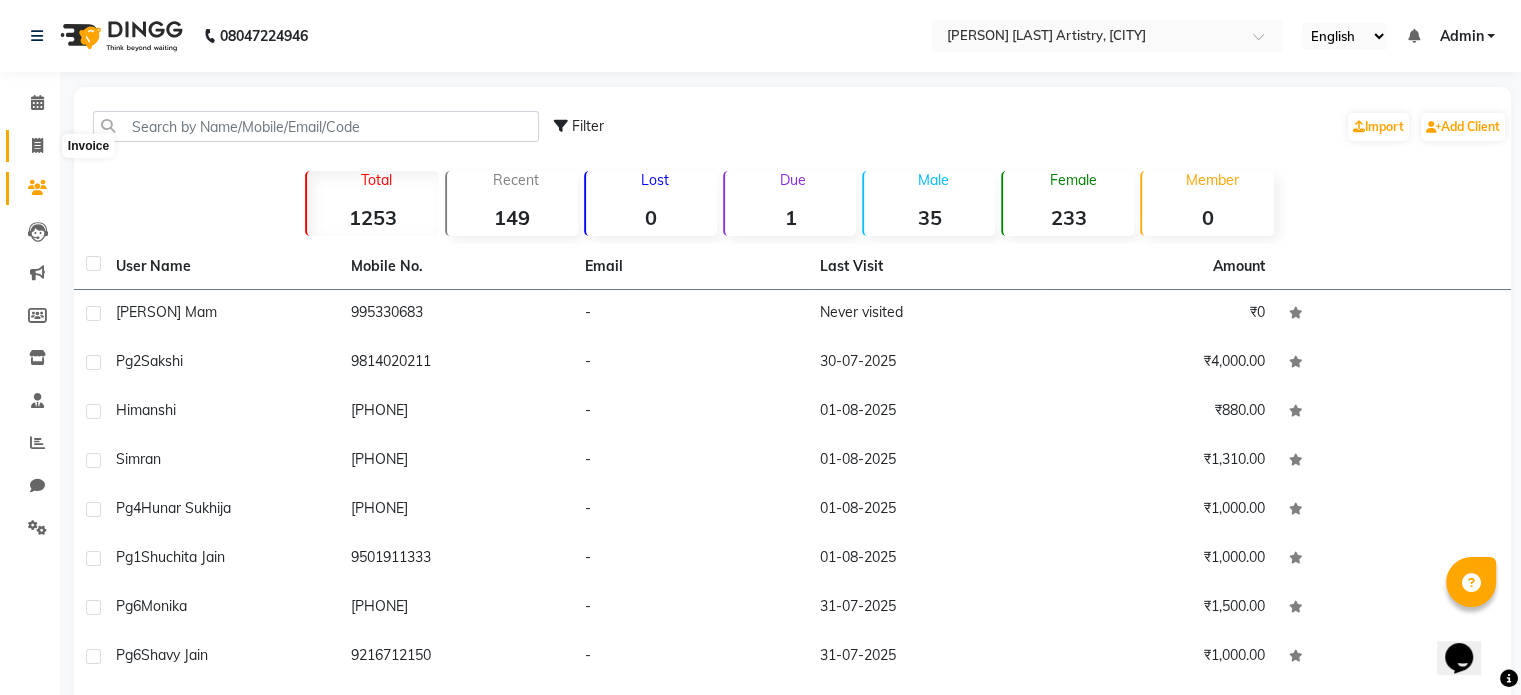 click 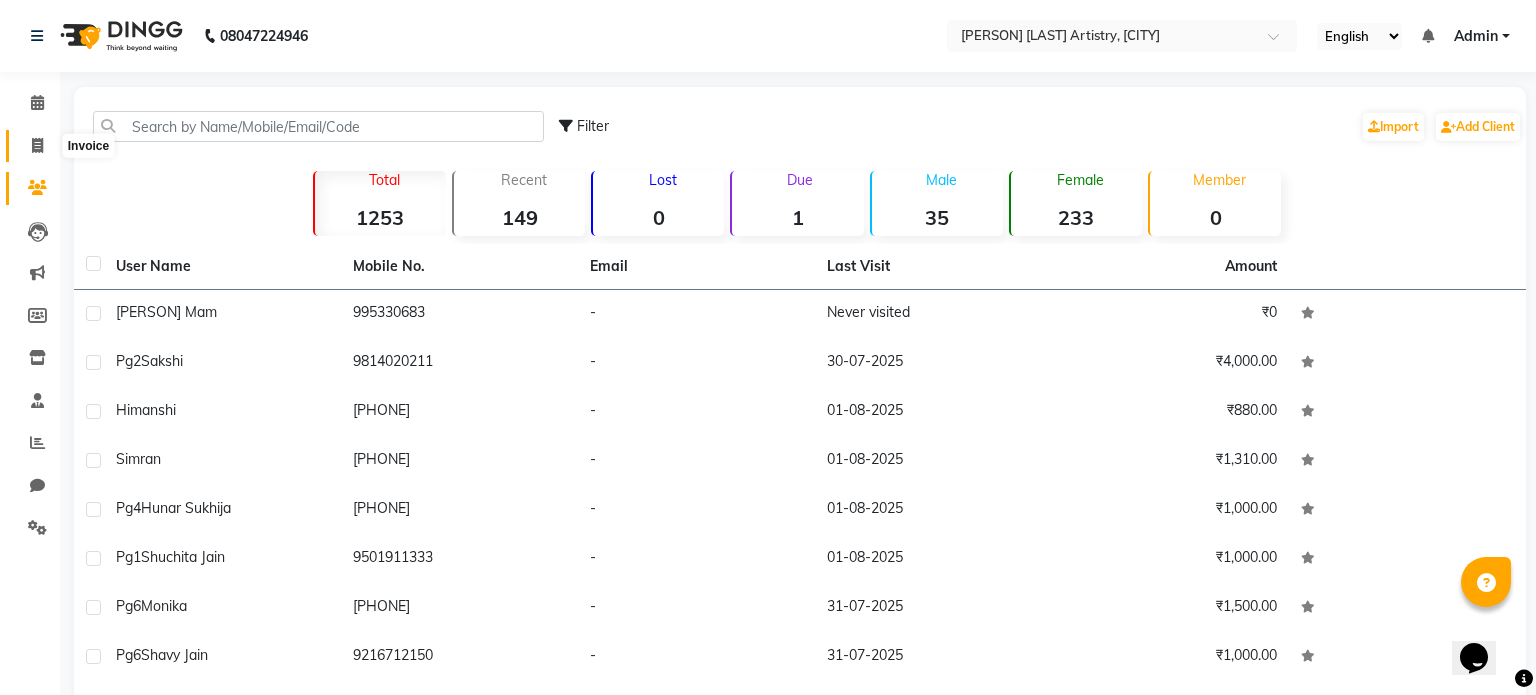 select on "service" 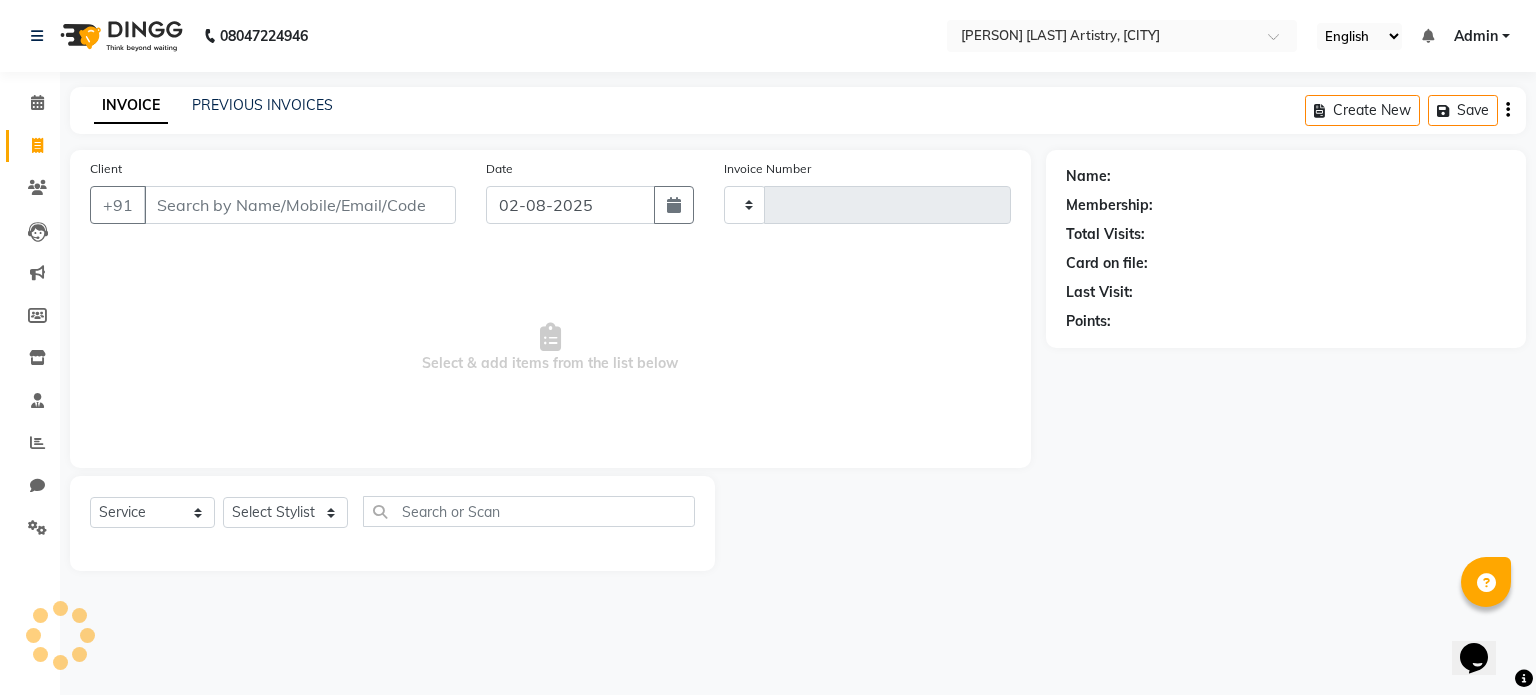 type on "0237" 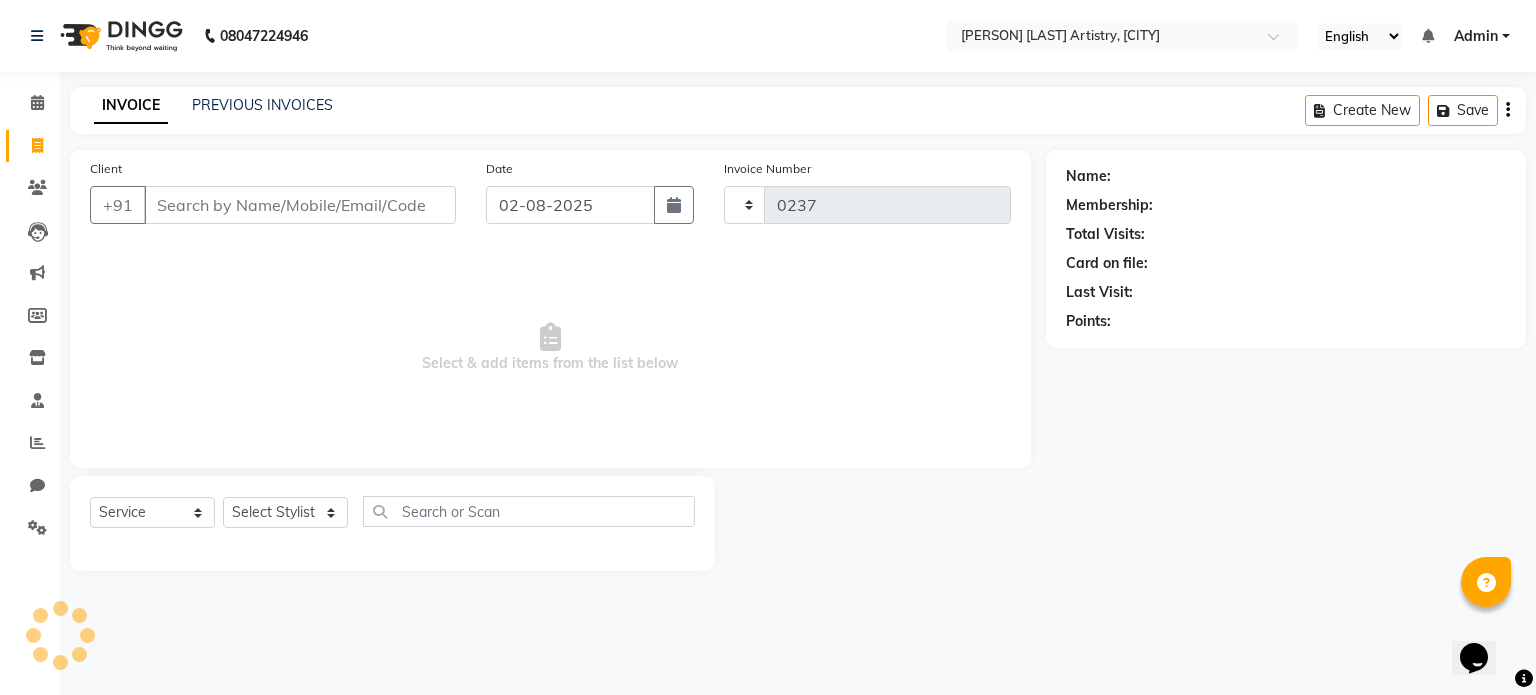 select on "8322" 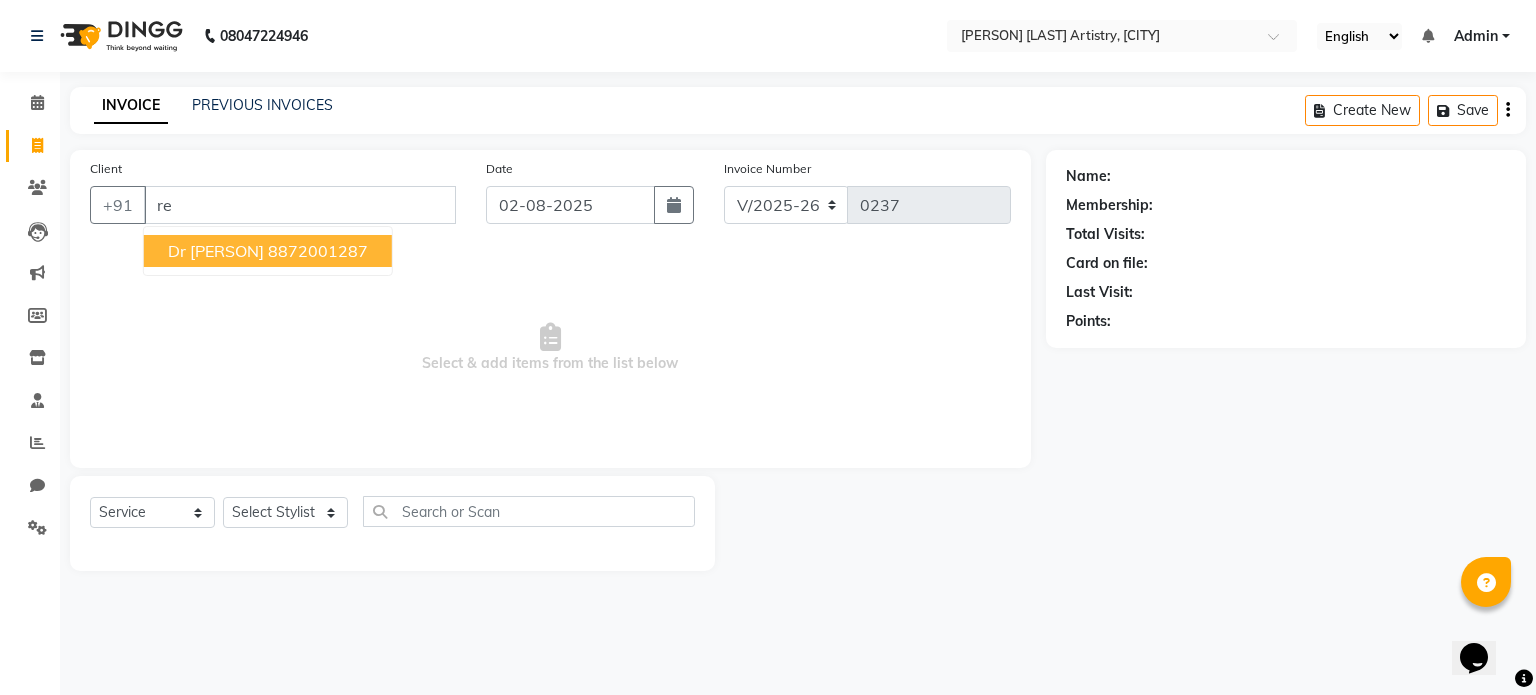type on "r" 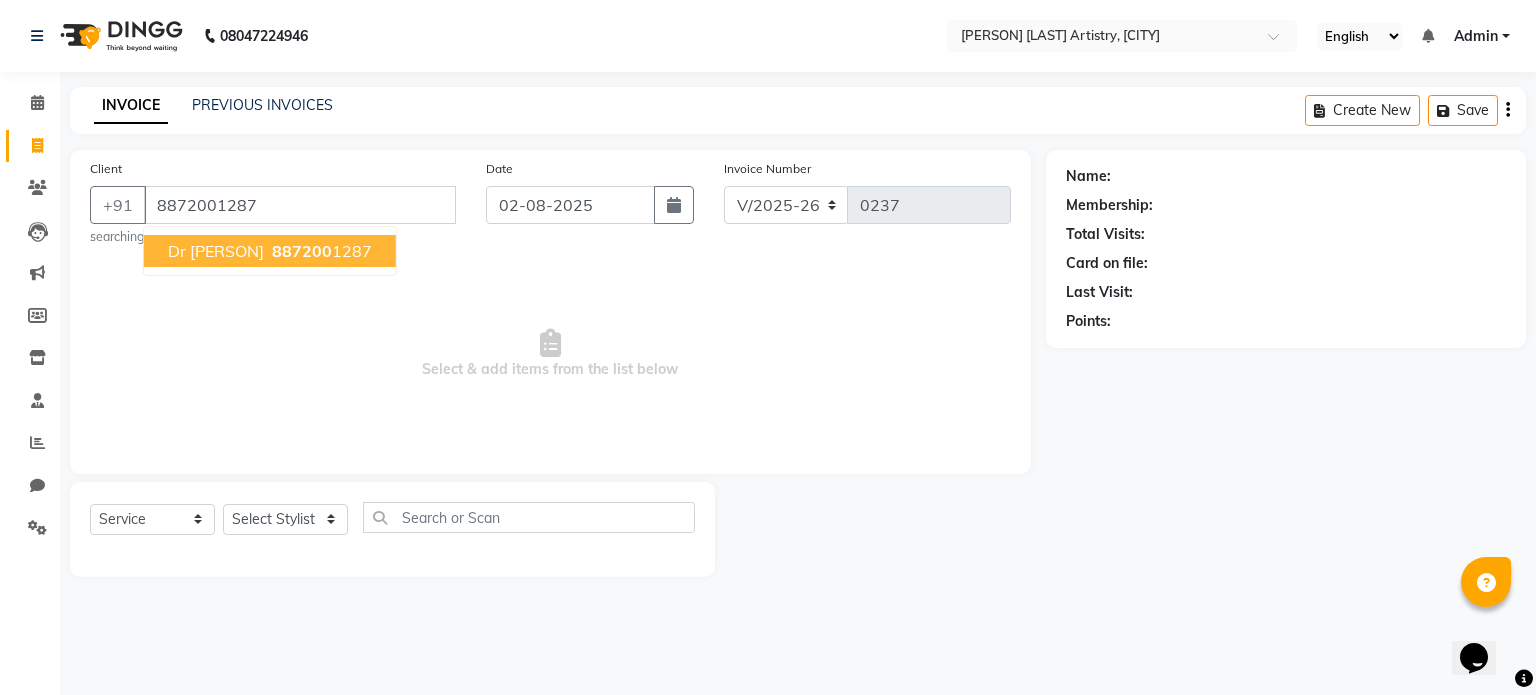 type on "8872001287" 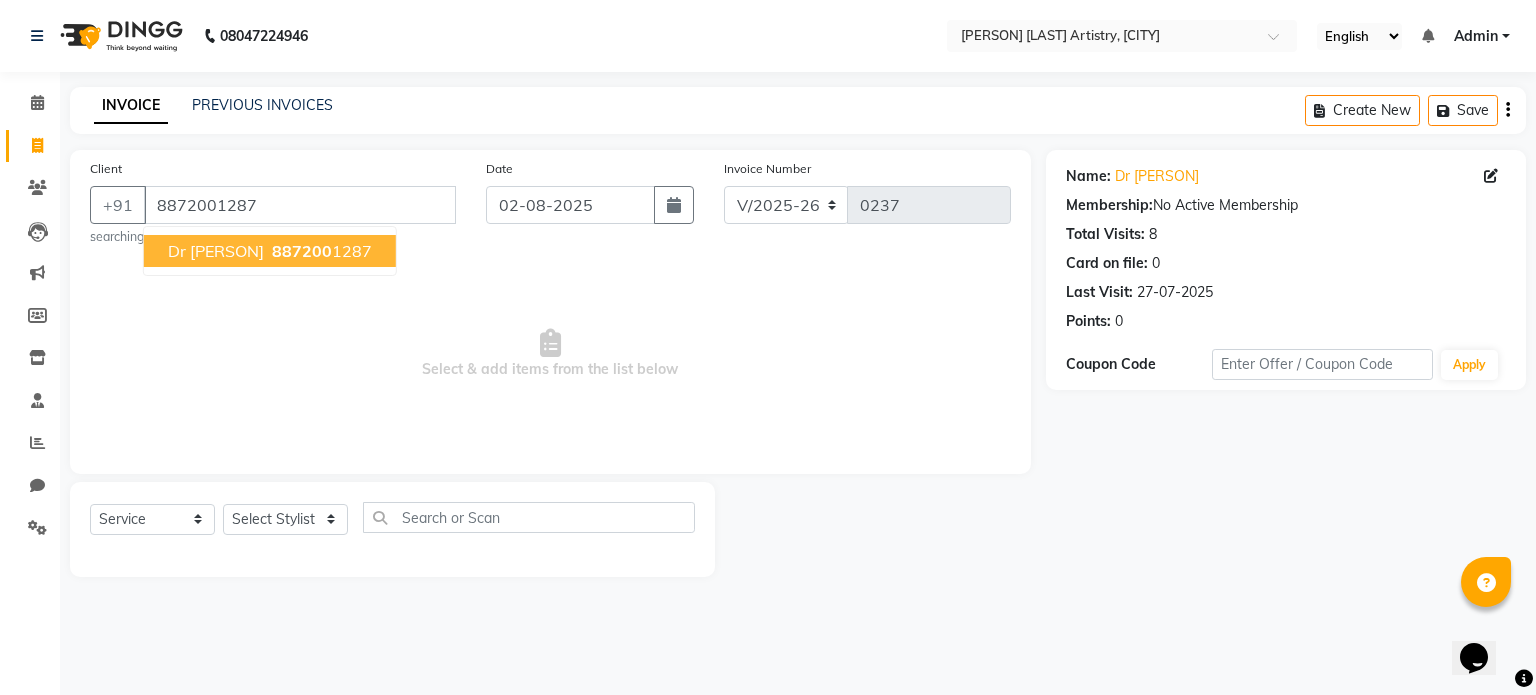 click on "Dr [PERSON]   [PHONE]" at bounding box center (270, 251) 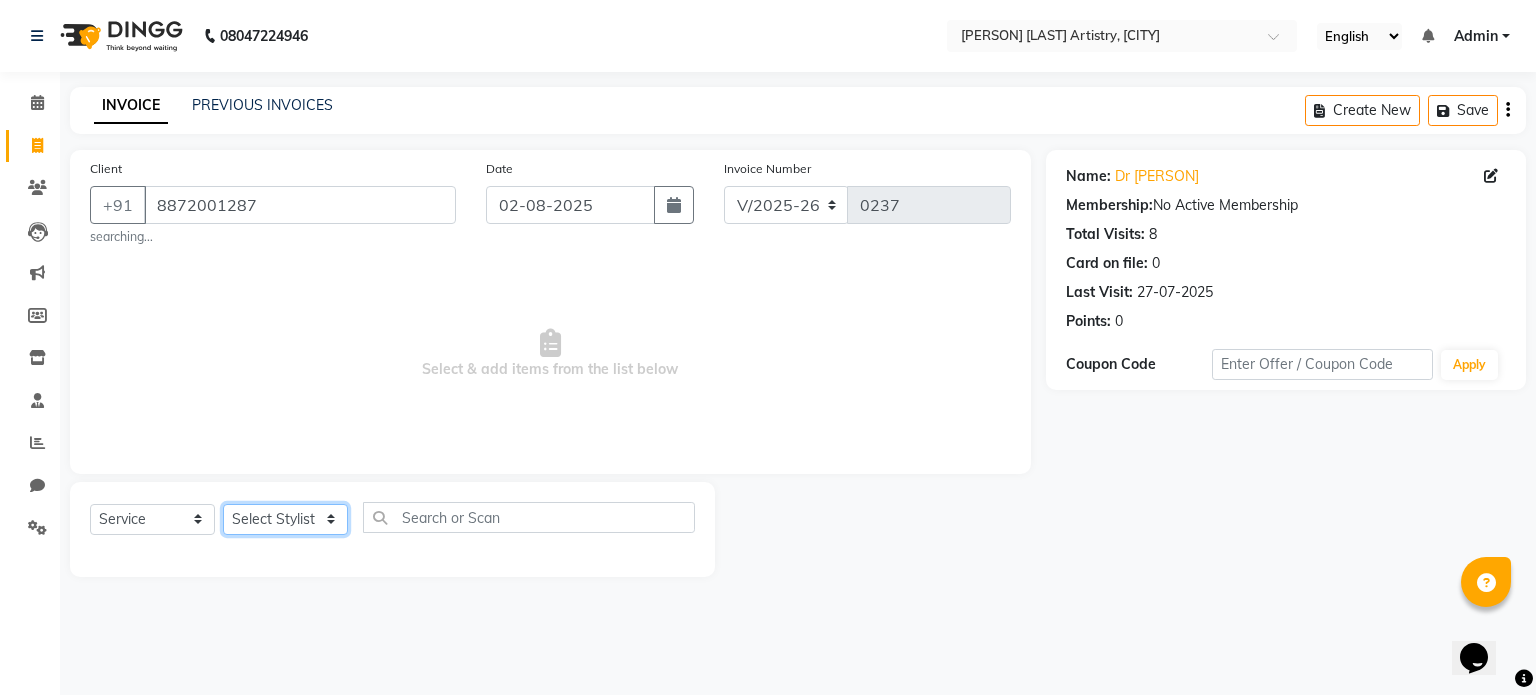 click on "Select Stylist Jeet Lakshmi Mannu Parneet Gandhi Rahul Sagar Sahil Sana" 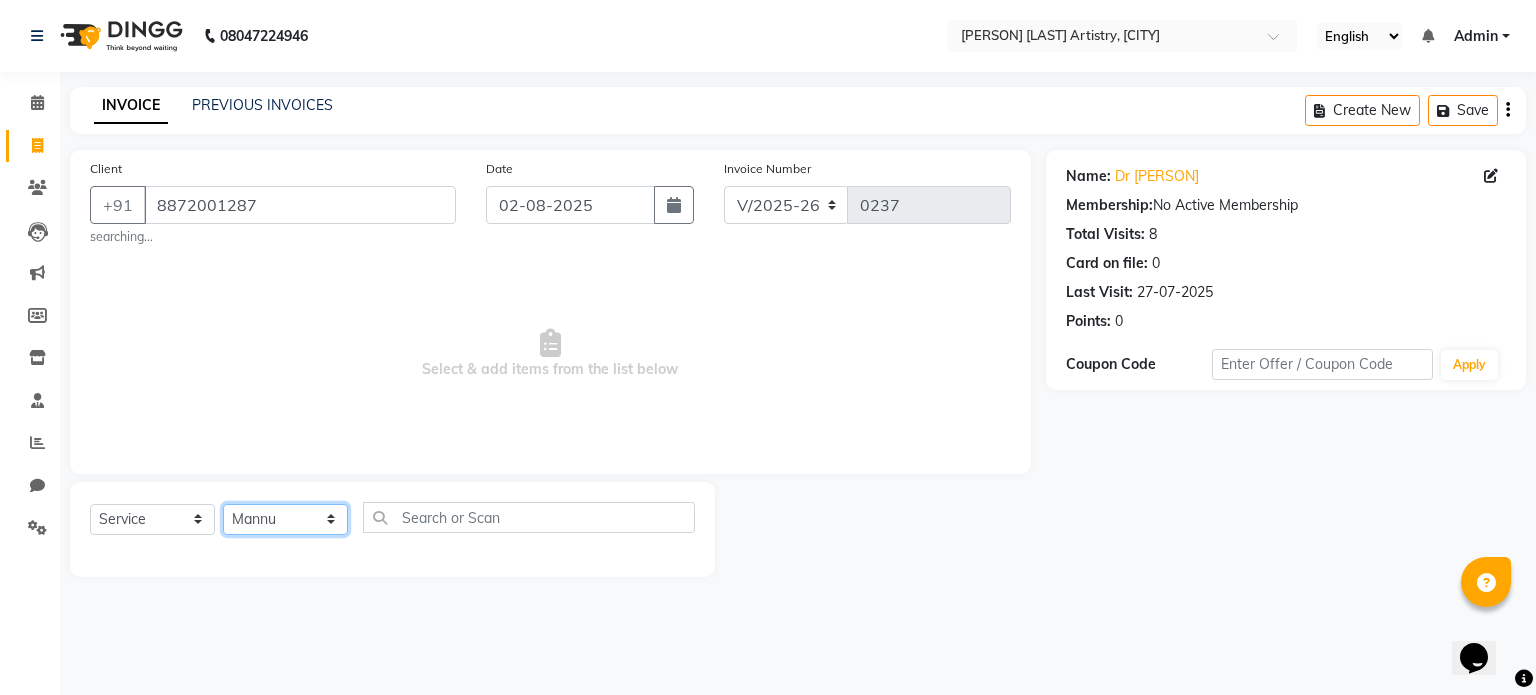click on "Select Stylist Jeet Lakshmi Mannu Parneet Gandhi Rahul Sagar Sahil Sana" 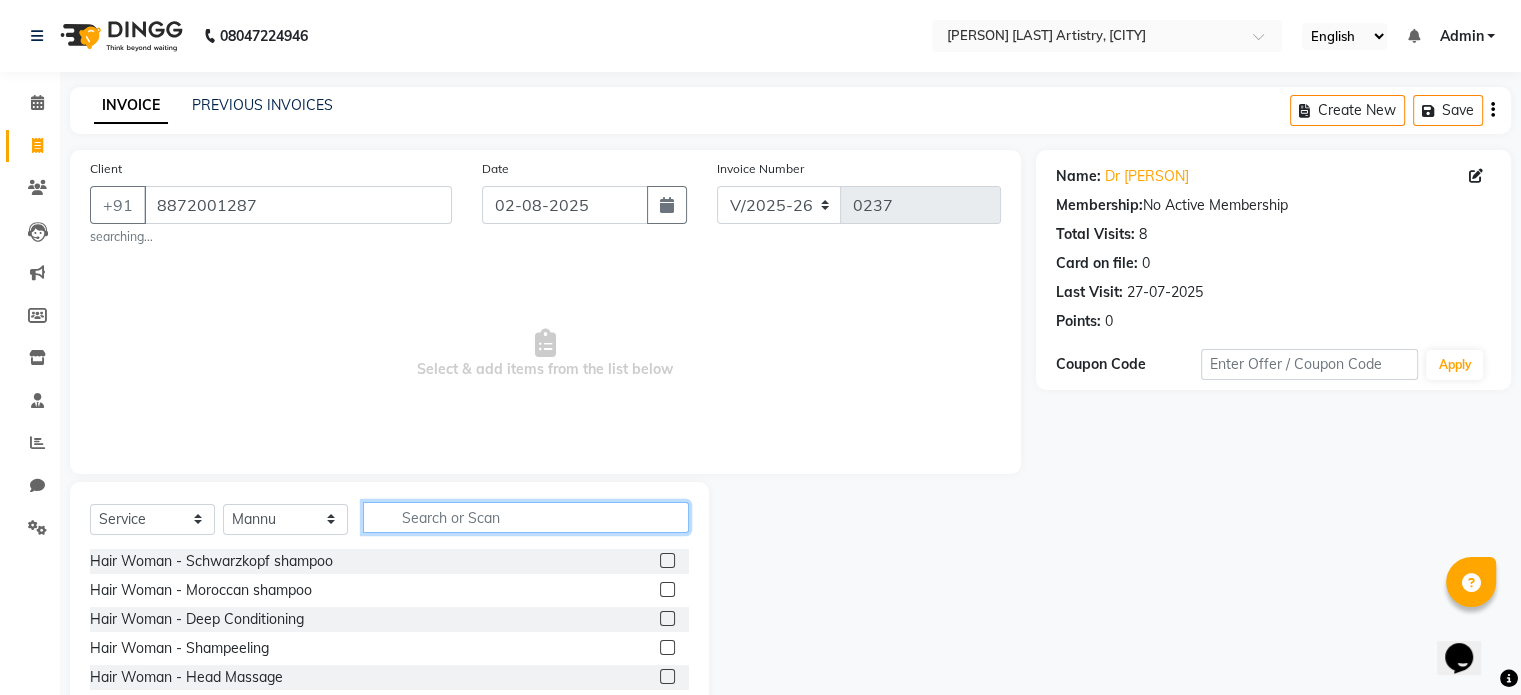 click 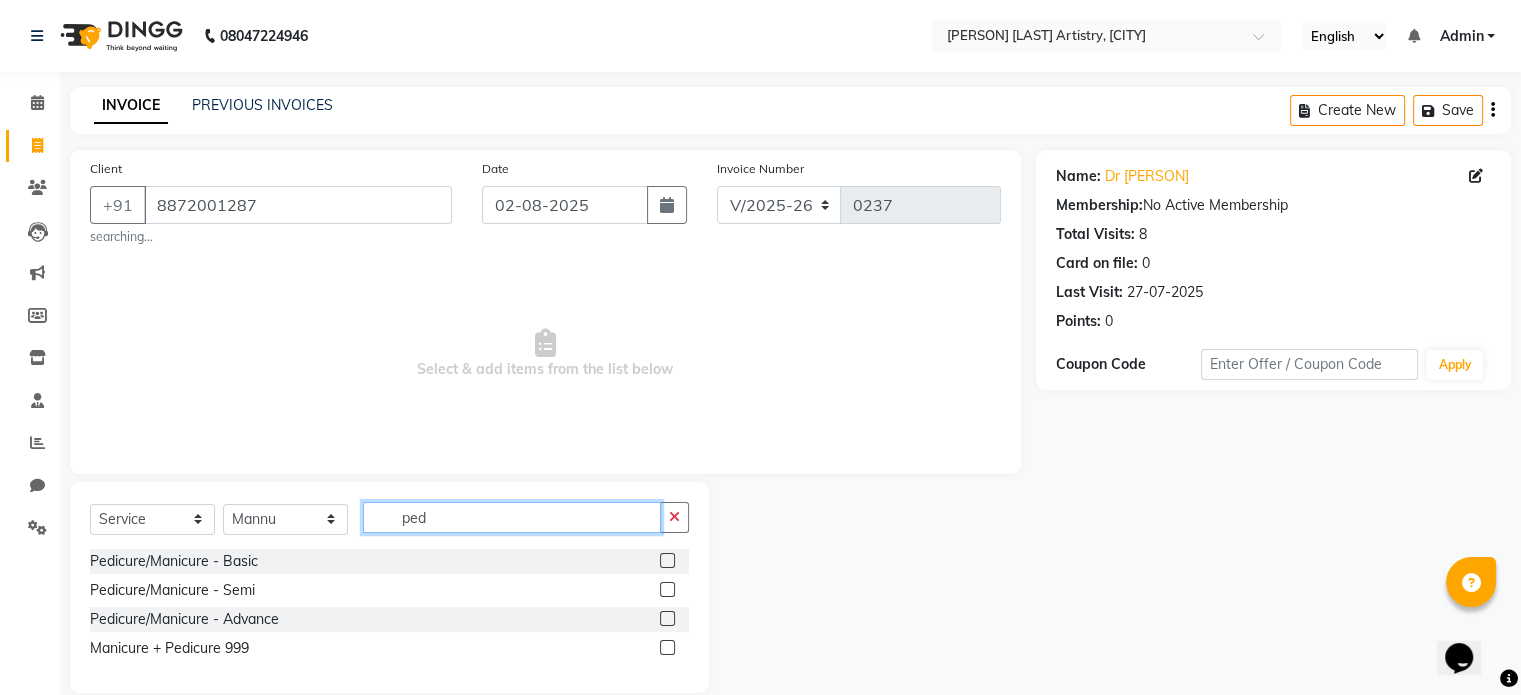 type on "ped" 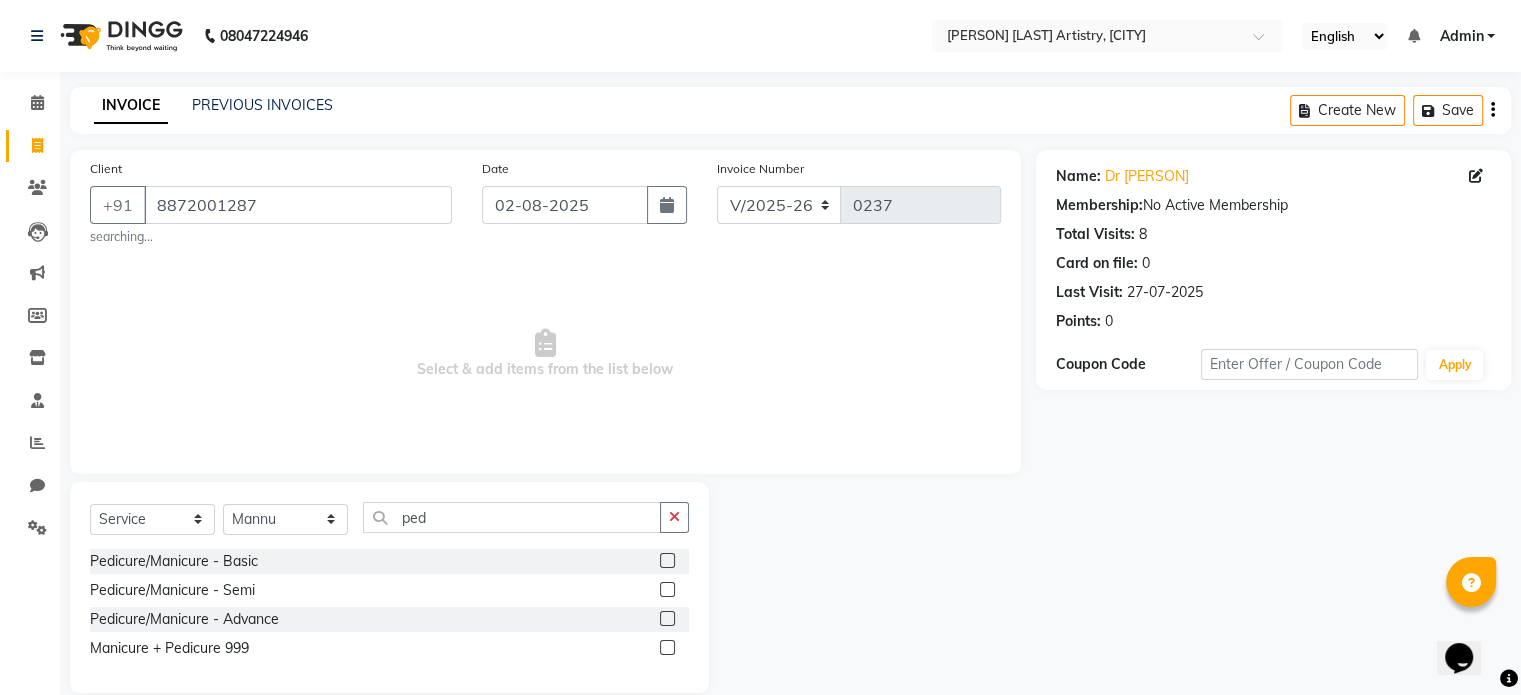 click 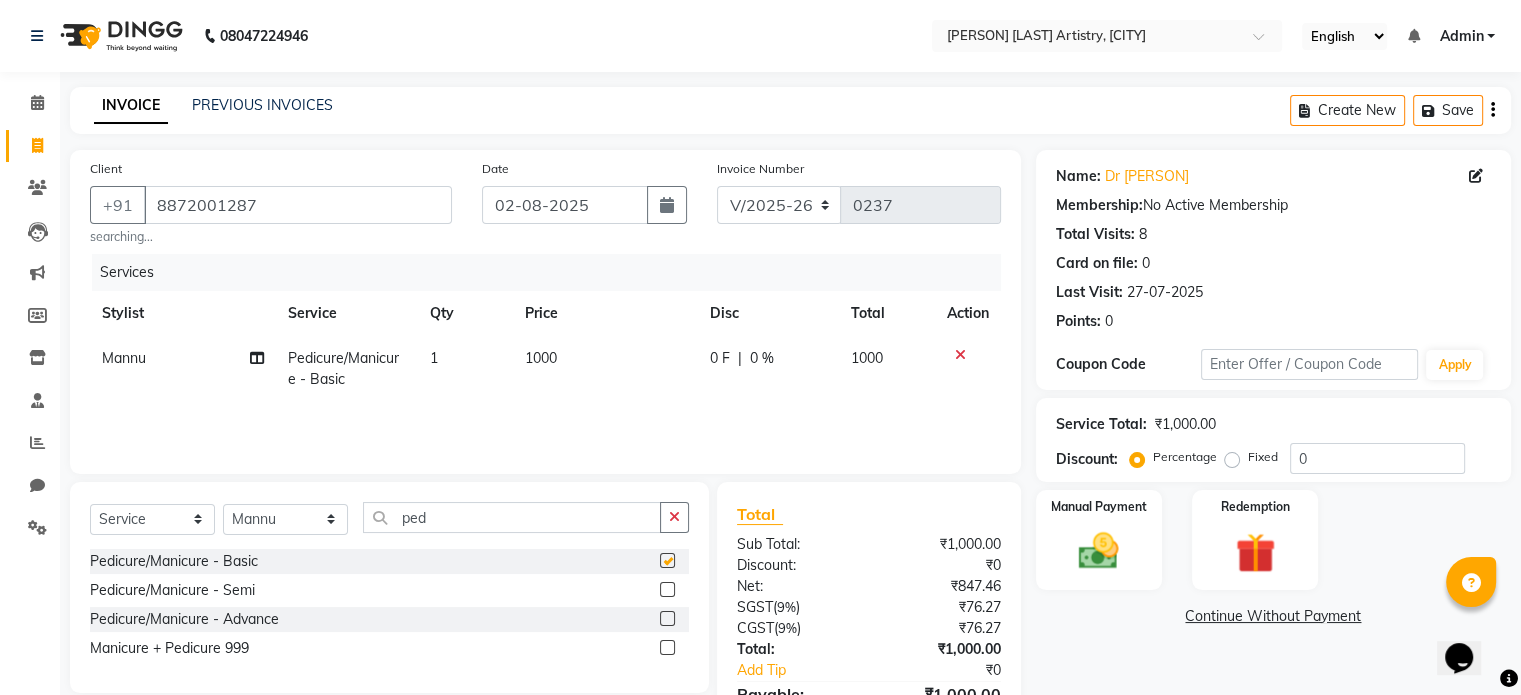 checkbox on "false" 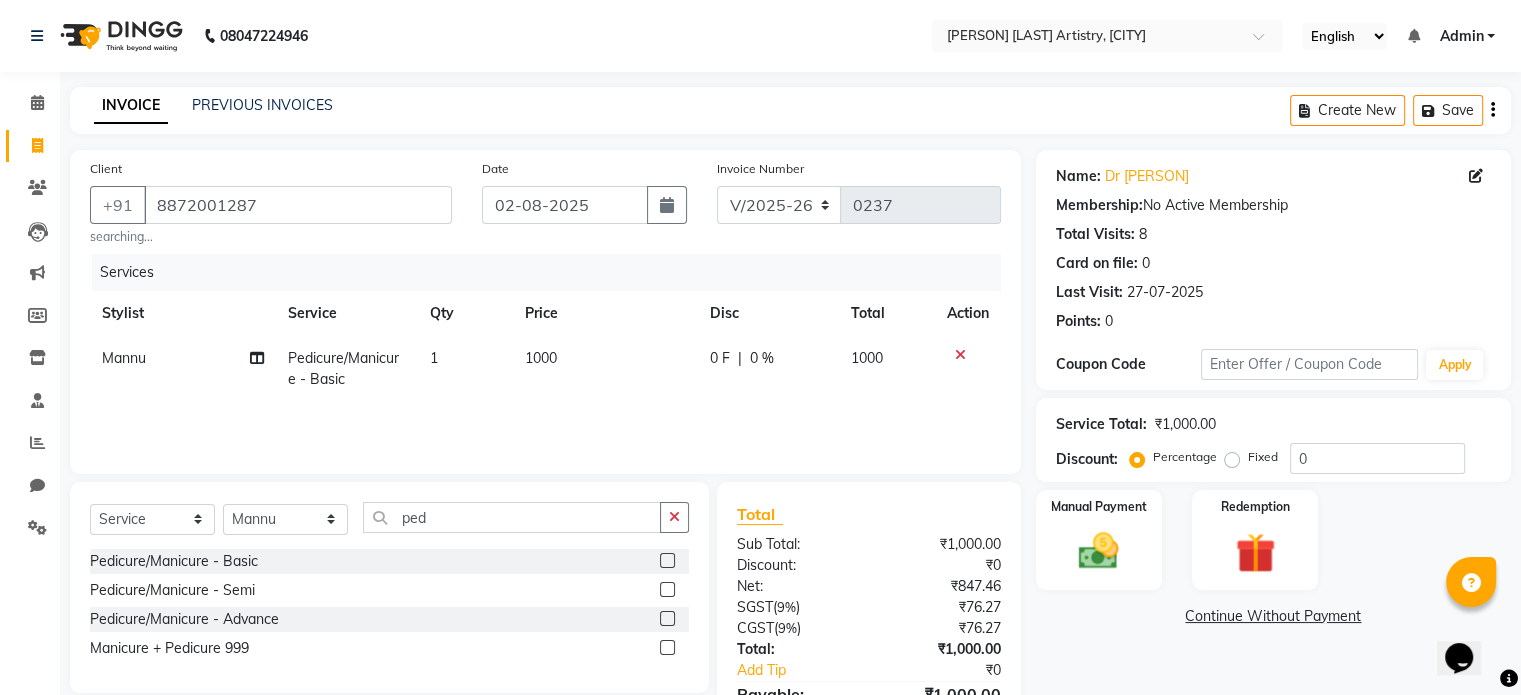 click on "0 F | 0 %" 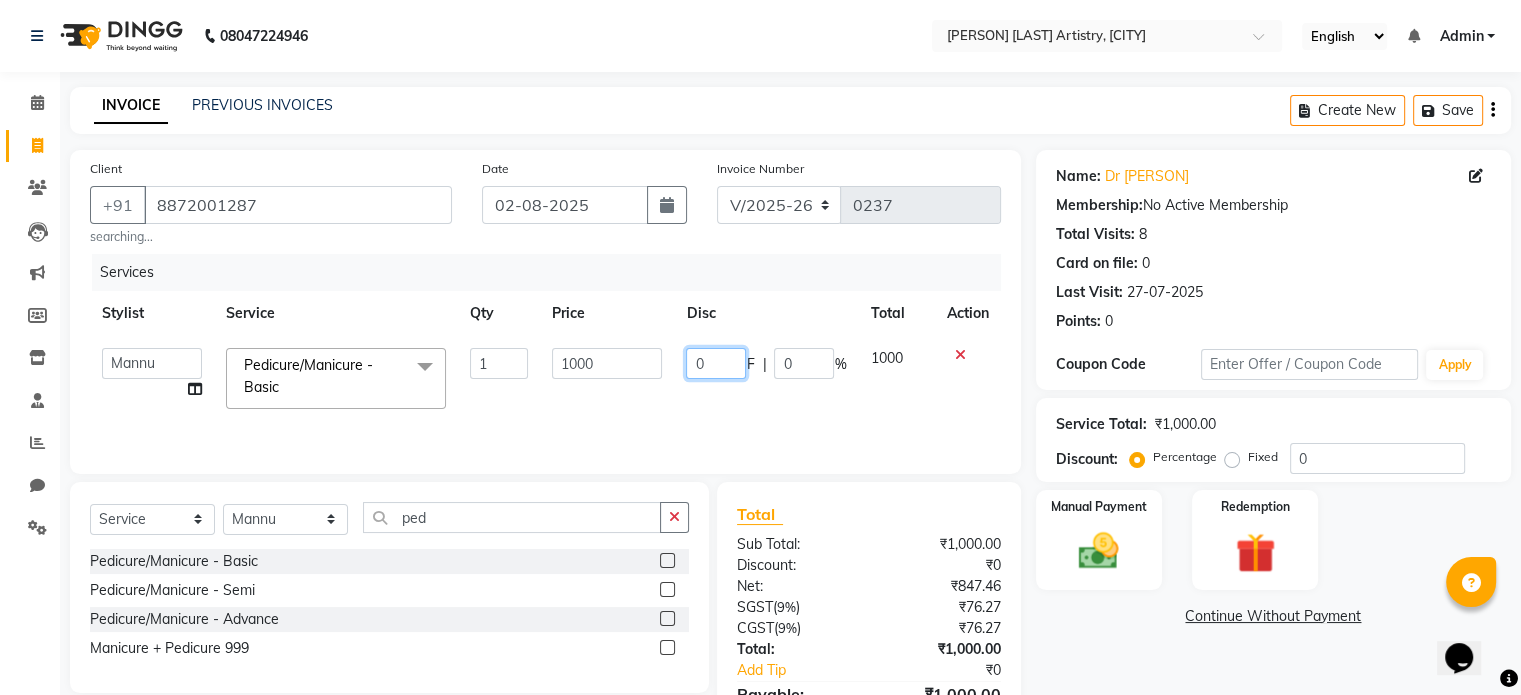 click on "0" 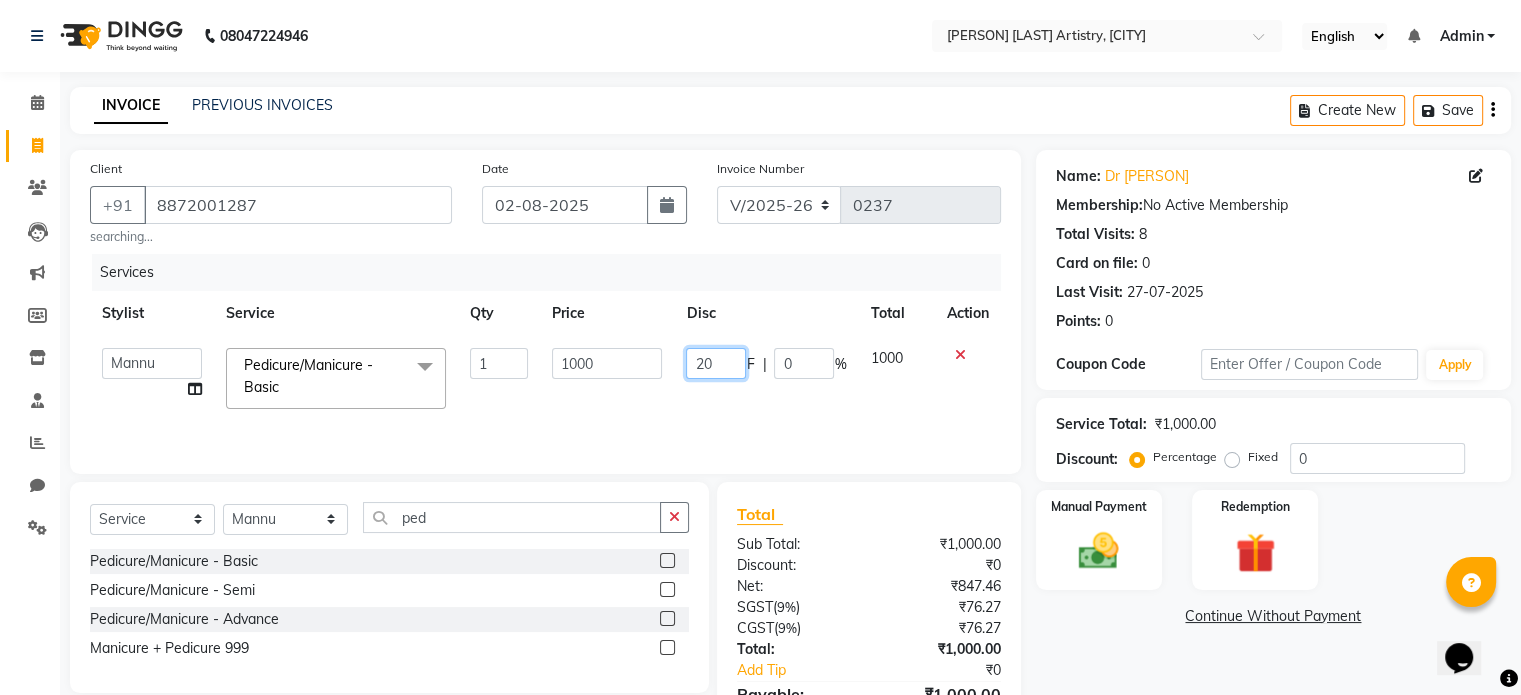 type on "200" 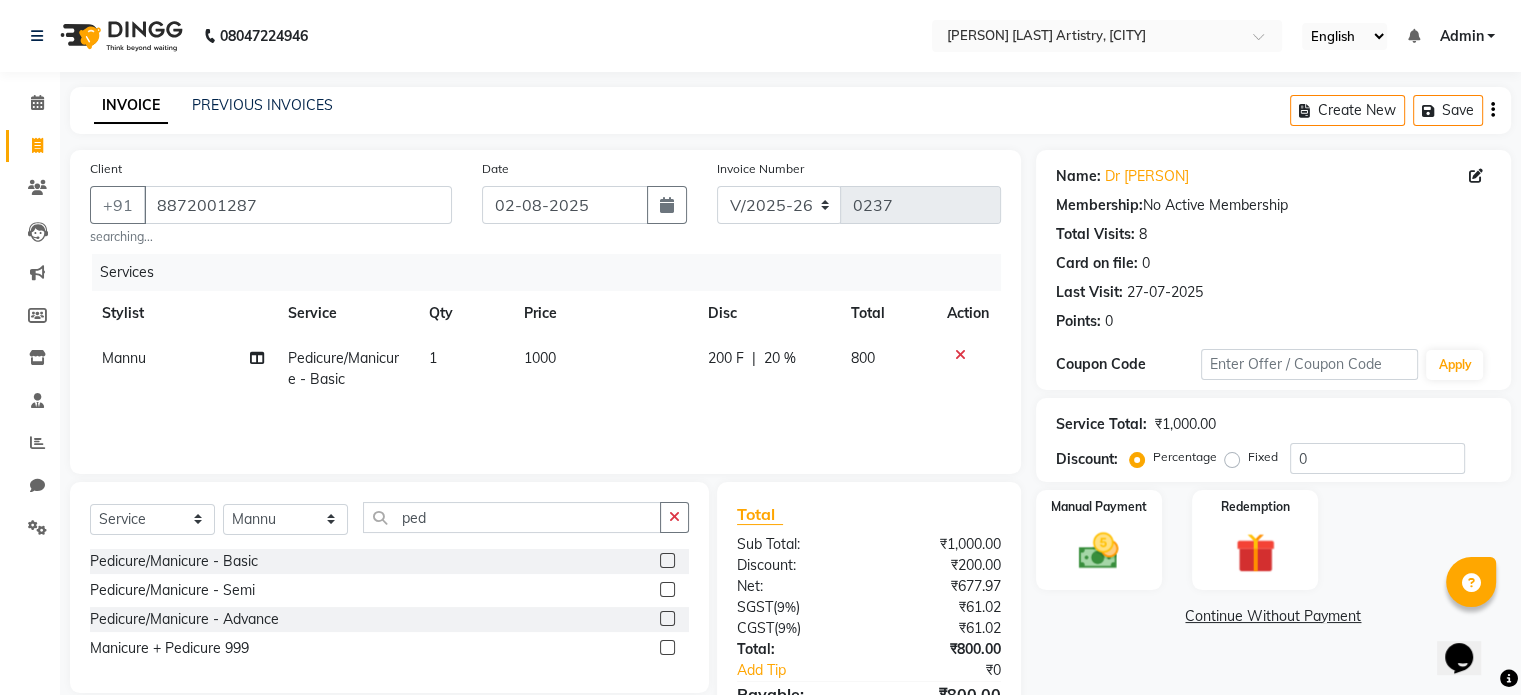 click on "200 F | 20 %" 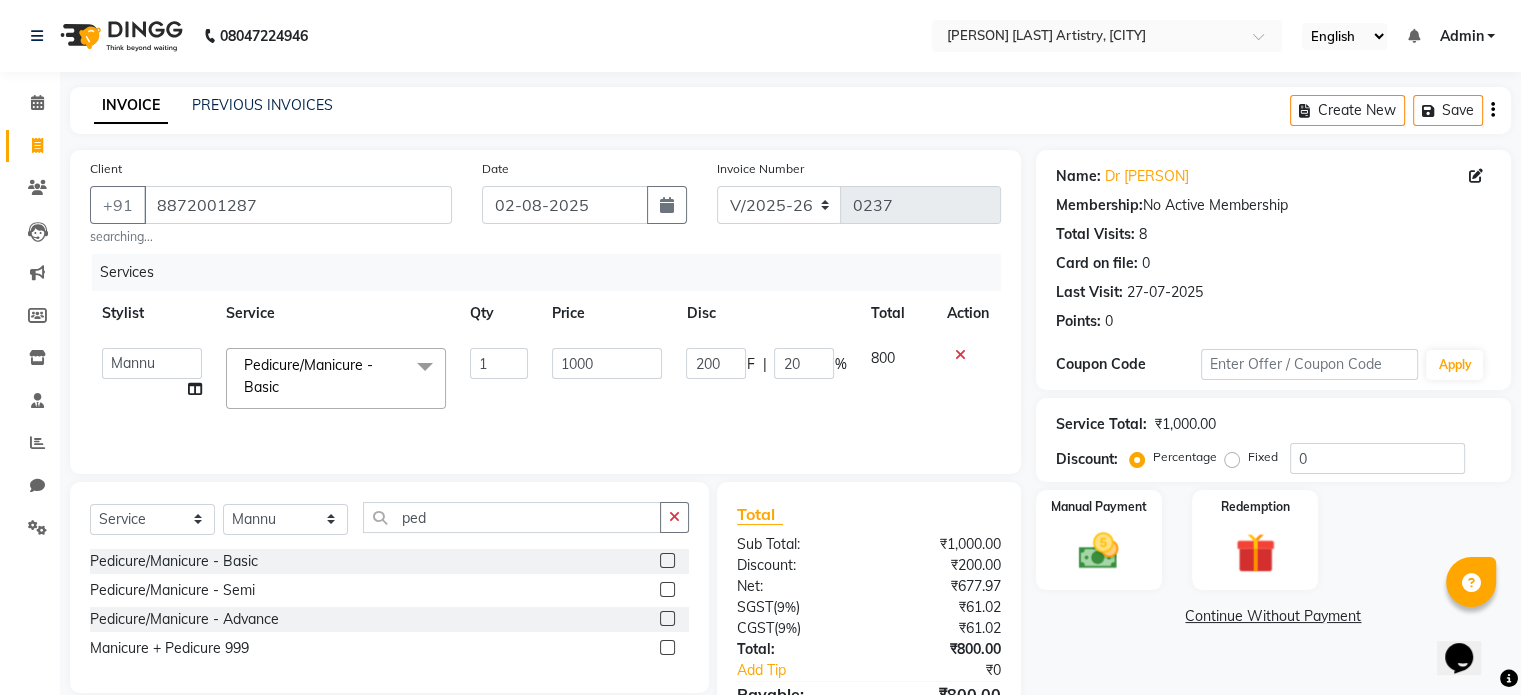 scroll, scrollTop: 112, scrollLeft: 0, axis: vertical 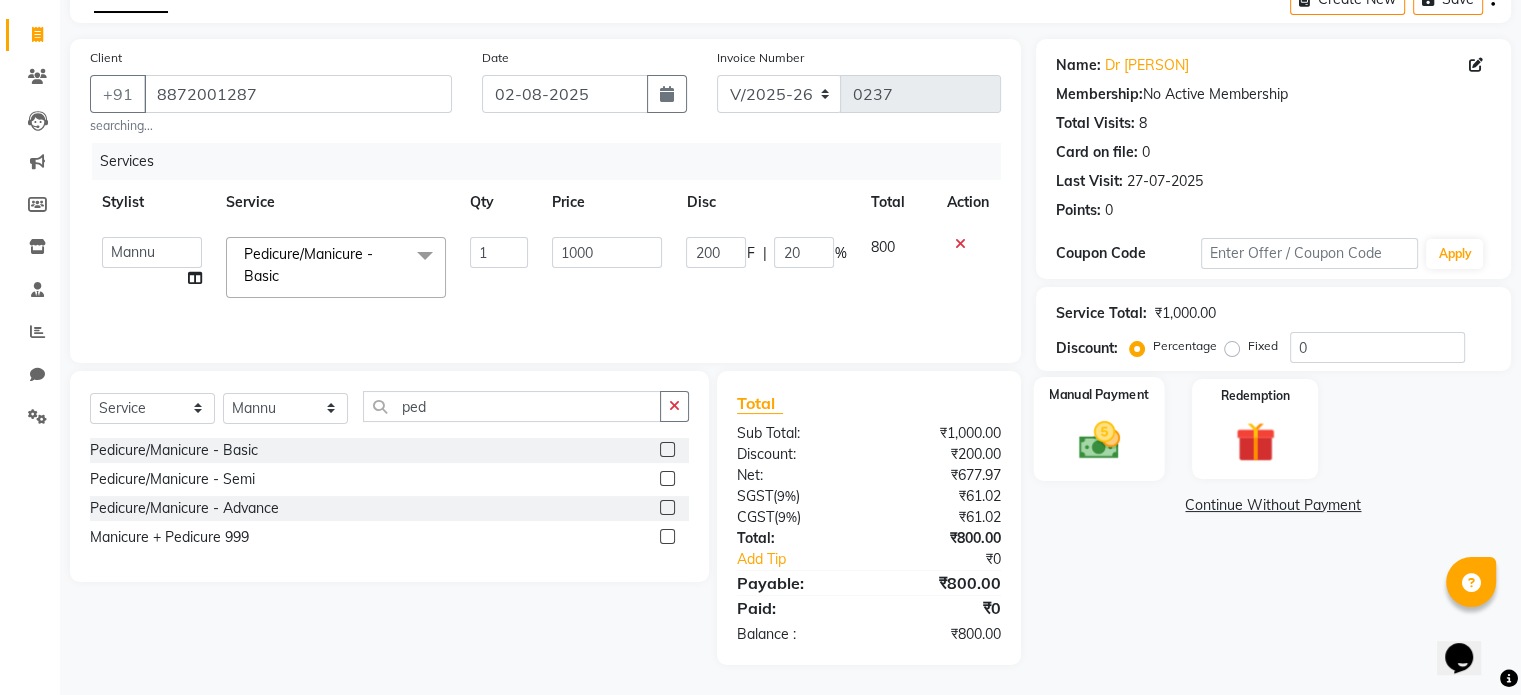 click 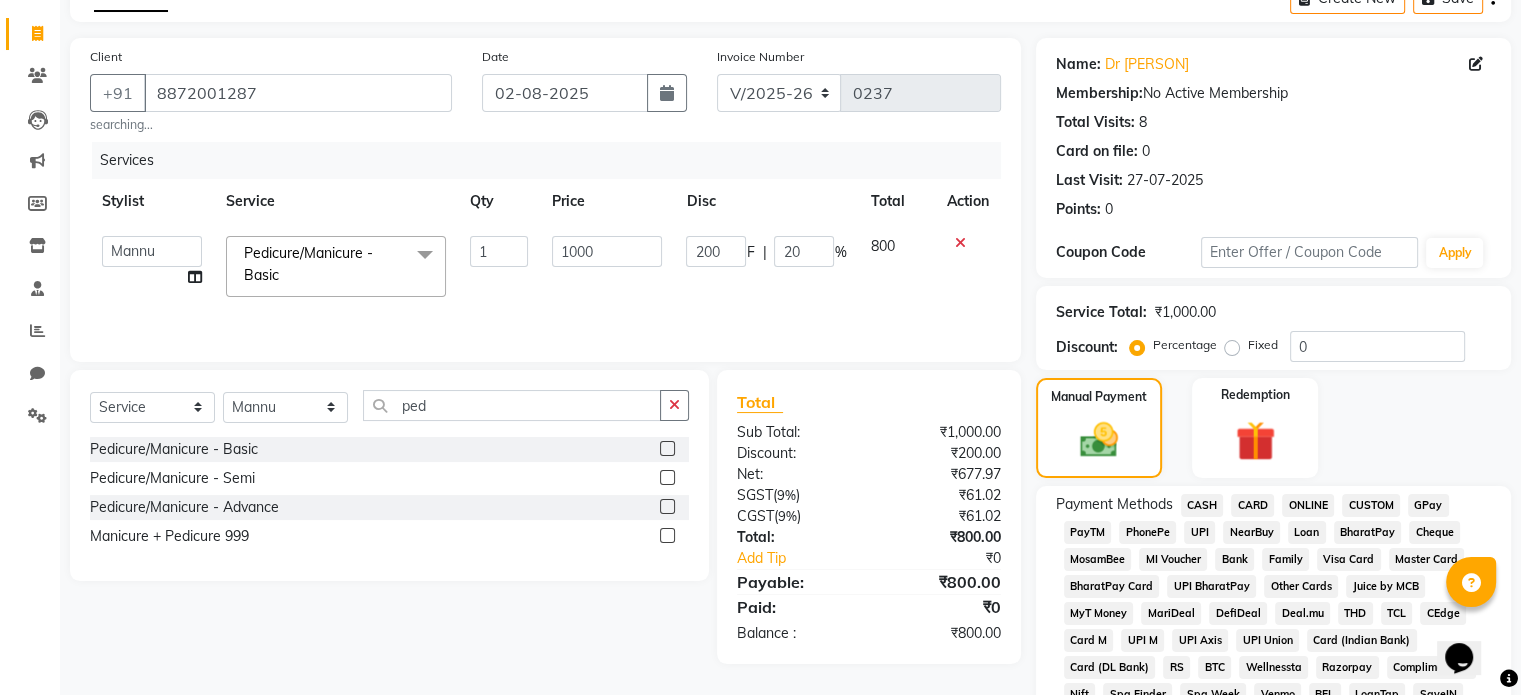click on "UPI" 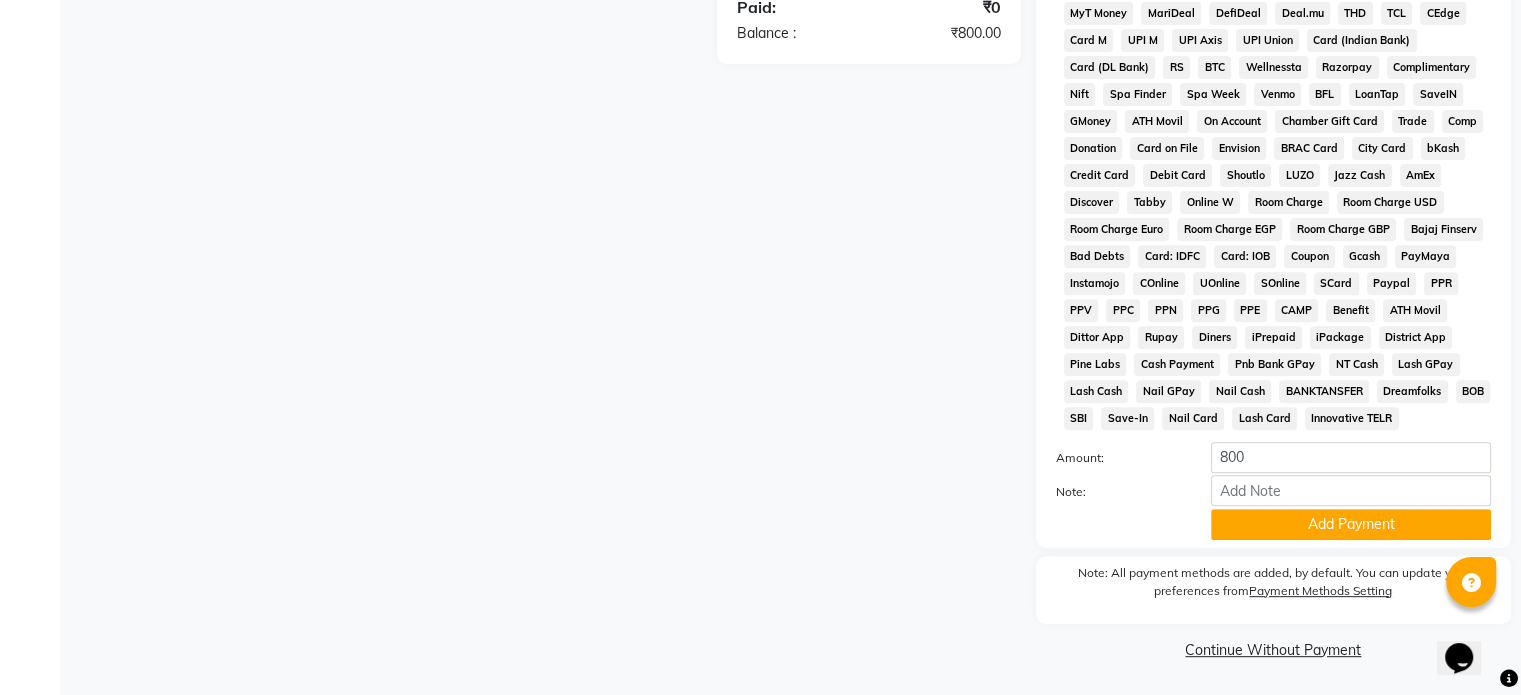 scroll, scrollTop: 728, scrollLeft: 0, axis: vertical 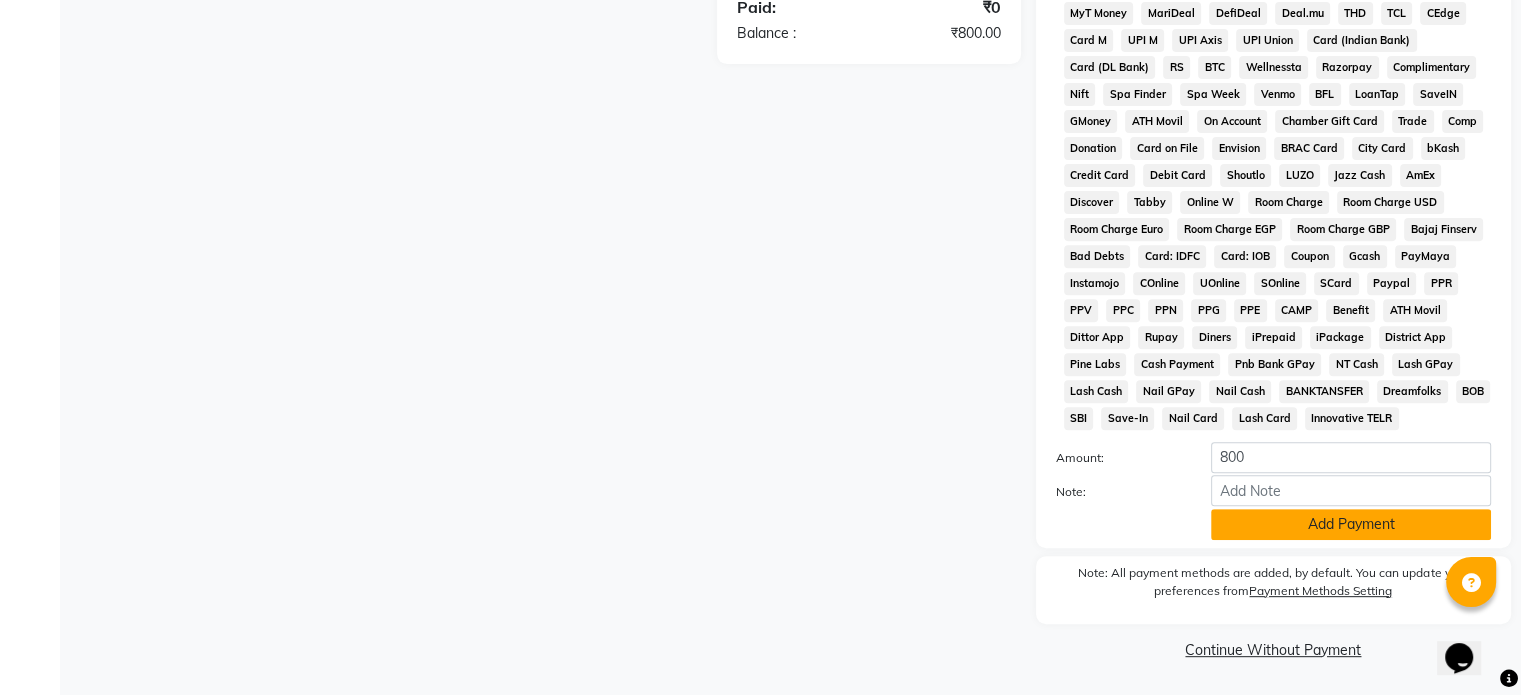 click on "Add Payment" 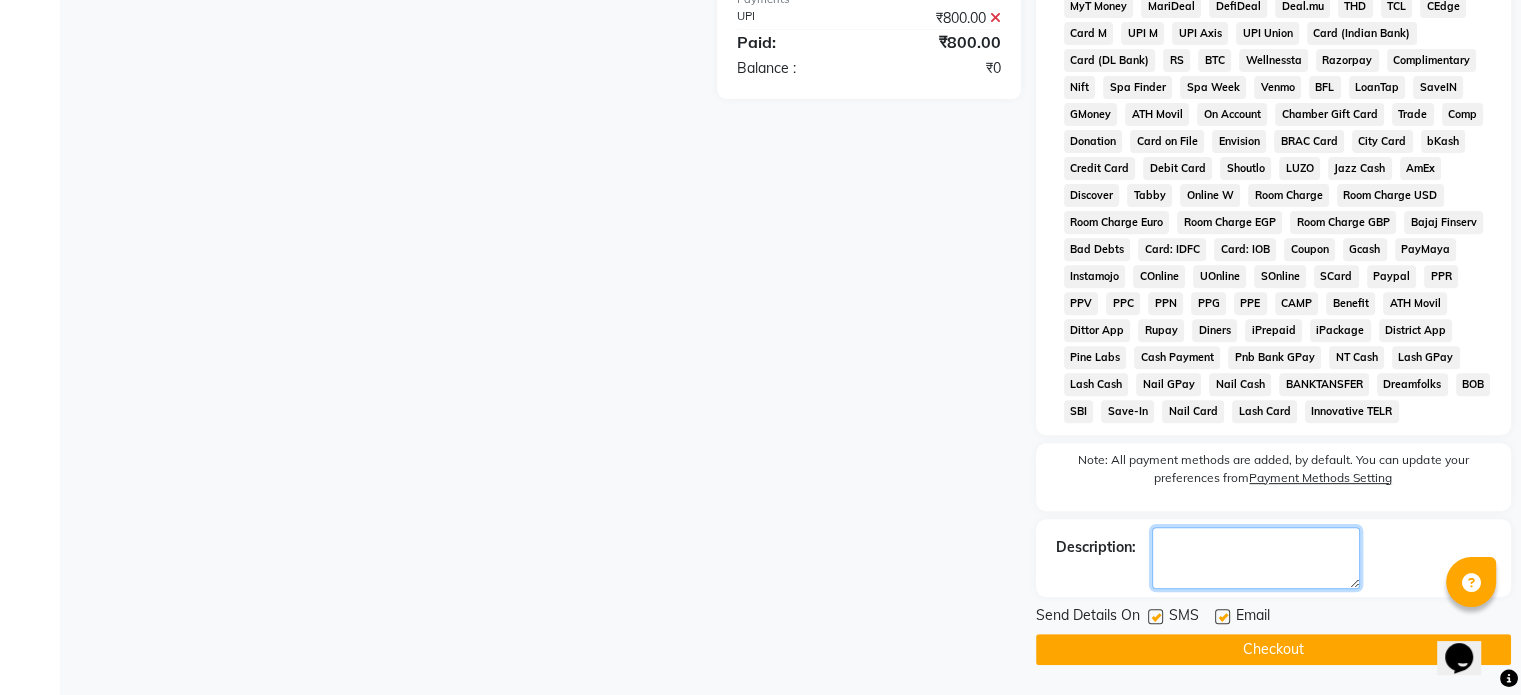 click 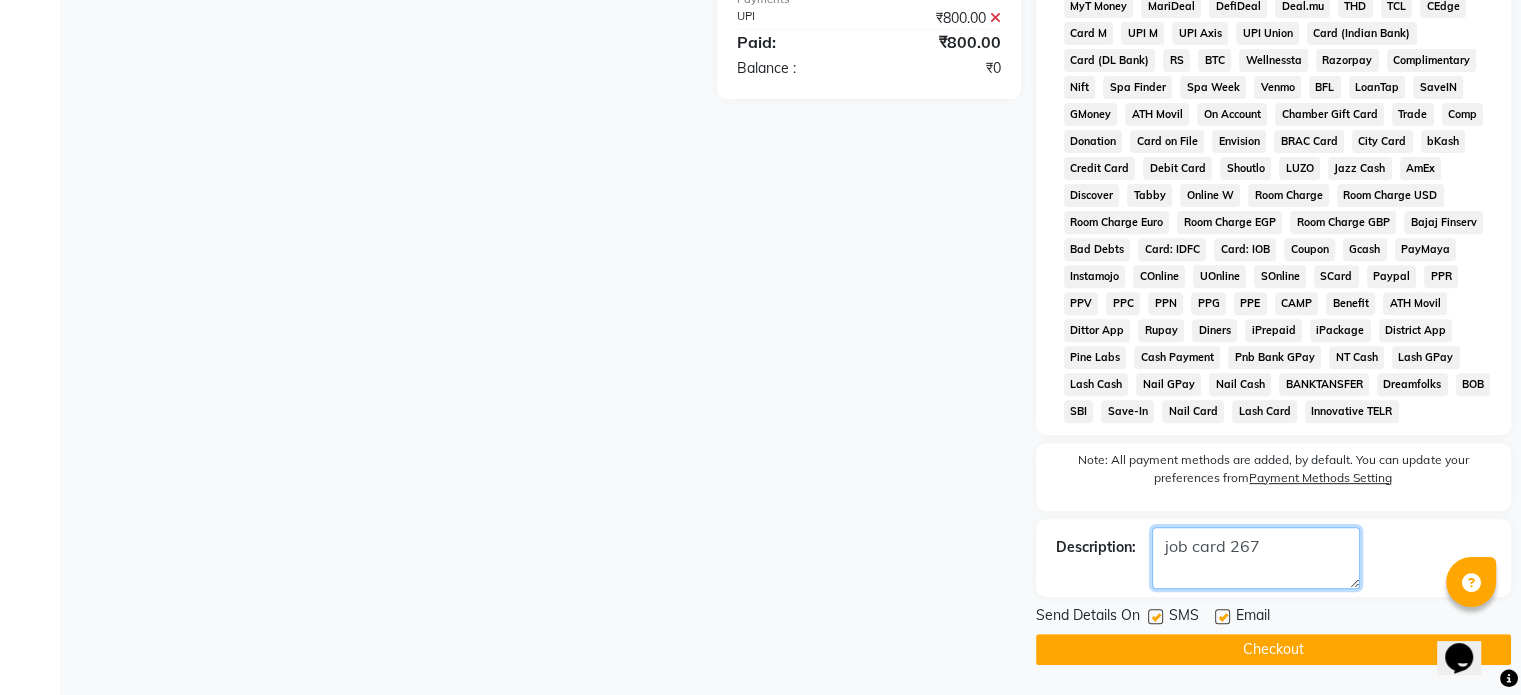 type on "job card 267" 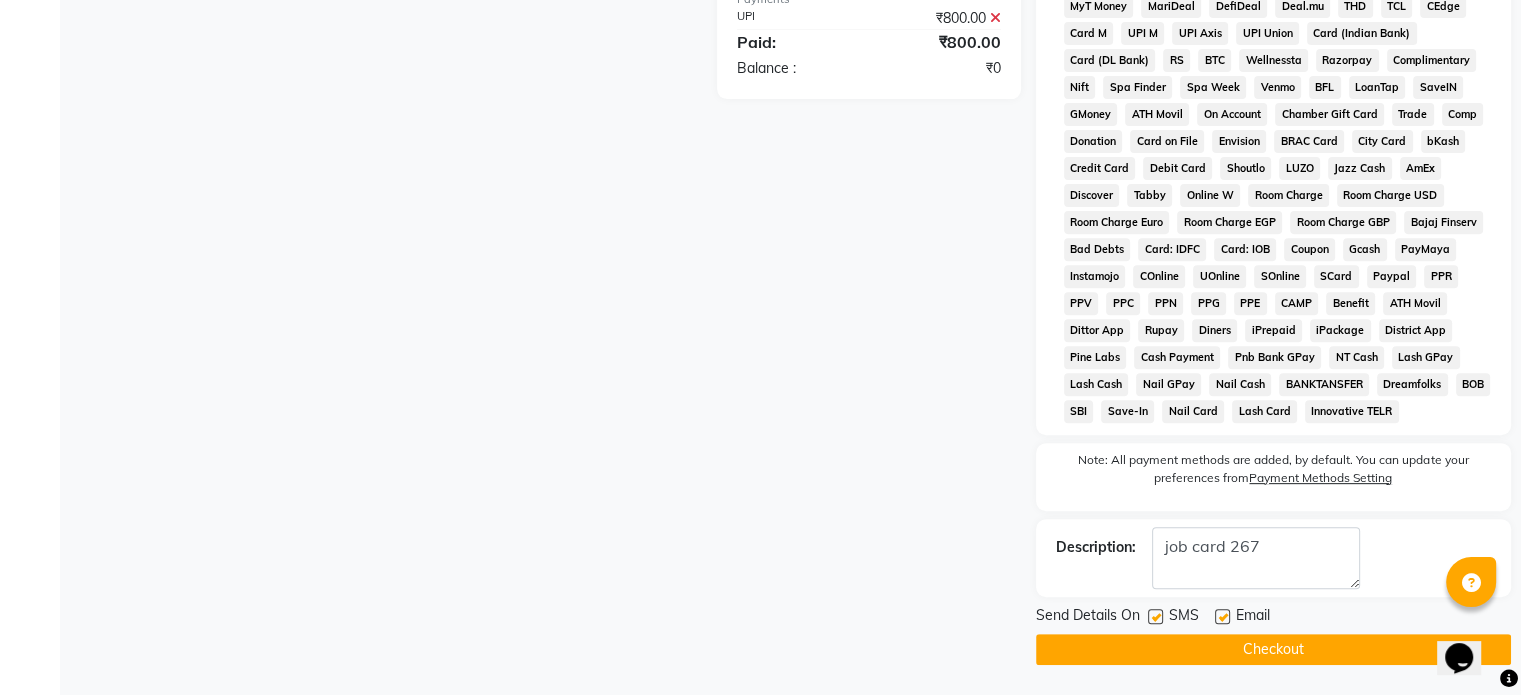 click on "Client +[COUNTRY] [PHONE] searching... Date [DATE] Invoice Number V/[YEAR] V/[YEAR]-[YEAR] 0237 Services Stylist Service Qty Price Disc Total Action  [PERSON]   [PERSON]   [PERSON]   [PERSON]  [PERSON]   [PERSON]   [PERSON]   [PERSON]  Pedicure/Manicure - Basic  x Hair Woman - Schwarzkopf shampoo Hair Woman - Moroccan shampoo Hair Woman - Deep Conditioning Hair Woman - Shampeeling Hair Woman - Head Massage Hair Woman - Hair Cut Hair Woman - Split Ends Hair Woman - Blow dry Hair Woman - Spiral curls Hair Woman - Flat iron straightening Hair Baby Girl - Hair Cut  Head Wash PKG Hair Men - Schwarzkopf shampoo Hair Men - Moroccan shampoo Hair Men - Hair cut Hair Men - Beard trim Hair Men - Shave Hair Men - Body Trim Hair Men - mustache Hair Men Baby Boy - Hair cut Waxing Women - Full legs (normal) Waxing Women - Full legs (rica) Waxing Women - Full arms (normal) Waxing Women - Full arms (rica) Waxing Women - Half legs (normal) Waxing Women - Half legs (rica) Waxing Women - Half arms (normal) Waxing Women - Half arms (rica) schwarzkopf" 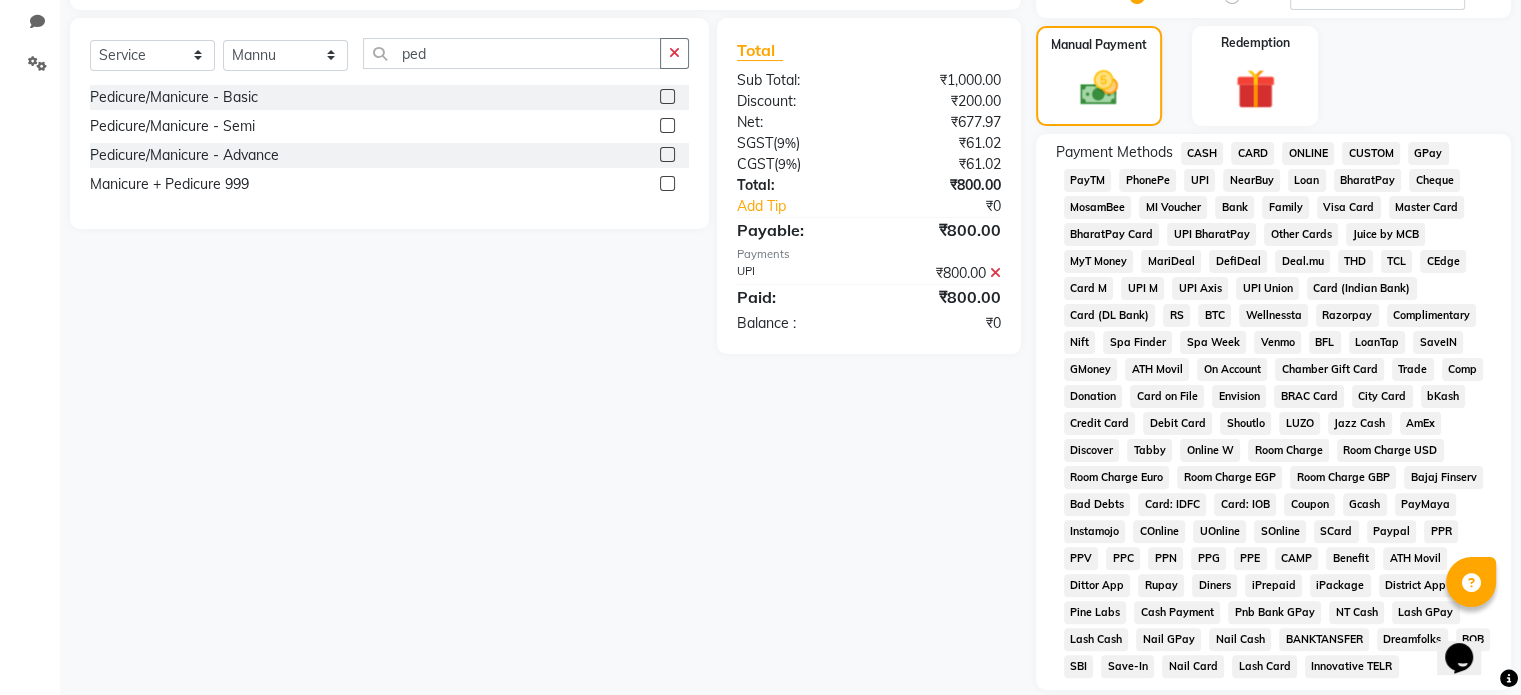 scroll, scrollTop: 733, scrollLeft: 0, axis: vertical 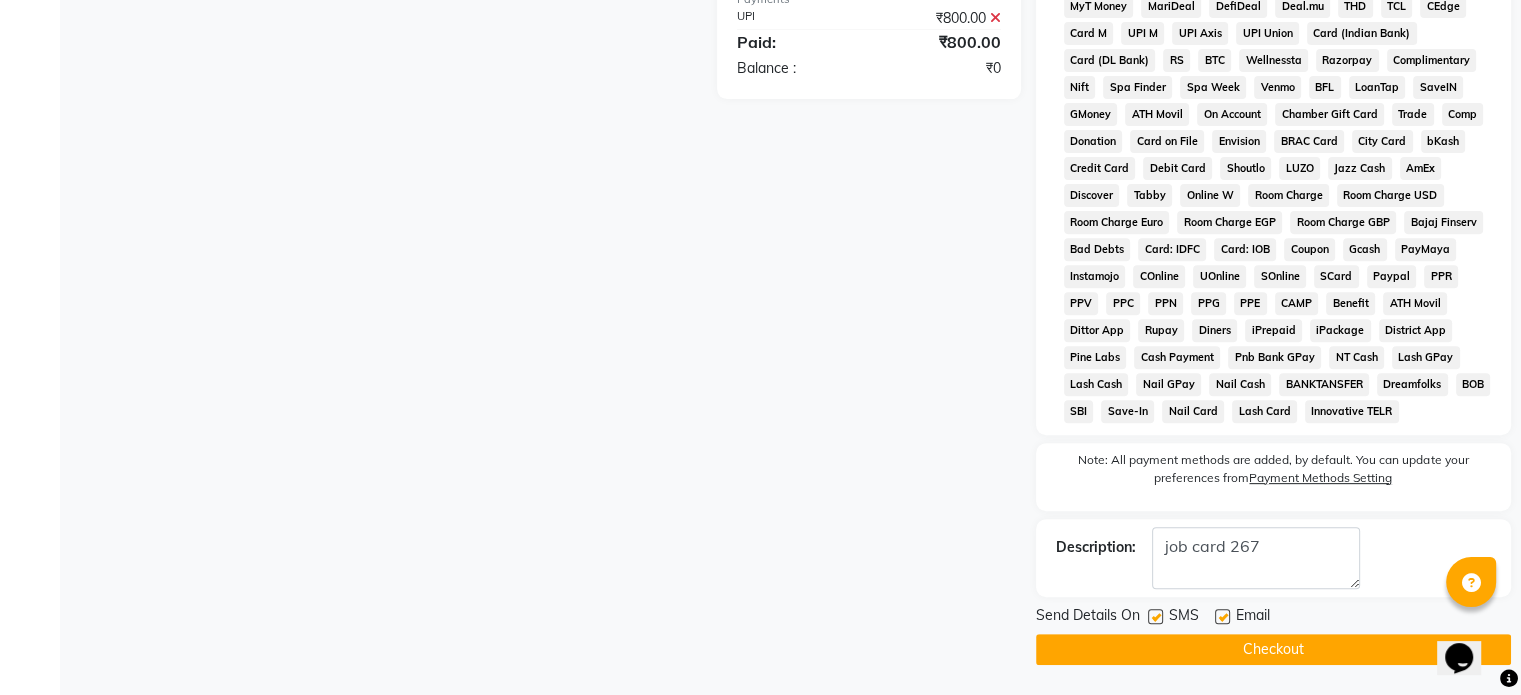 click on "Checkout" 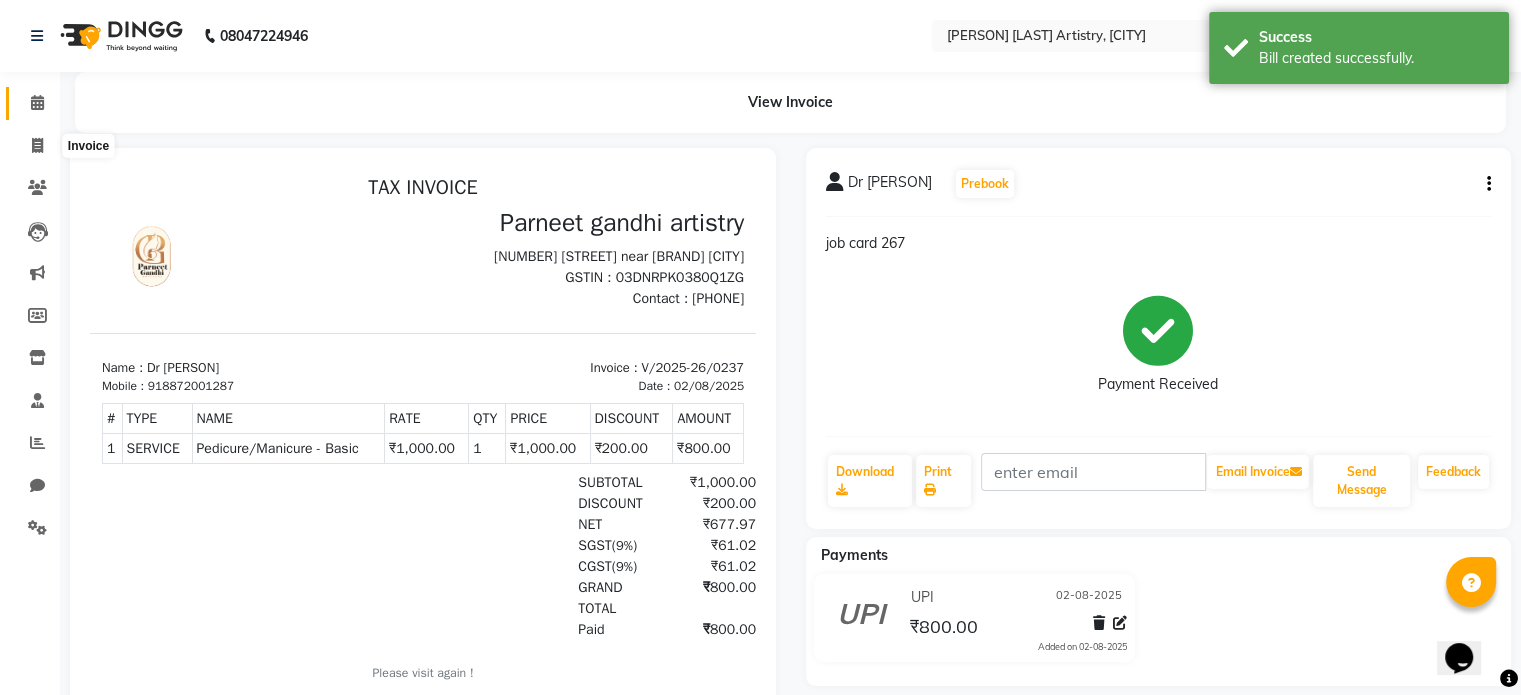 scroll, scrollTop: 0, scrollLeft: 0, axis: both 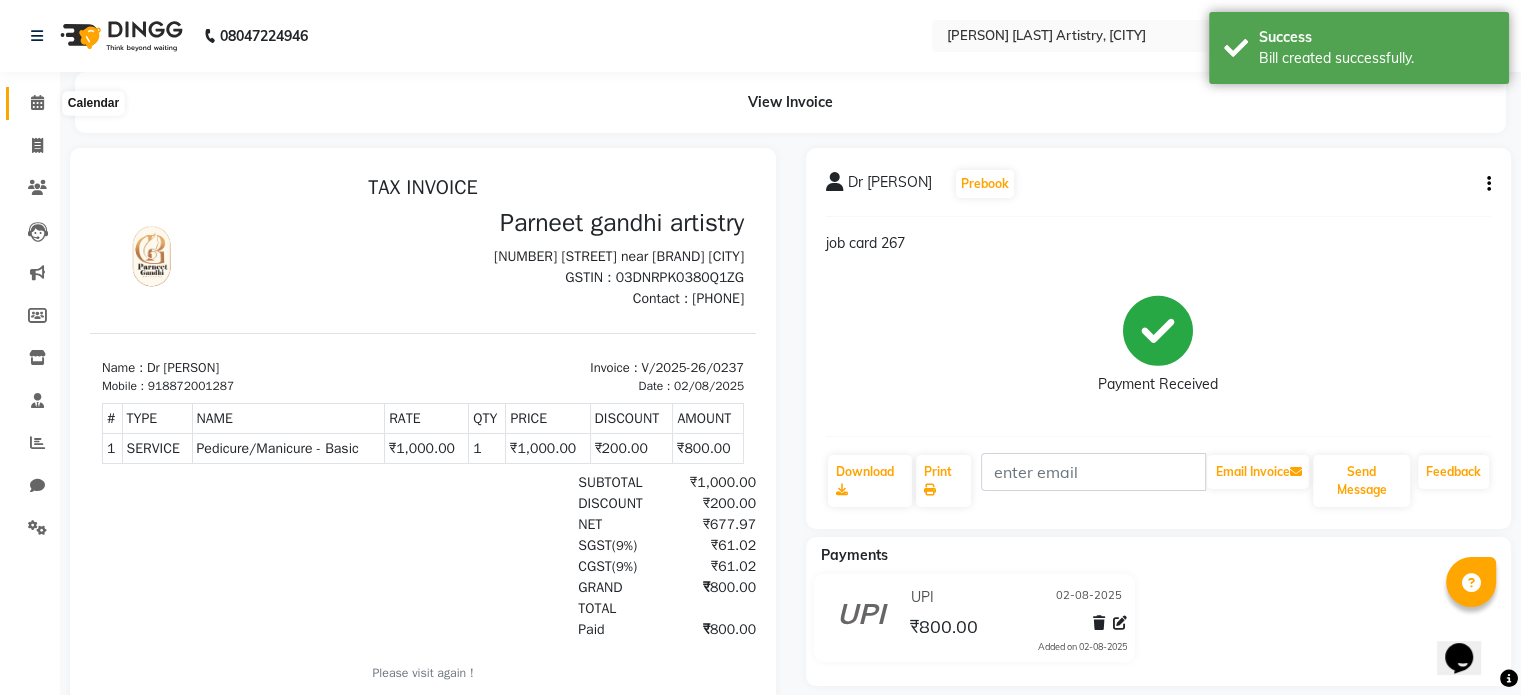 click 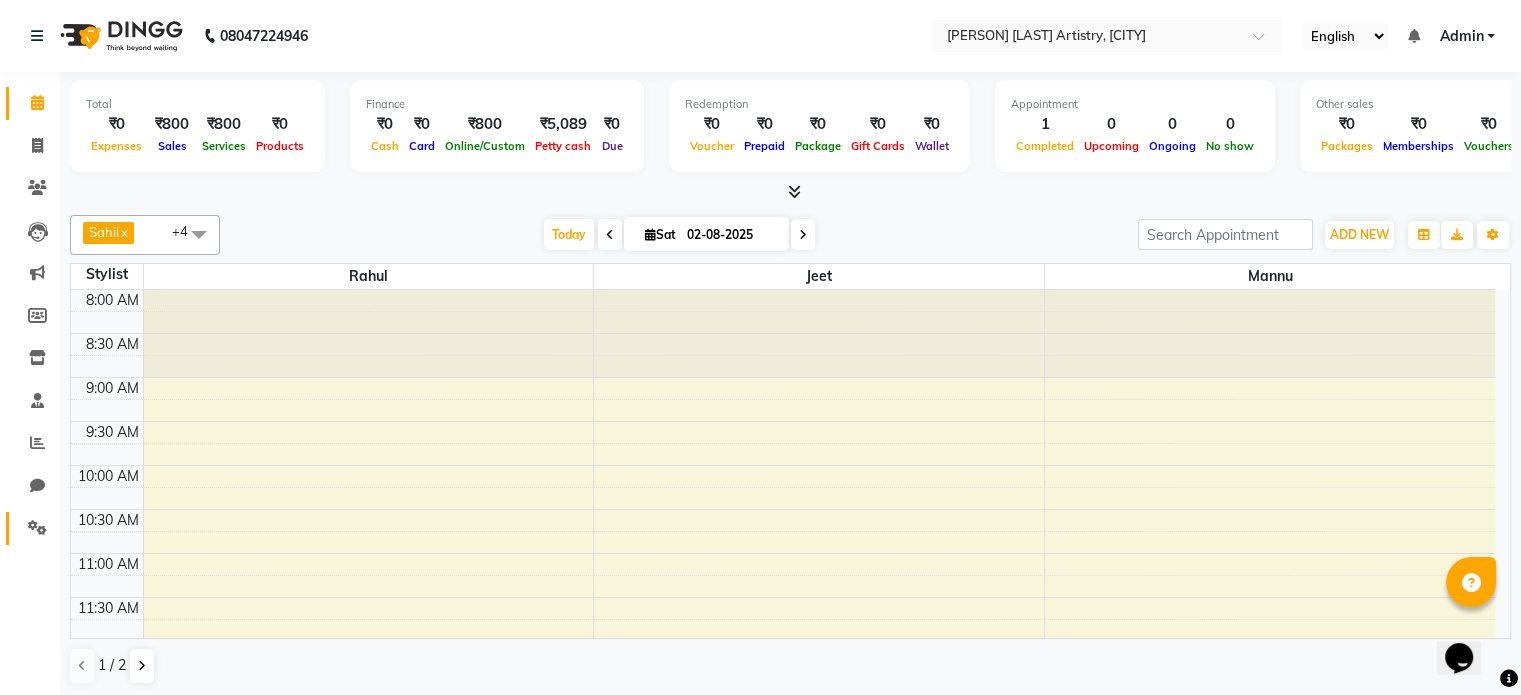 click on "Settings" 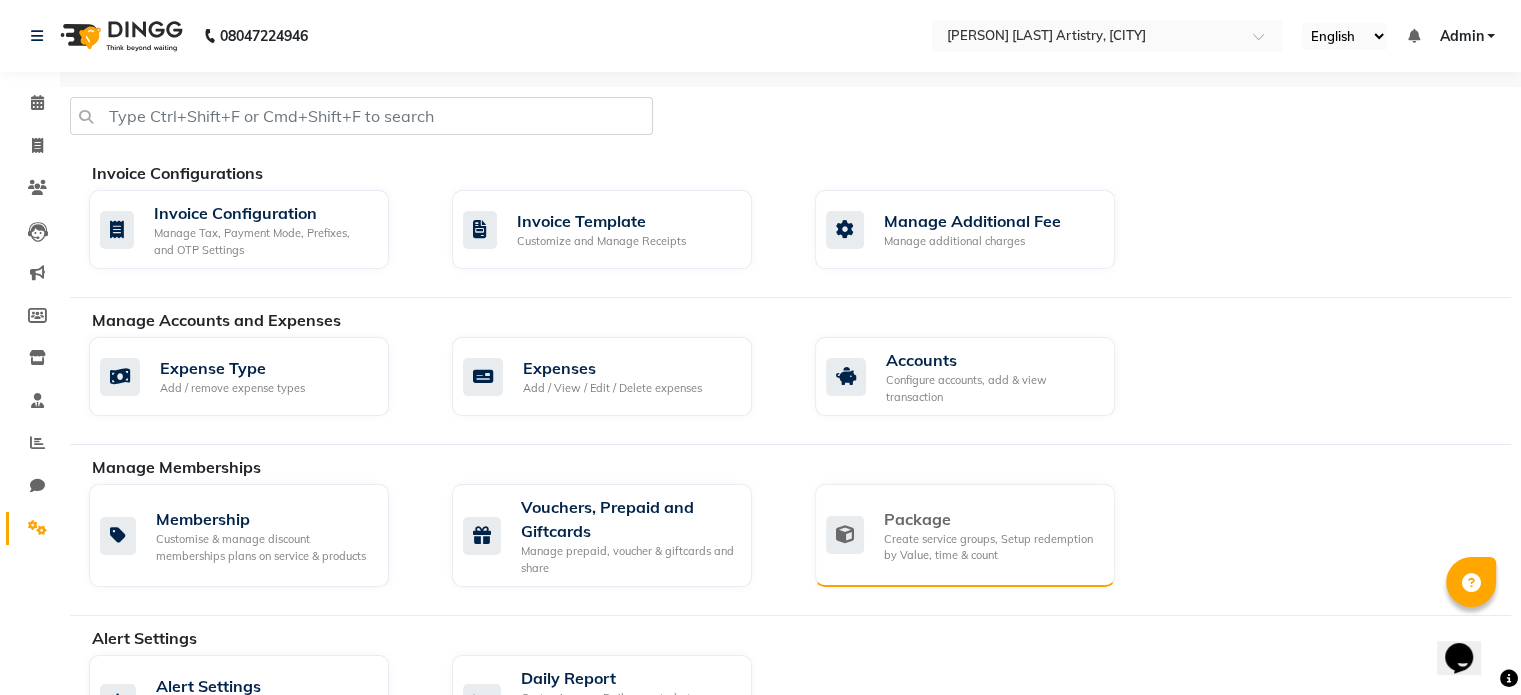click on "Create service groups, Setup redemption by Value, time & count" 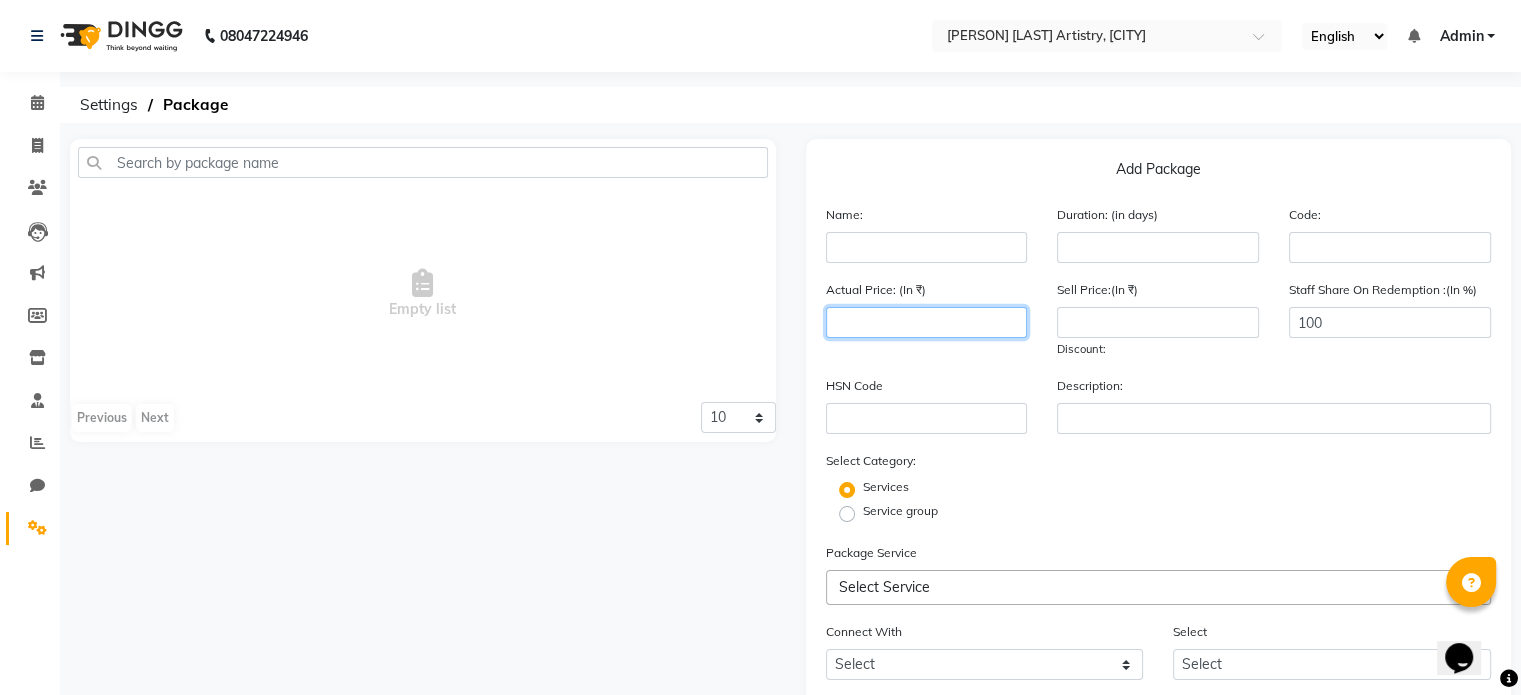 click 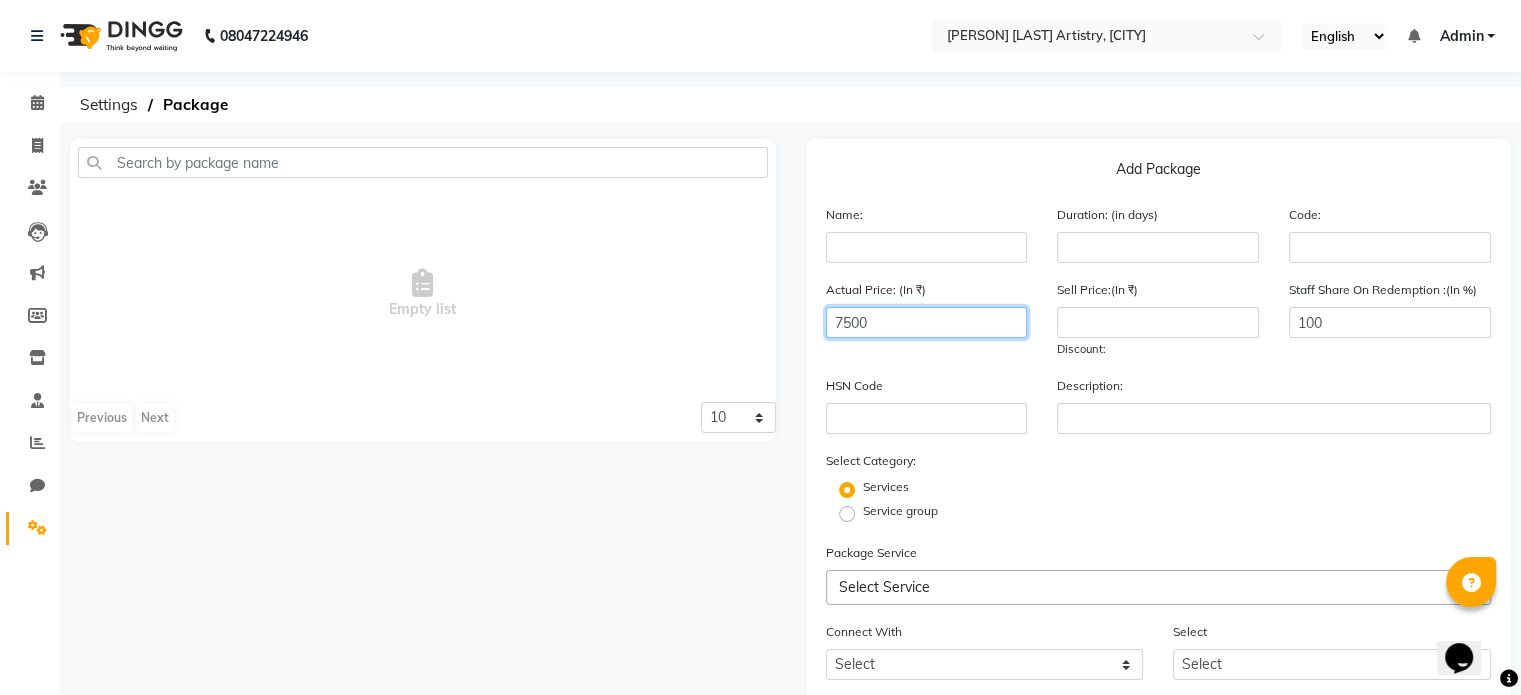 type on "7500" 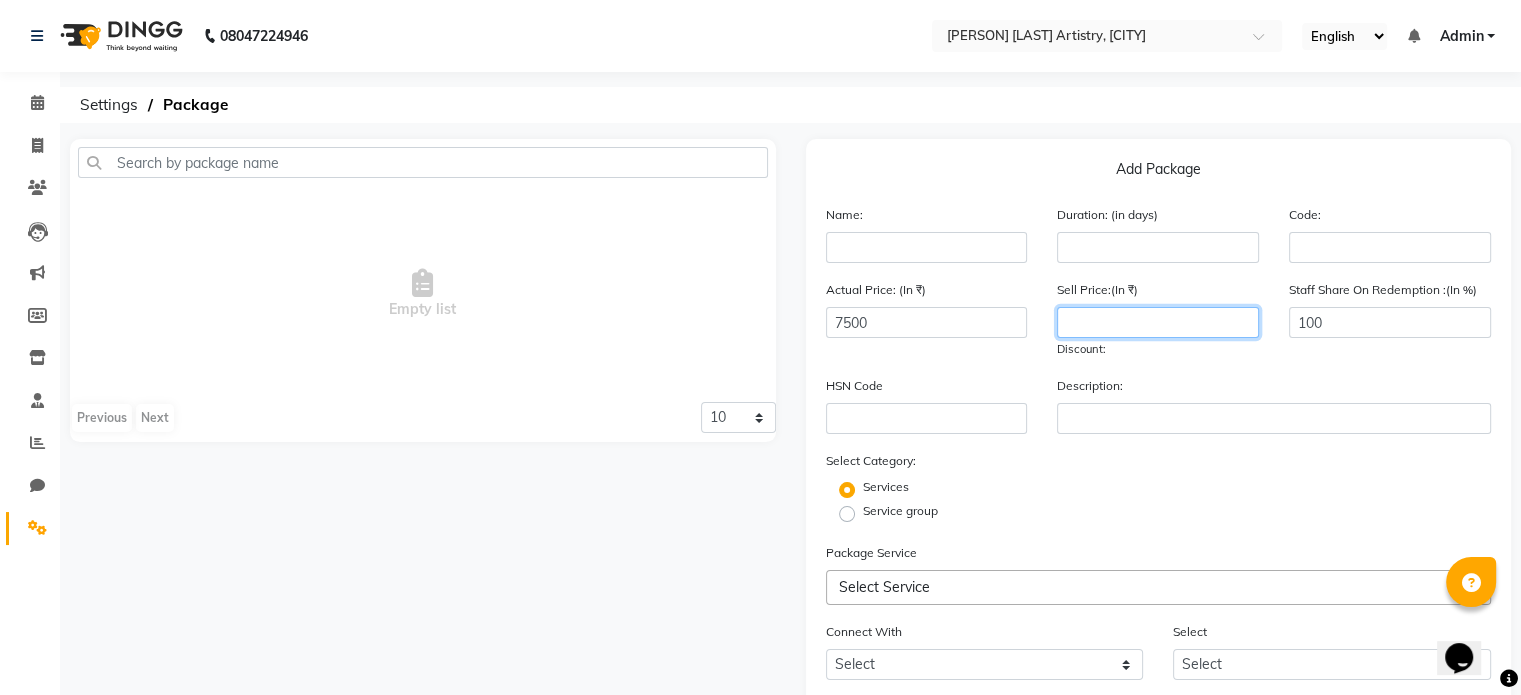 click 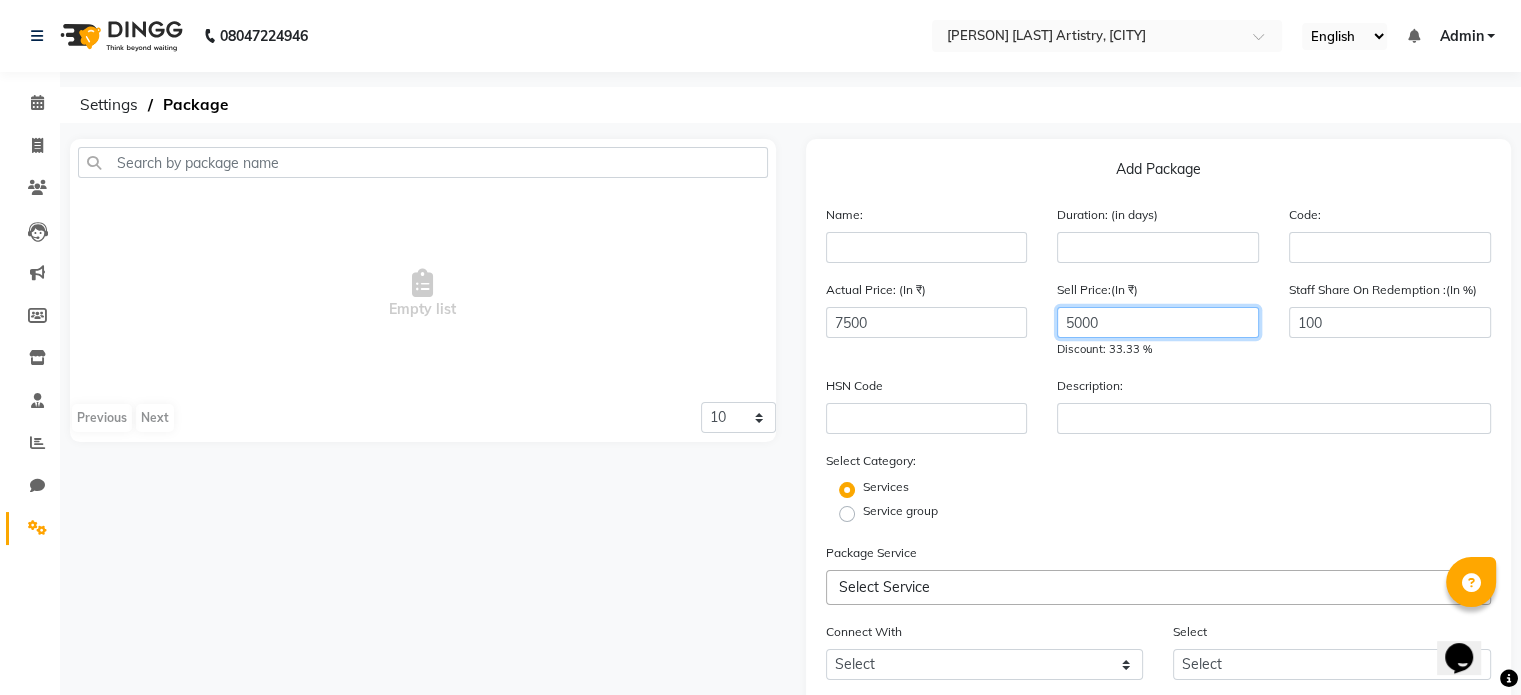 type on "5000" 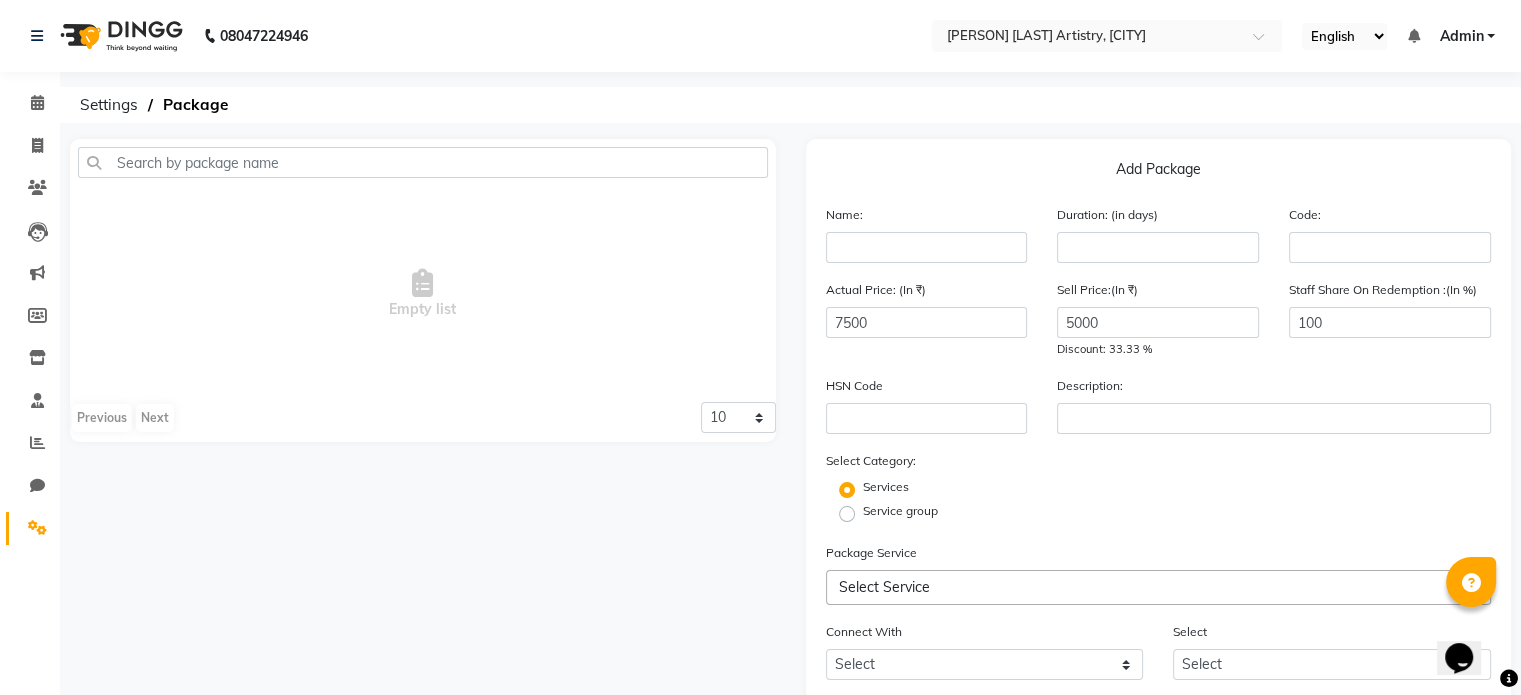 click on "Actual Price: (In ₹) 7500 Sell Price:(In ₹) 5000 Discount: 33.33 % Staff Share On Redemption :(In %) 100" 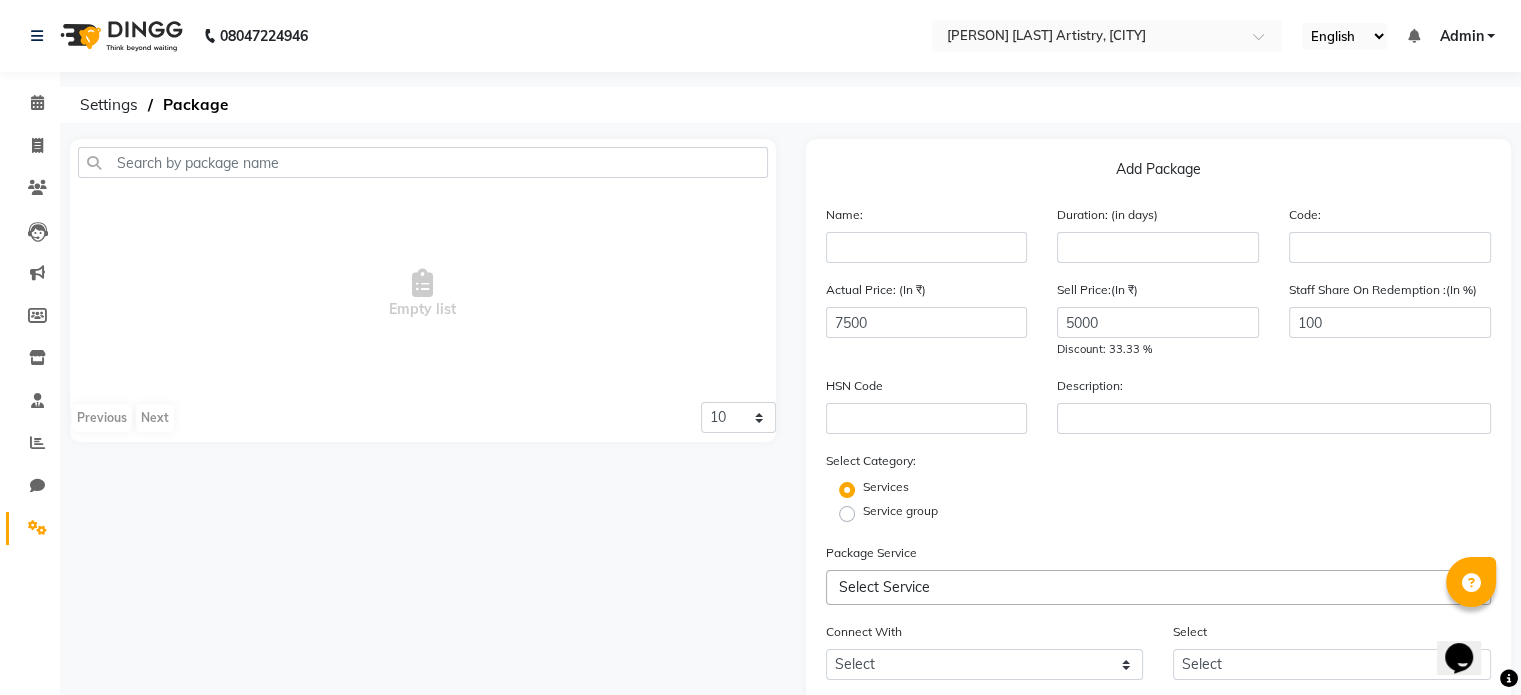 scroll, scrollTop: 156, scrollLeft: 0, axis: vertical 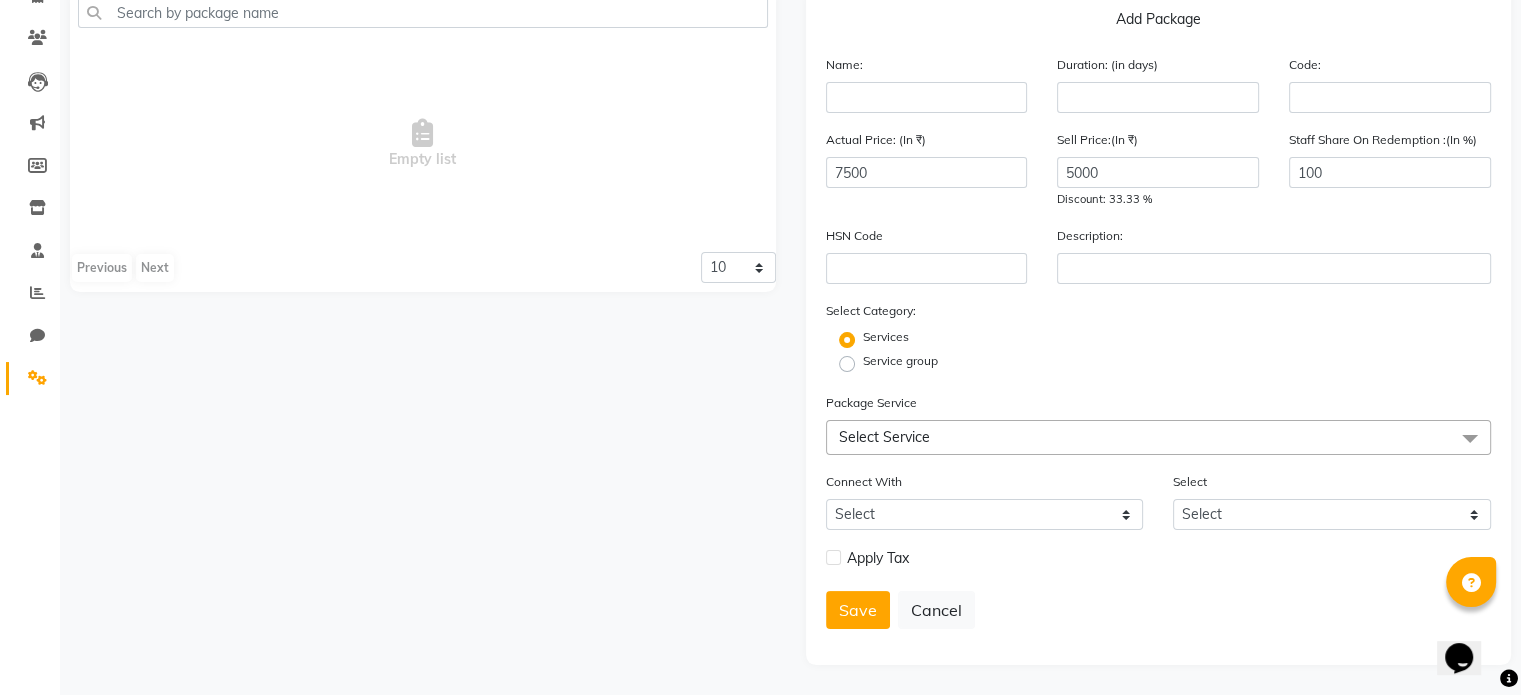 click on "Select Service" 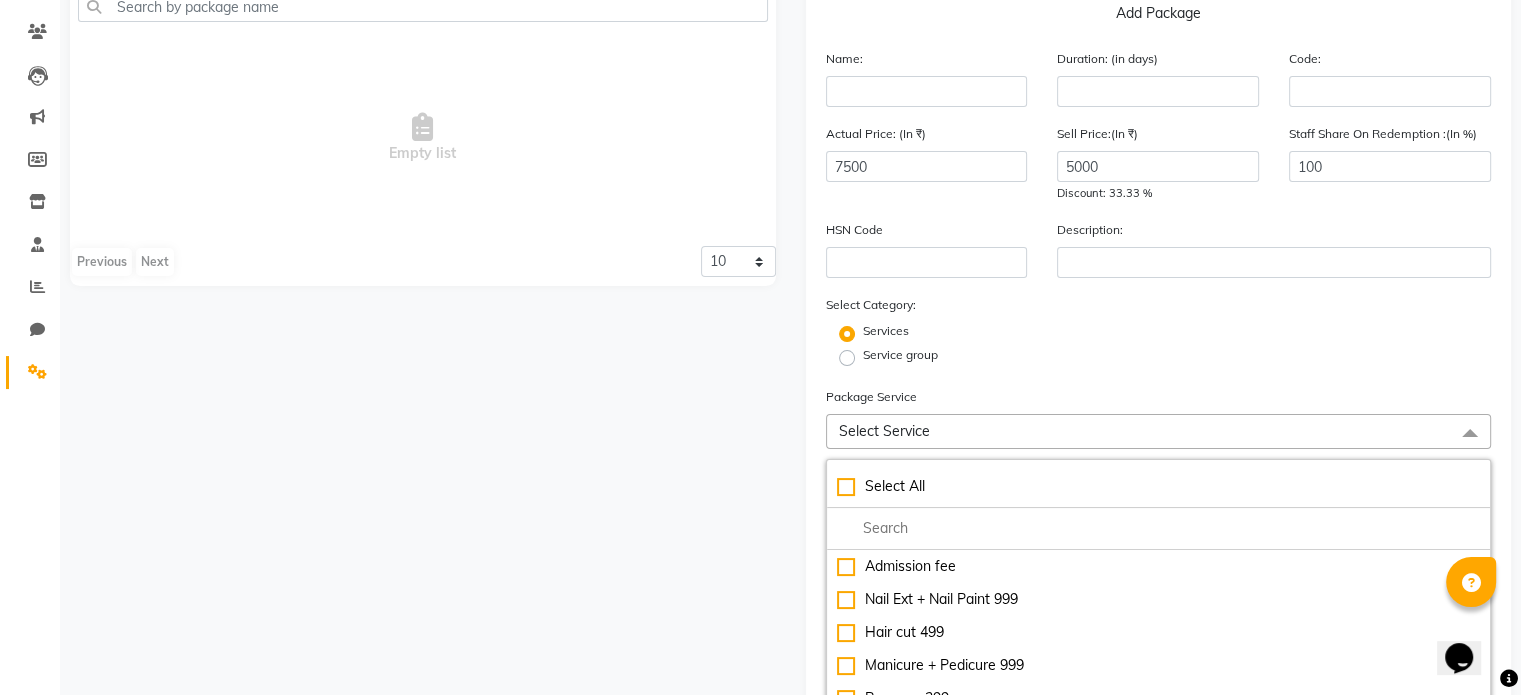 click on "Select Service" 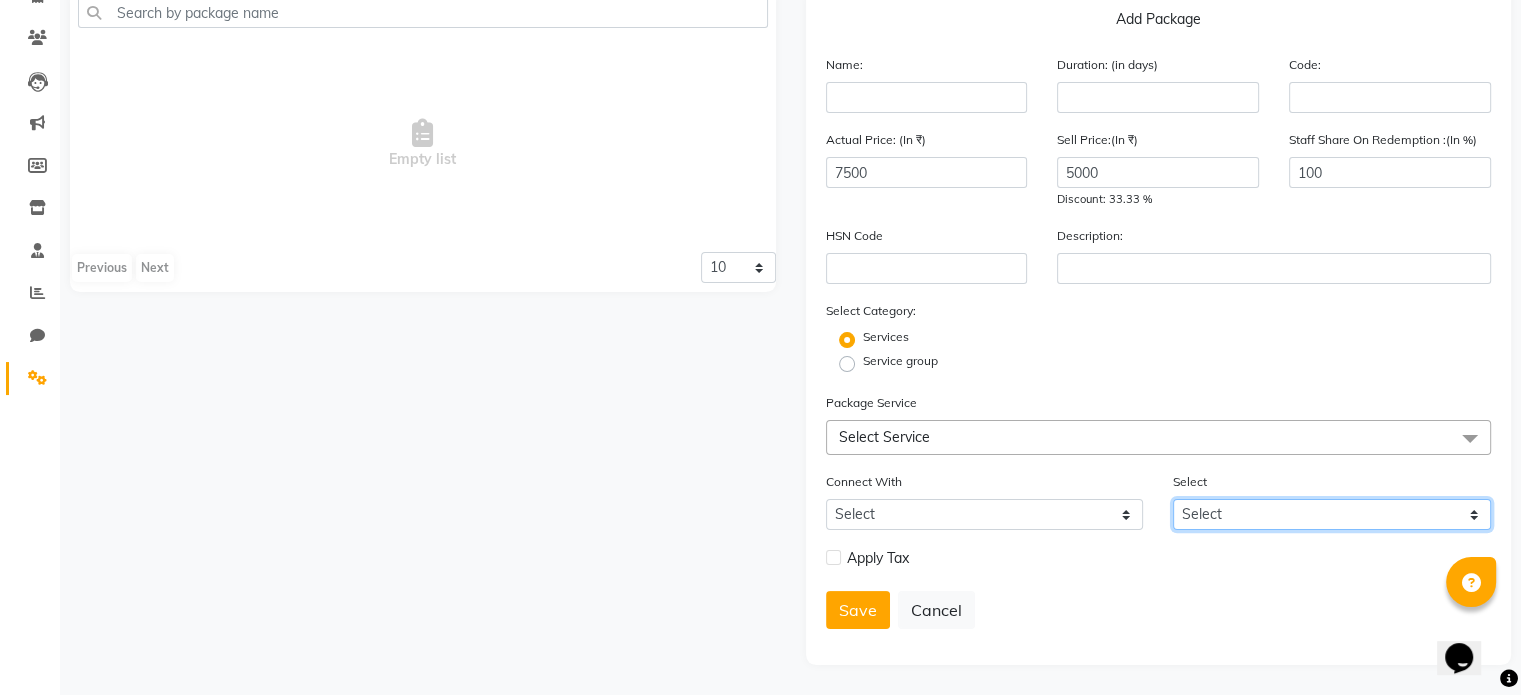 click on "Select" 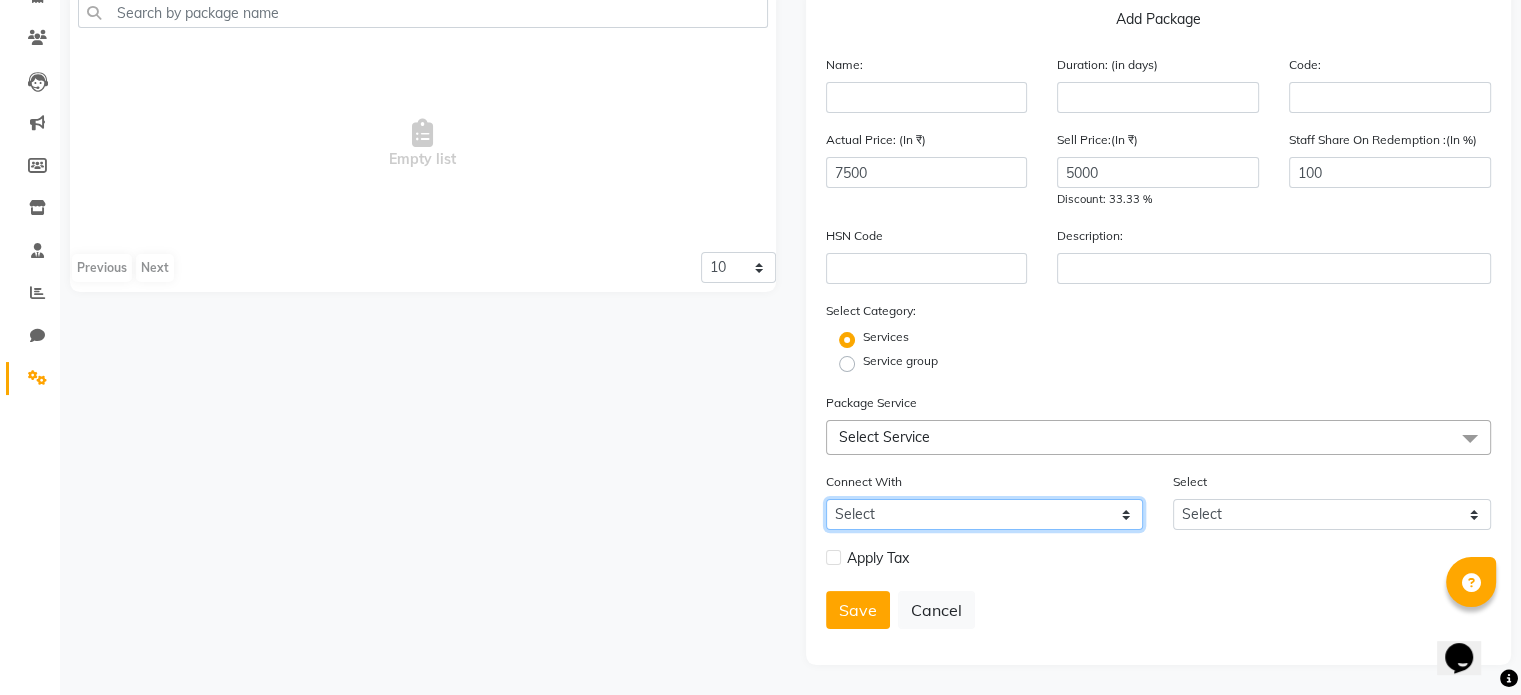 click on "Select Membership Prepaid Voucher" 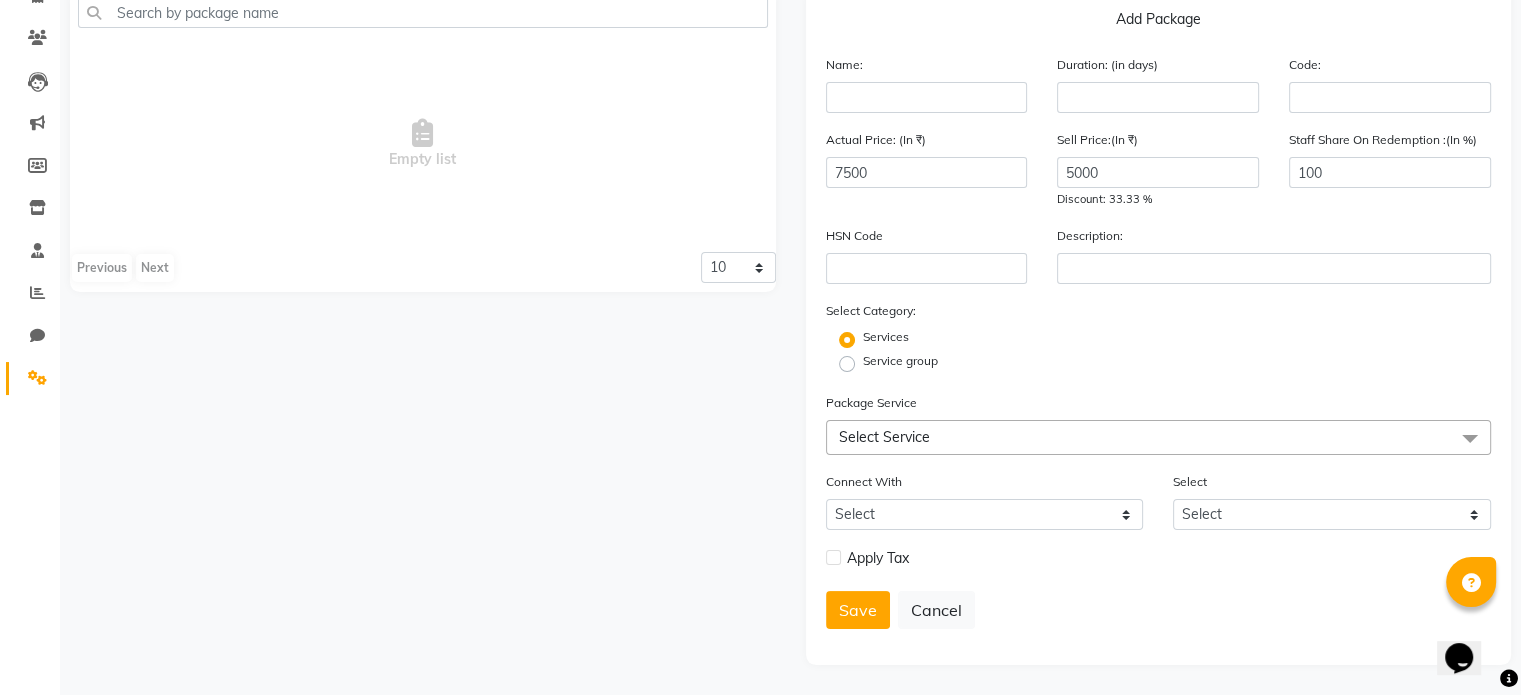 click on "Service group" 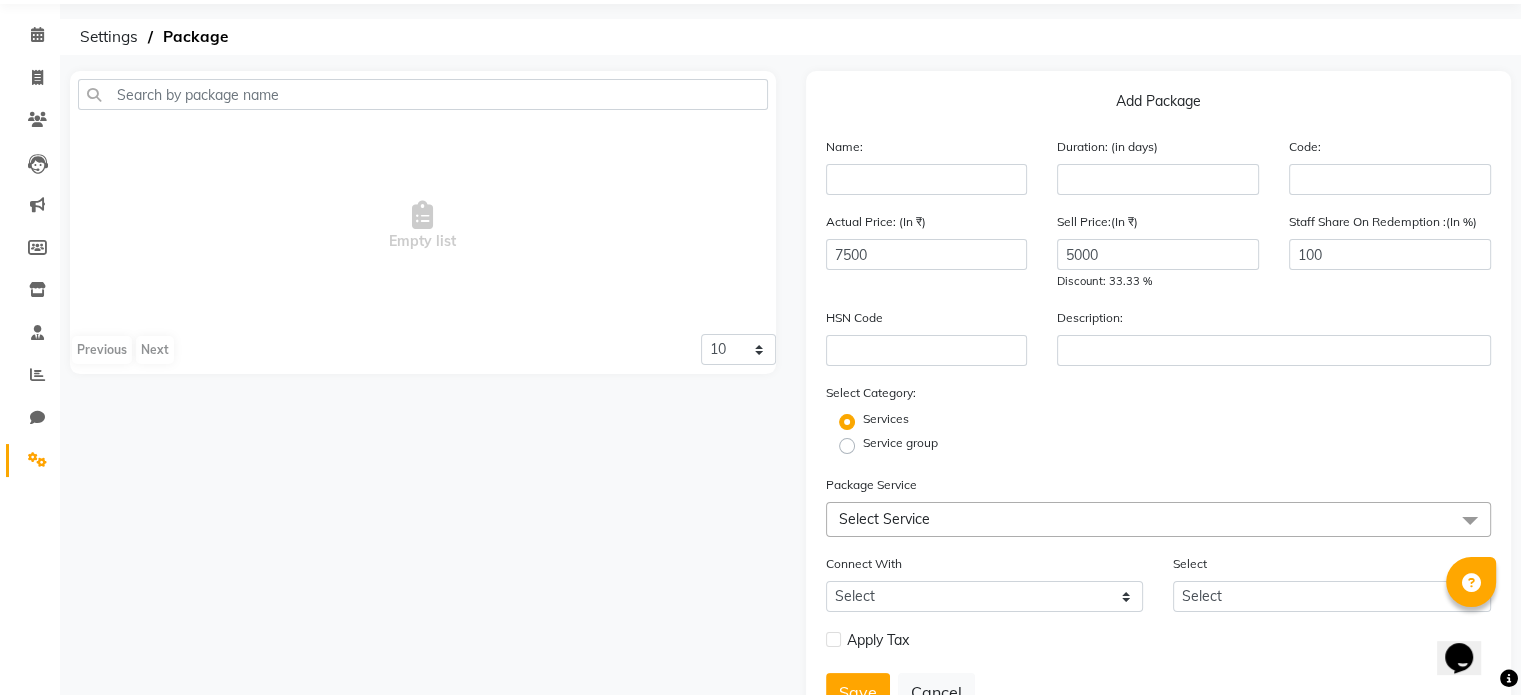 scroll, scrollTop: 65, scrollLeft: 0, axis: vertical 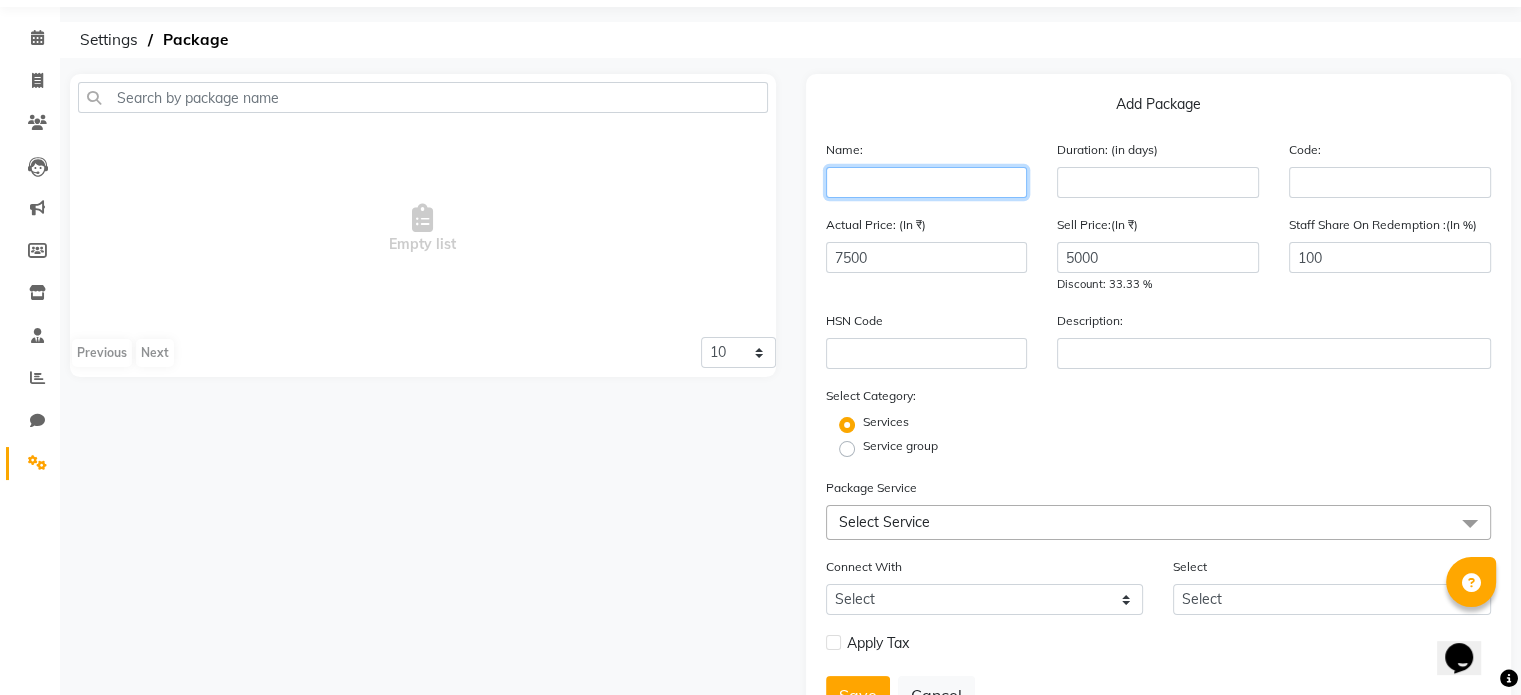 click 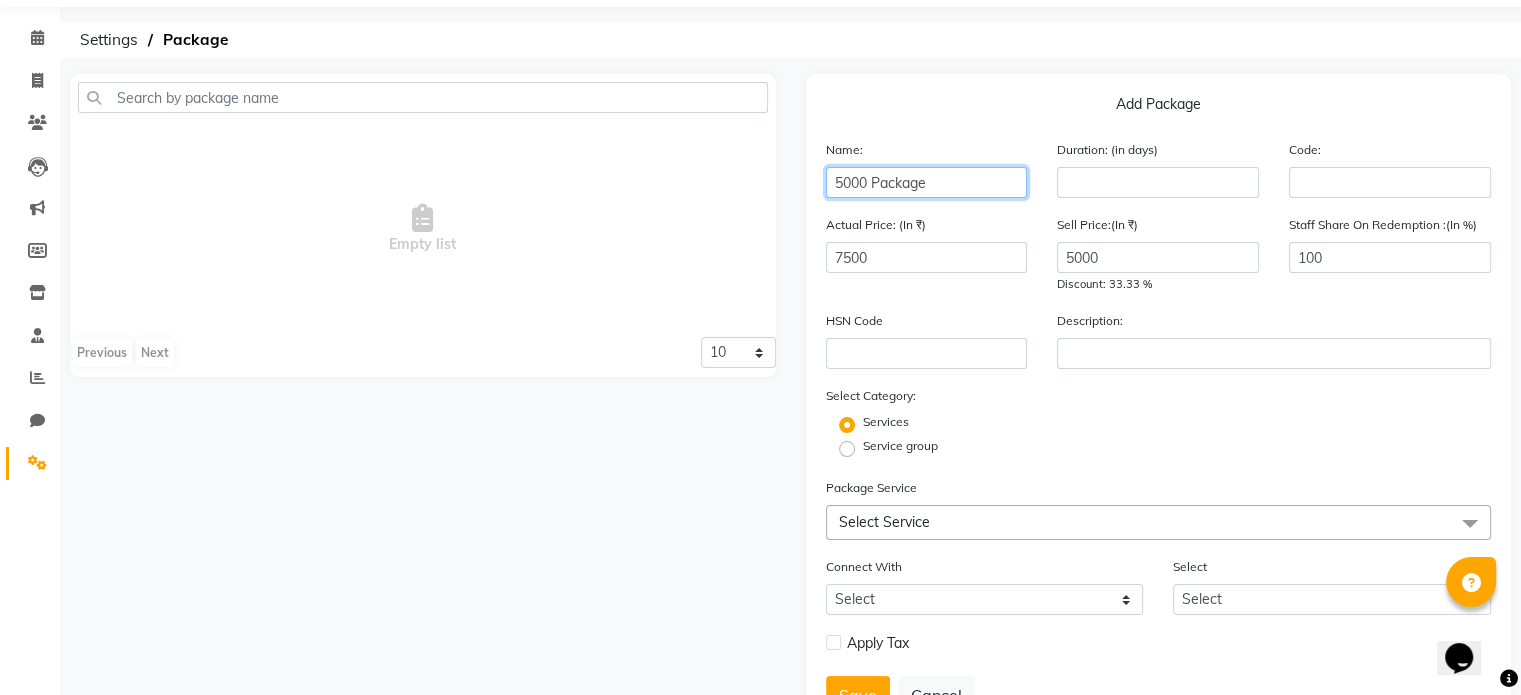 type on "5000 Package" 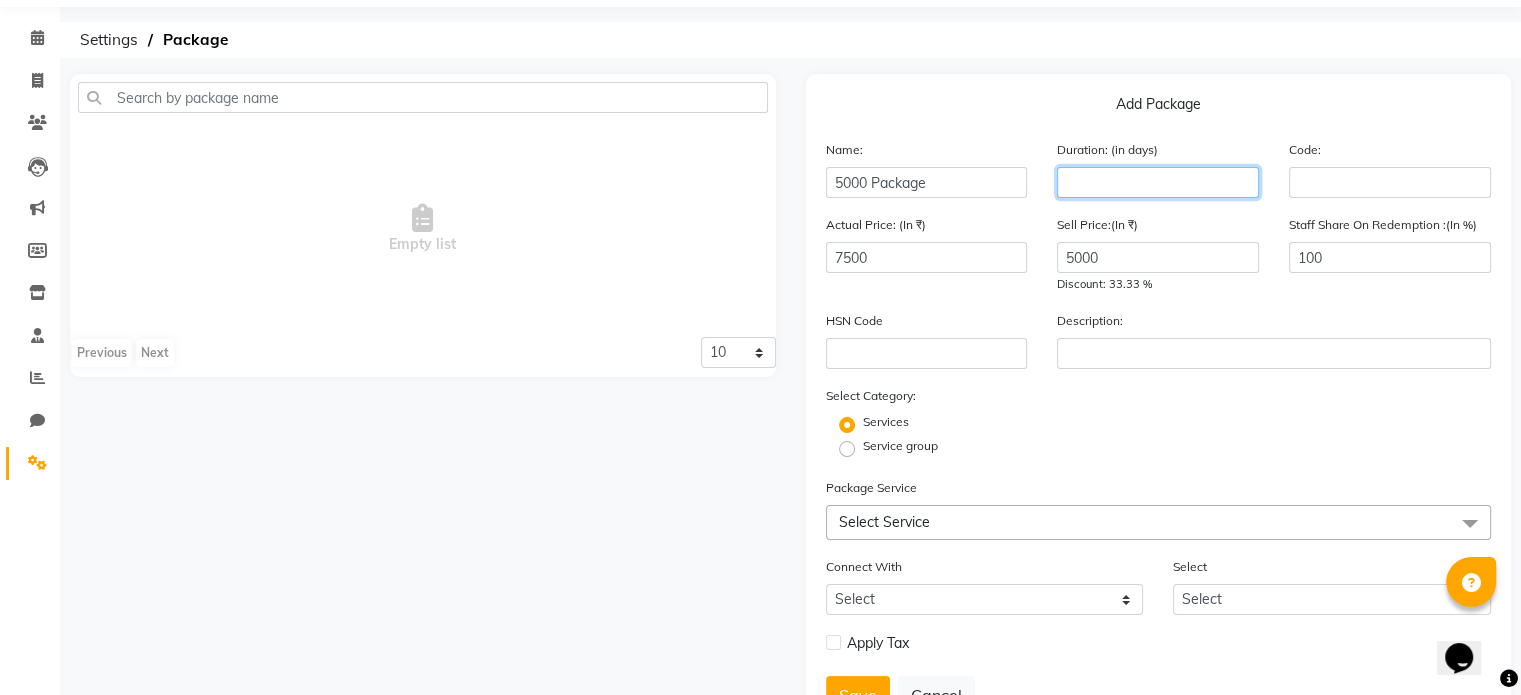 click 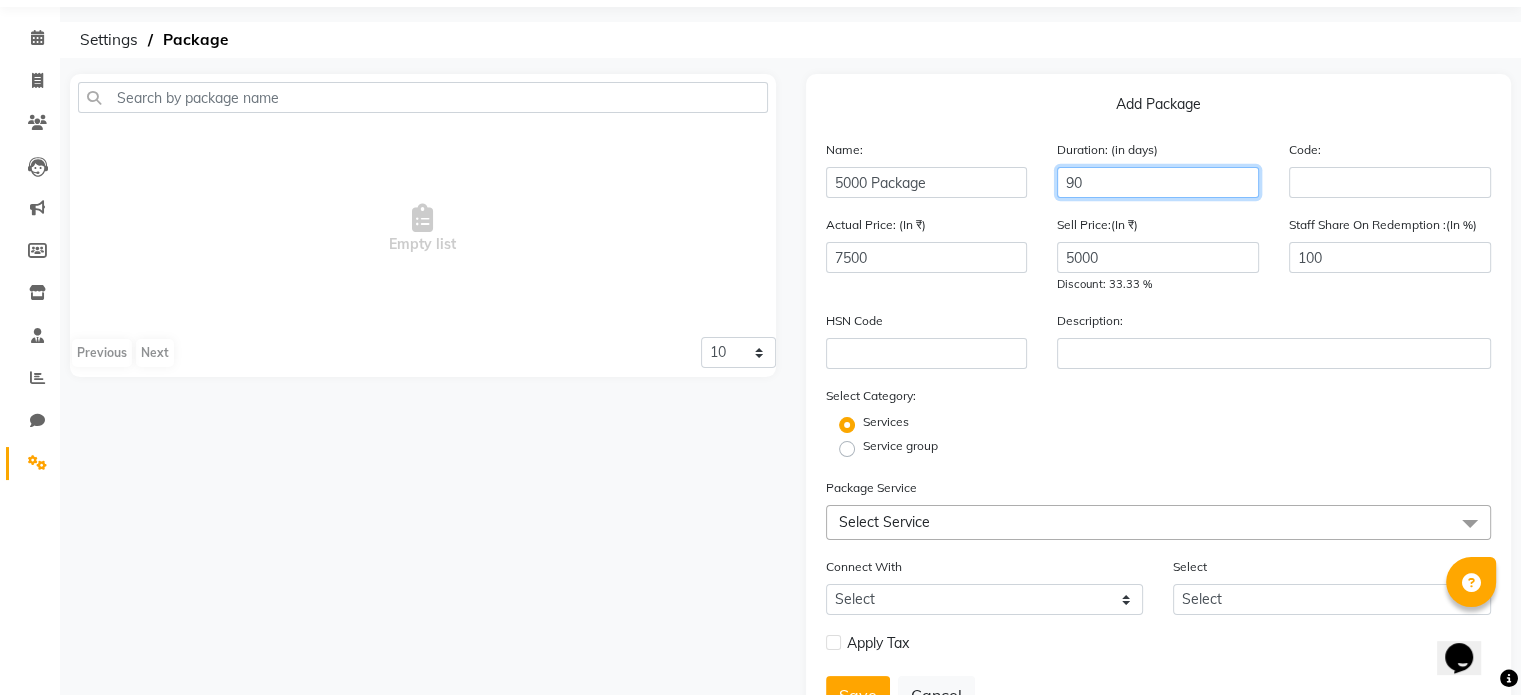 scroll, scrollTop: 156, scrollLeft: 0, axis: vertical 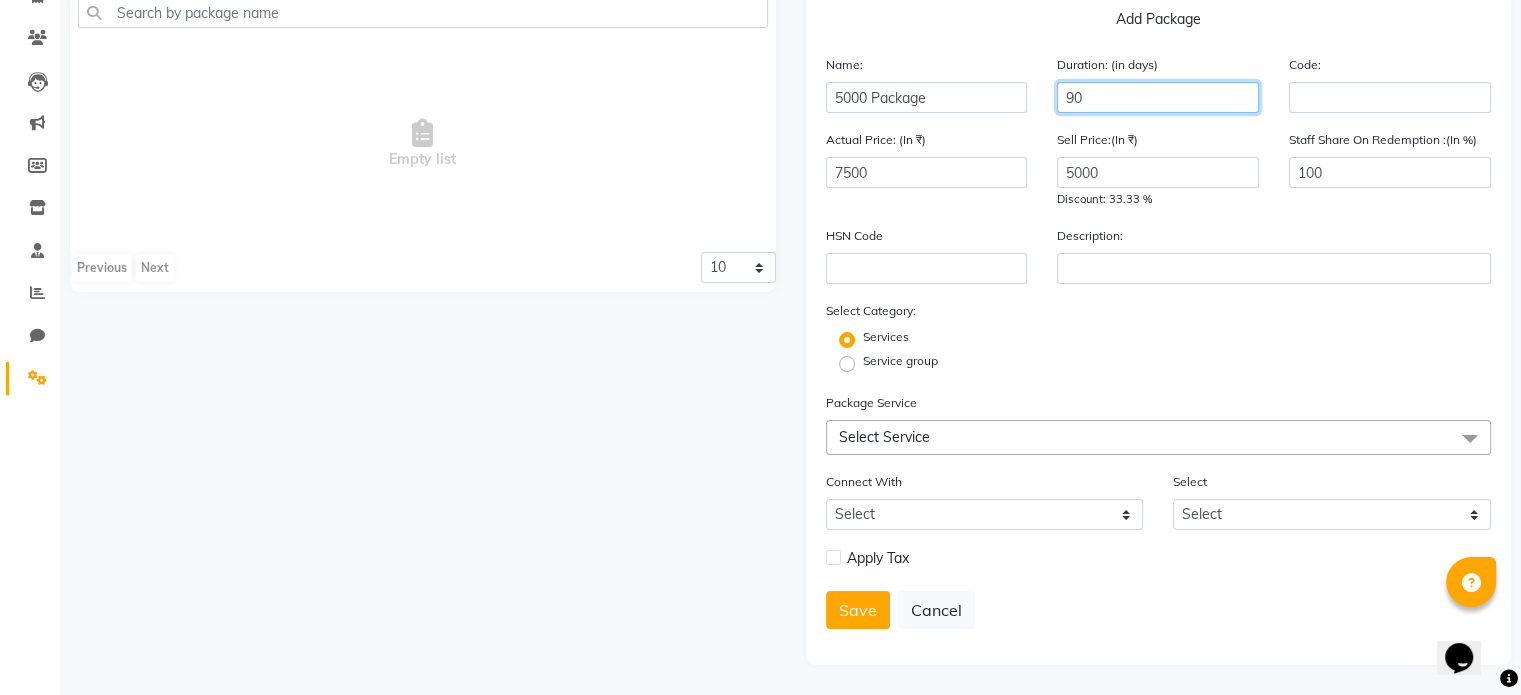 type on "90" 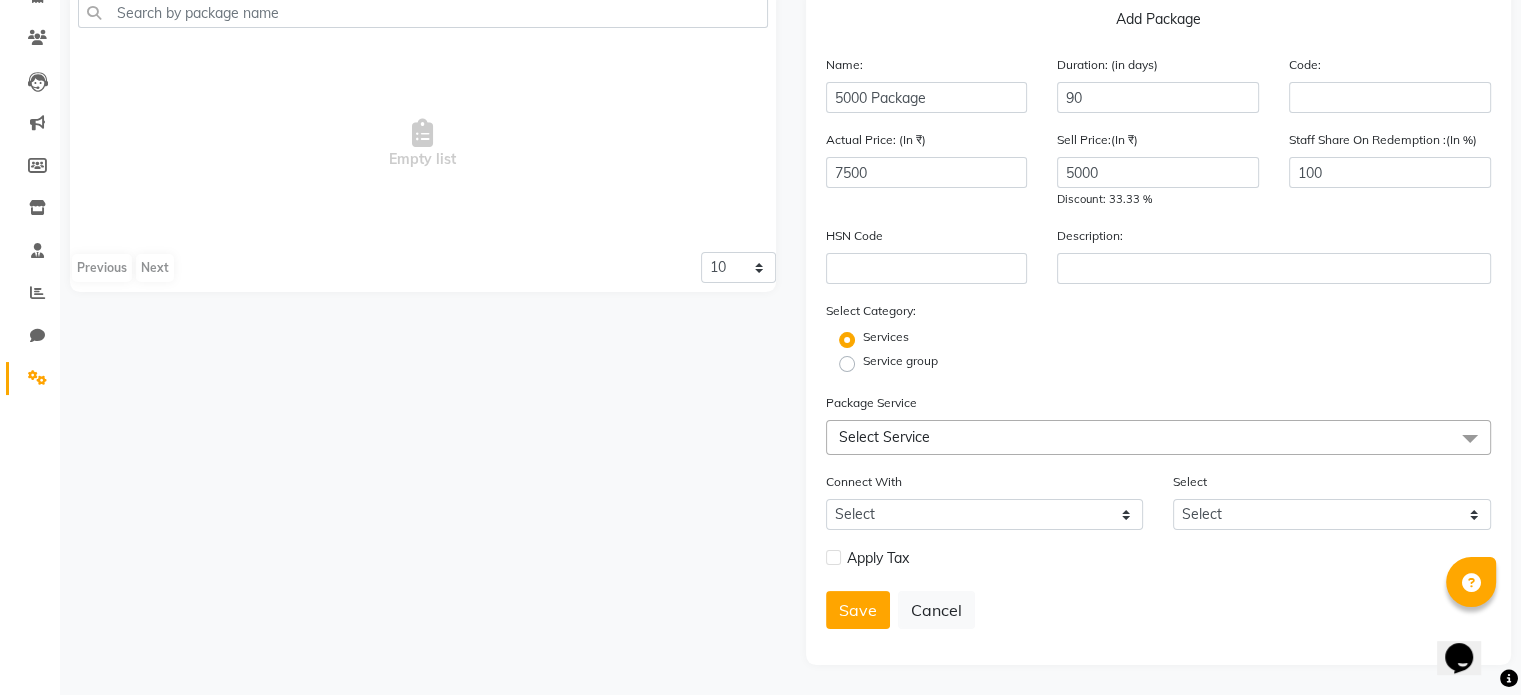 click 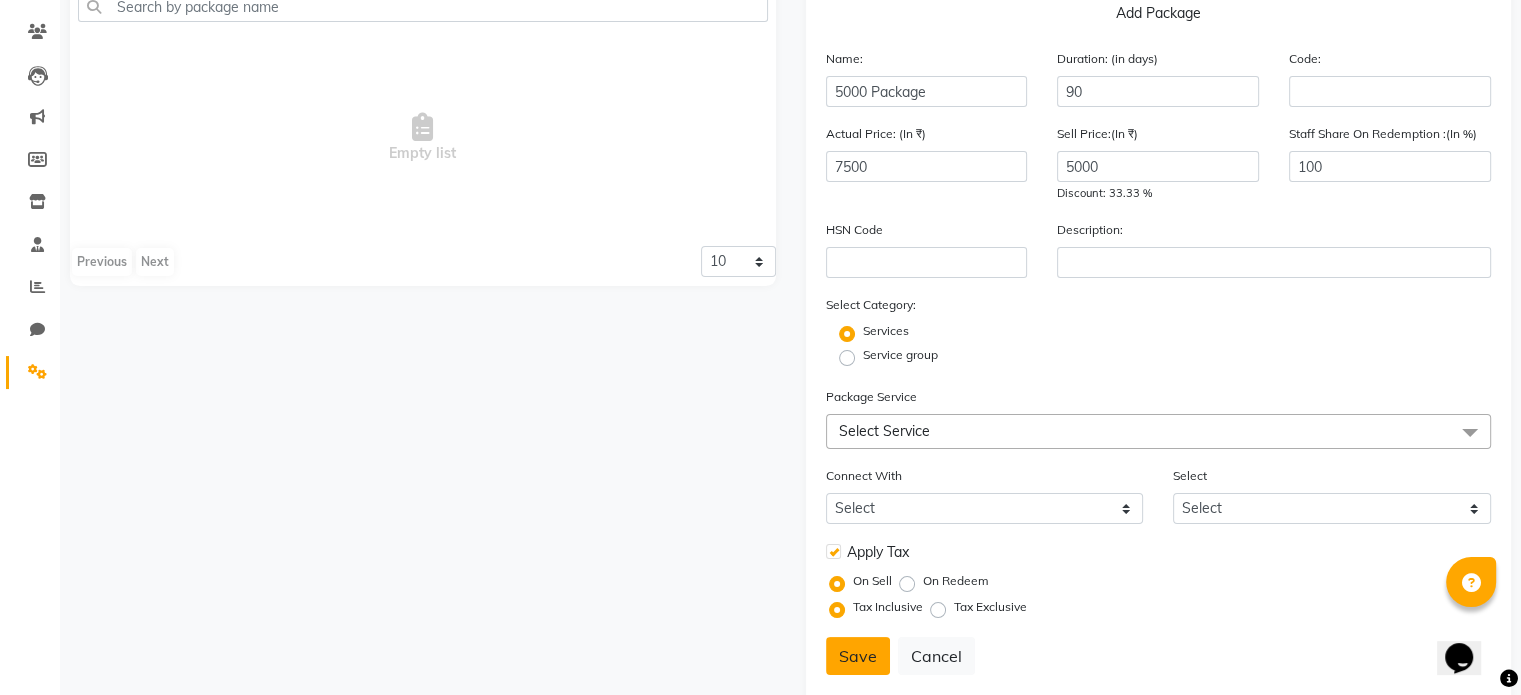 click on "Save" 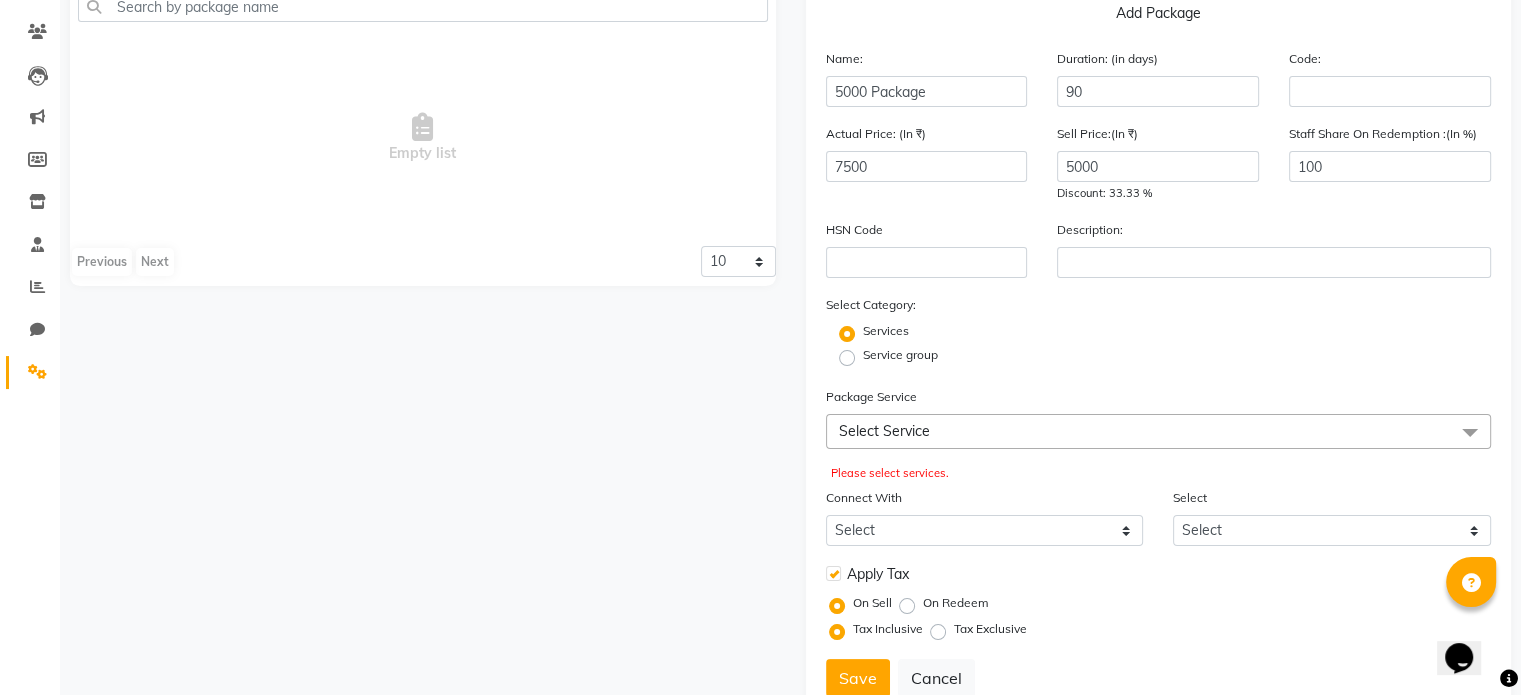 click on "Select Service" 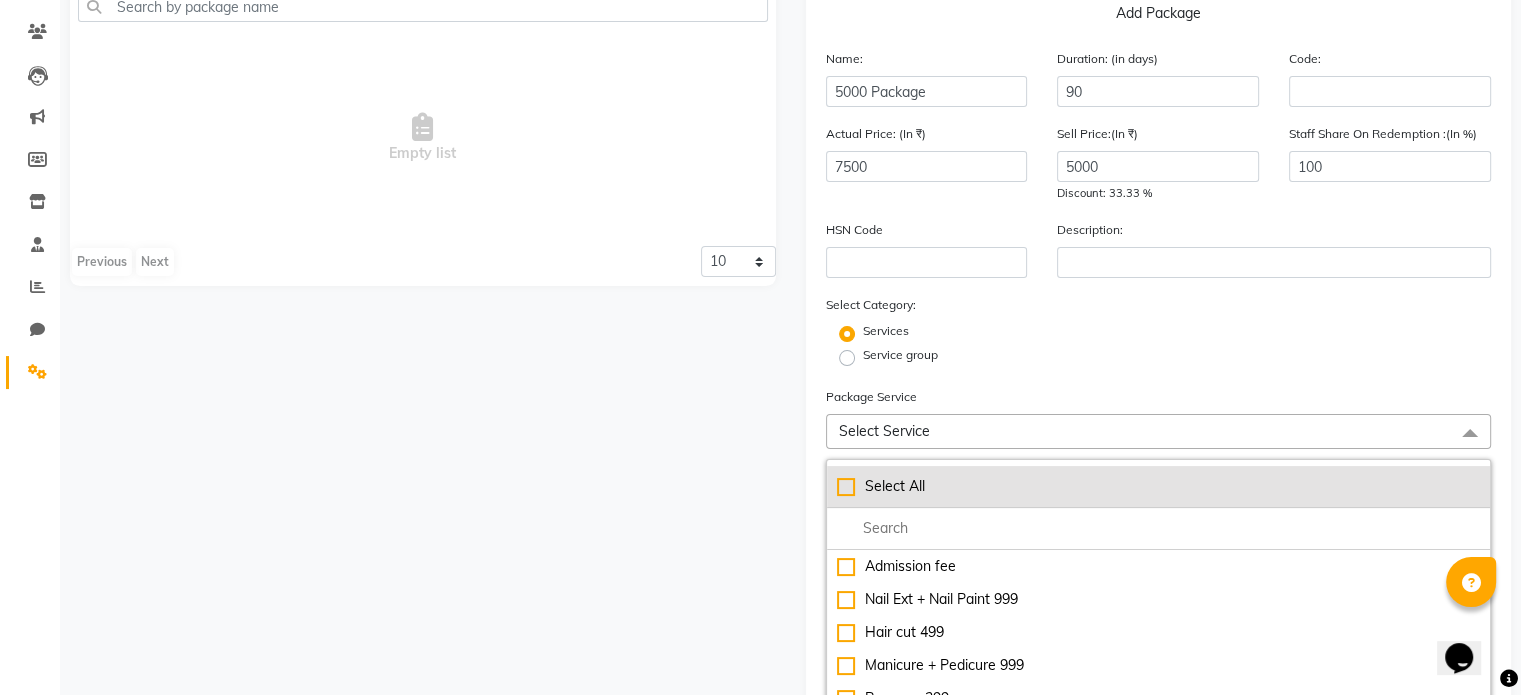 click on "Select All" 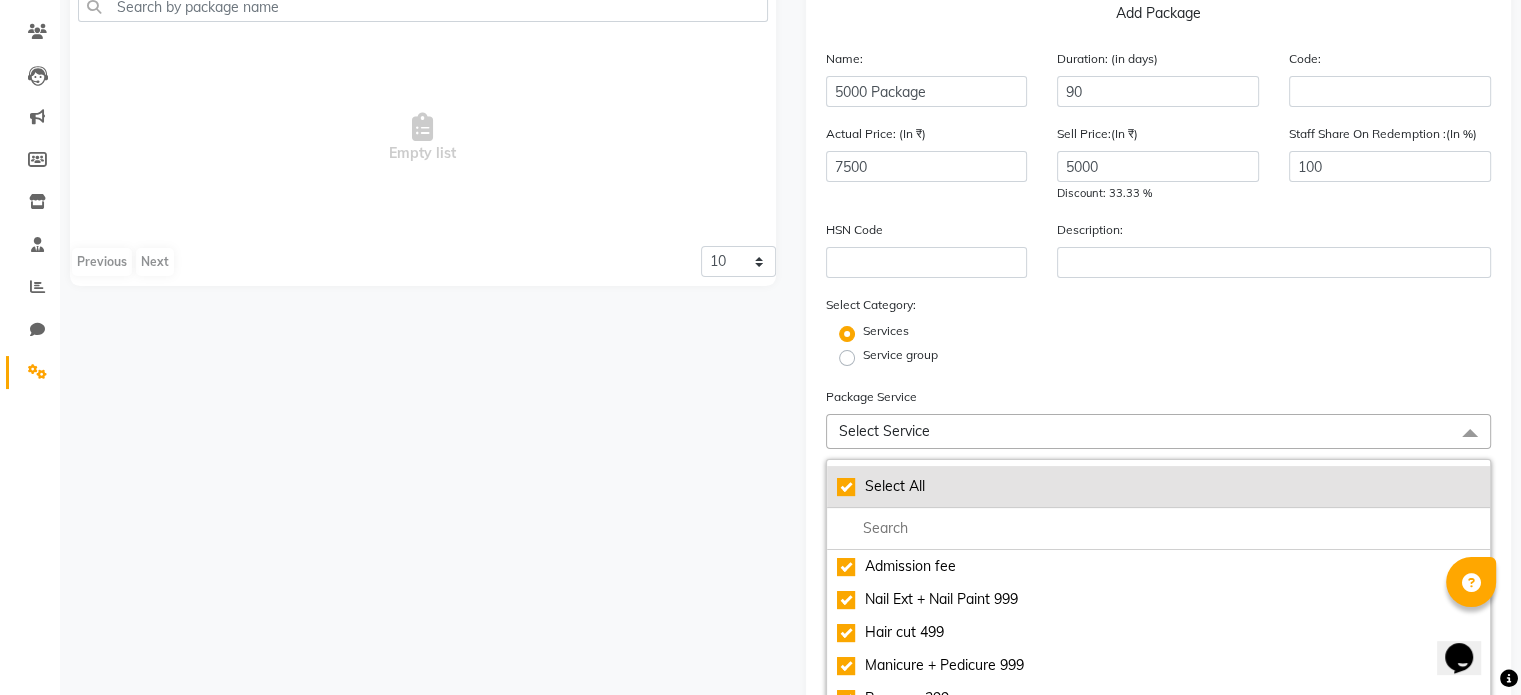 checkbox on "true" 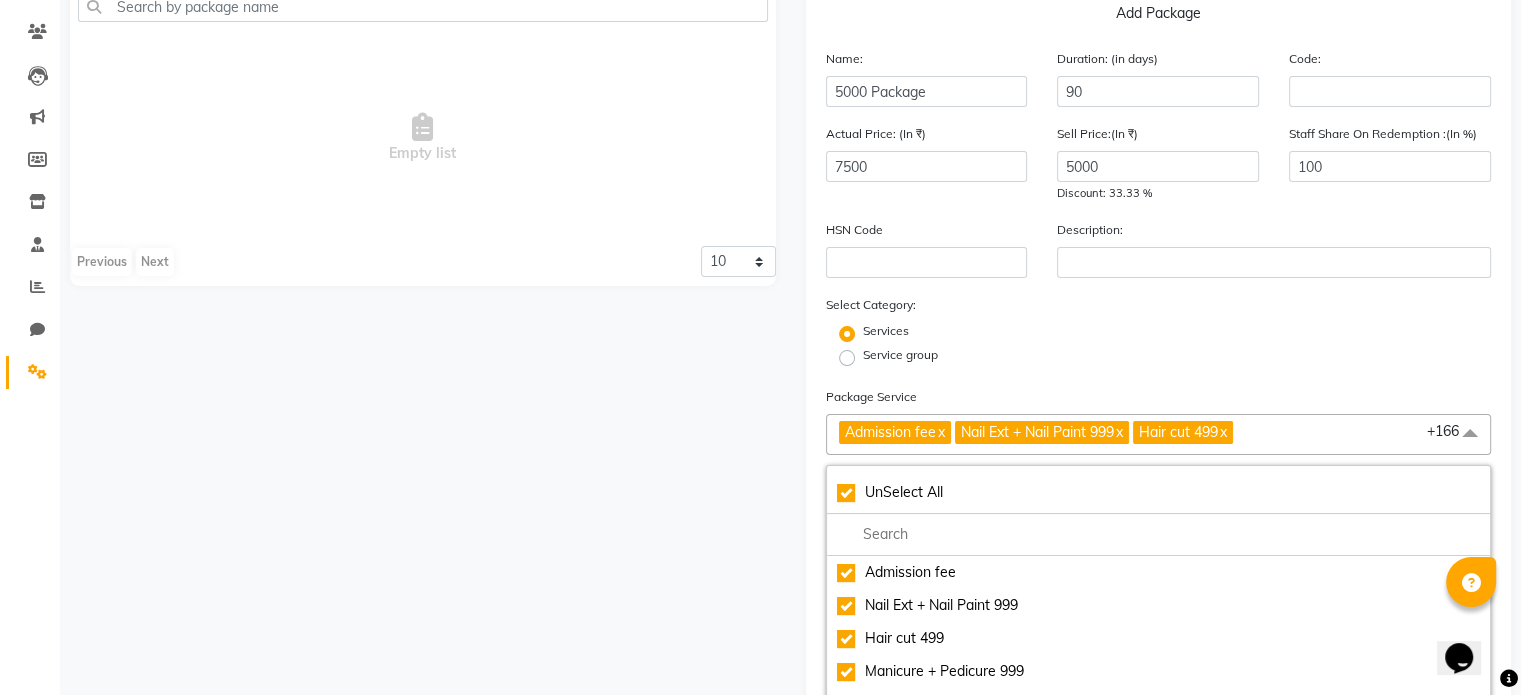 click on "Empty list   Previous   Next  10 20 50 100" 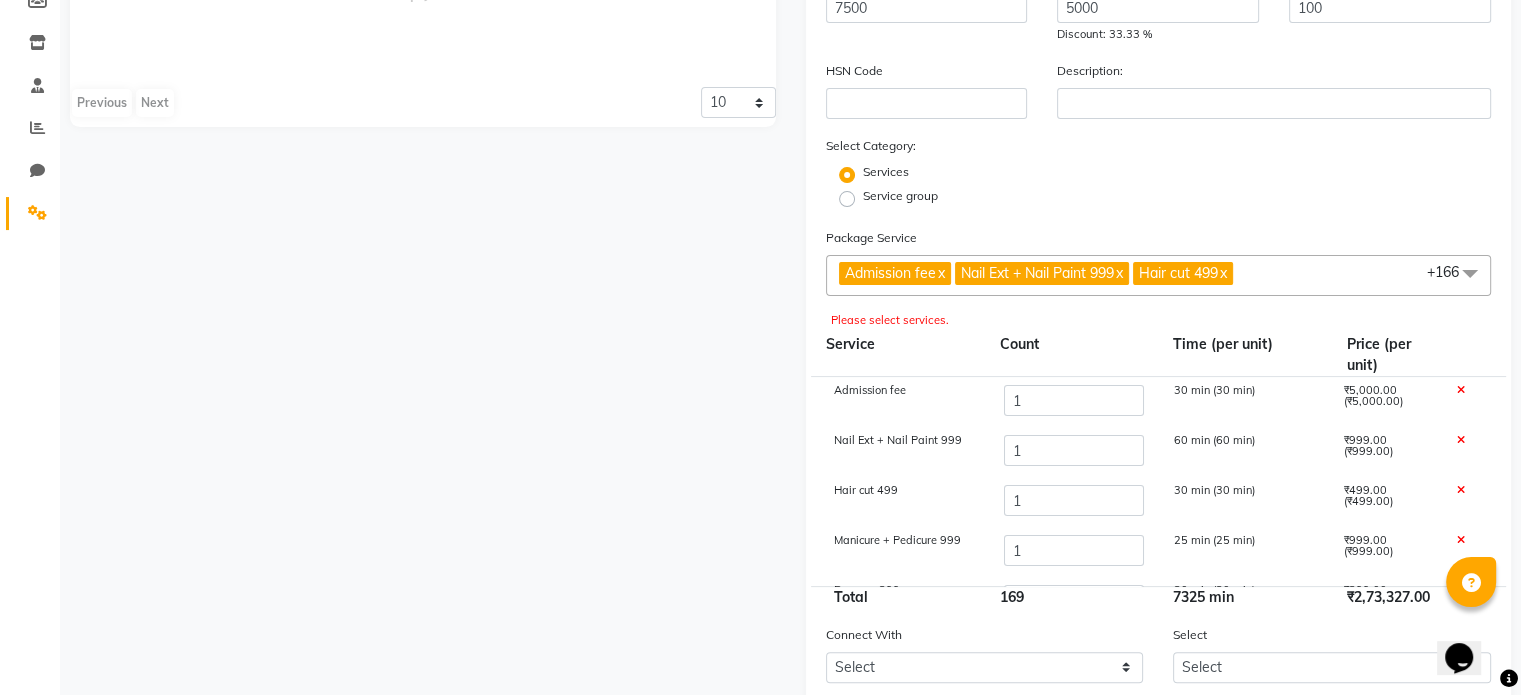scroll, scrollTop: 337, scrollLeft: 0, axis: vertical 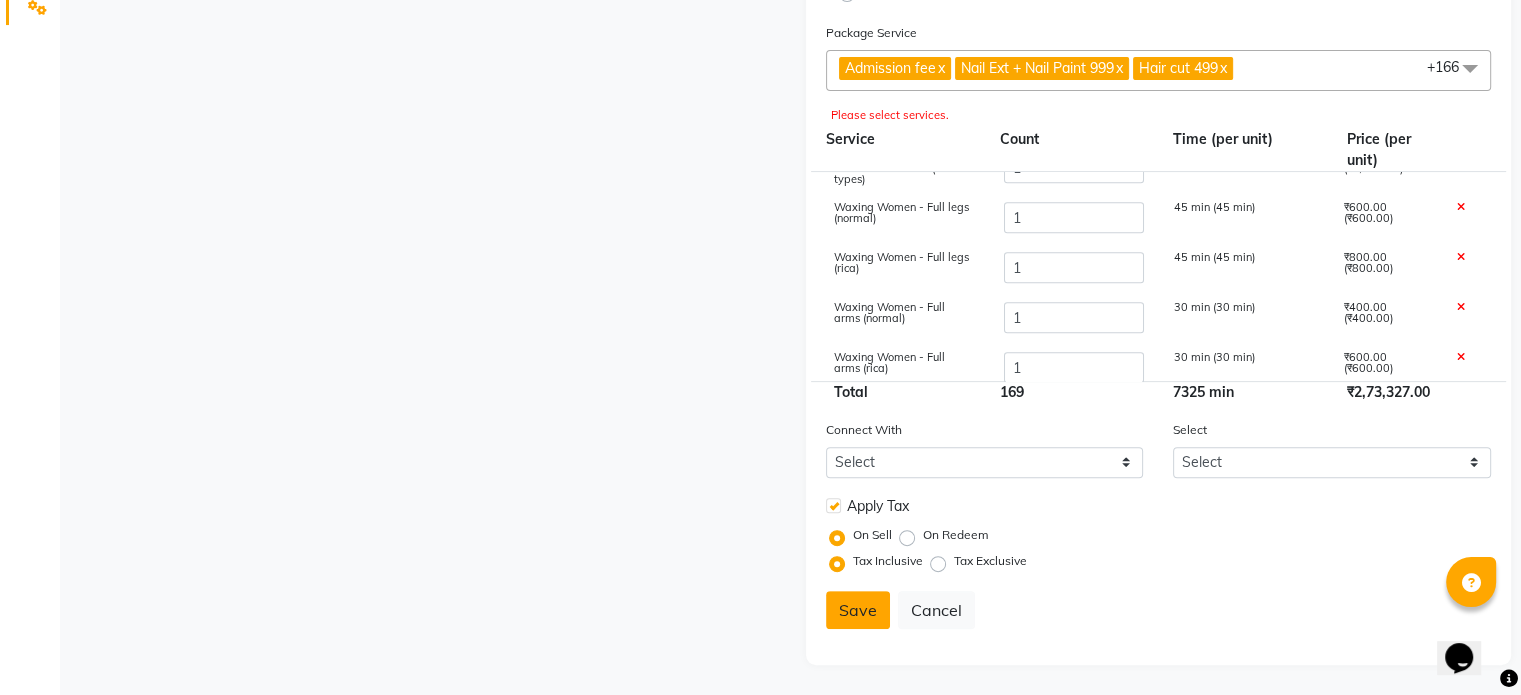 click on "Save" 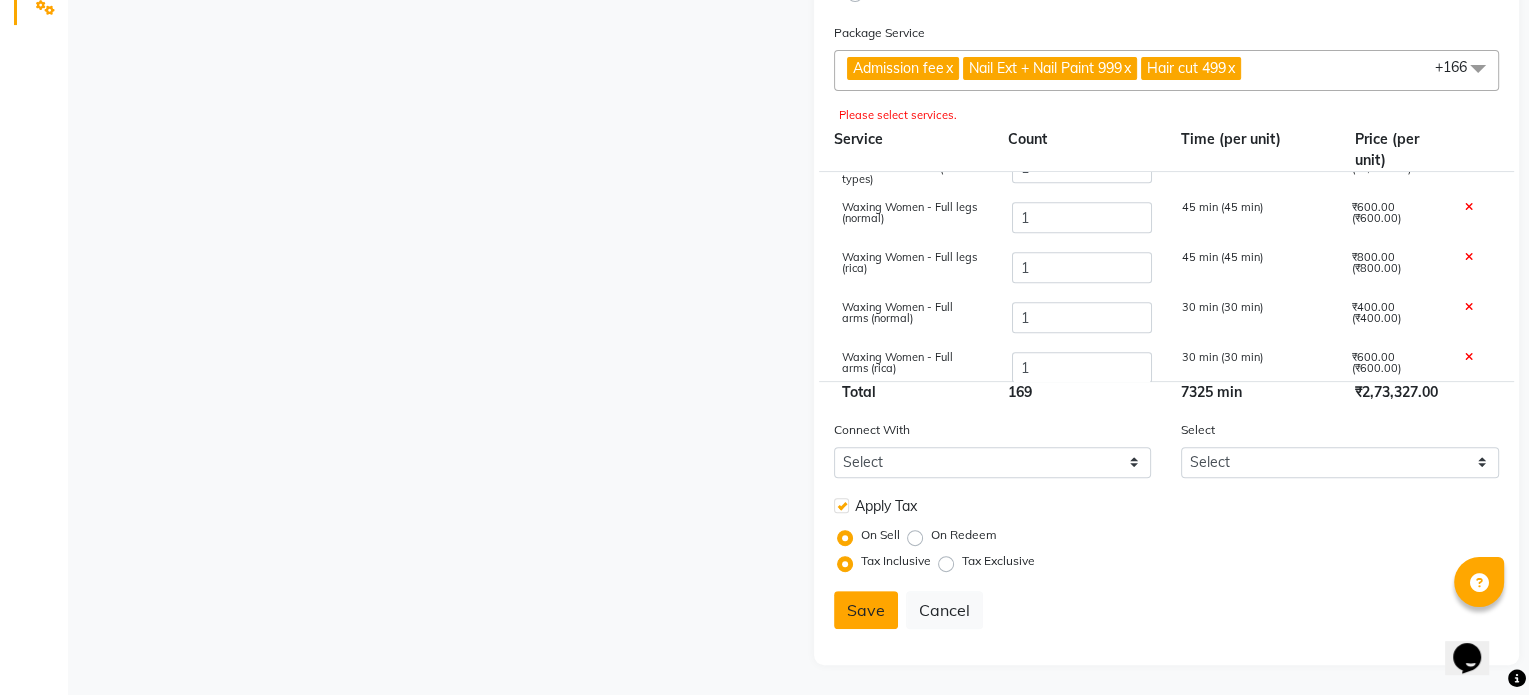 scroll, scrollTop: 524, scrollLeft: 0, axis: vertical 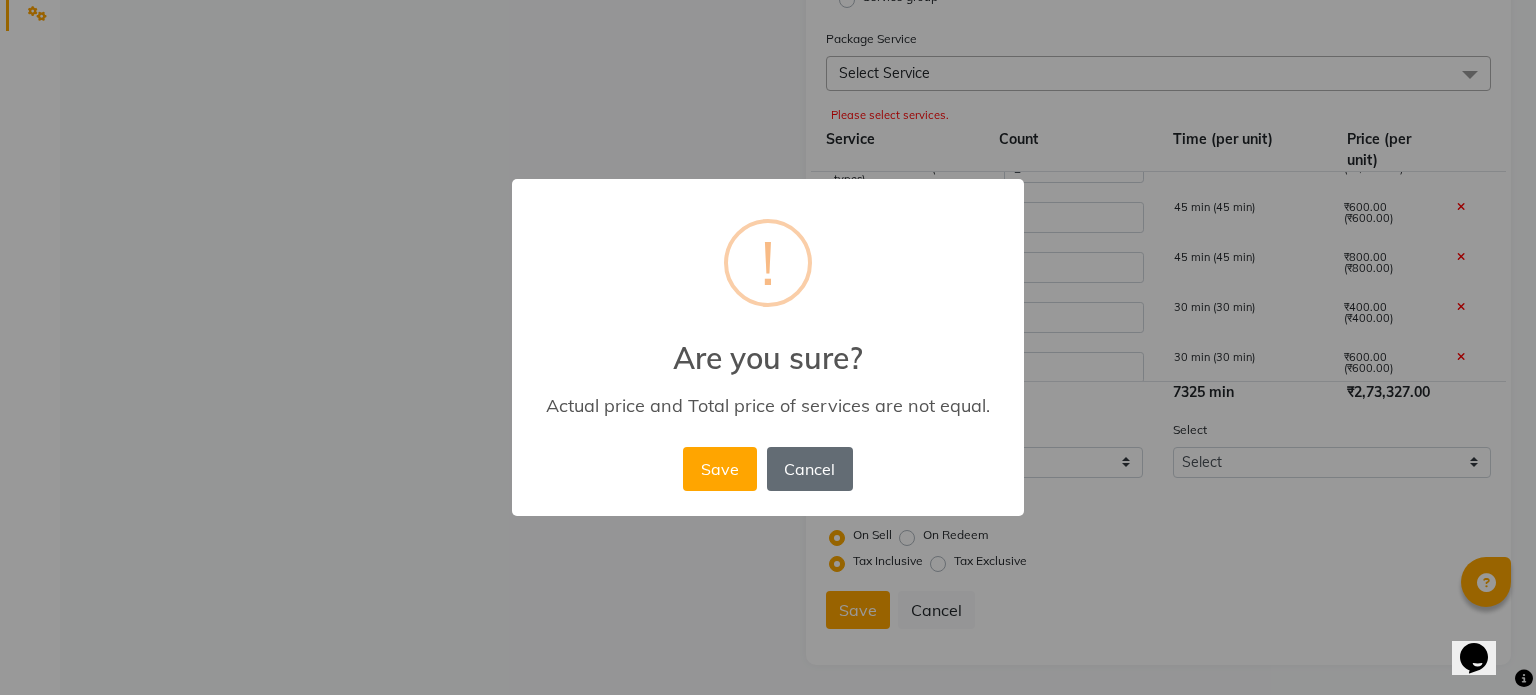 click on "Cancel" at bounding box center (810, 469) 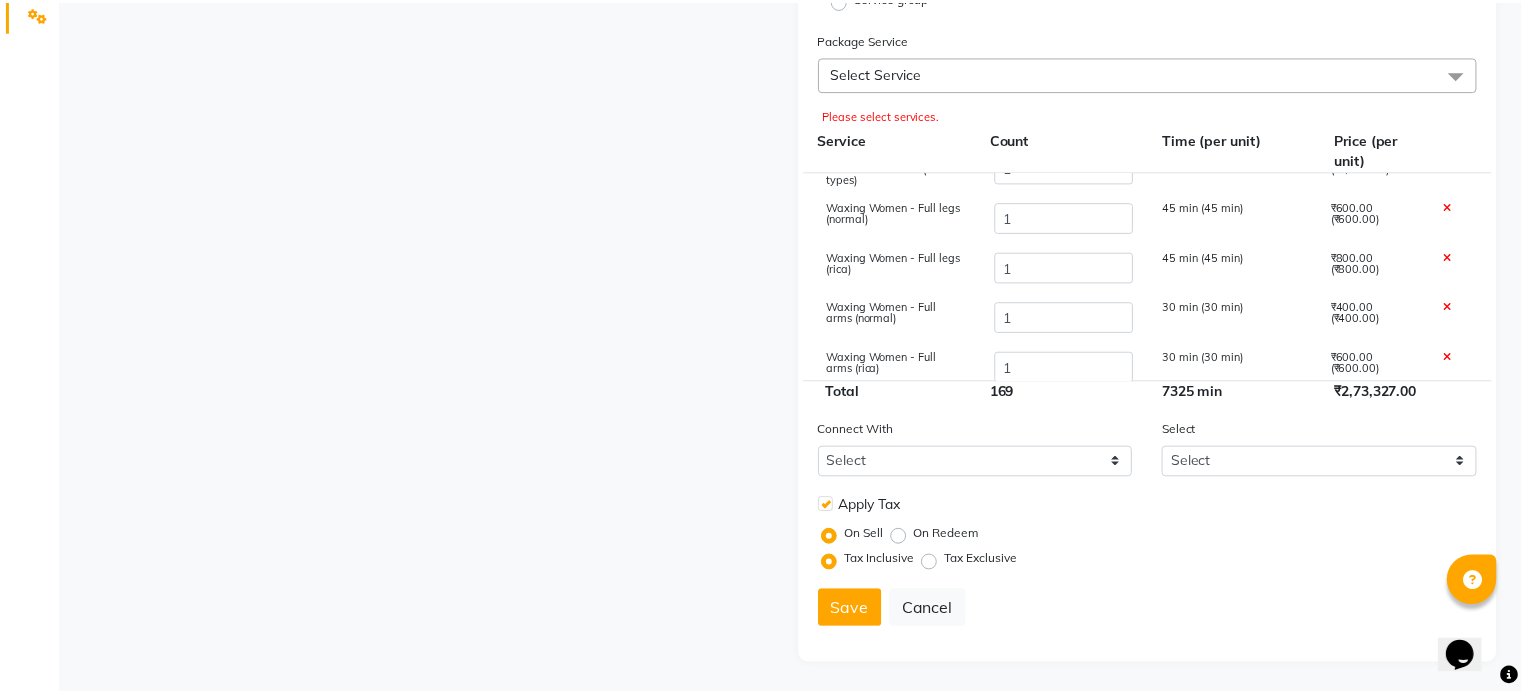 scroll, scrollTop: 519, scrollLeft: 0, axis: vertical 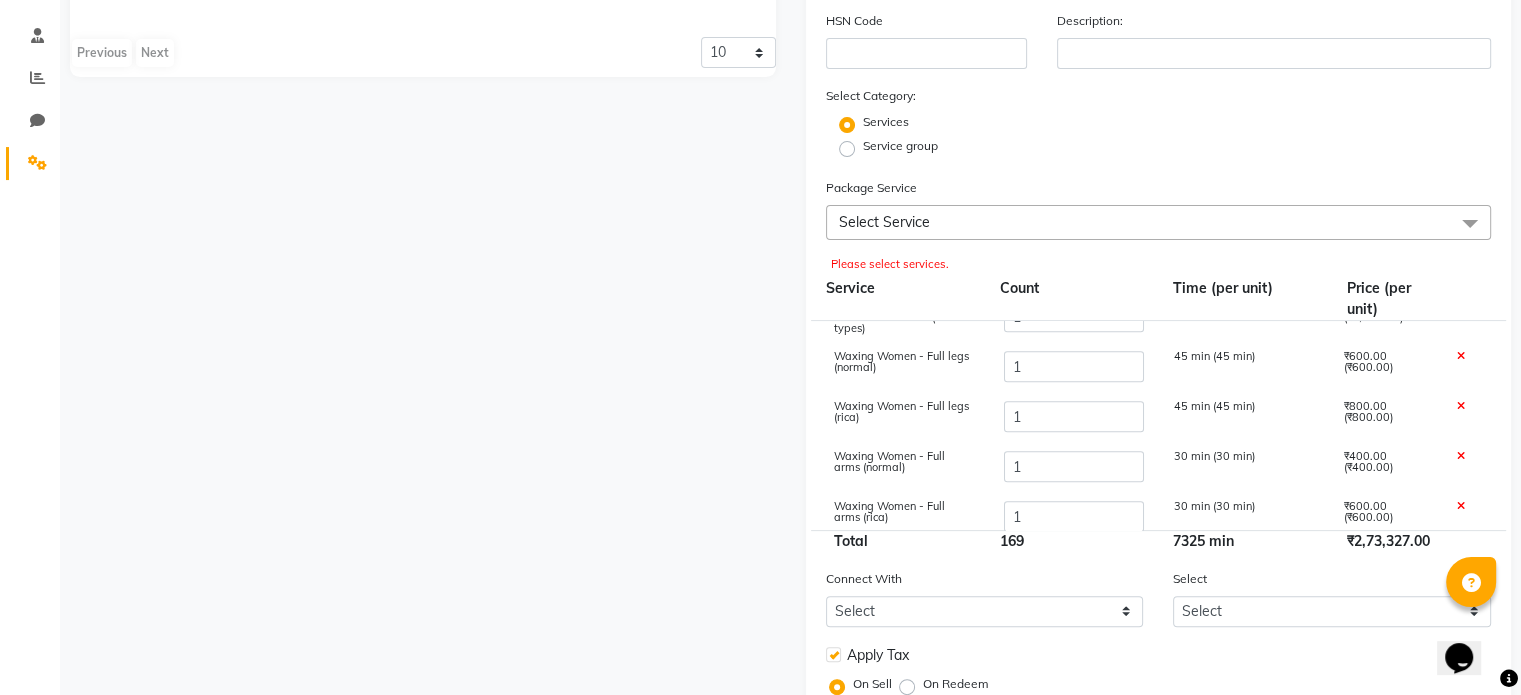 click on "Select Service" 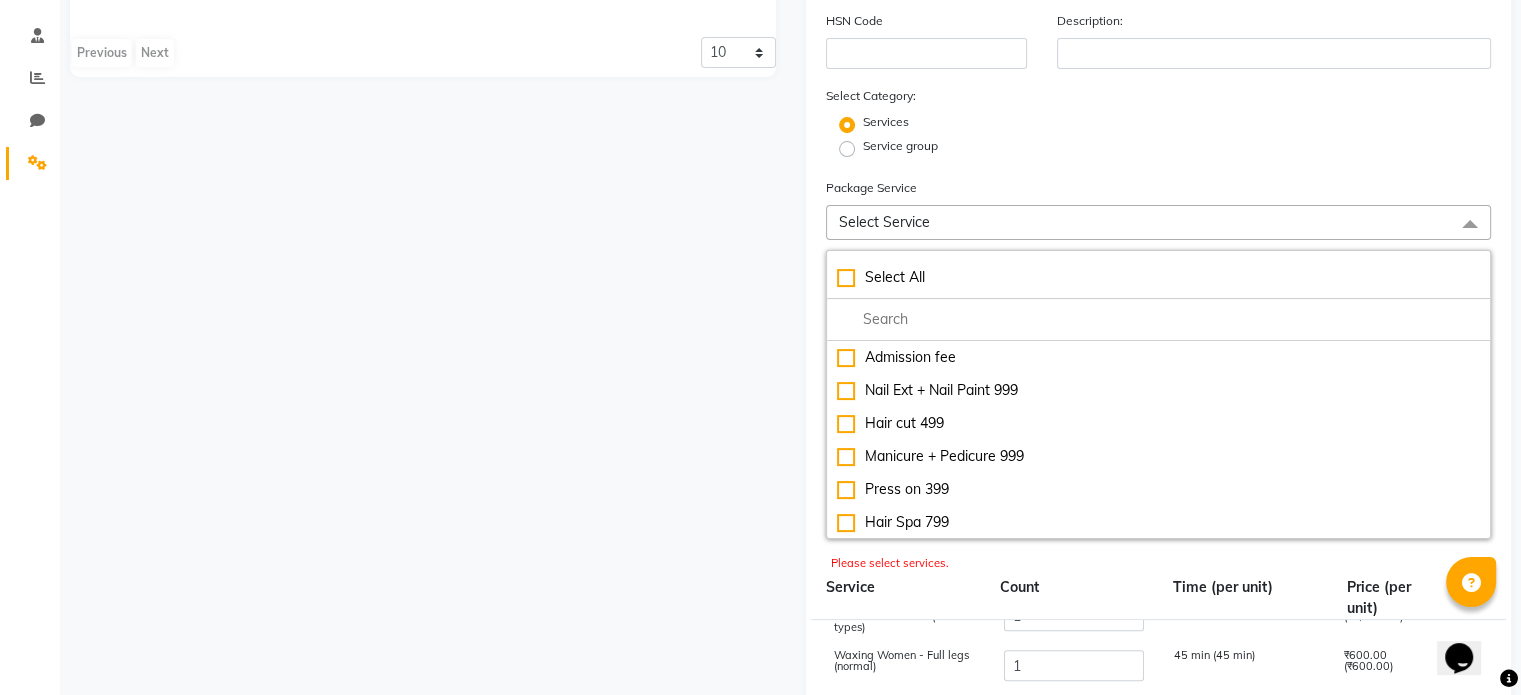 click on "Empty list   Previous   Next  10 20 50 100" 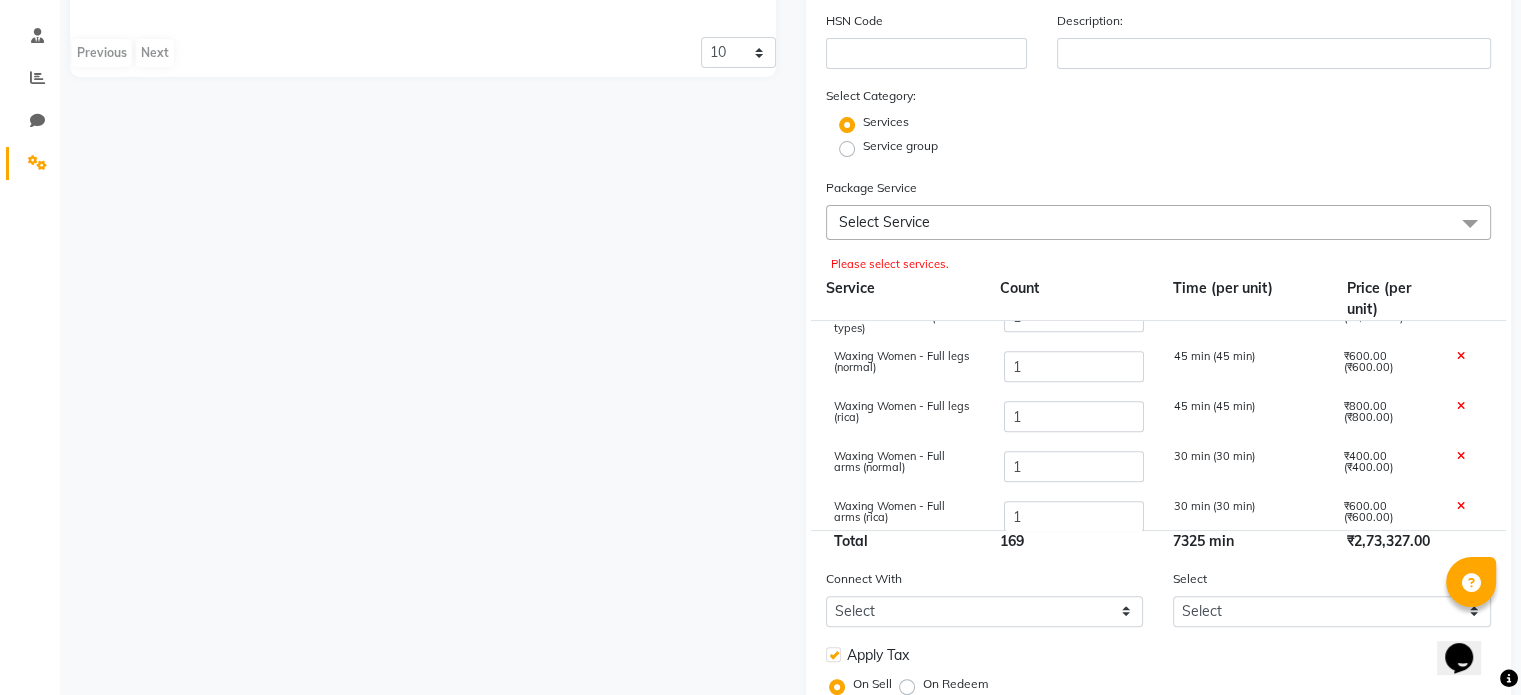 click on "Select Service" 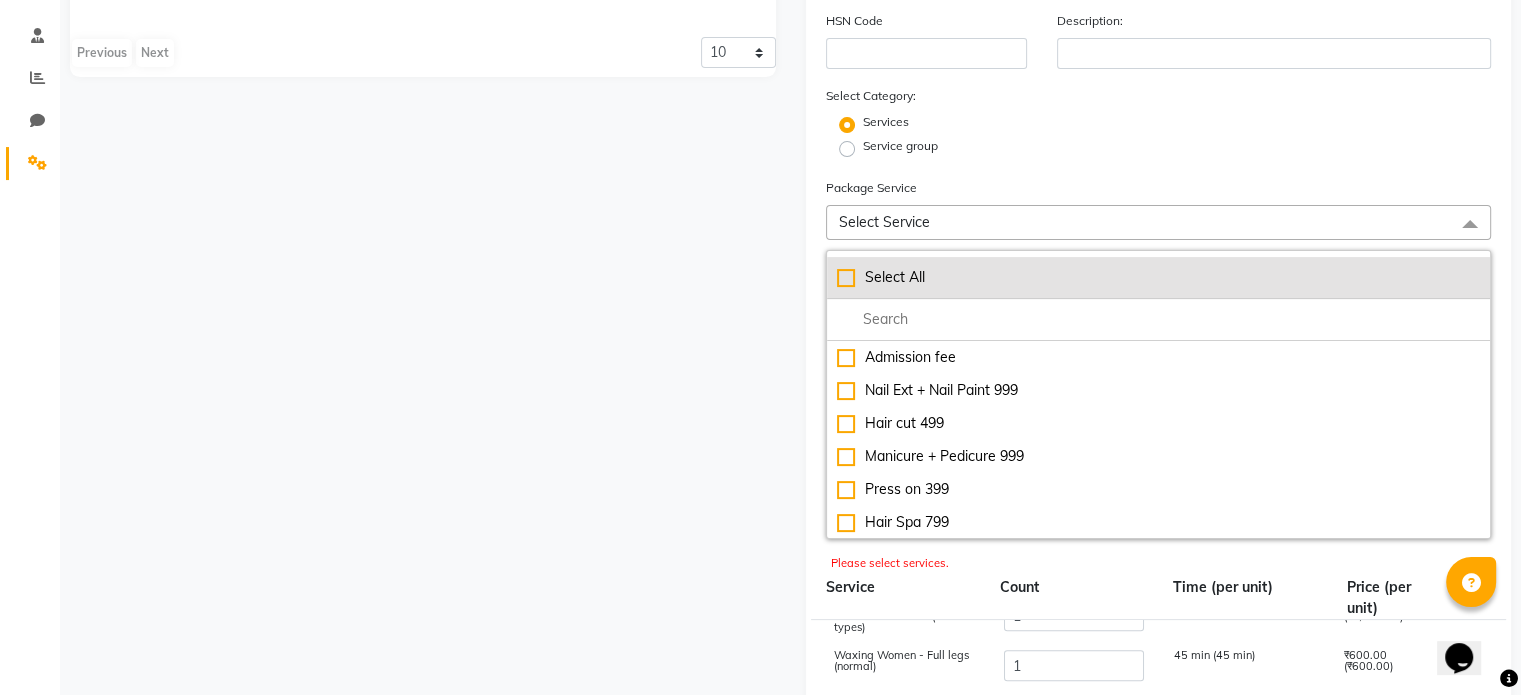 click on "Select All" 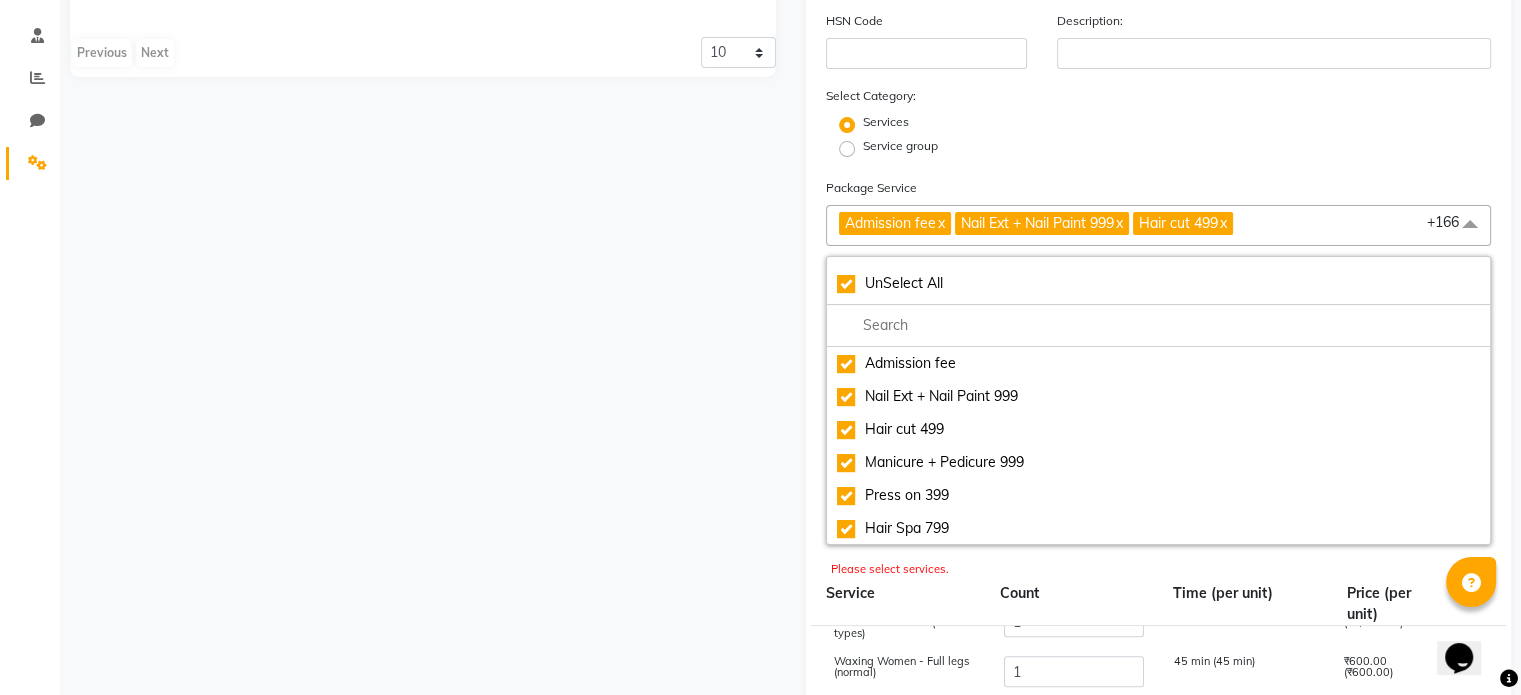 click on "Empty list   Previous   Next  10 20 50 100" 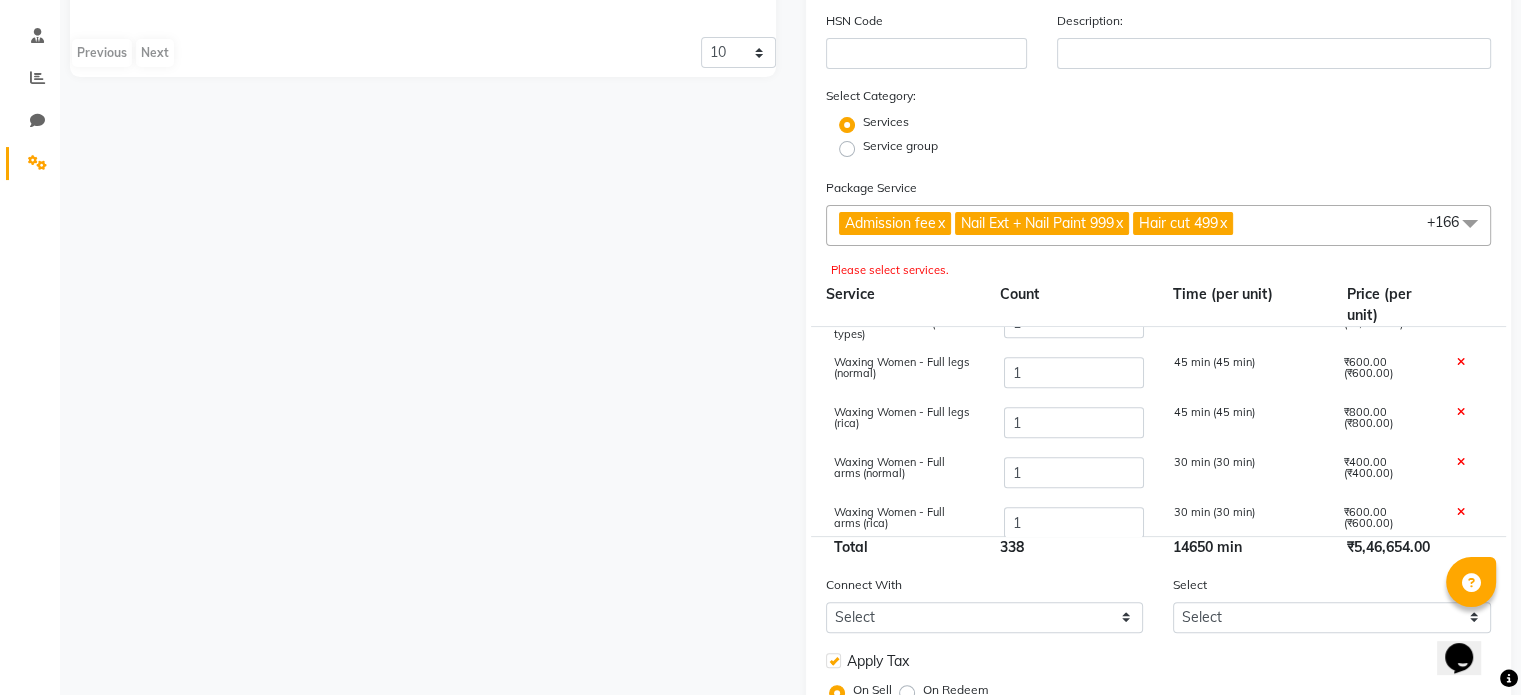 scroll, scrollTop: 546, scrollLeft: 0, axis: vertical 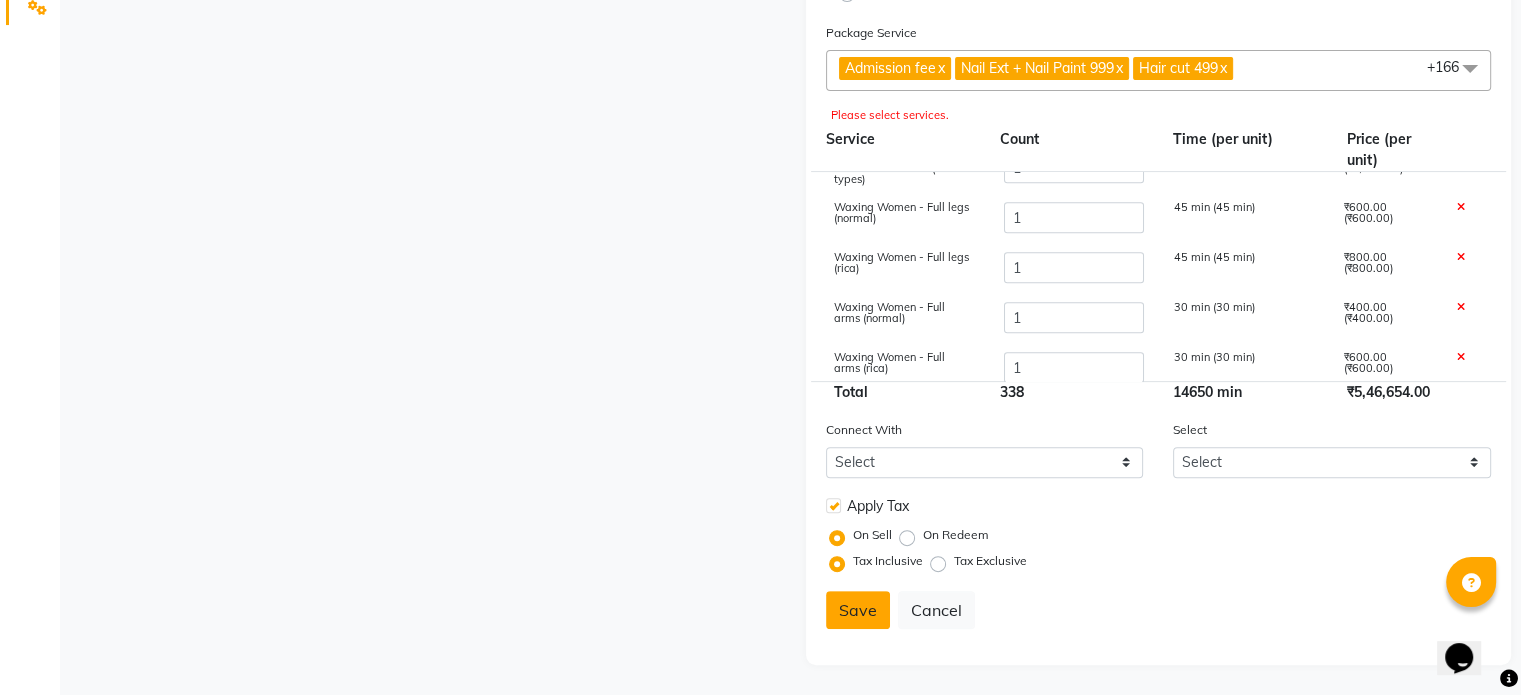click on "Save" 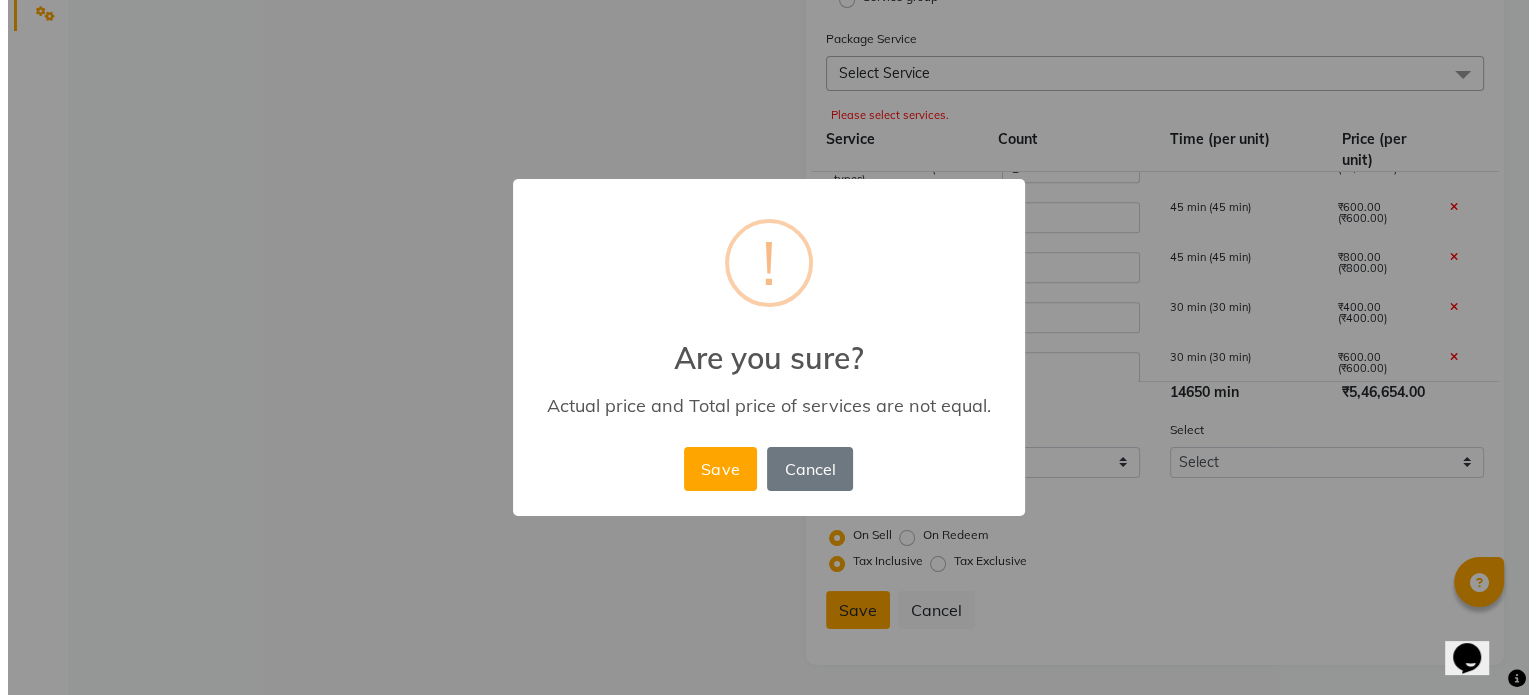 scroll, scrollTop: 524, scrollLeft: 0, axis: vertical 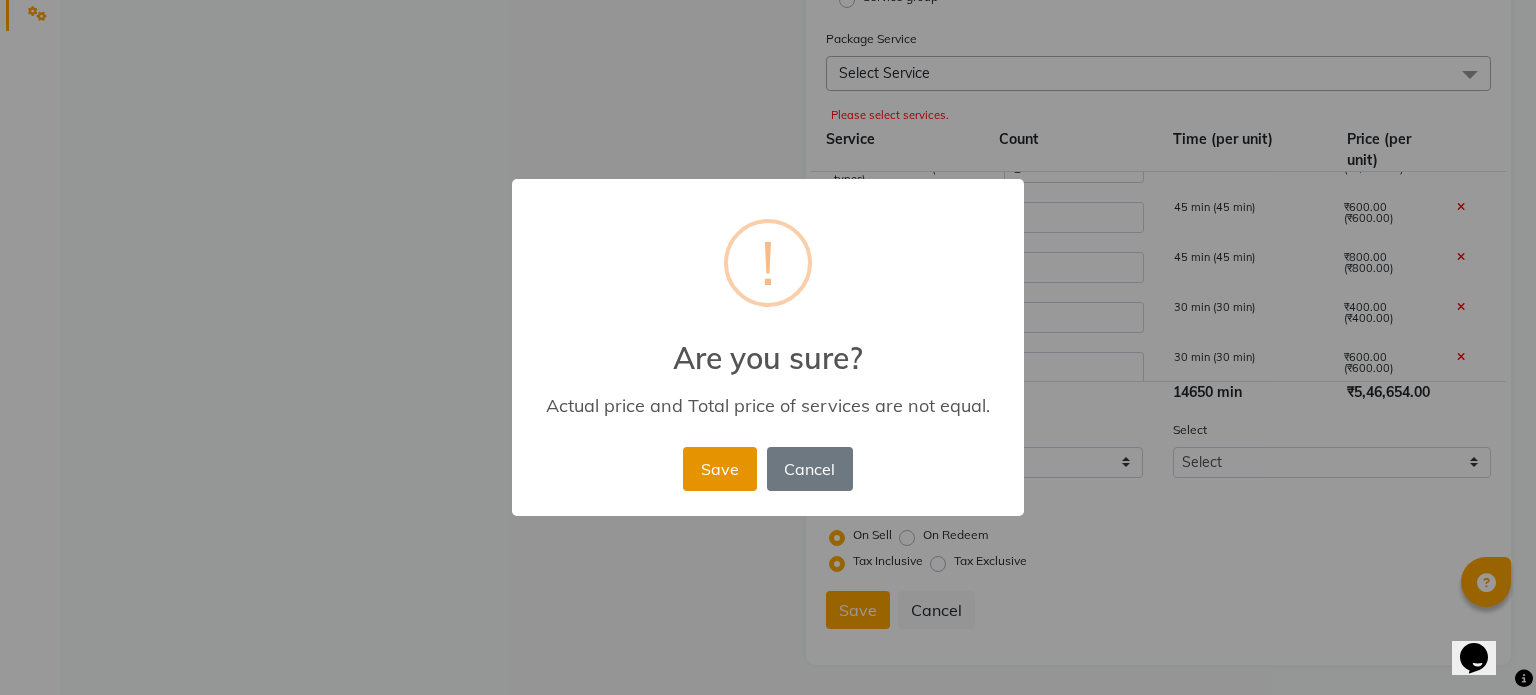 click on "Save" at bounding box center (719, 469) 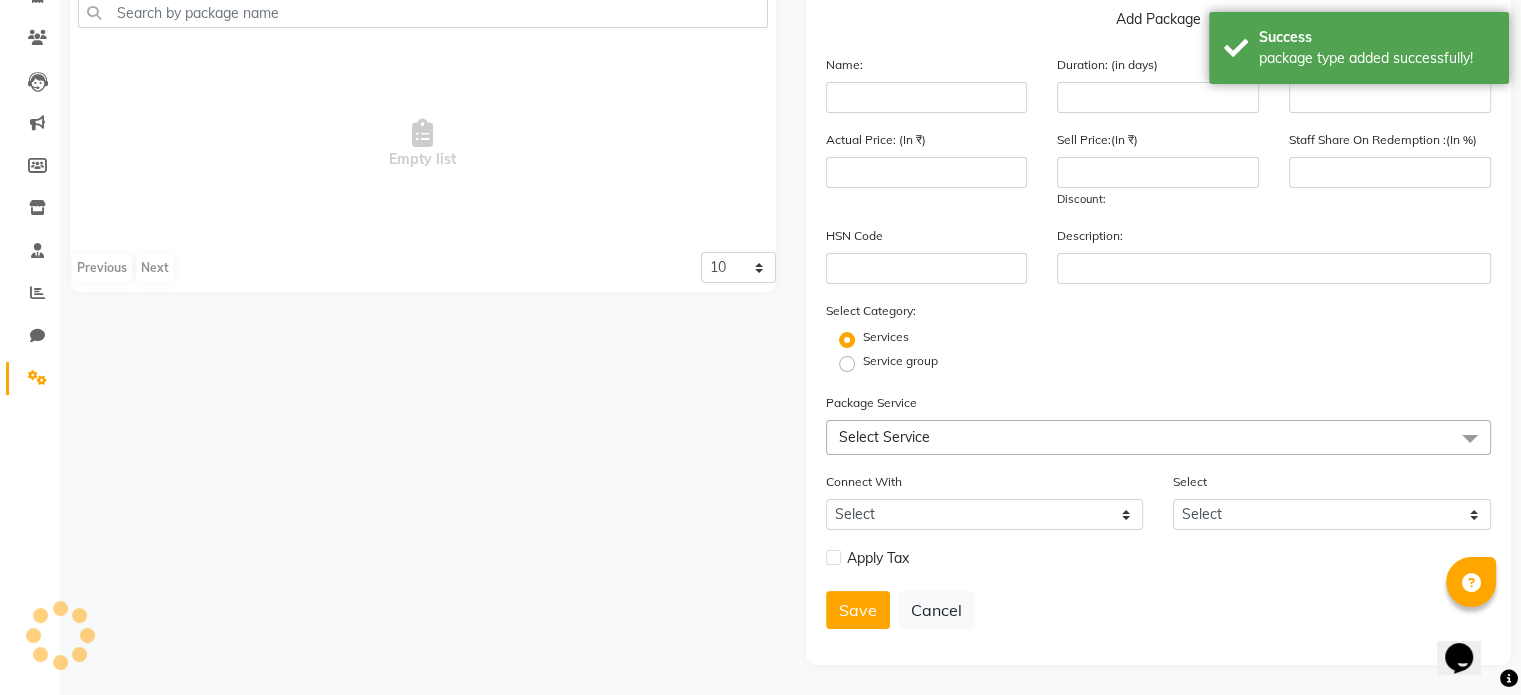 scroll, scrollTop: 156, scrollLeft: 0, axis: vertical 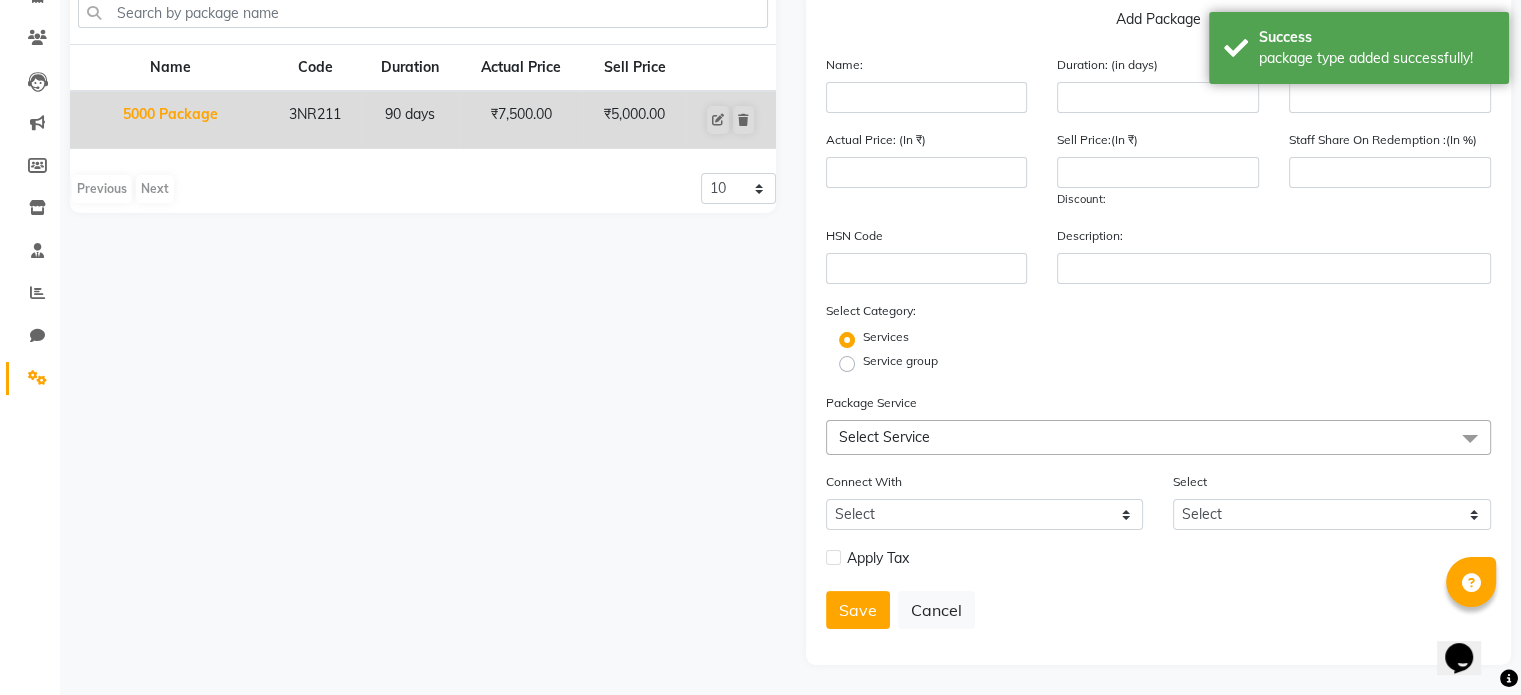 click on "5000 Package" 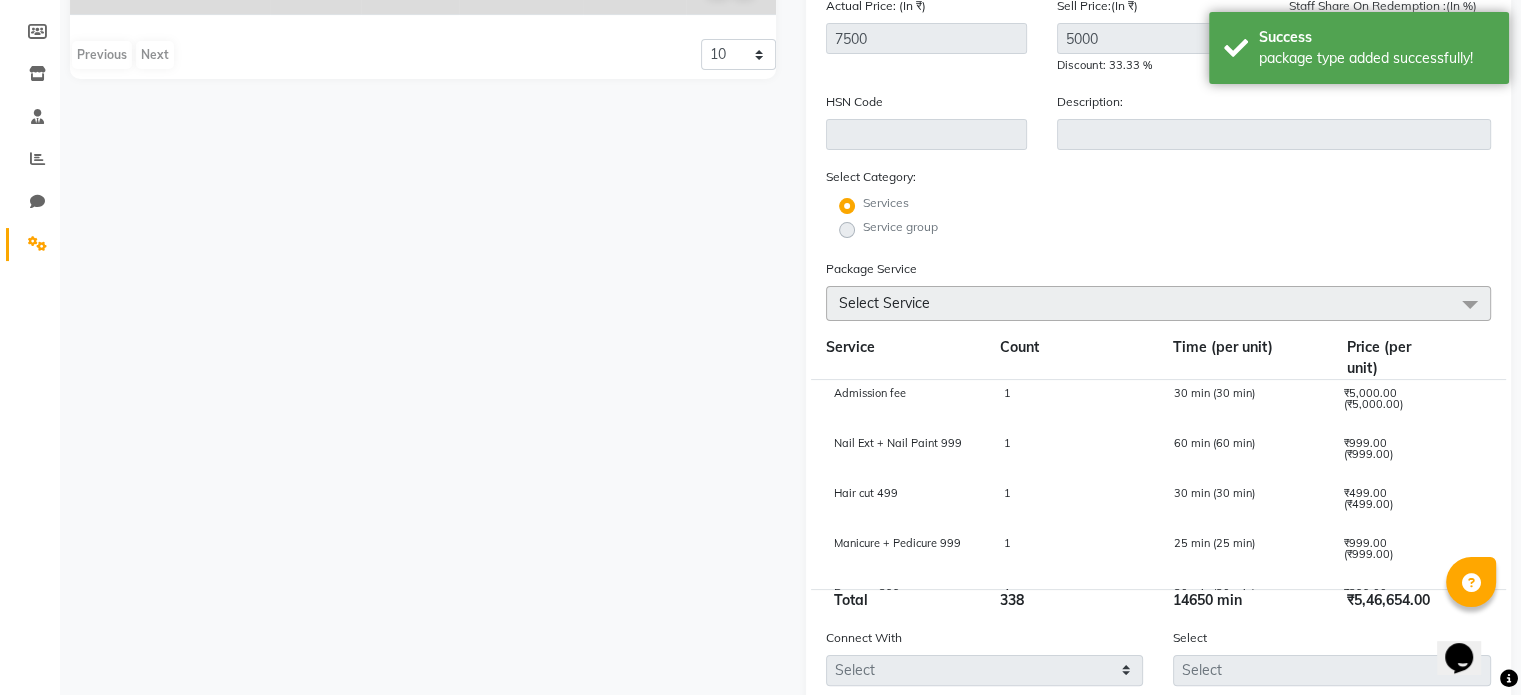 scroll, scrollTop: 0, scrollLeft: 0, axis: both 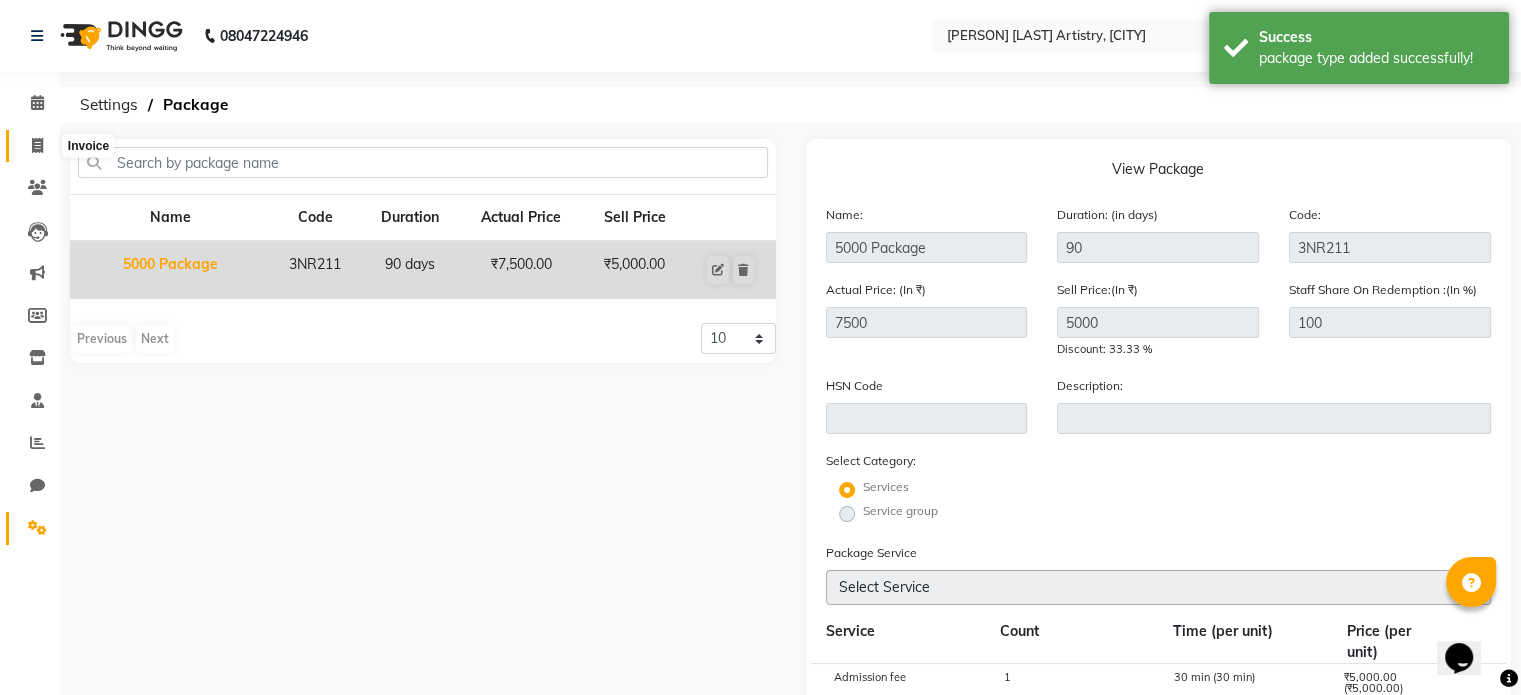 click 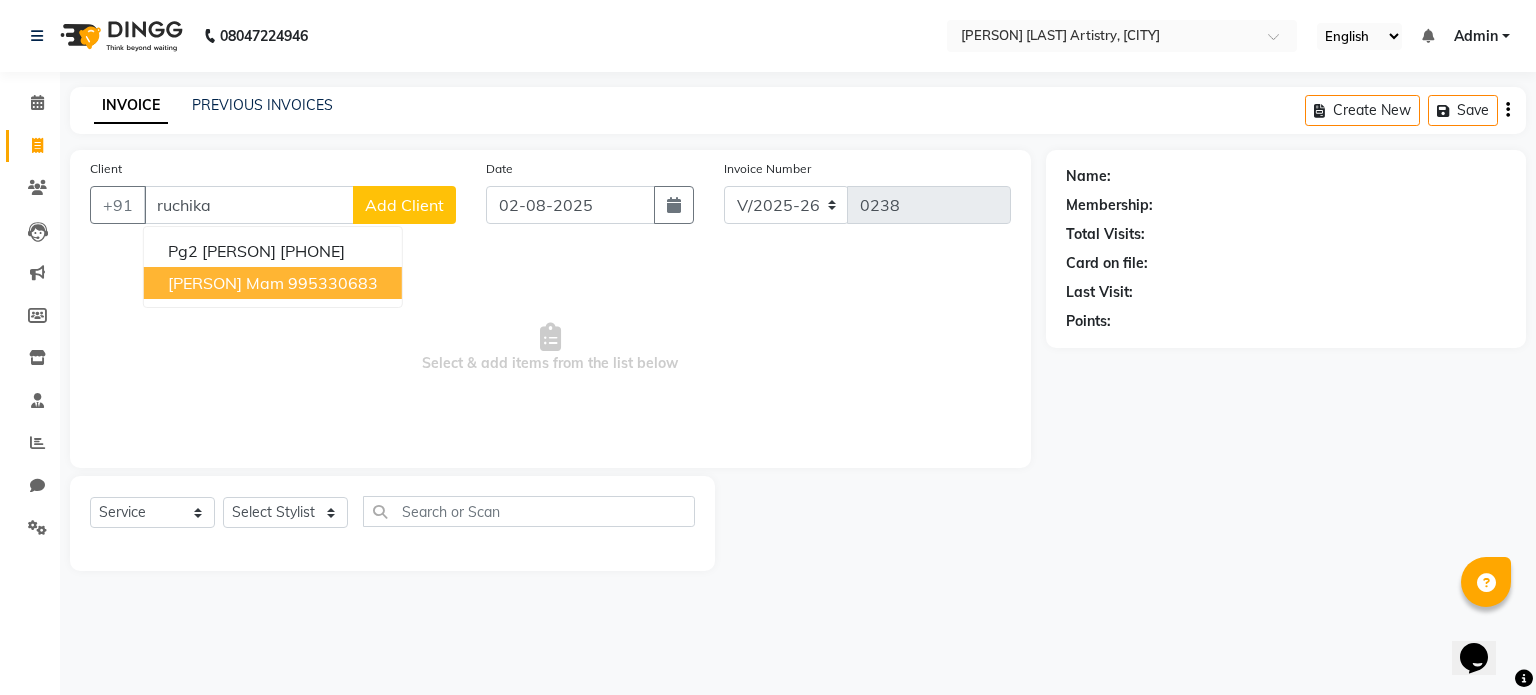 click on "[PERSON] mam" at bounding box center [226, 283] 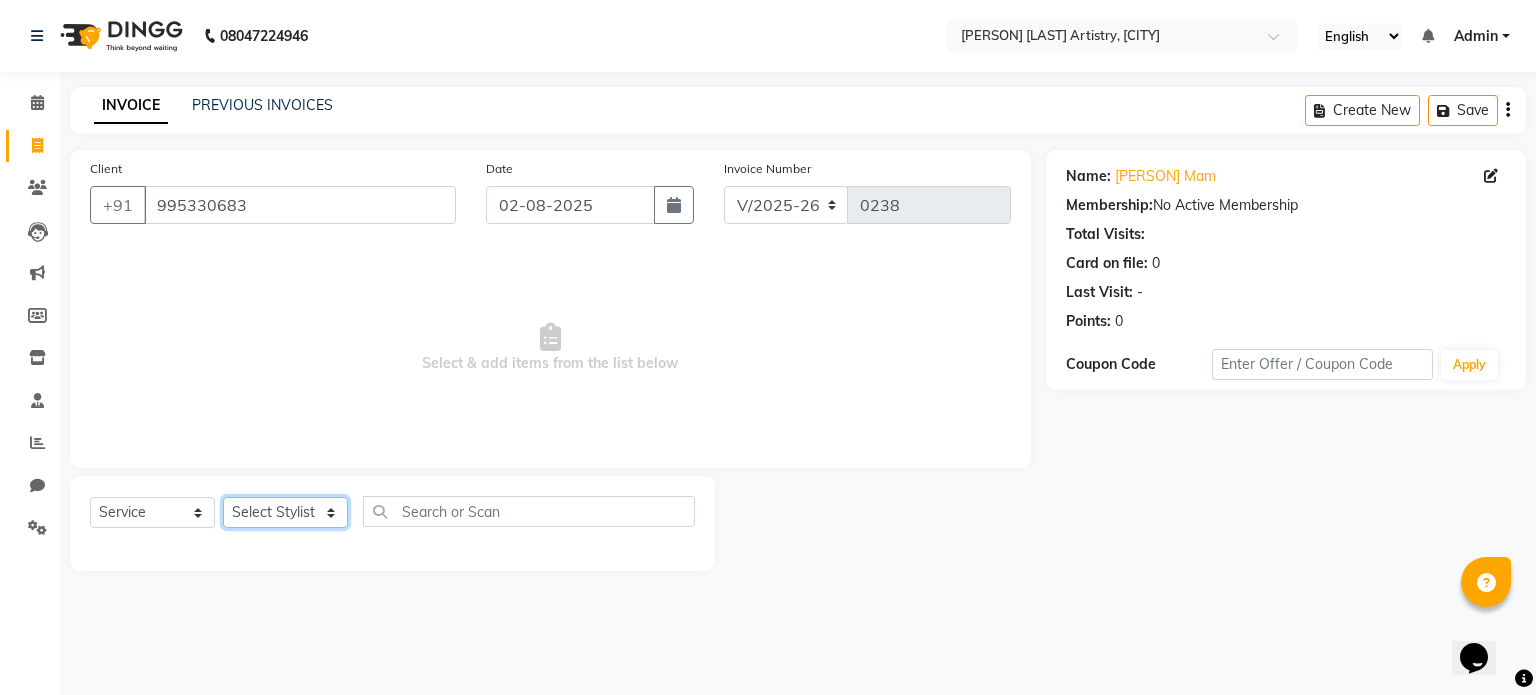 click on "Select Stylist Jeet Lakshmi Mannu Parneet Gandhi Rahul Sagar Sahil Sana" 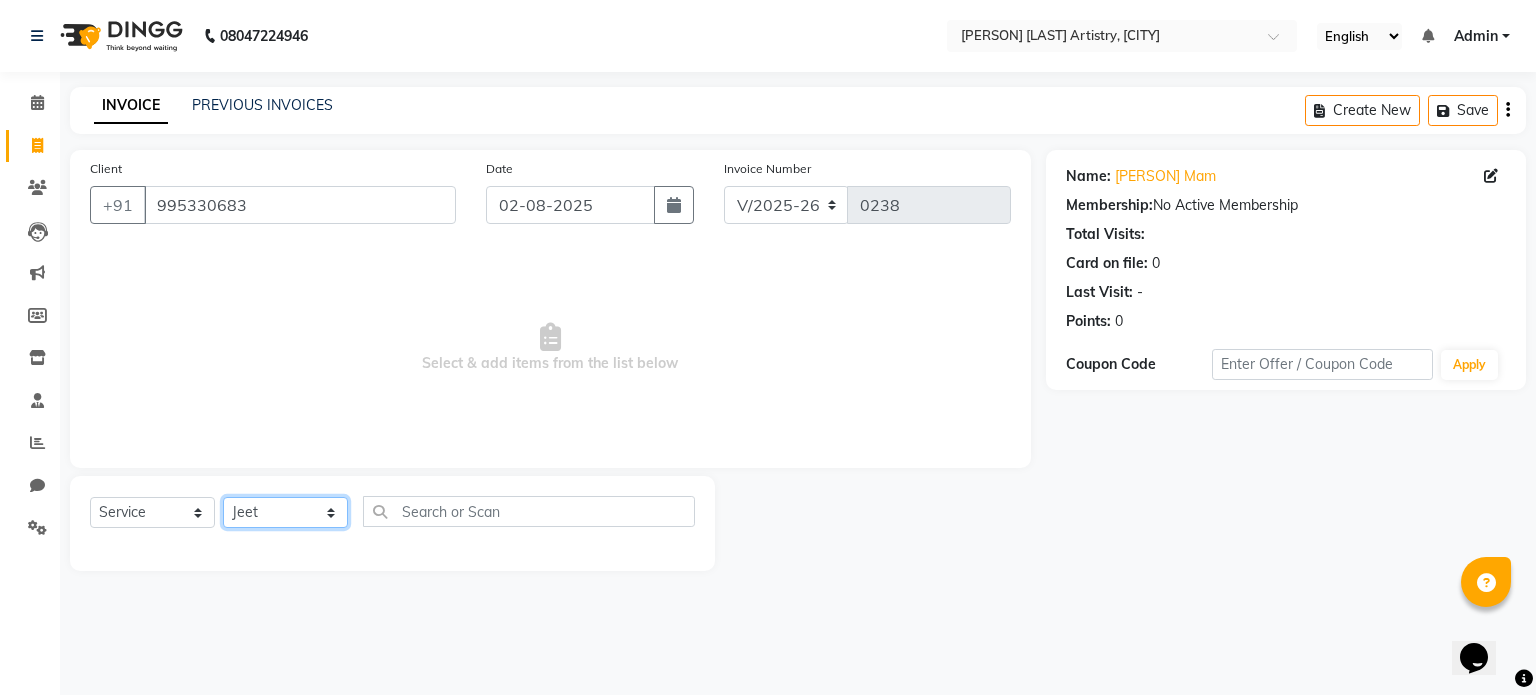 click on "Select Stylist Jeet Lakshmi Mannu Parneet Gandhi Rahul Sagar Sahil Sana" 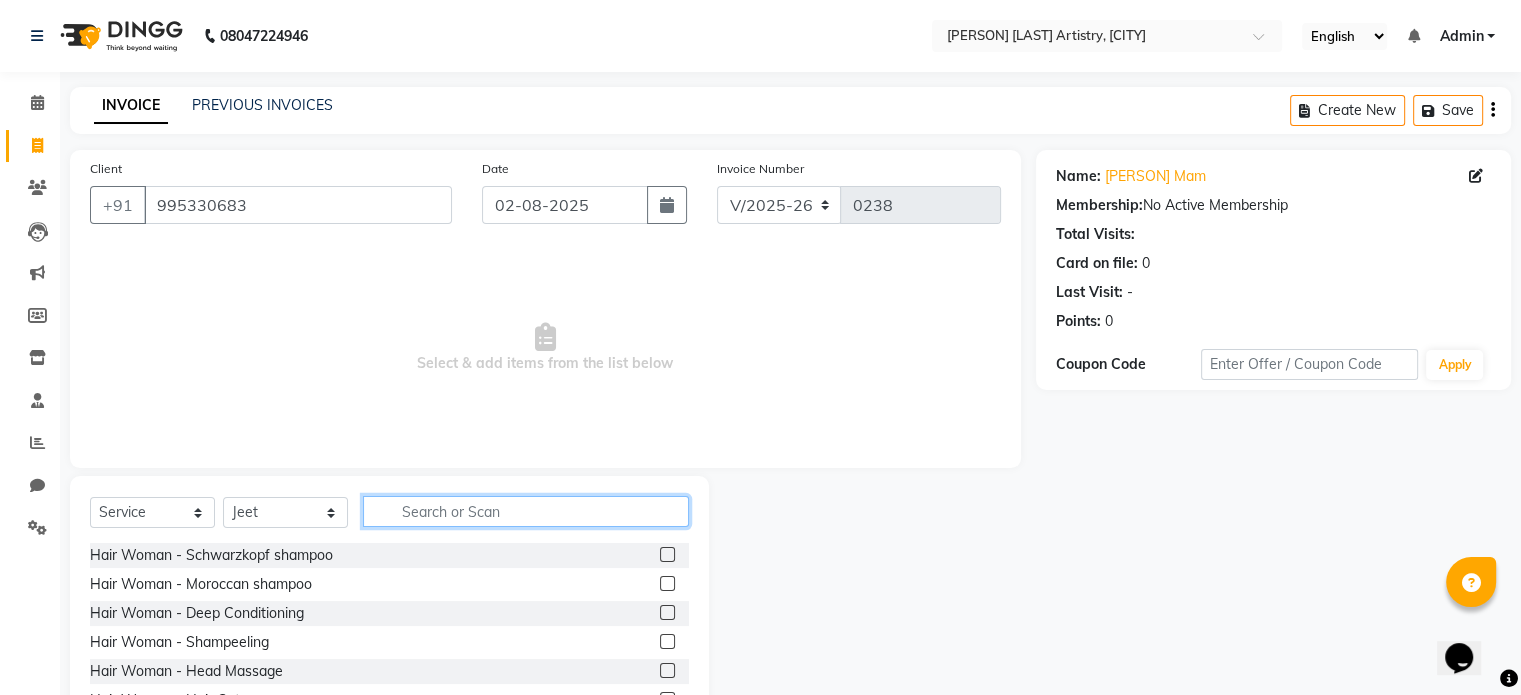 click 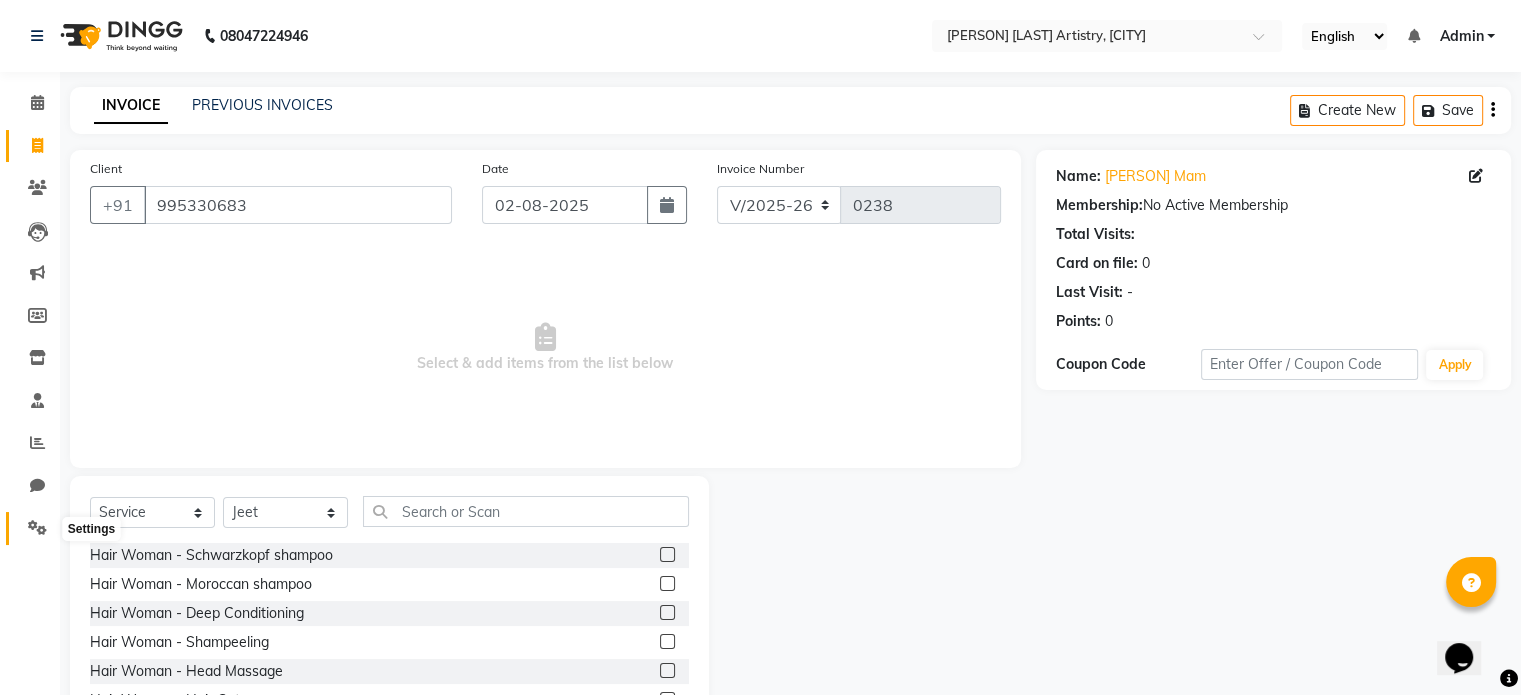 click 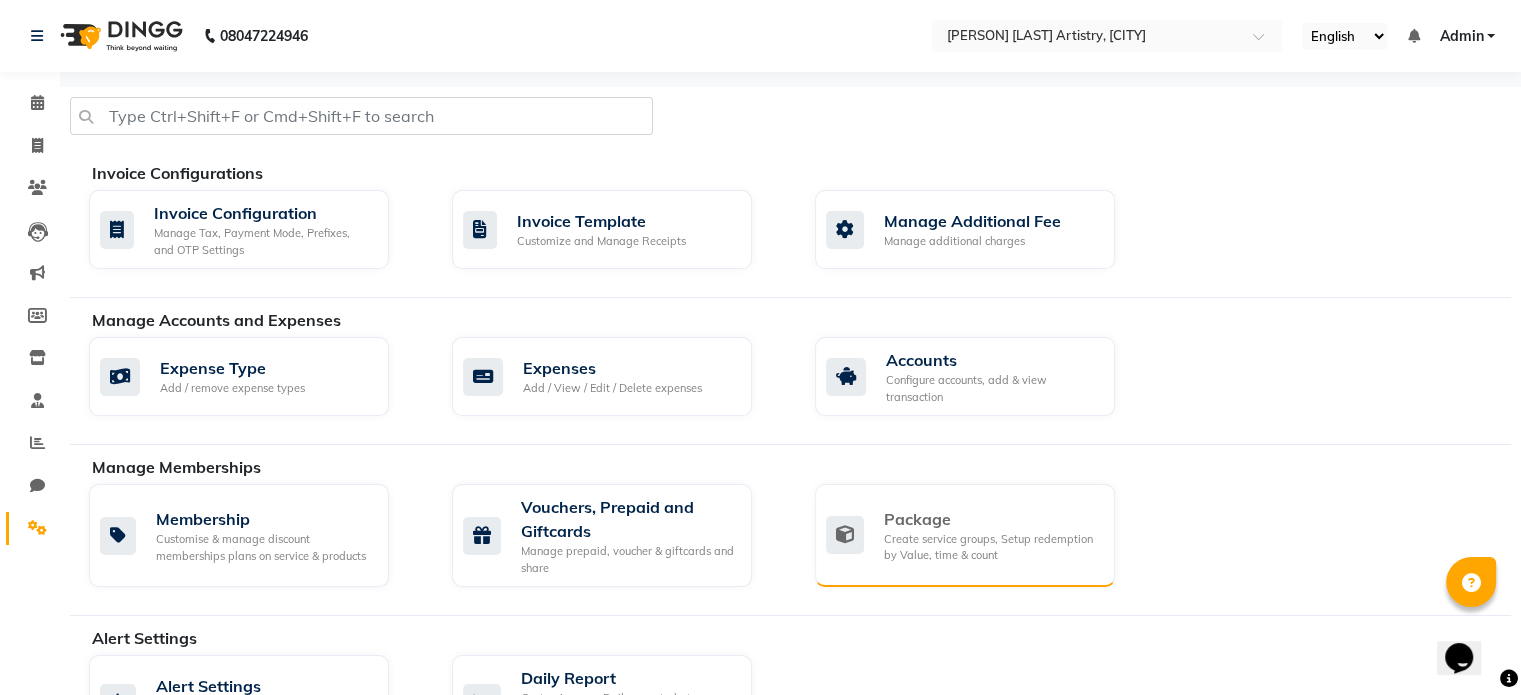 click on "Package Create service groups, Setup redemption by Value, time & count" 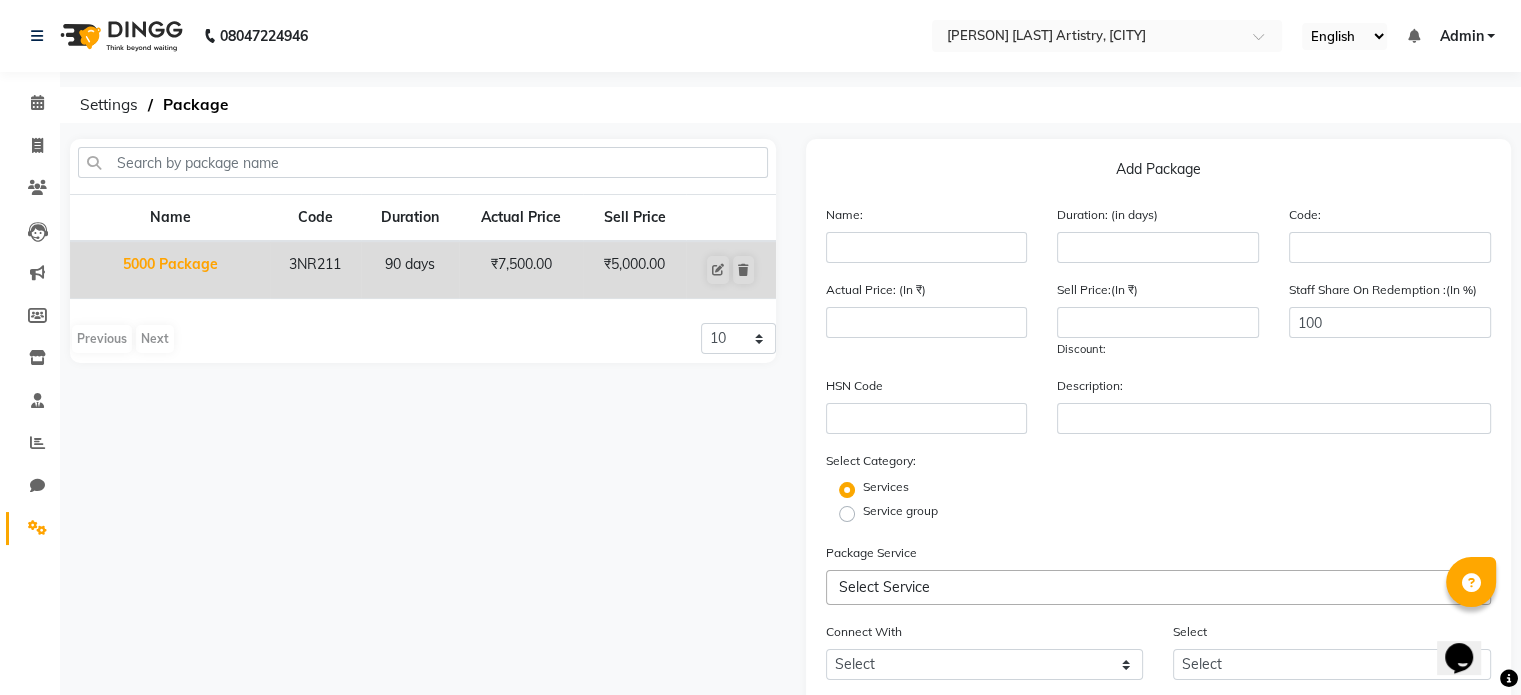 click on "₹5,000.00" 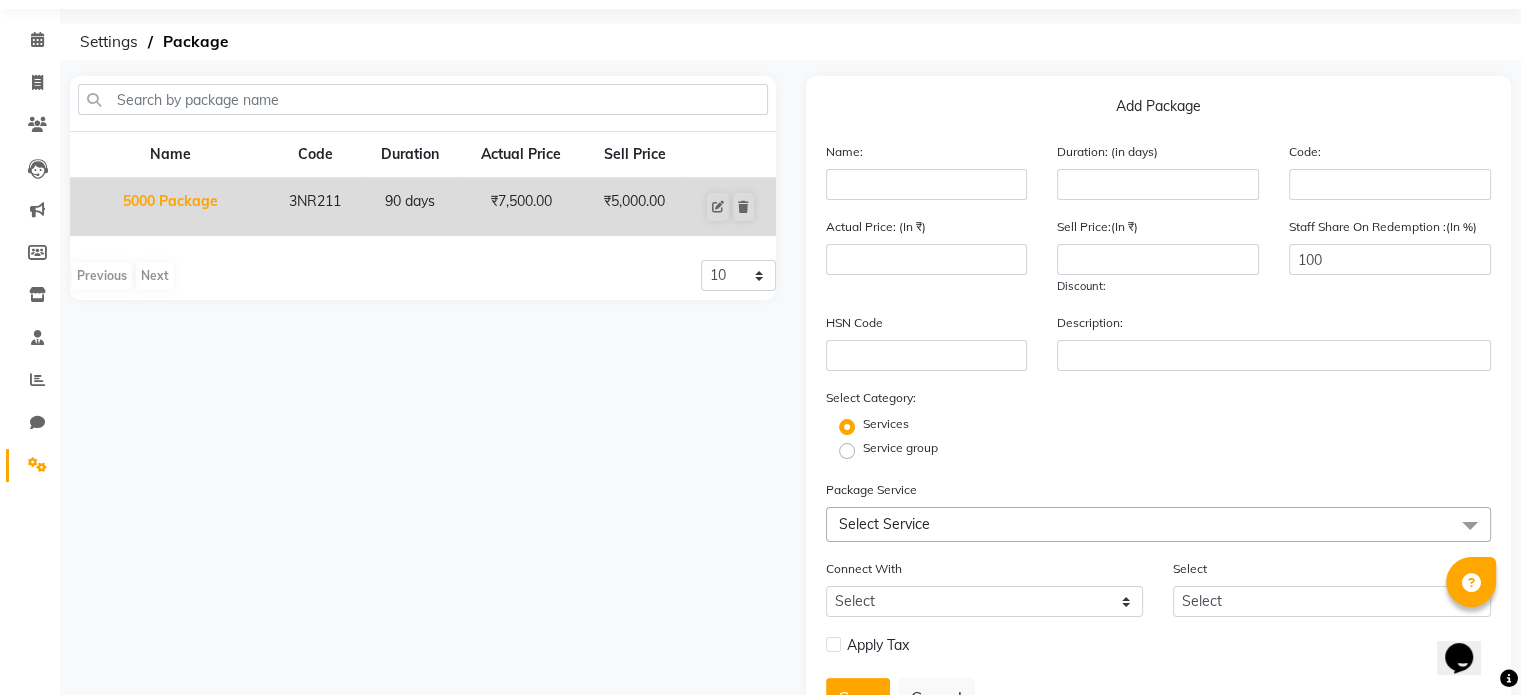 scroll, scrollTop: 0, scrollLeft: 0, axis: both 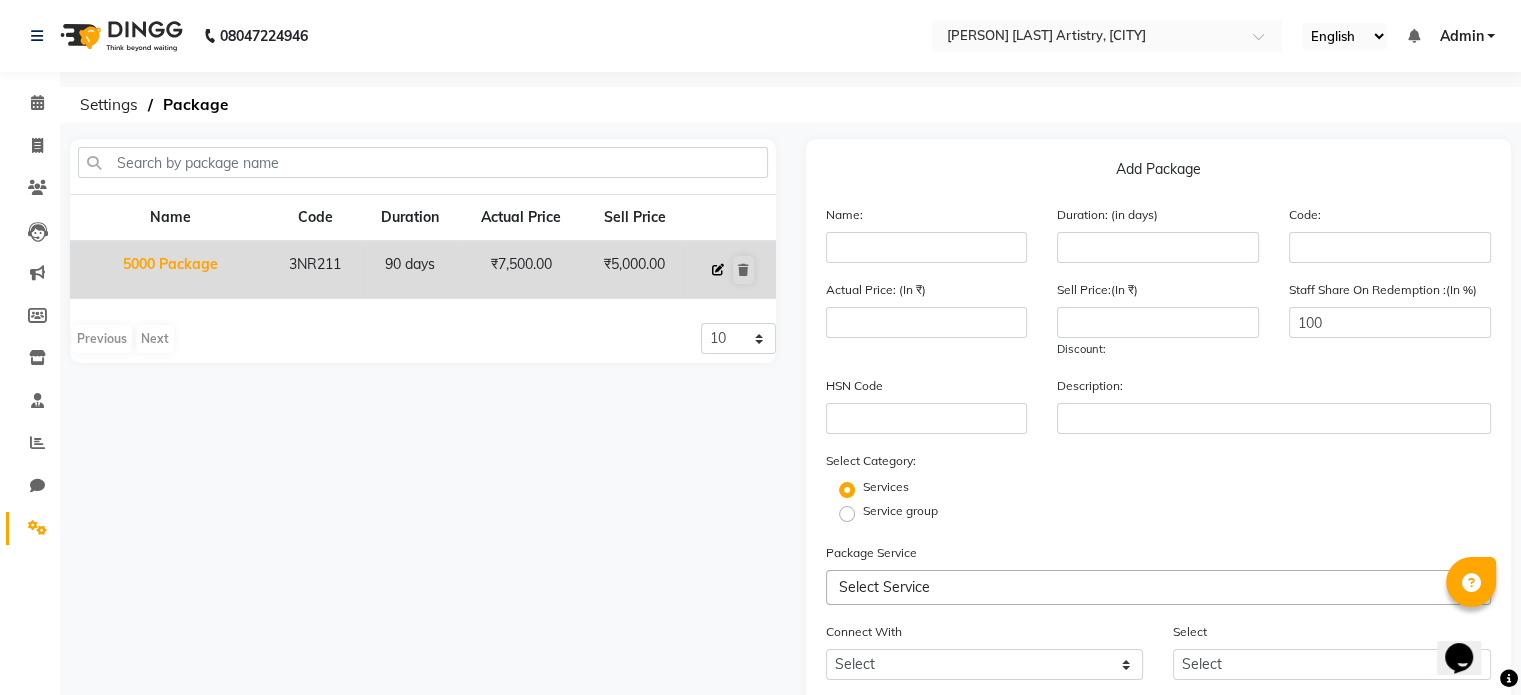 click 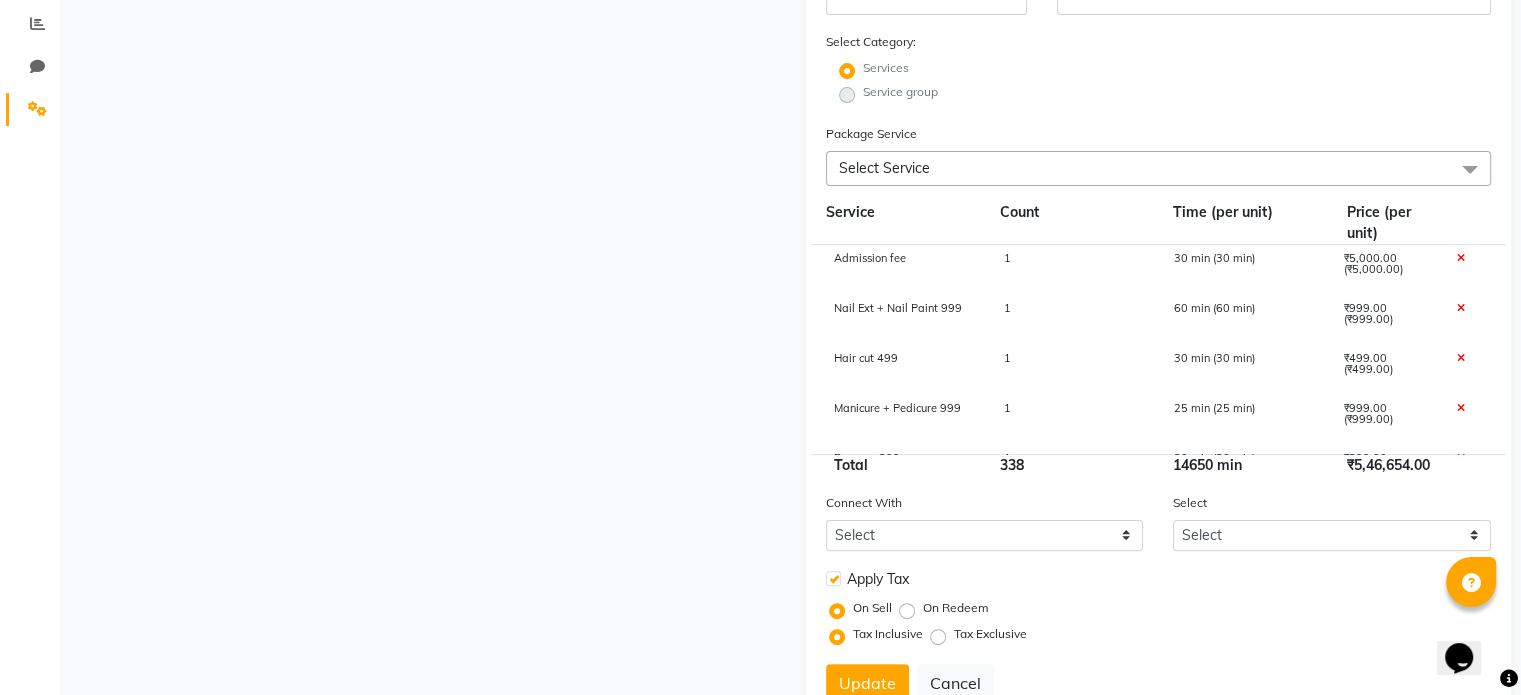 scroll, scrollTop: 418, scrollLeft: 0, axis: vertical 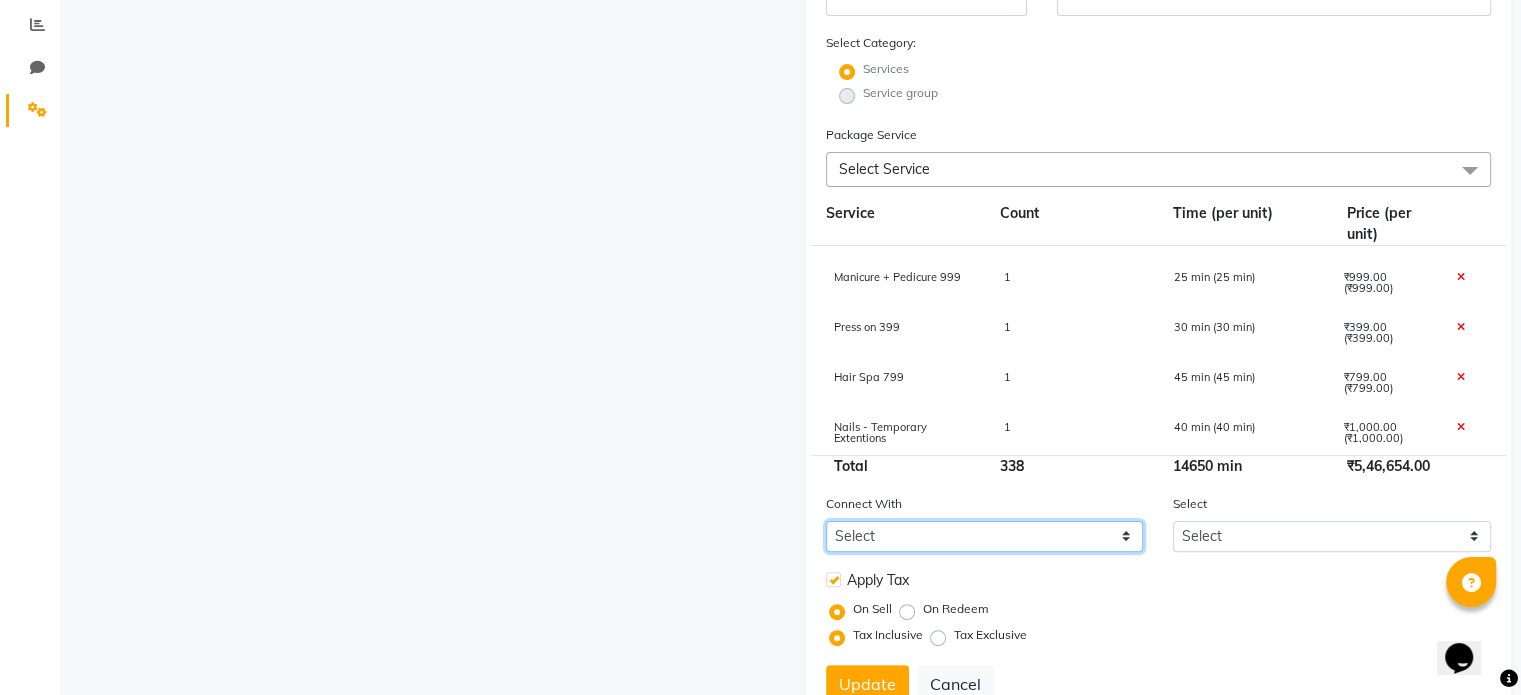 click on "Select Membership Prepaid Voucher" 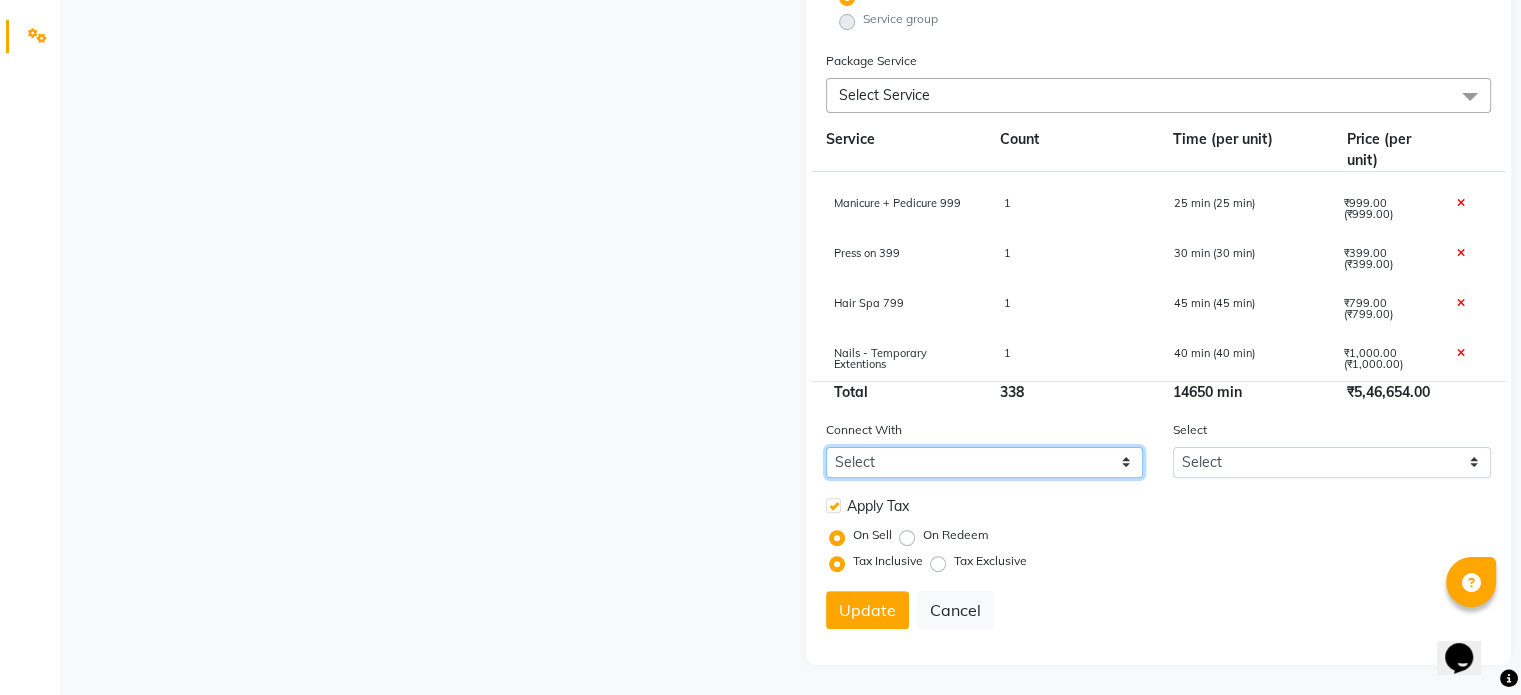 scroll, scrollTop: 517, scrollLeft: 0, axis: vertical 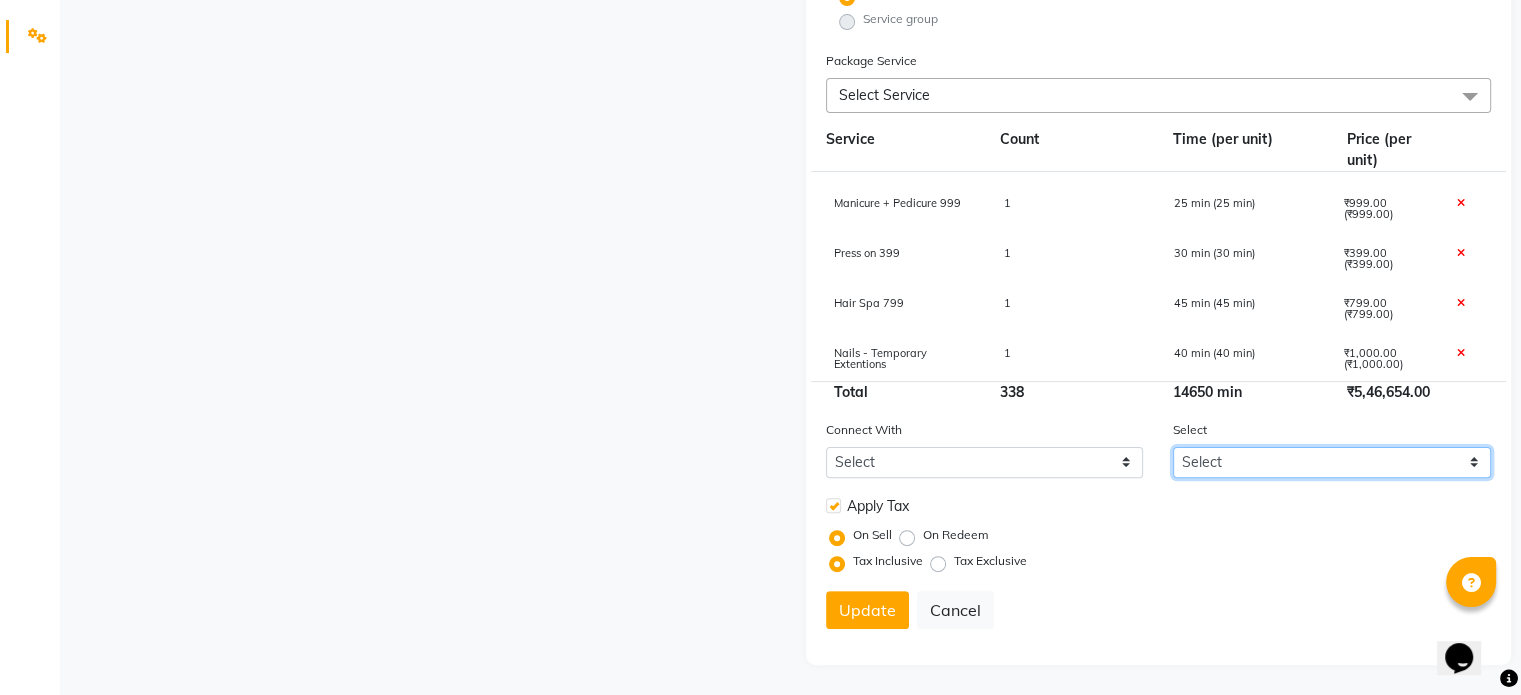 click on "Select" 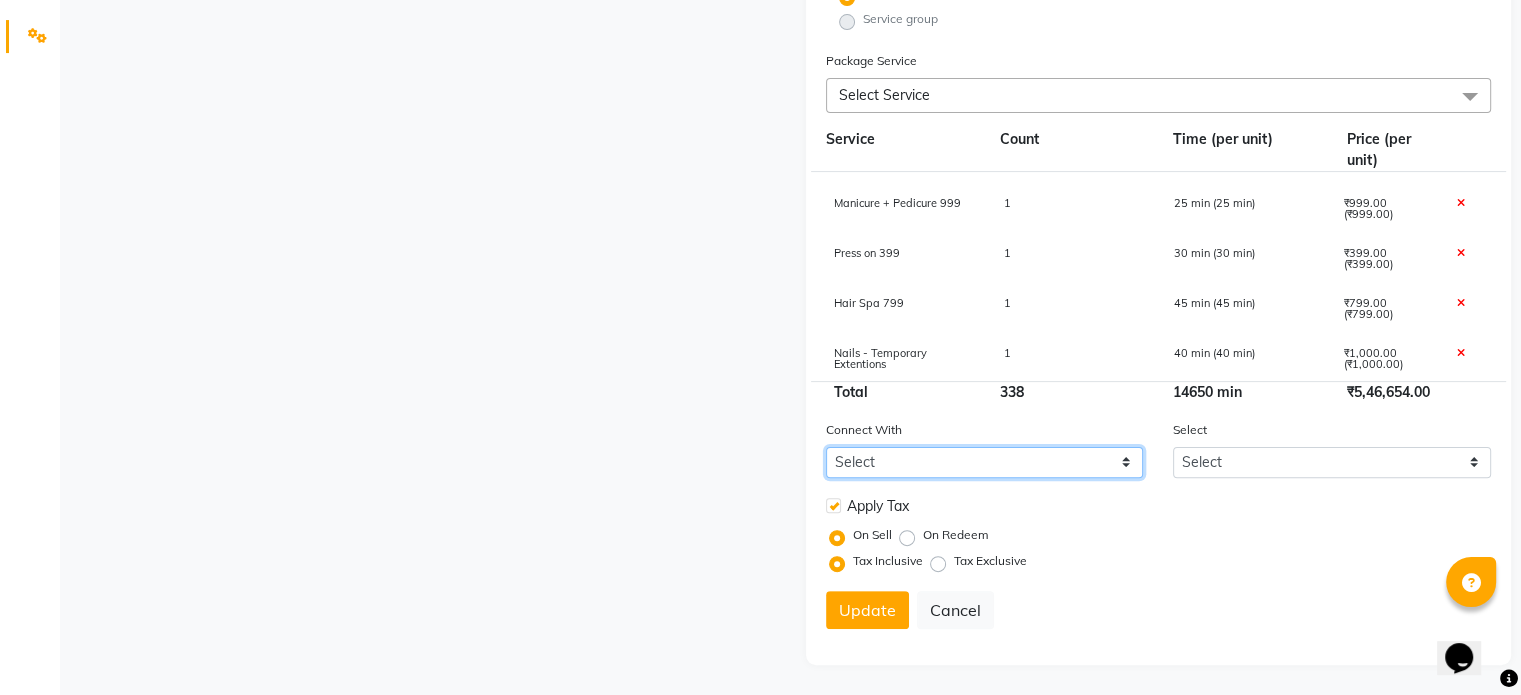 click on "Select Membership Prepaid Voucher" 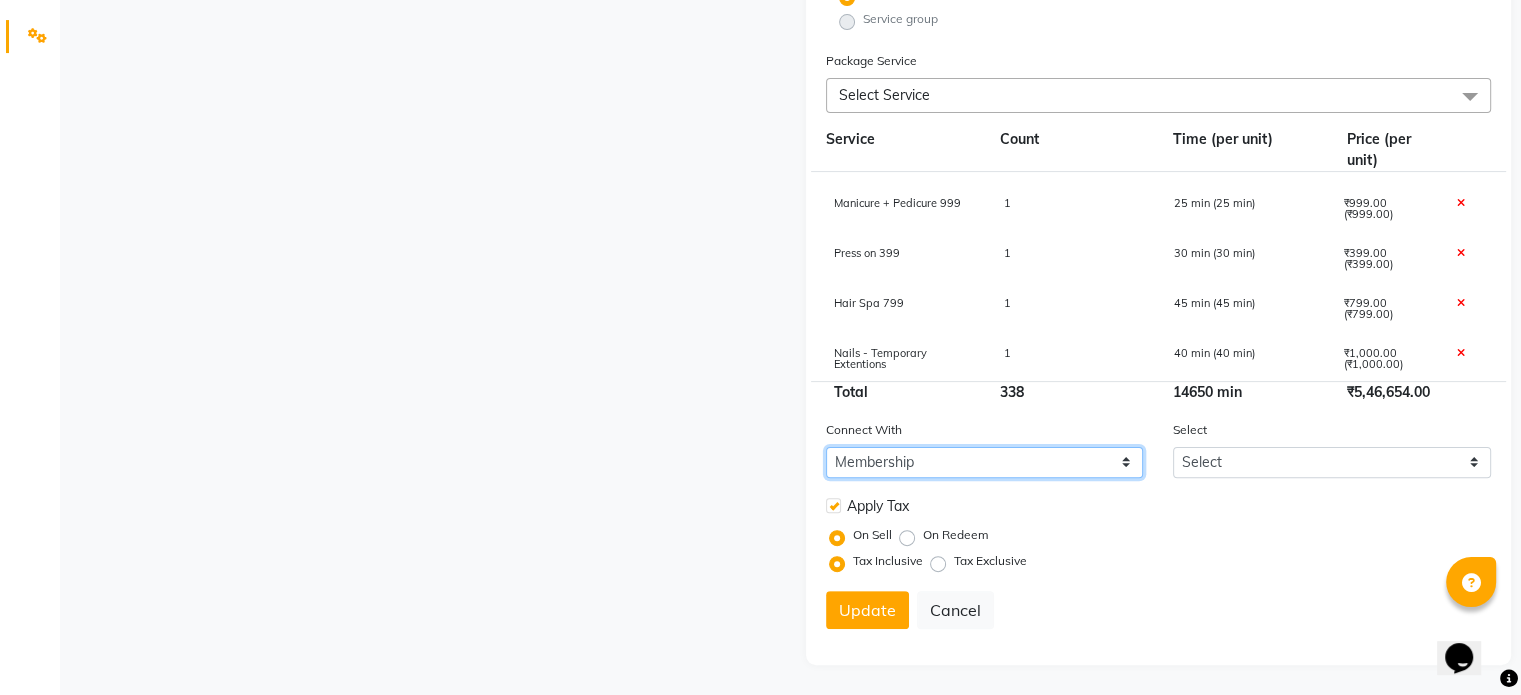 click on "Select Membership Prepaid Voucher" 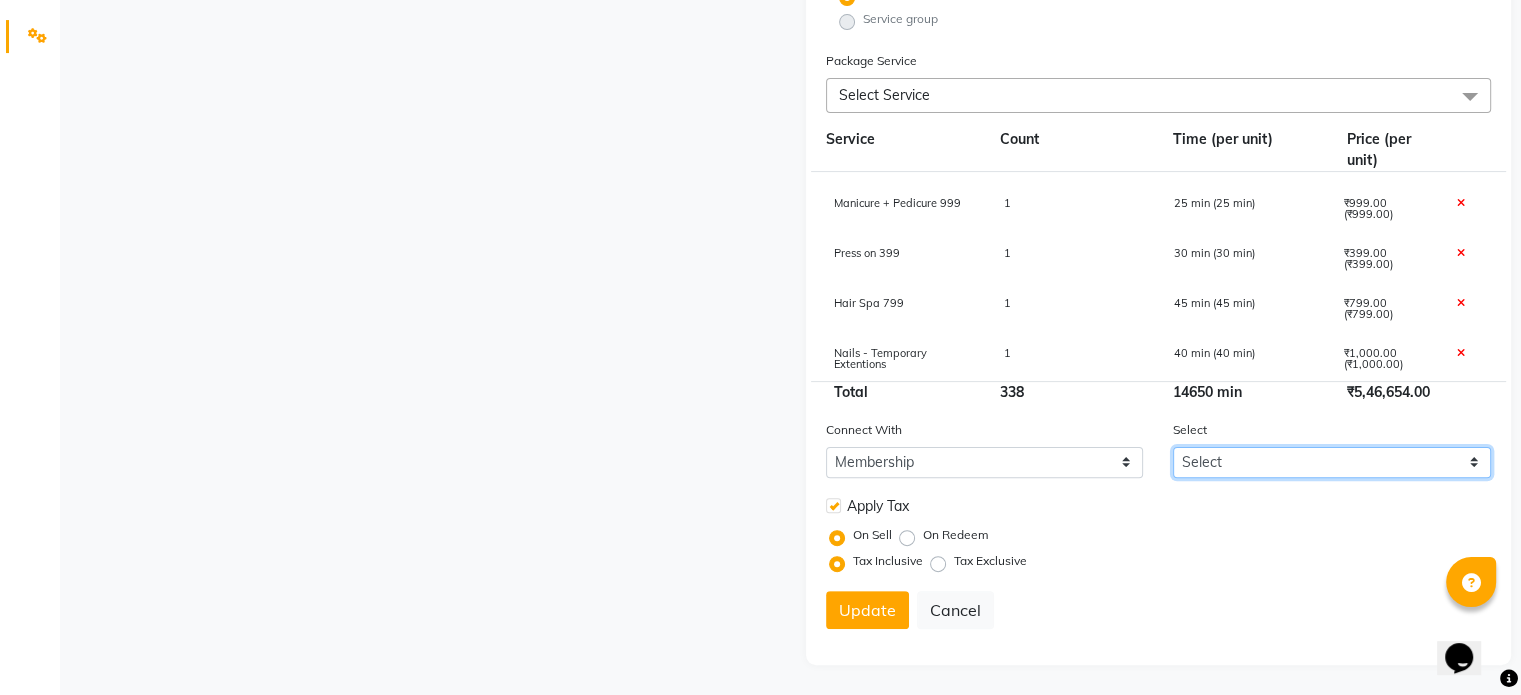 click on "Select Dummy membership Dummy membership with point system" 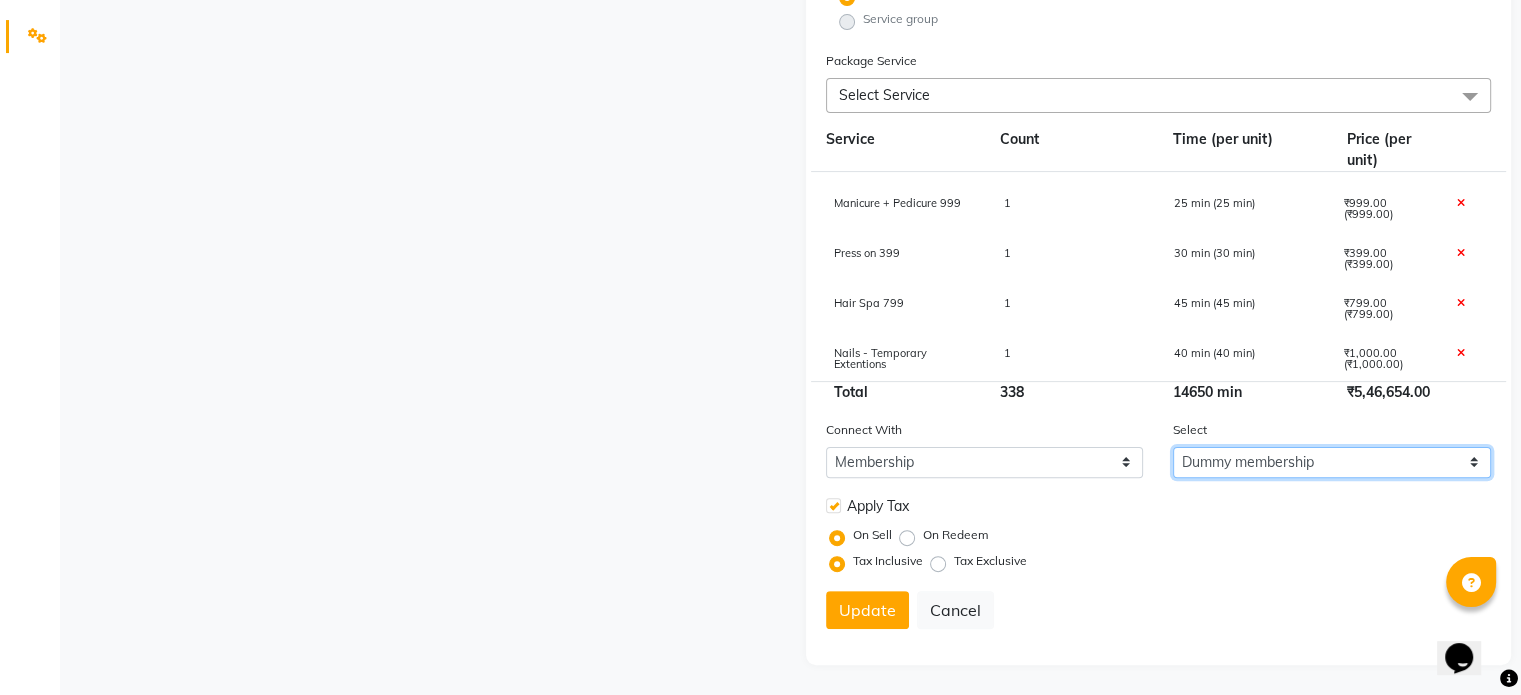 click on "Select Dummy membership Dummy membership with point system" 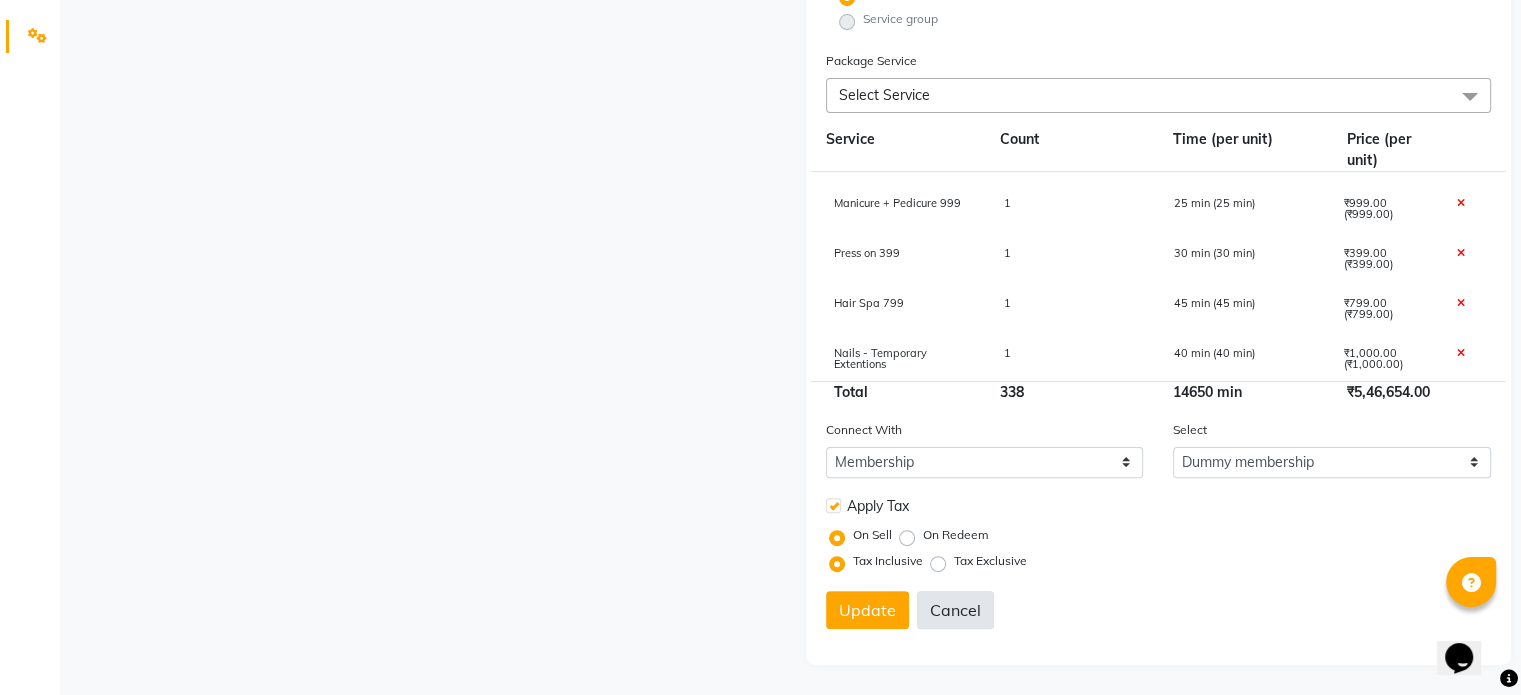 click on "Cancel" 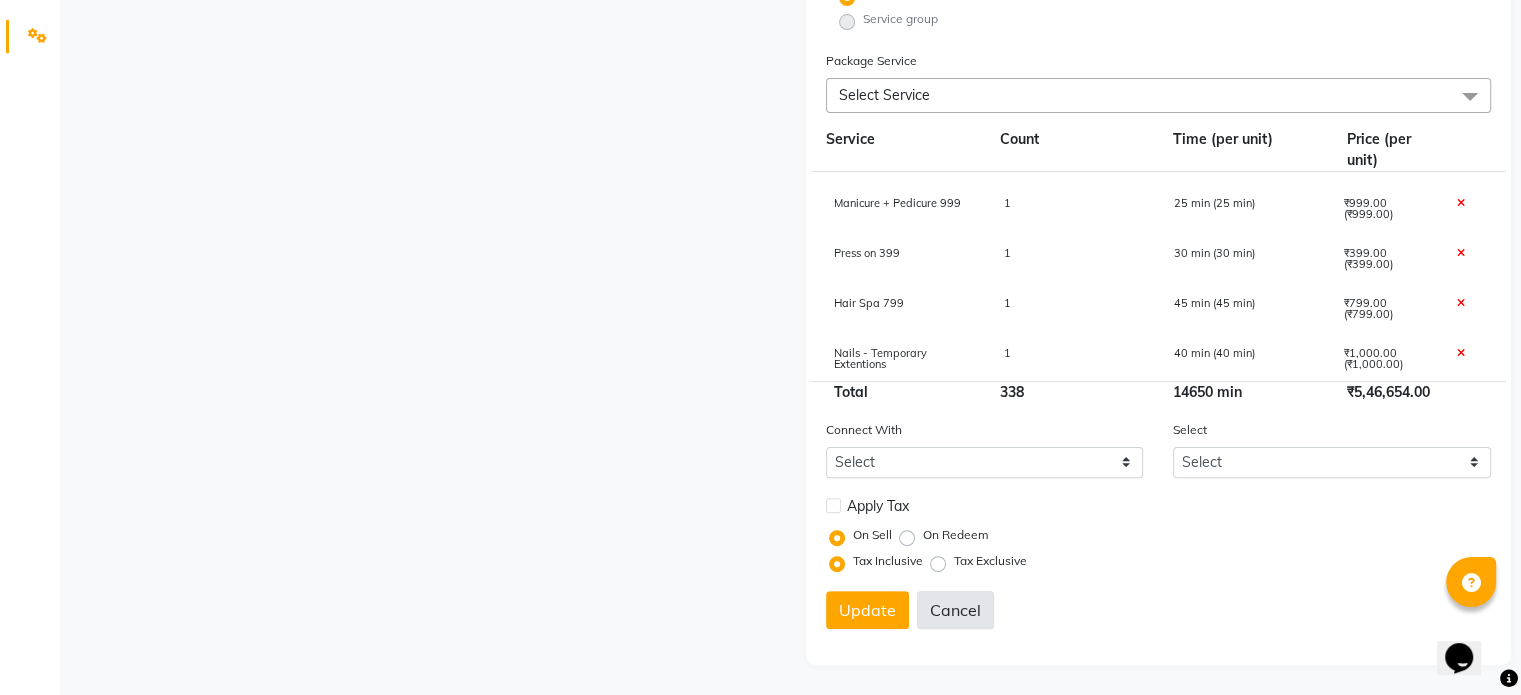 scroll, scrollTop: 156, scrollLeft: 0, axis: vertical 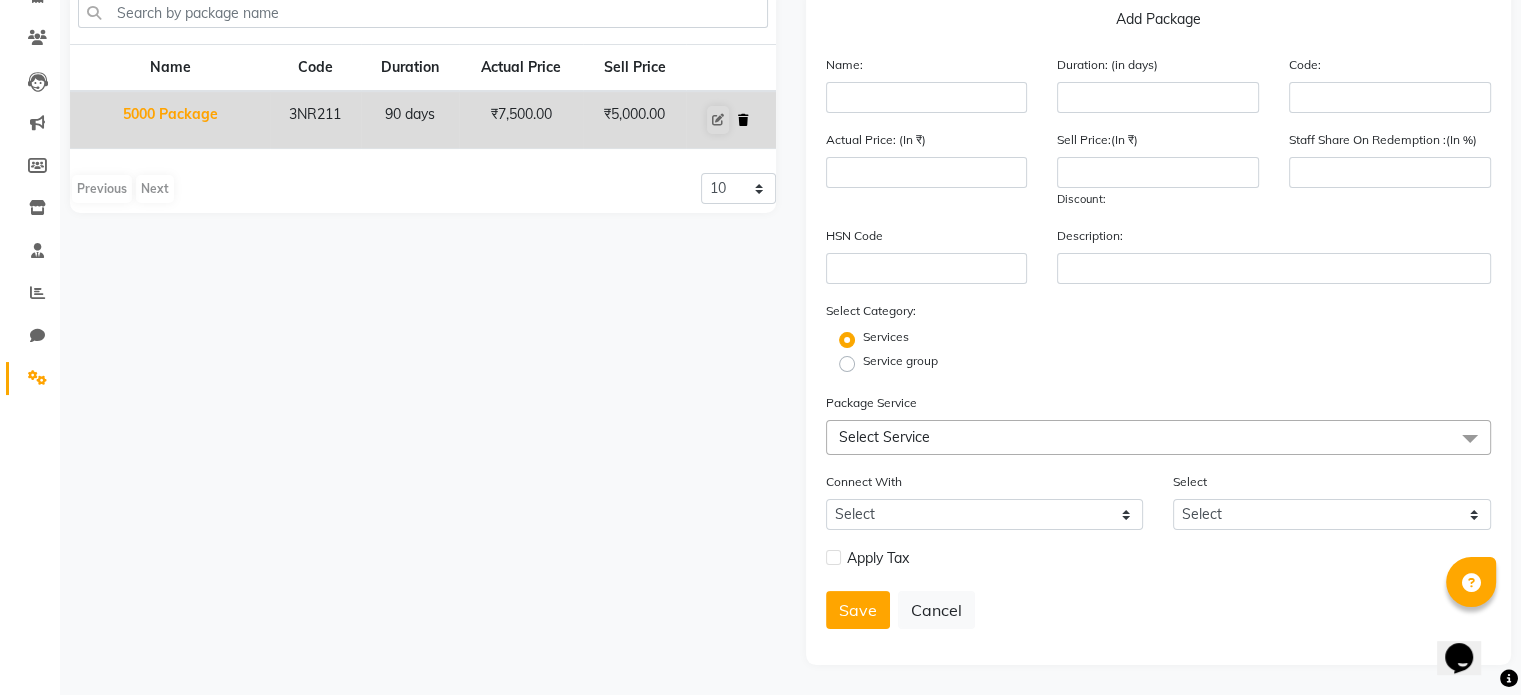 click 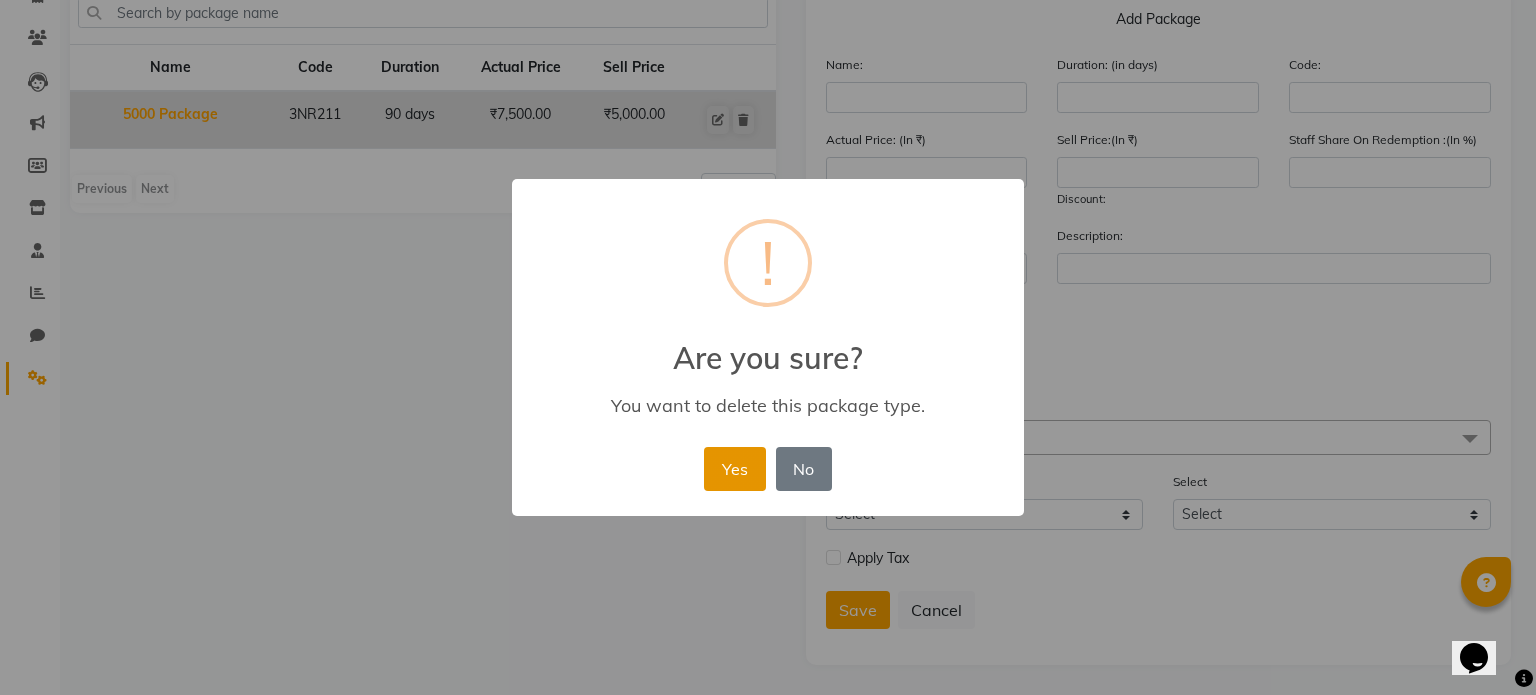 click on "Yes" at bounding box center [734, 469] 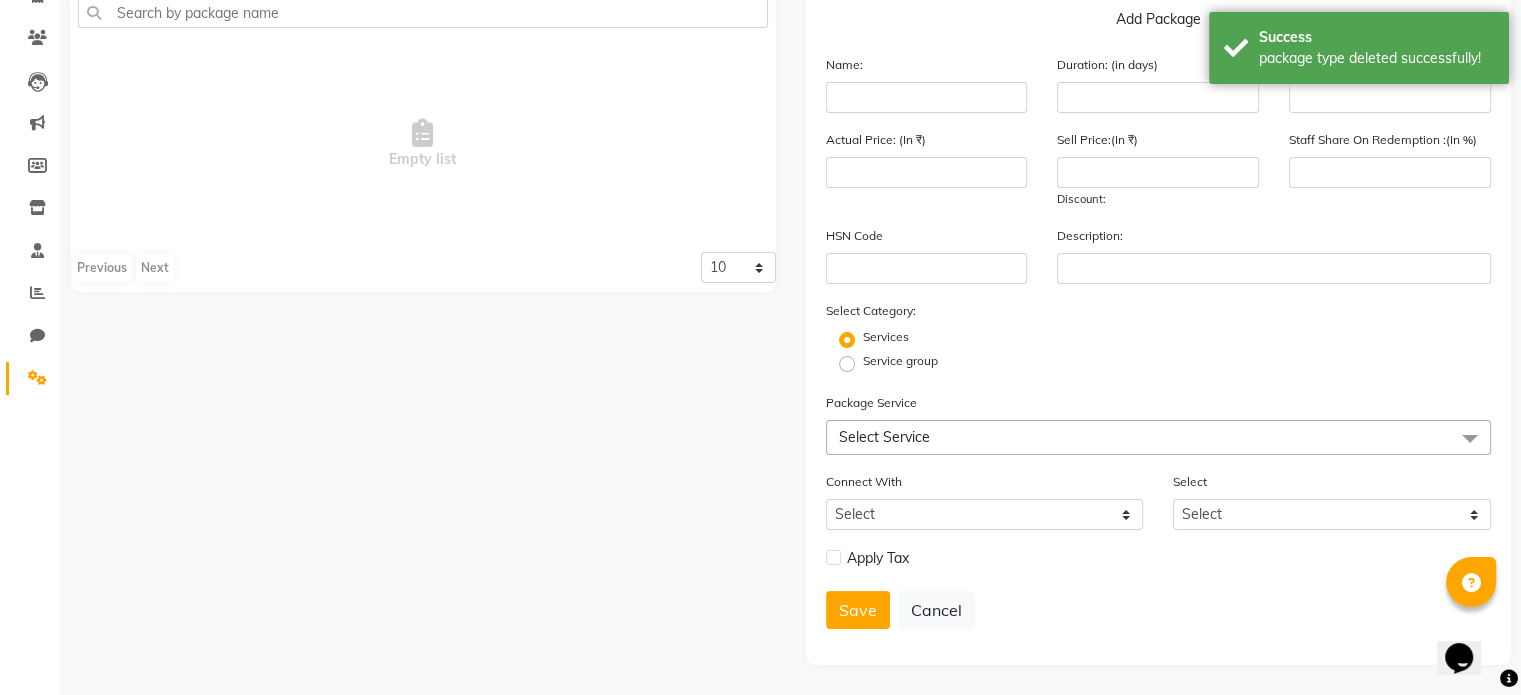 scroll, scrollTop: 0, scrollLeft: 0, axis: both 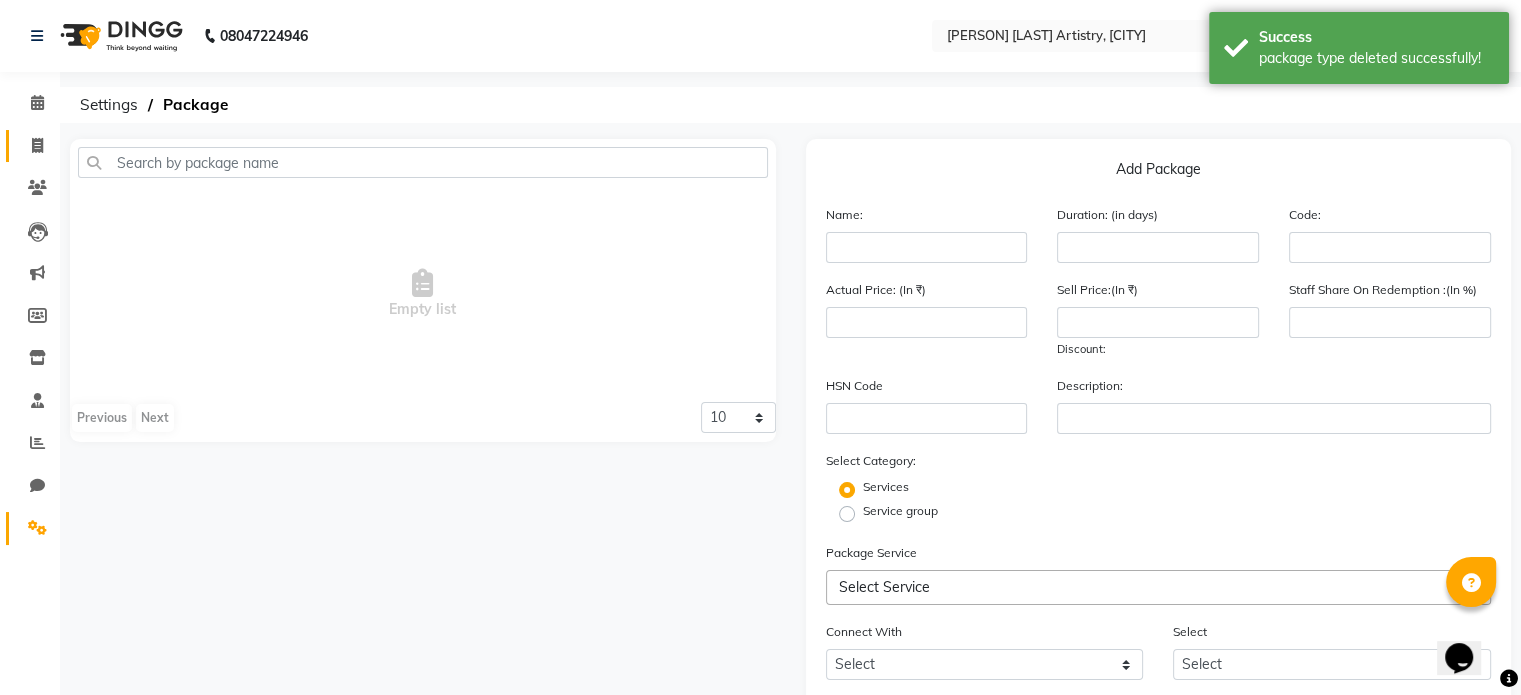 click on "Invoice" 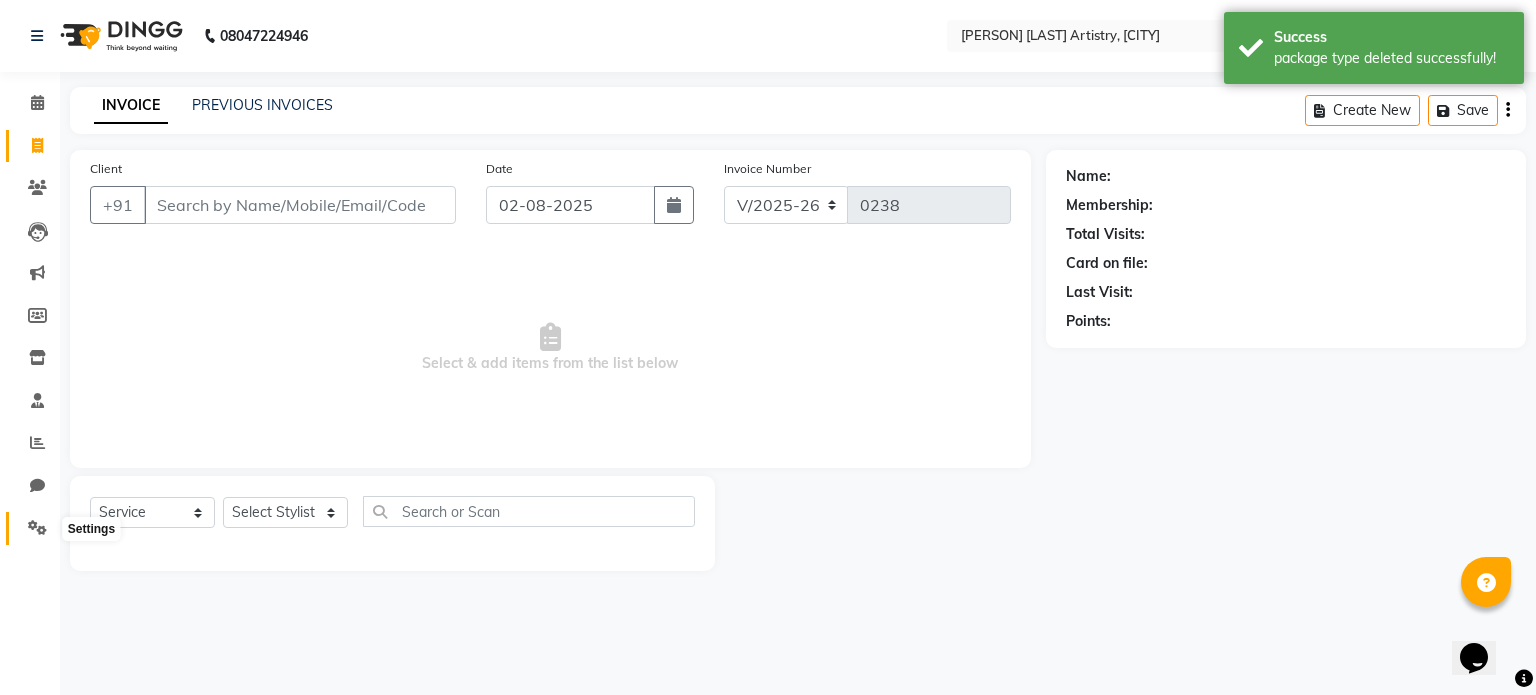 click 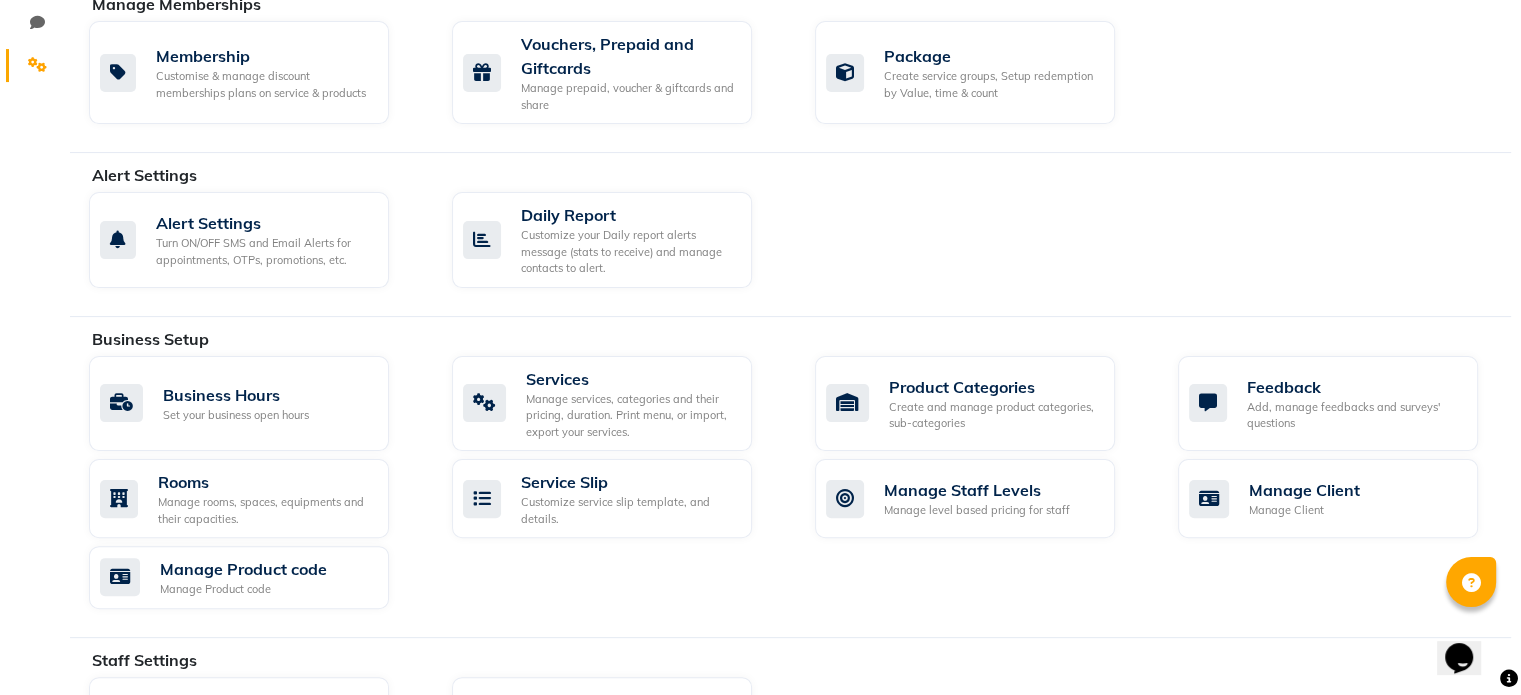 scroll, scrollTop: 467, scrollLeft: 0, axis: vertical 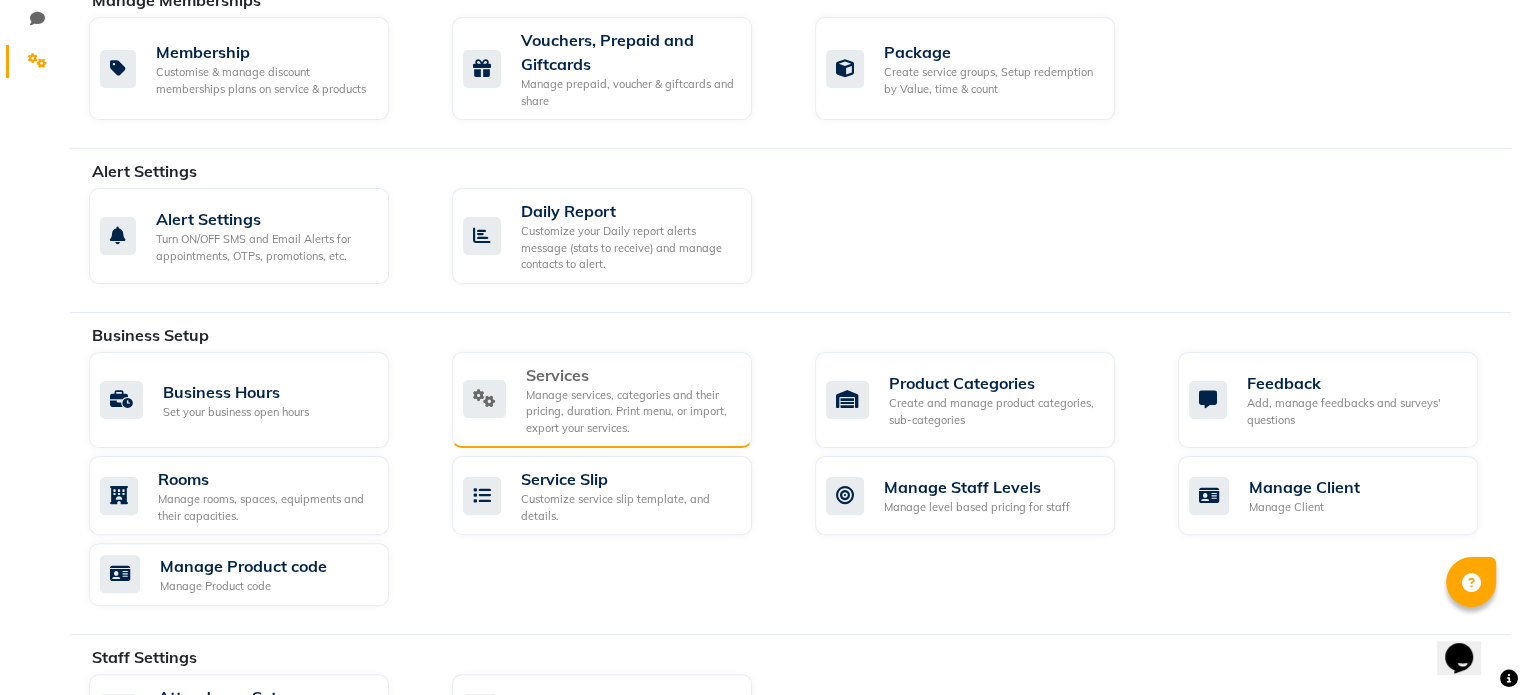 click on "Manage services, categories and their pricing, duration. Print menu, or import, export your services." 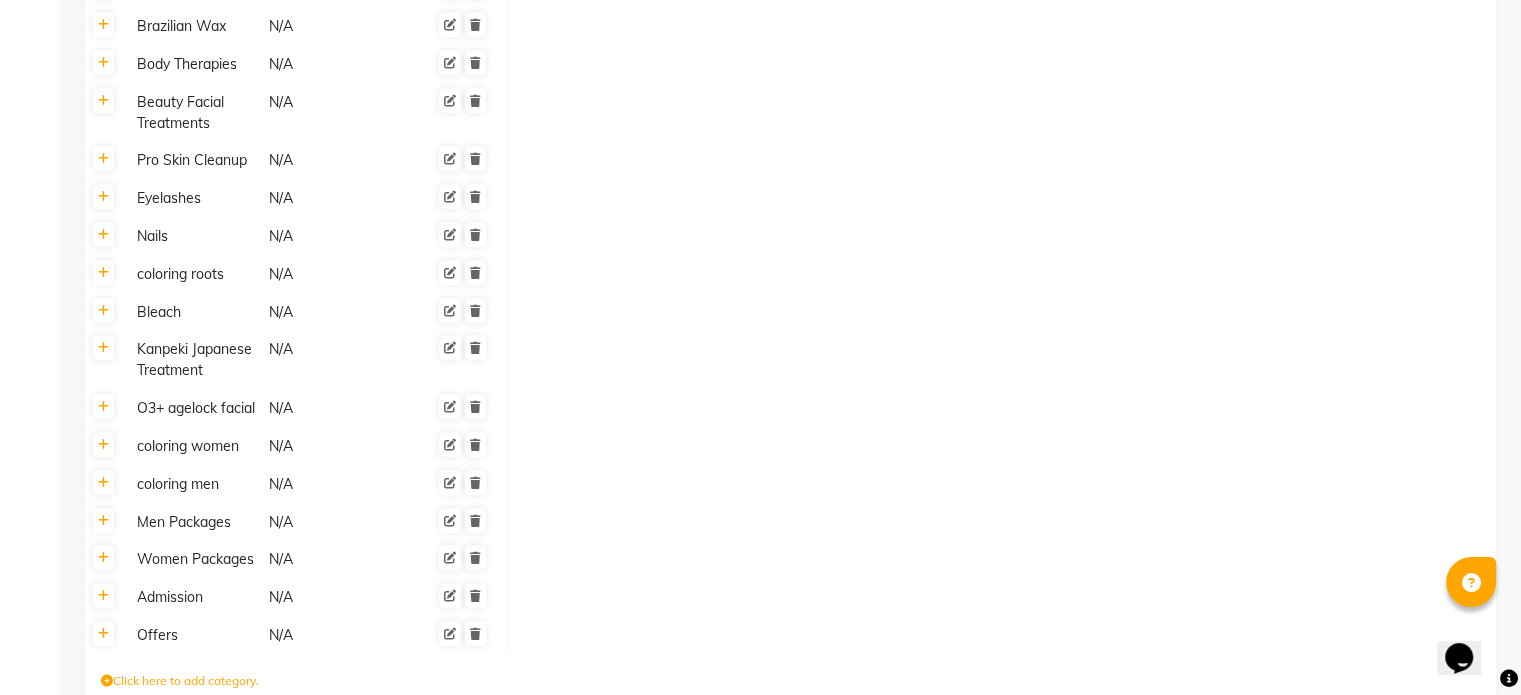 scroll, scrollTop: 1204, scrollLeft: 0, axis: vertical 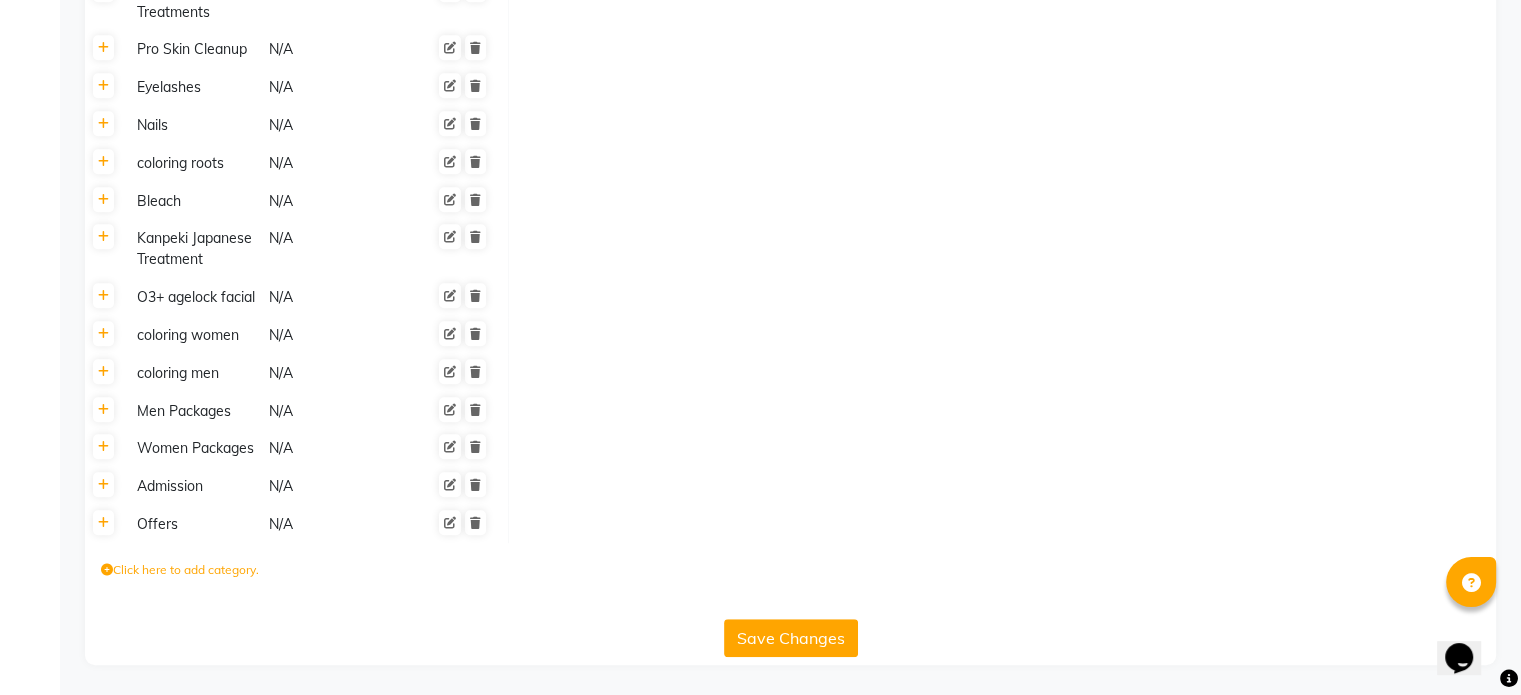 click on "Click here to add category." 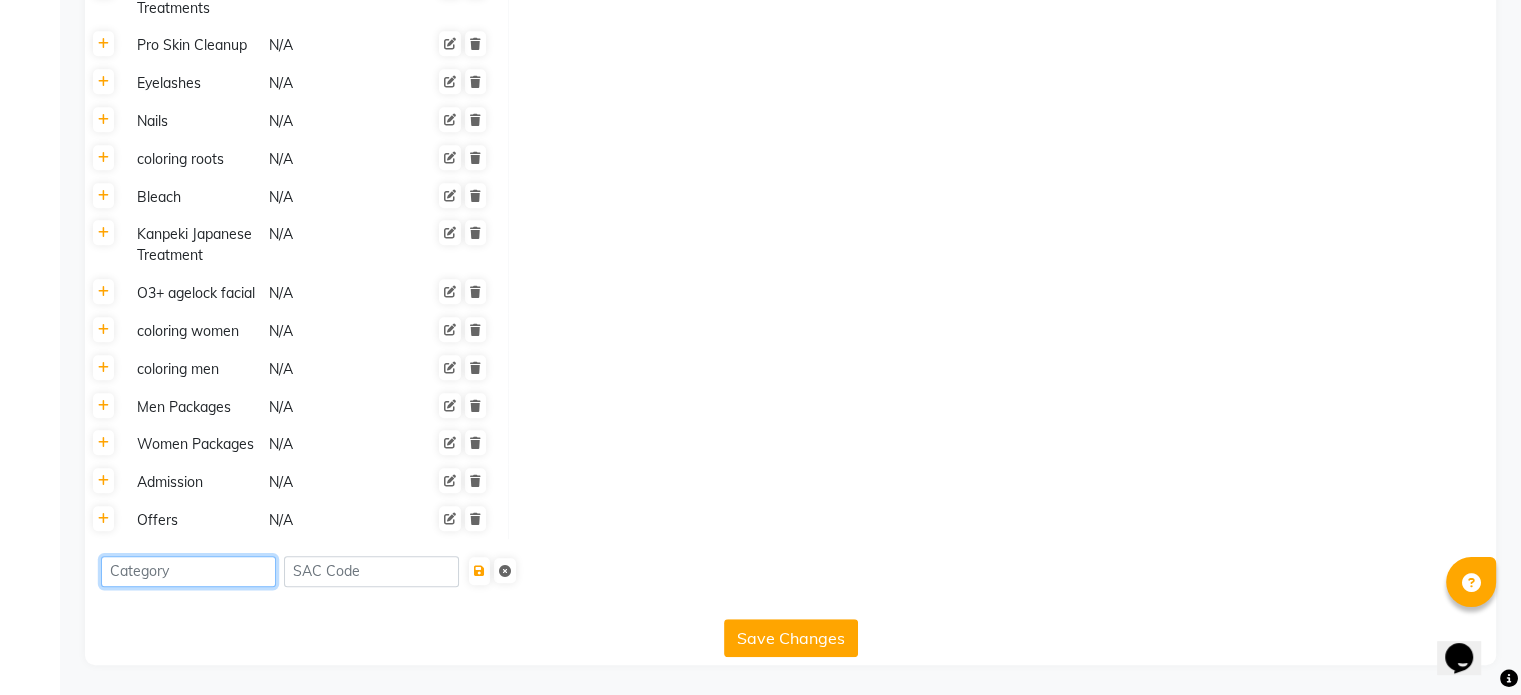 click 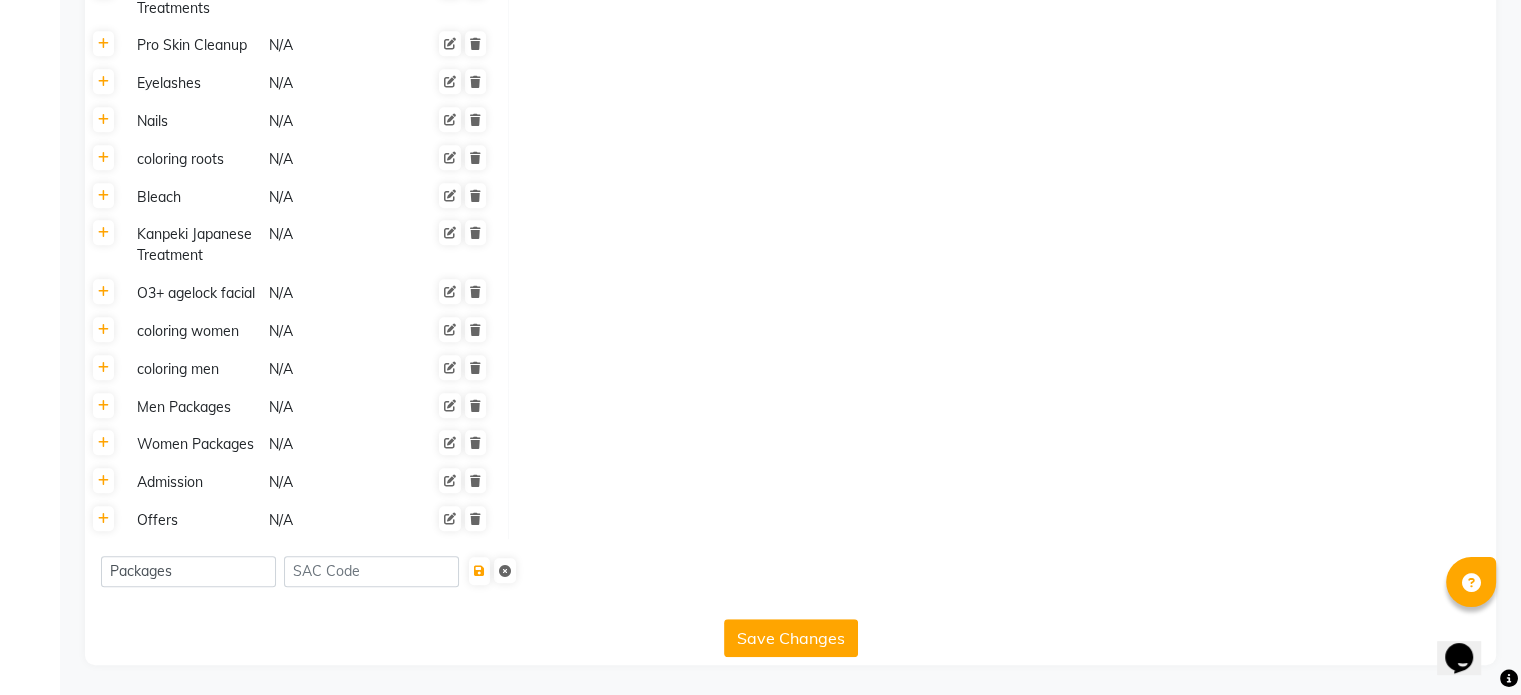 click 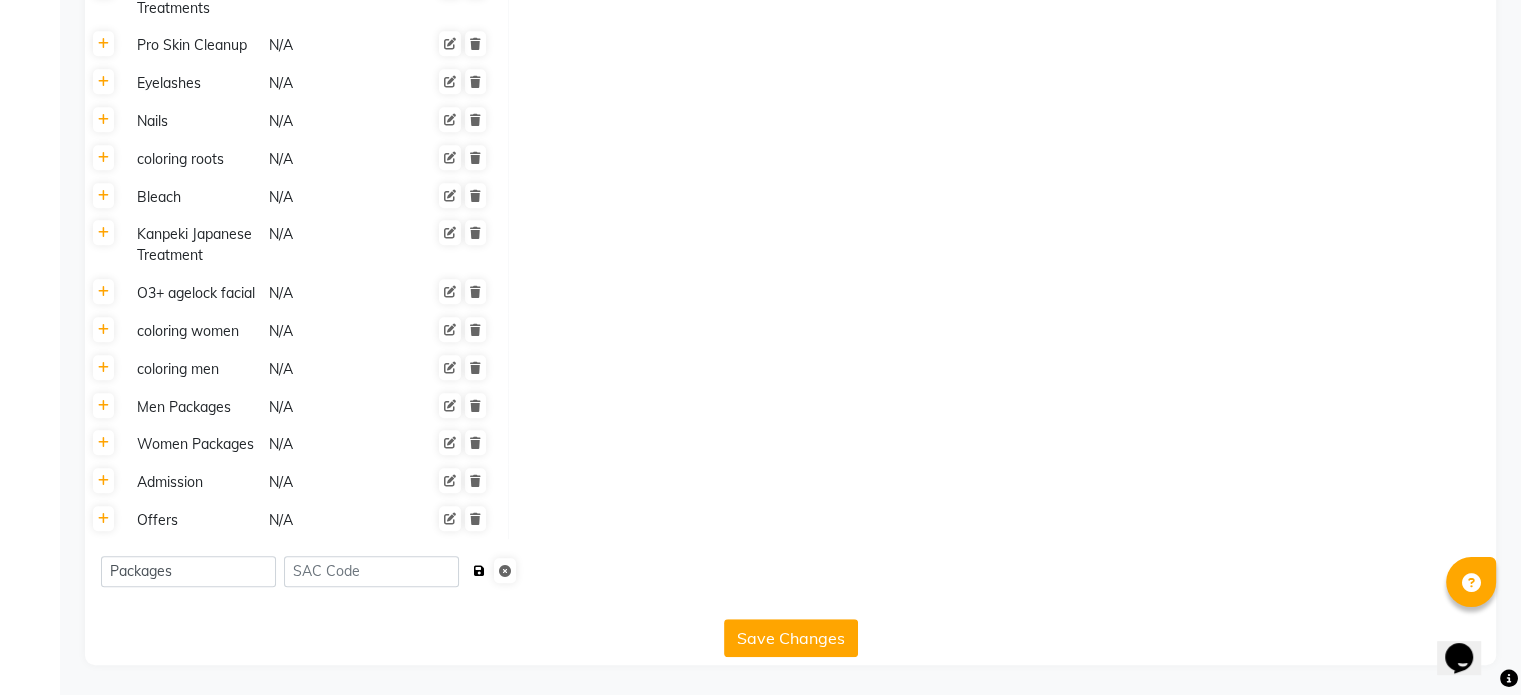 click at bounding box center (479, 571) 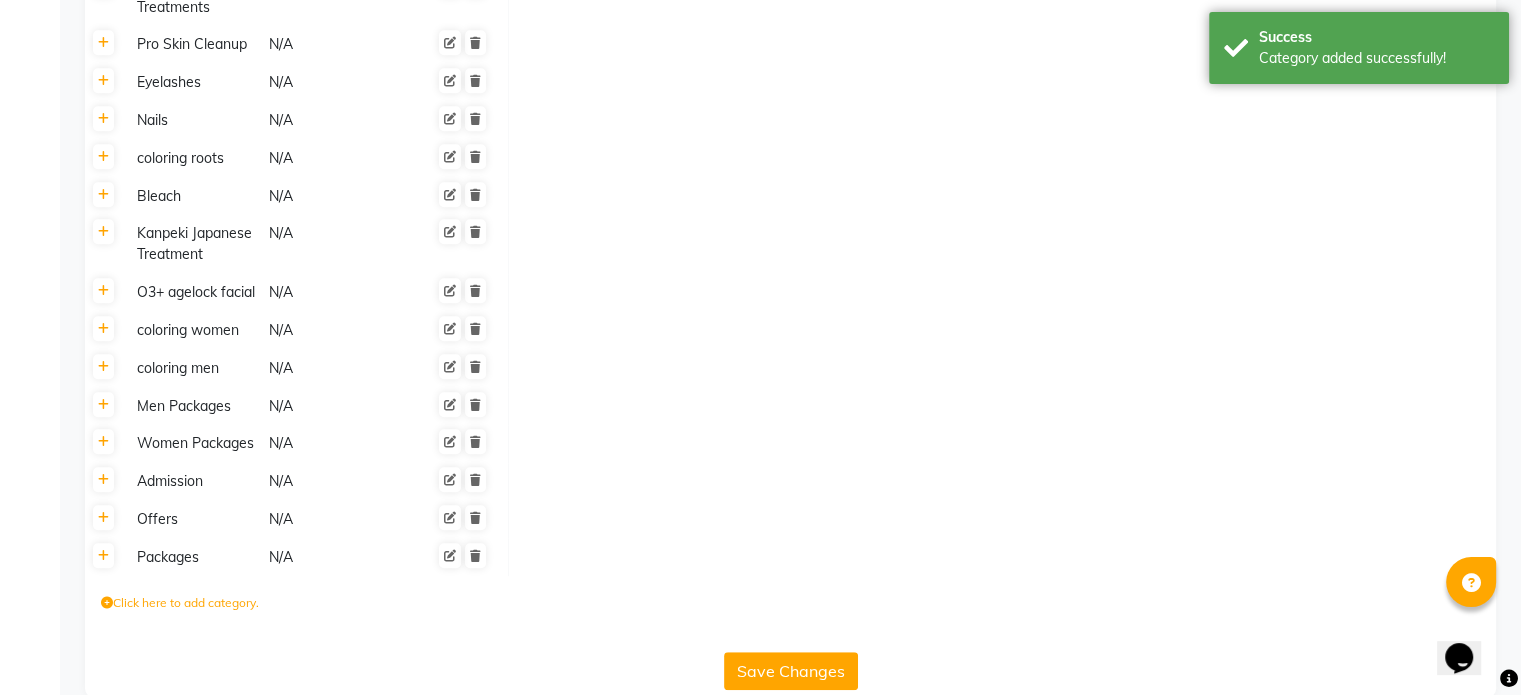 click on "Packages N/A" 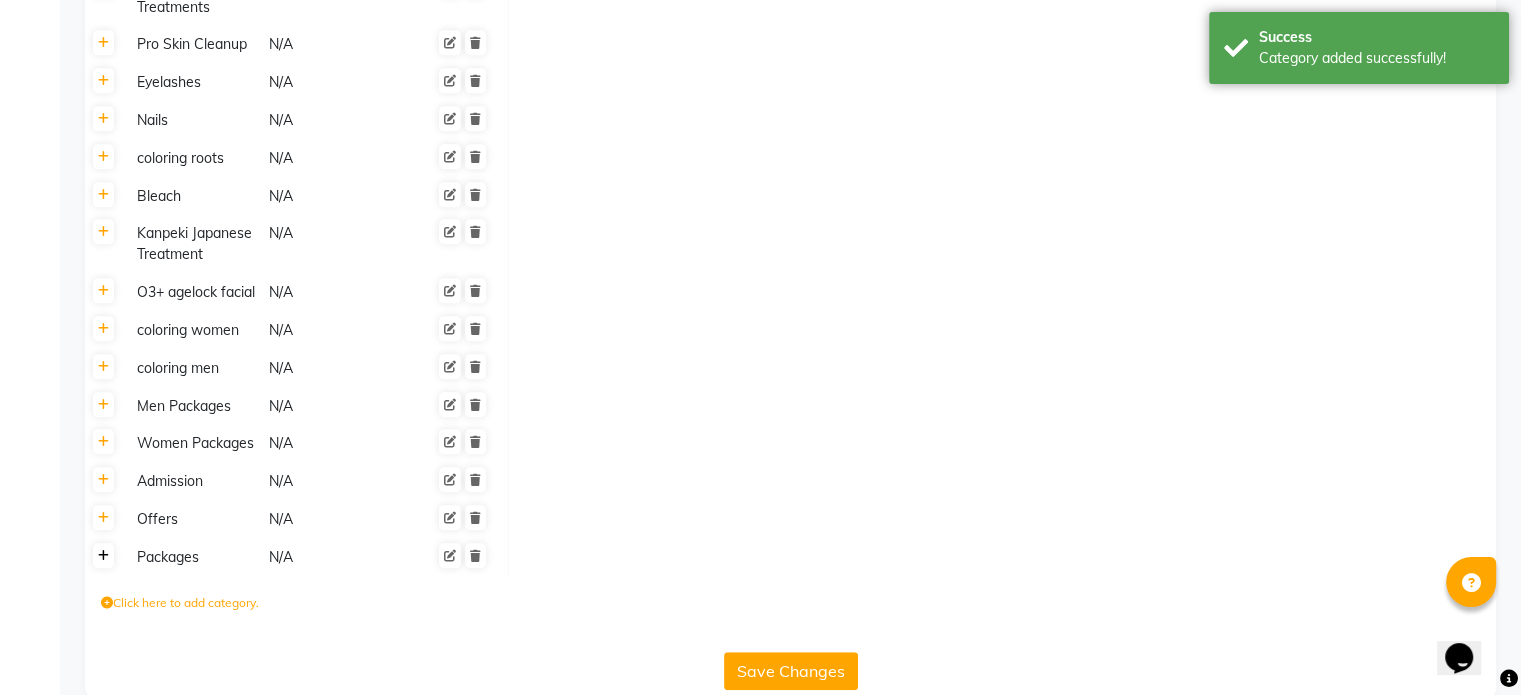 click 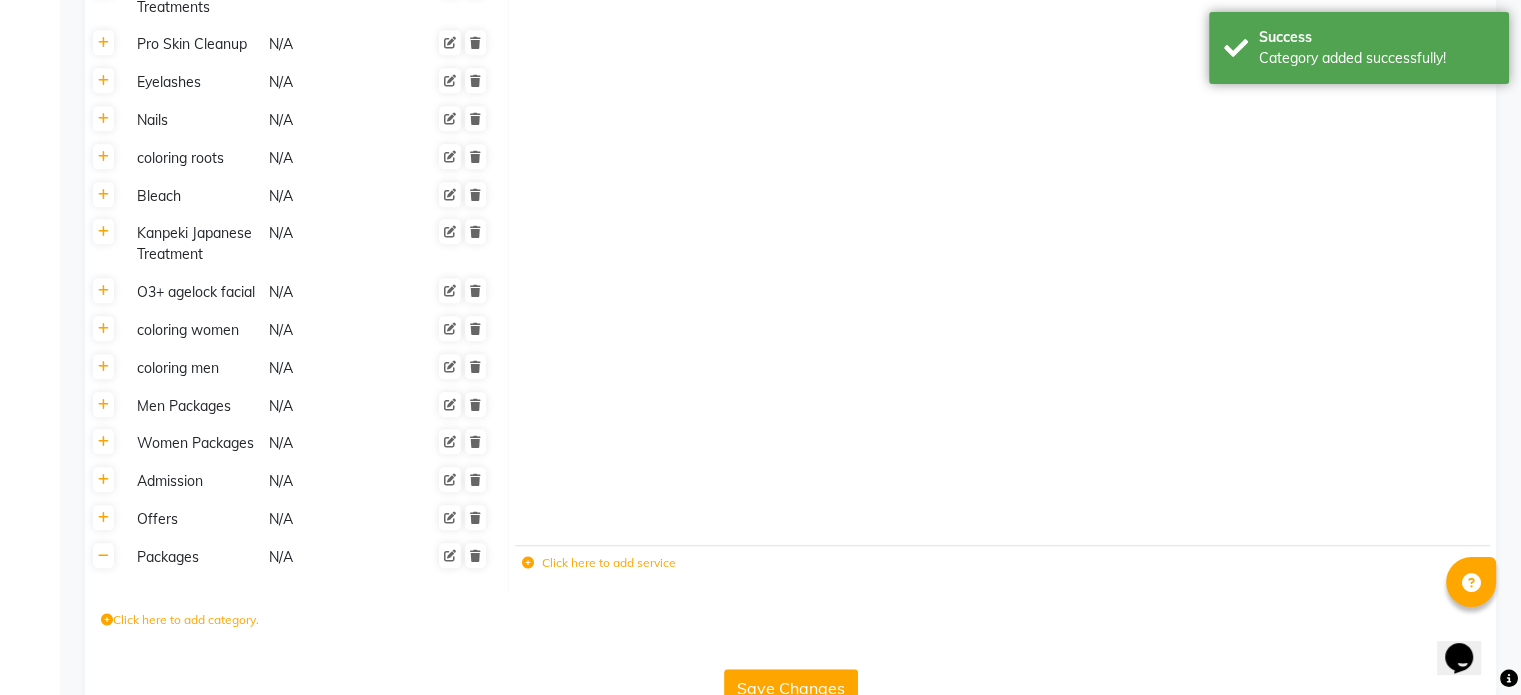 click on "Click here to add service" 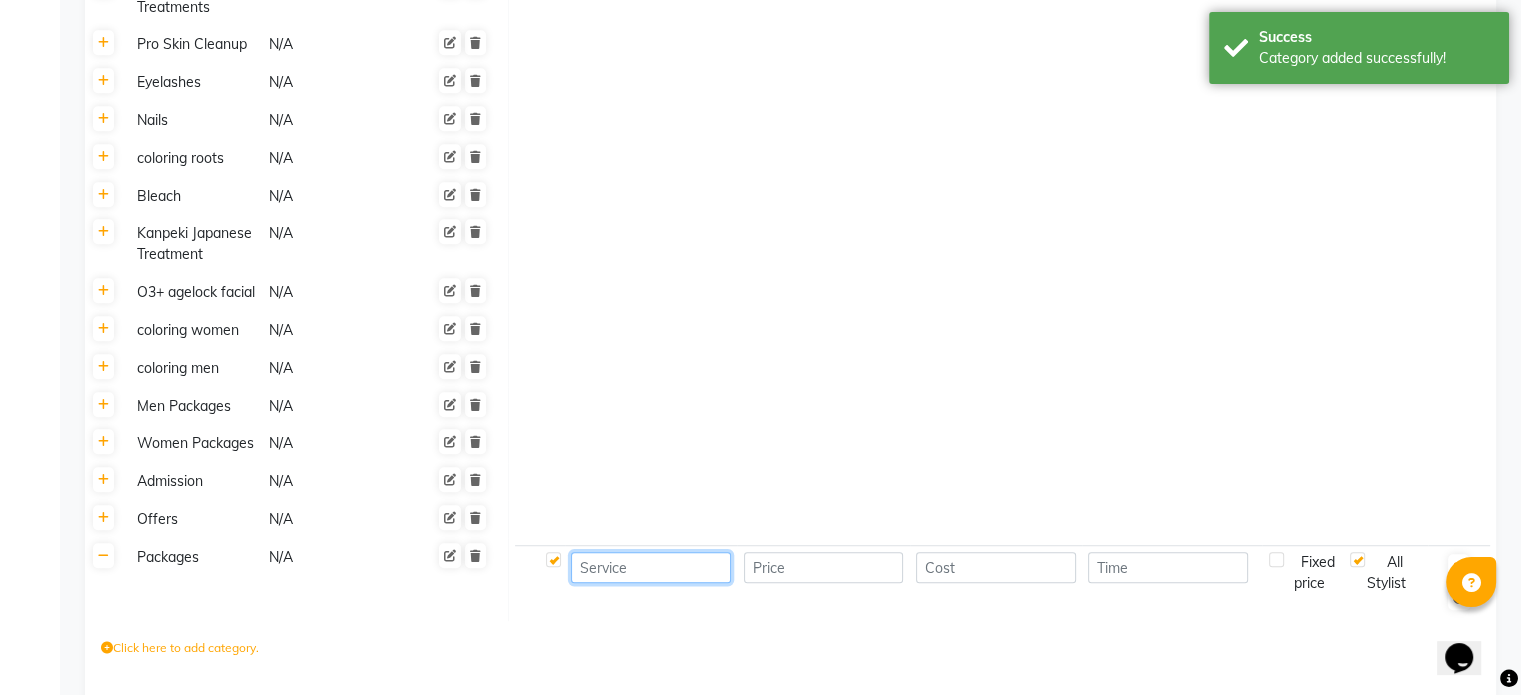 click 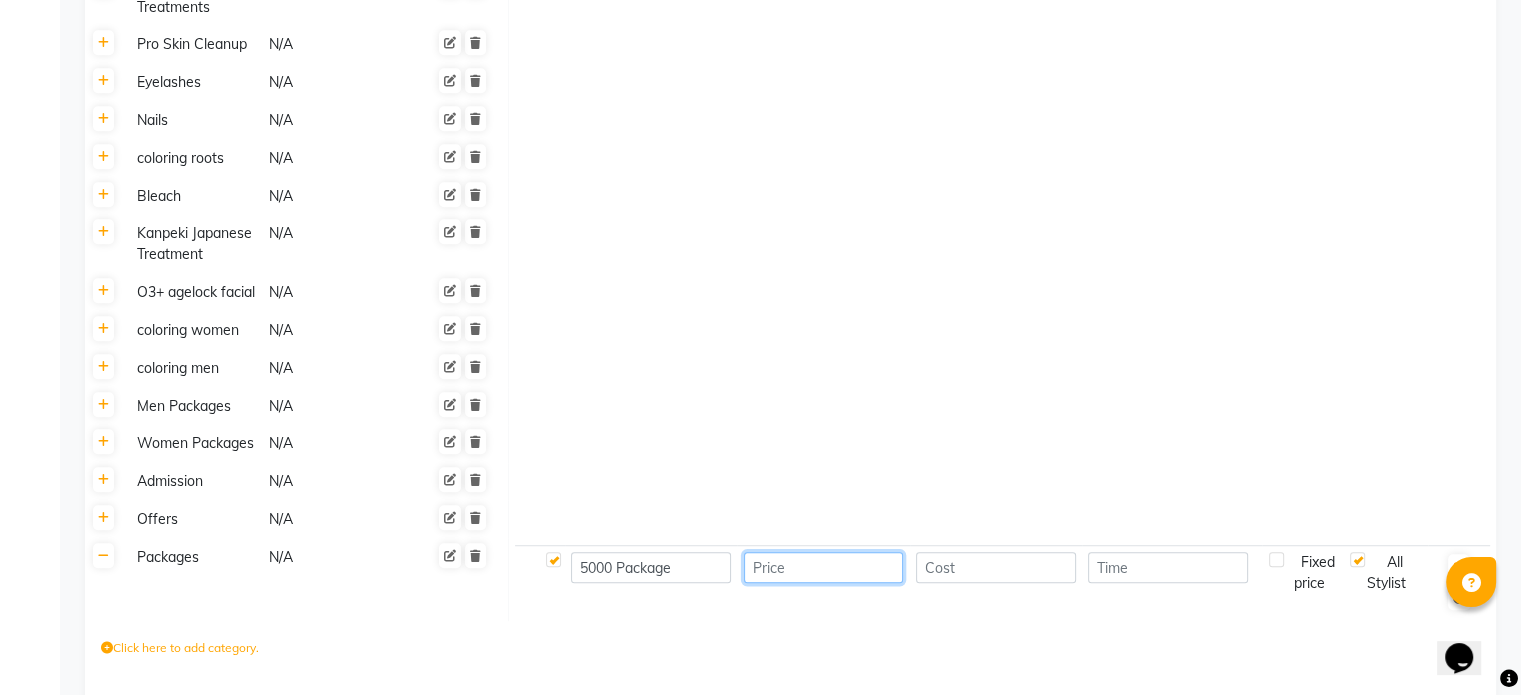 click 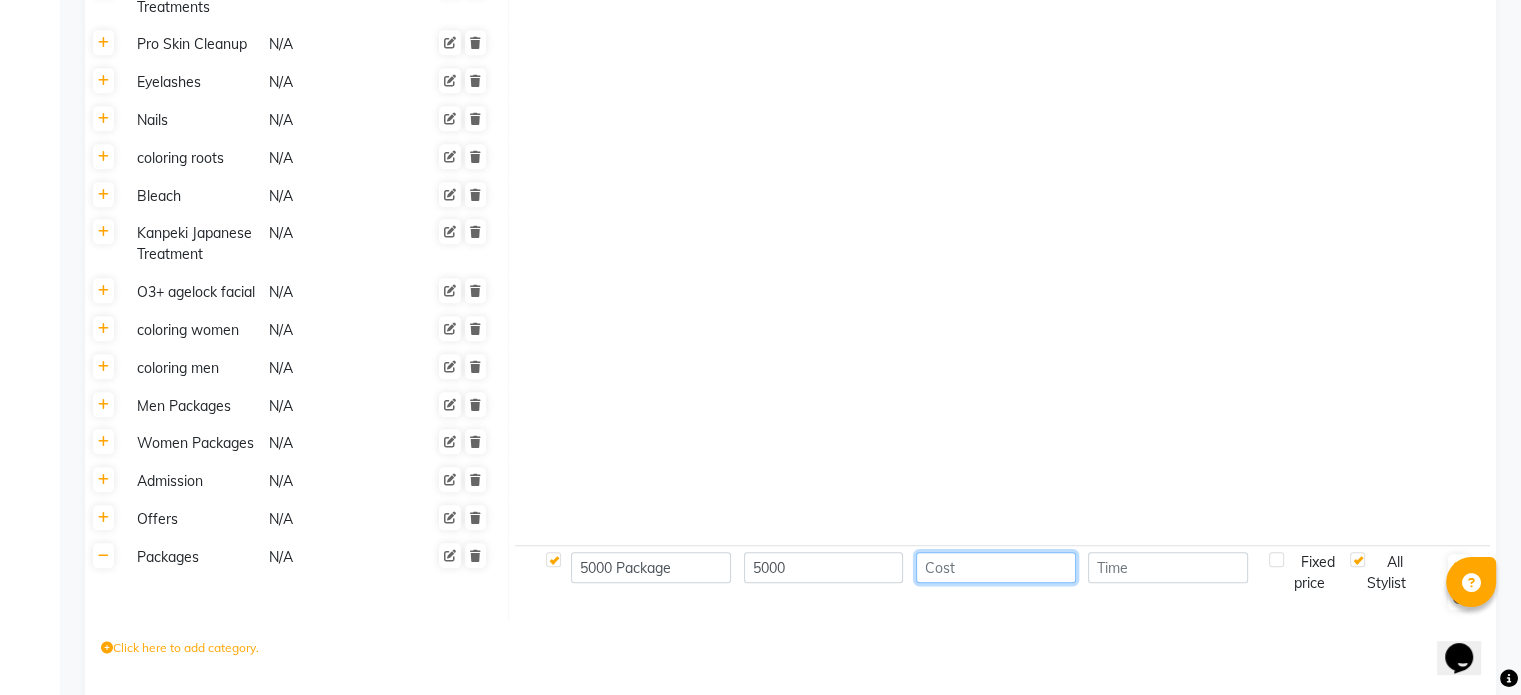 click 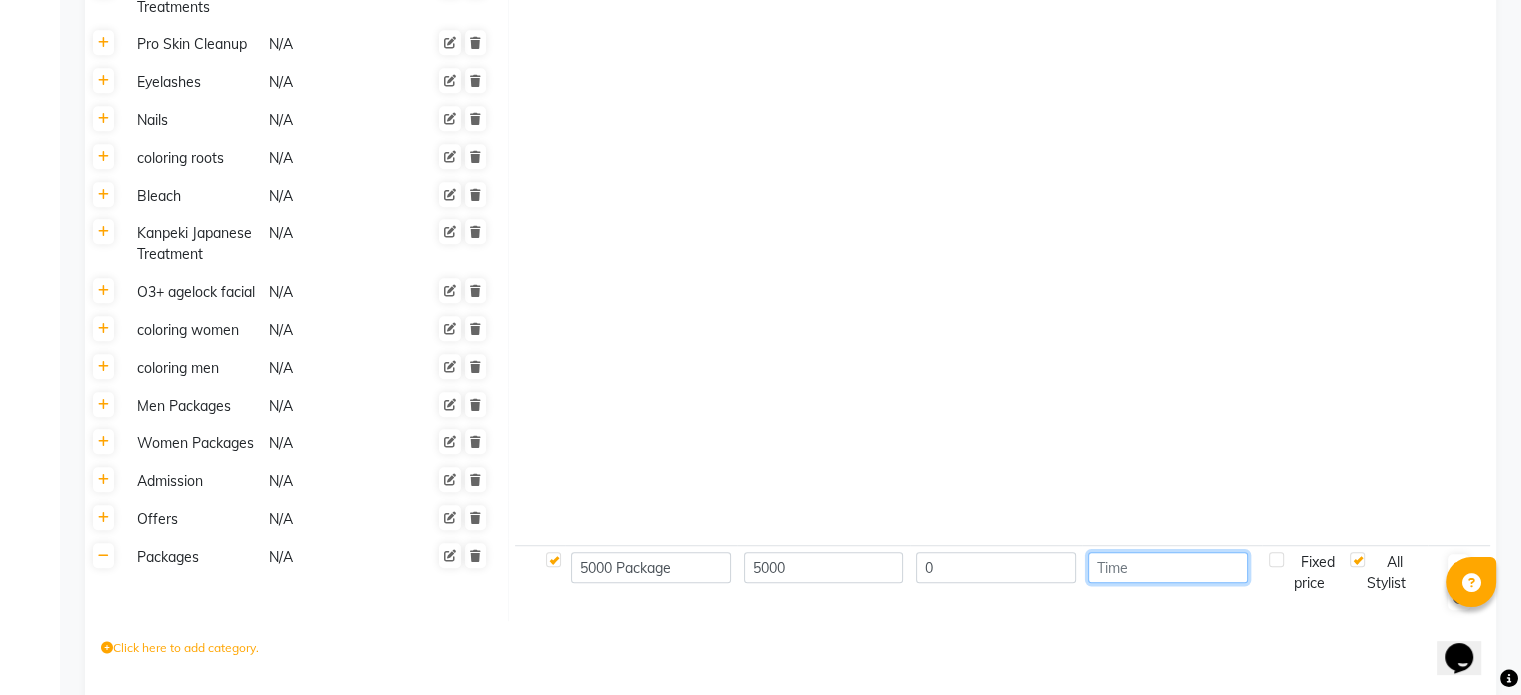 click 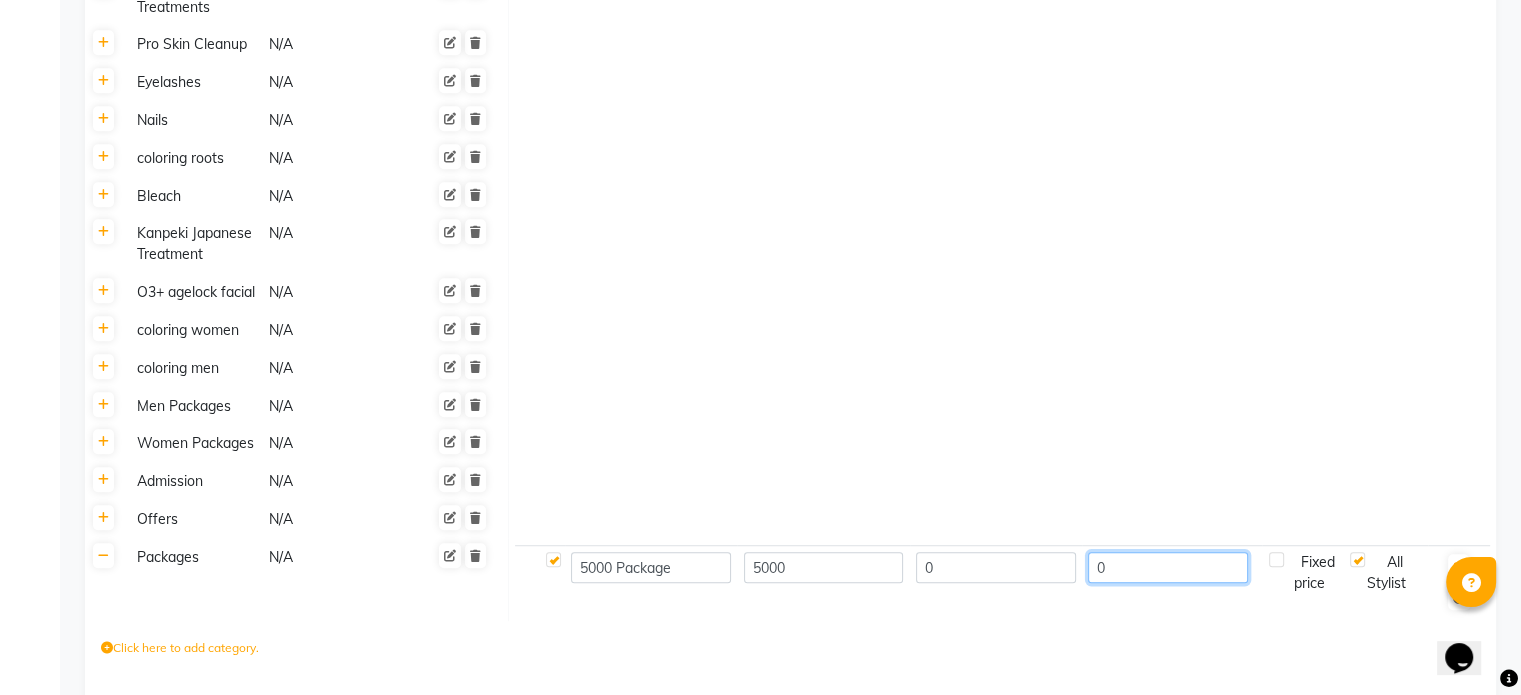 scroll, scrollTop: 1286, scrollLeft: 0, axis: vertical 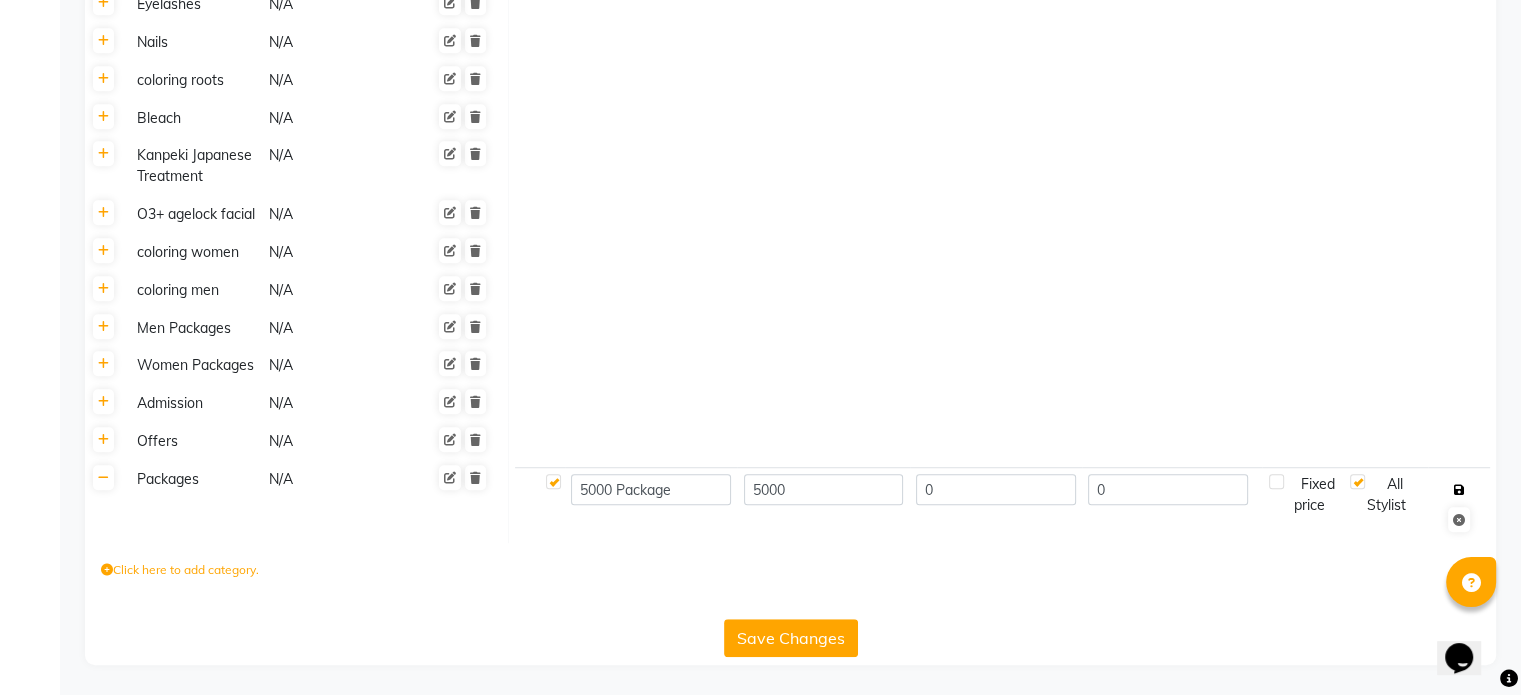 click at bounding box center (1458, 490) 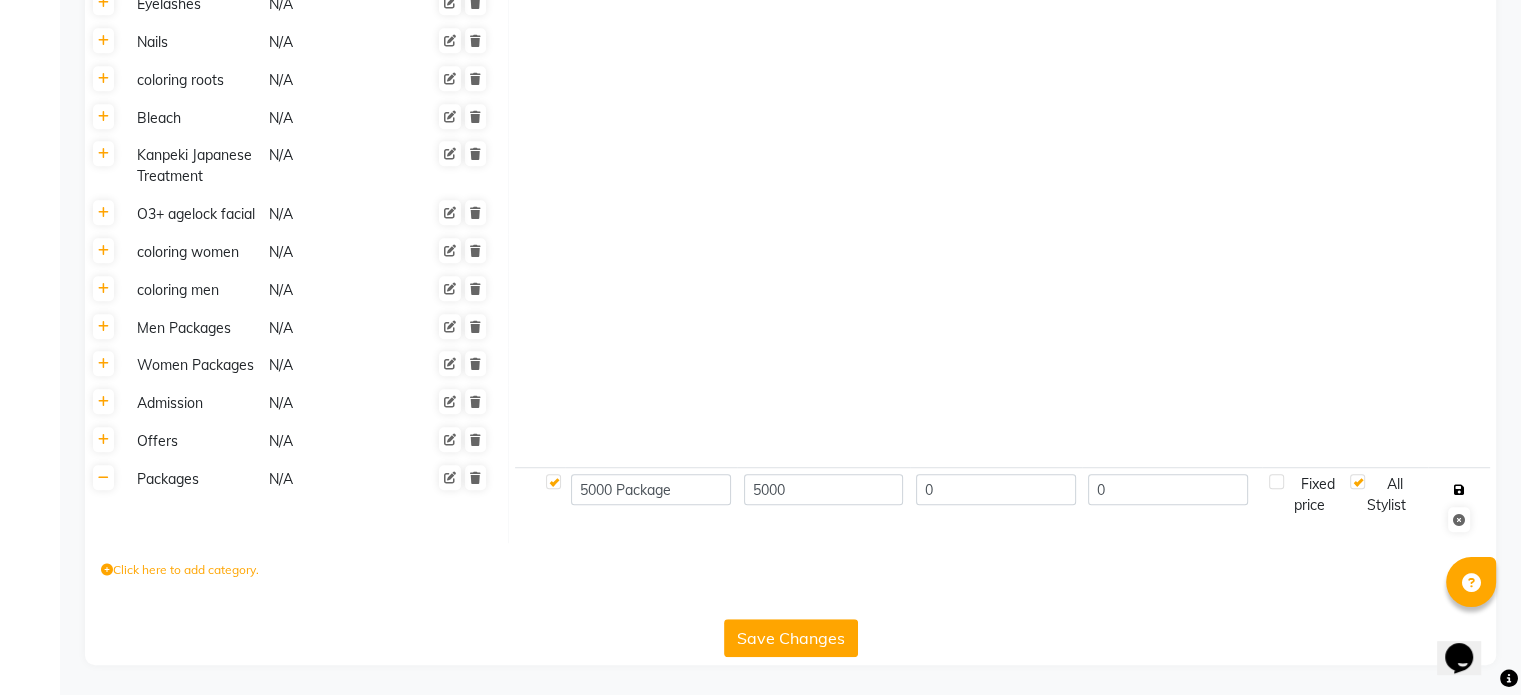 click at bounding box center (1458, 490) 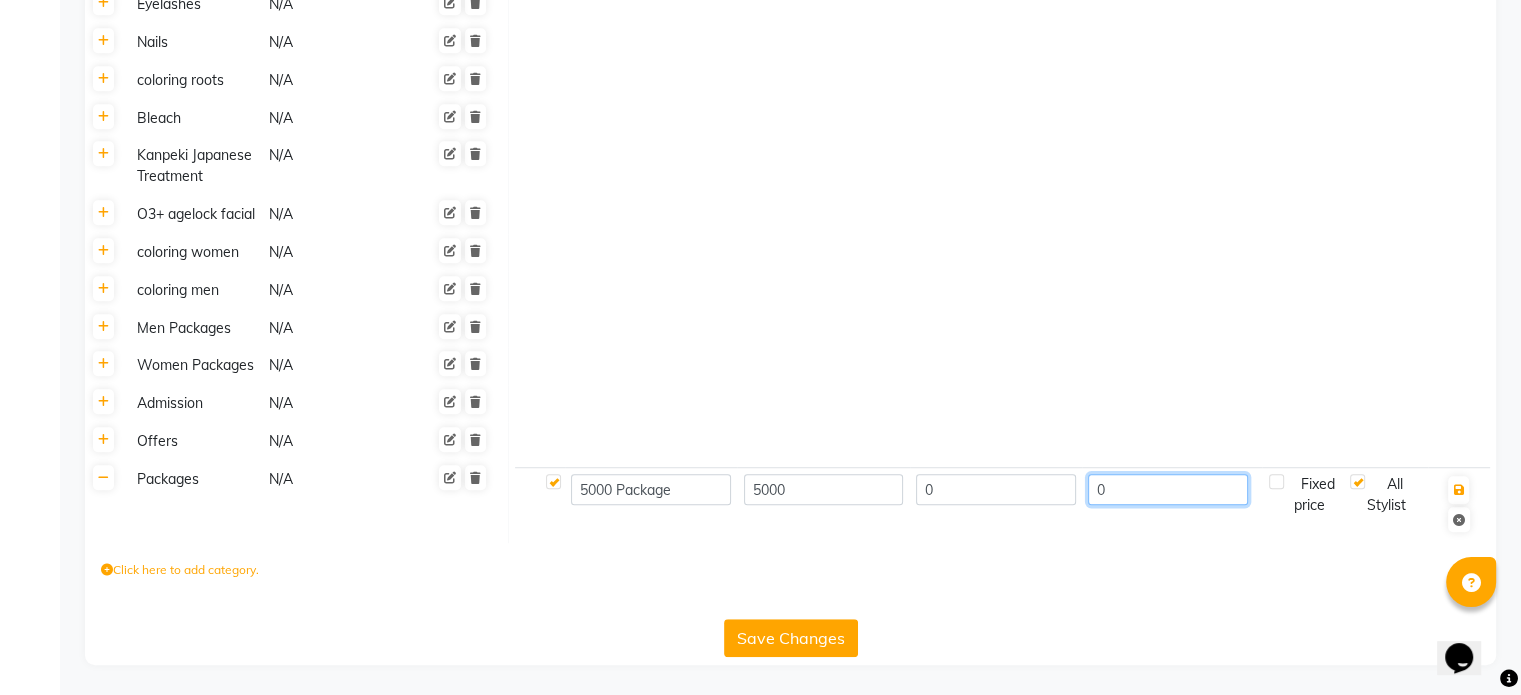 click on "0" 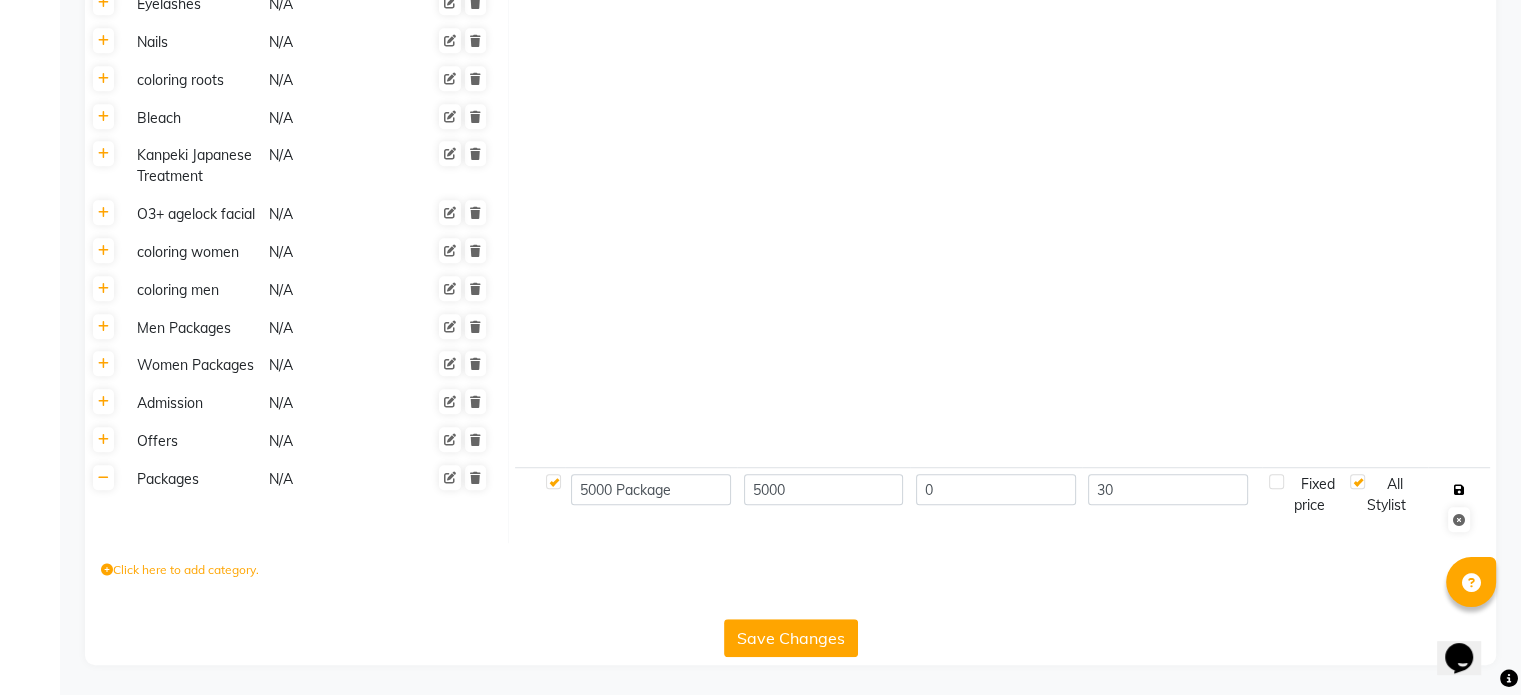 click at bounding box center [1458, 490] 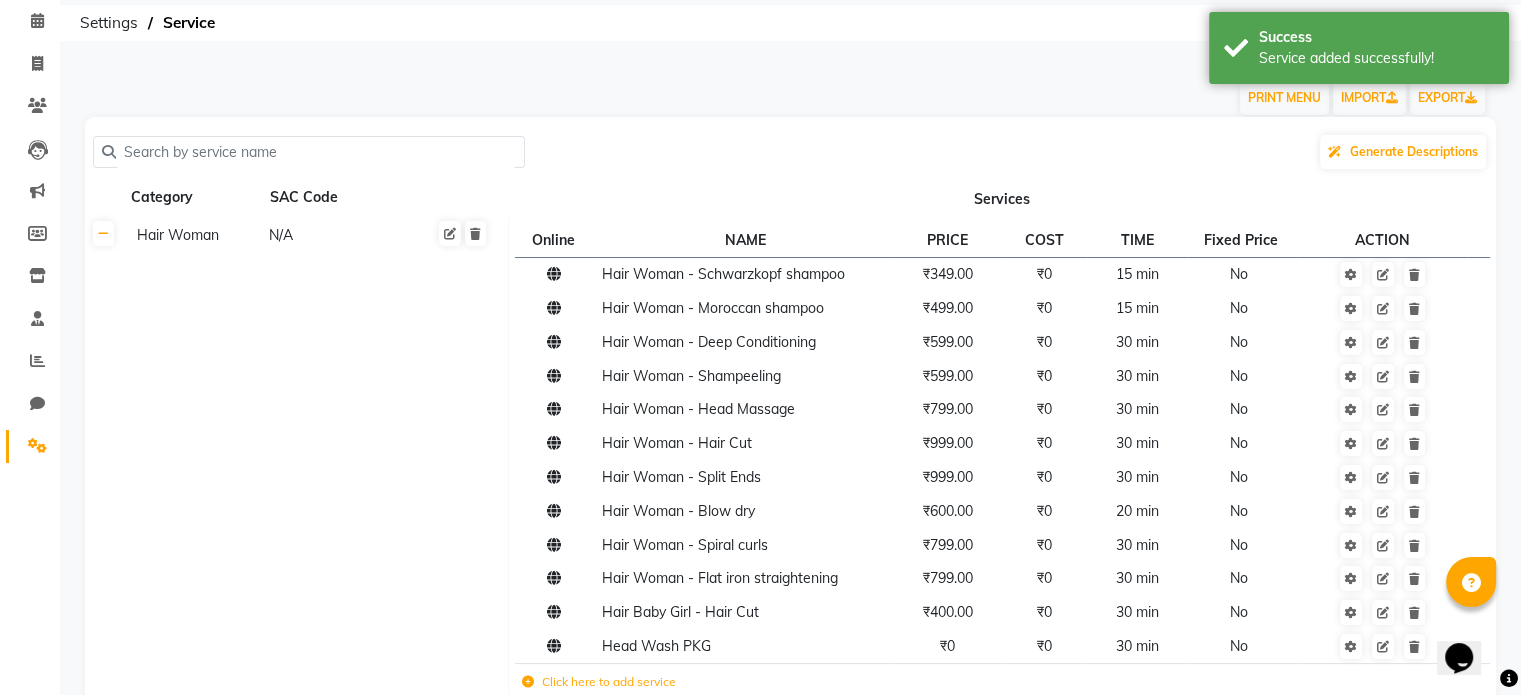 scroll, scrollTop: 0, scrollLeft: 0, axis: both 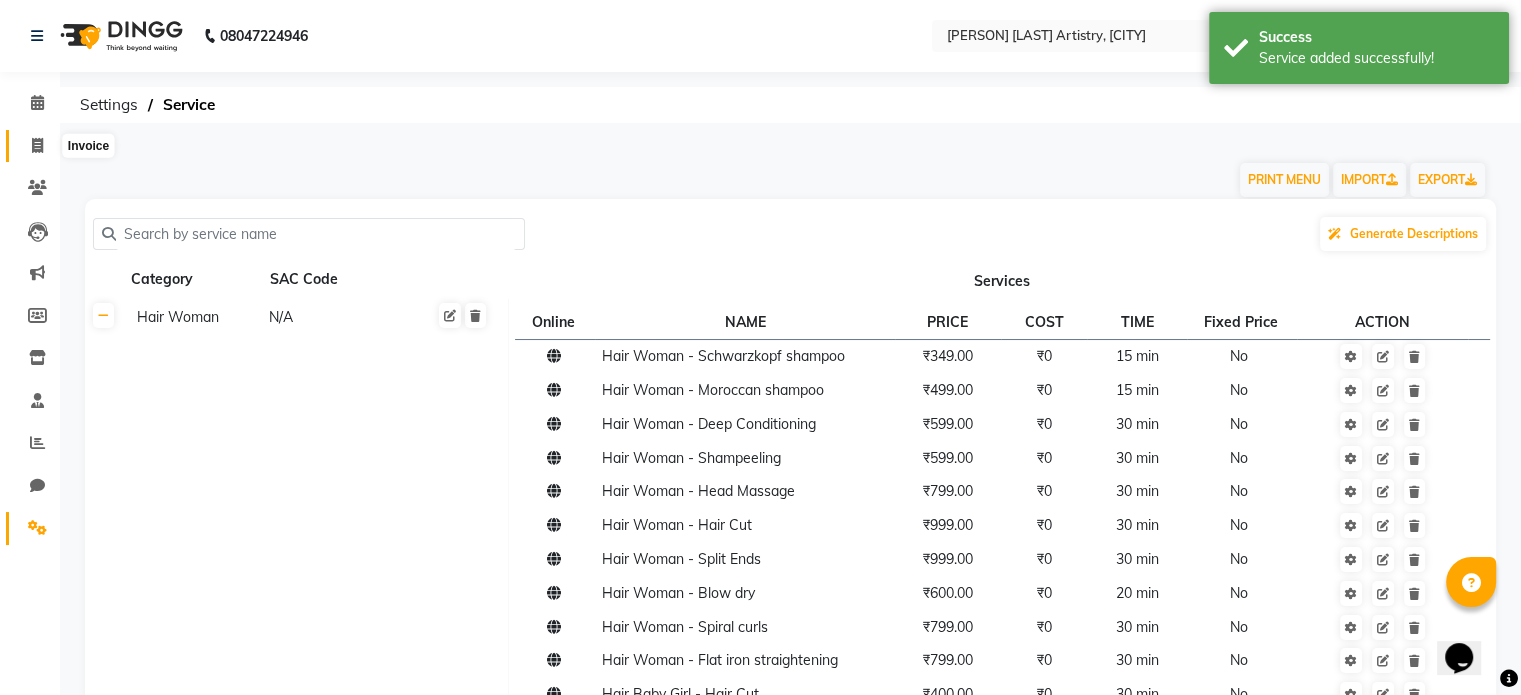 click 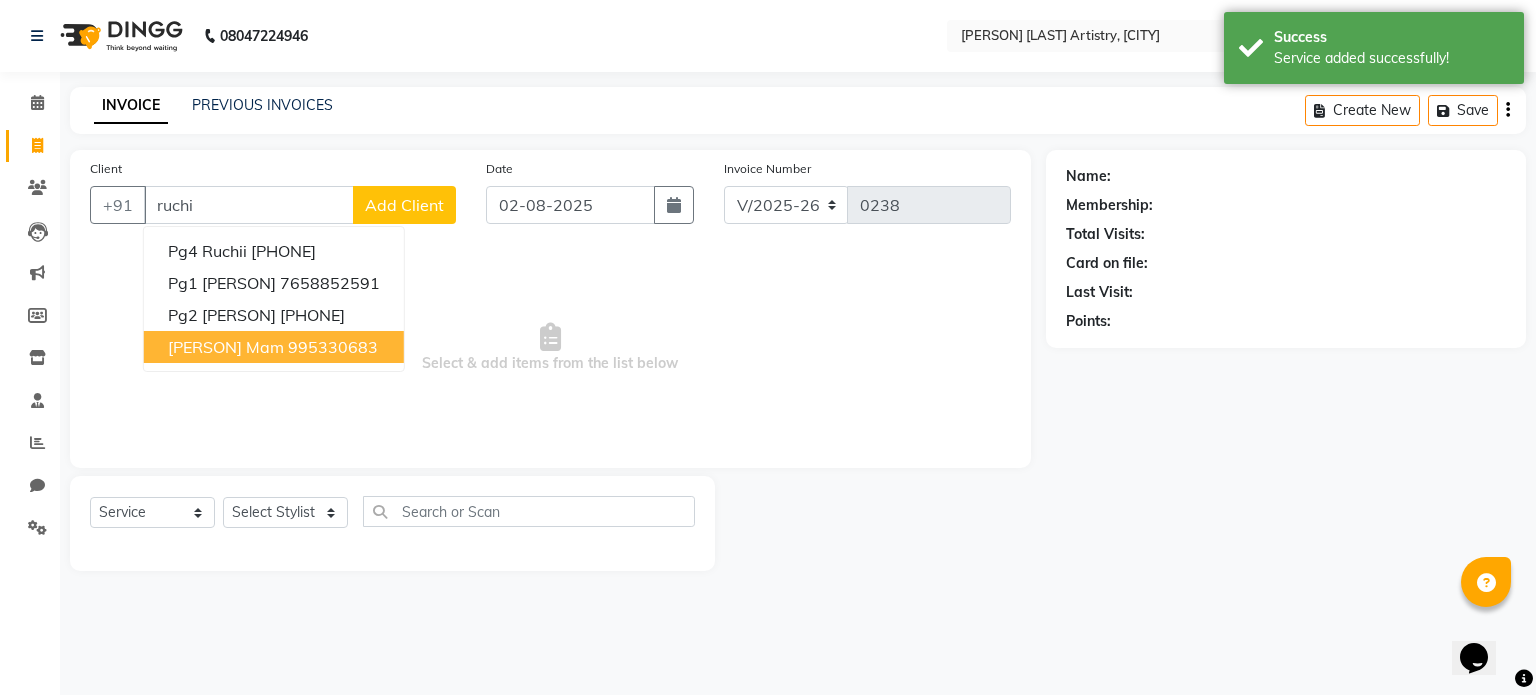 click on "995330683" at bounding box center [333, 347] 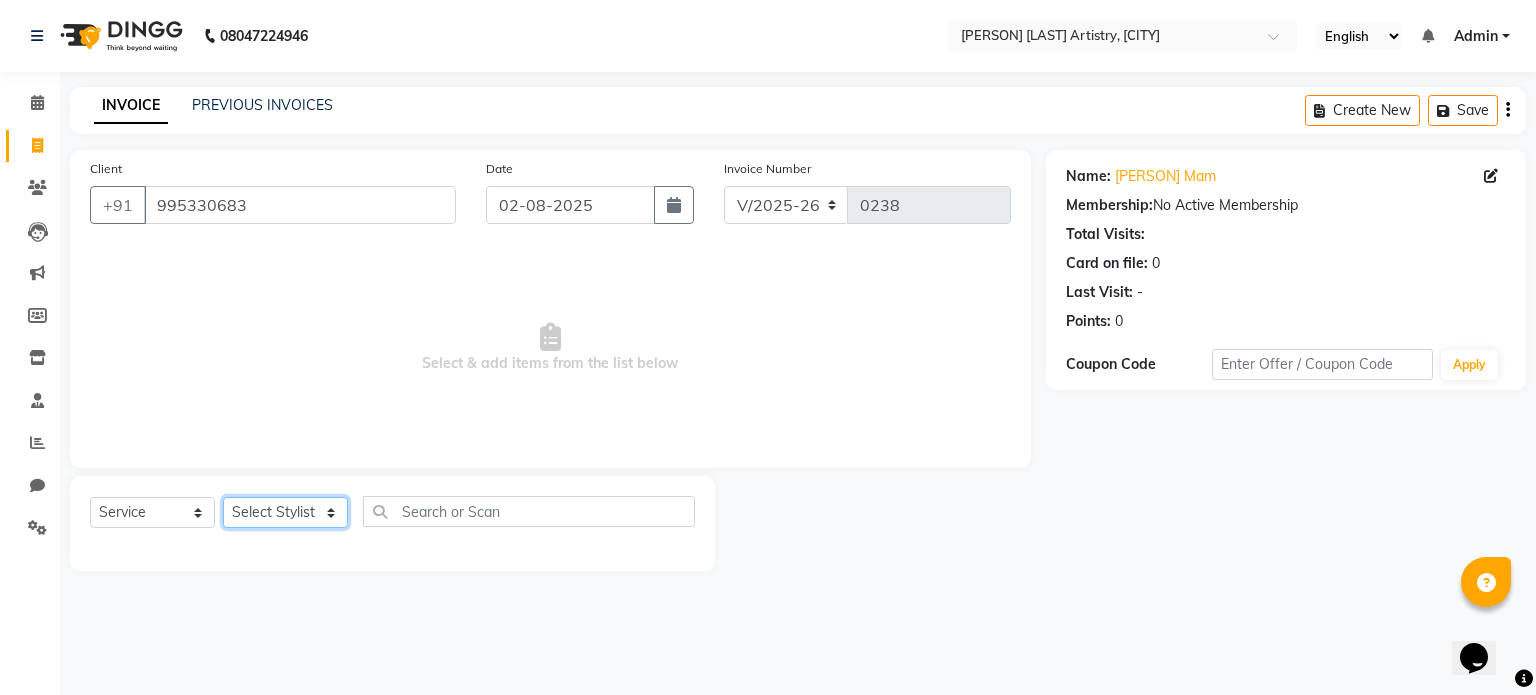 click on "Select Stylist Jeet Lakshmi Mannu Parneet Gandhi Rahul Sagar Sahil Sana" 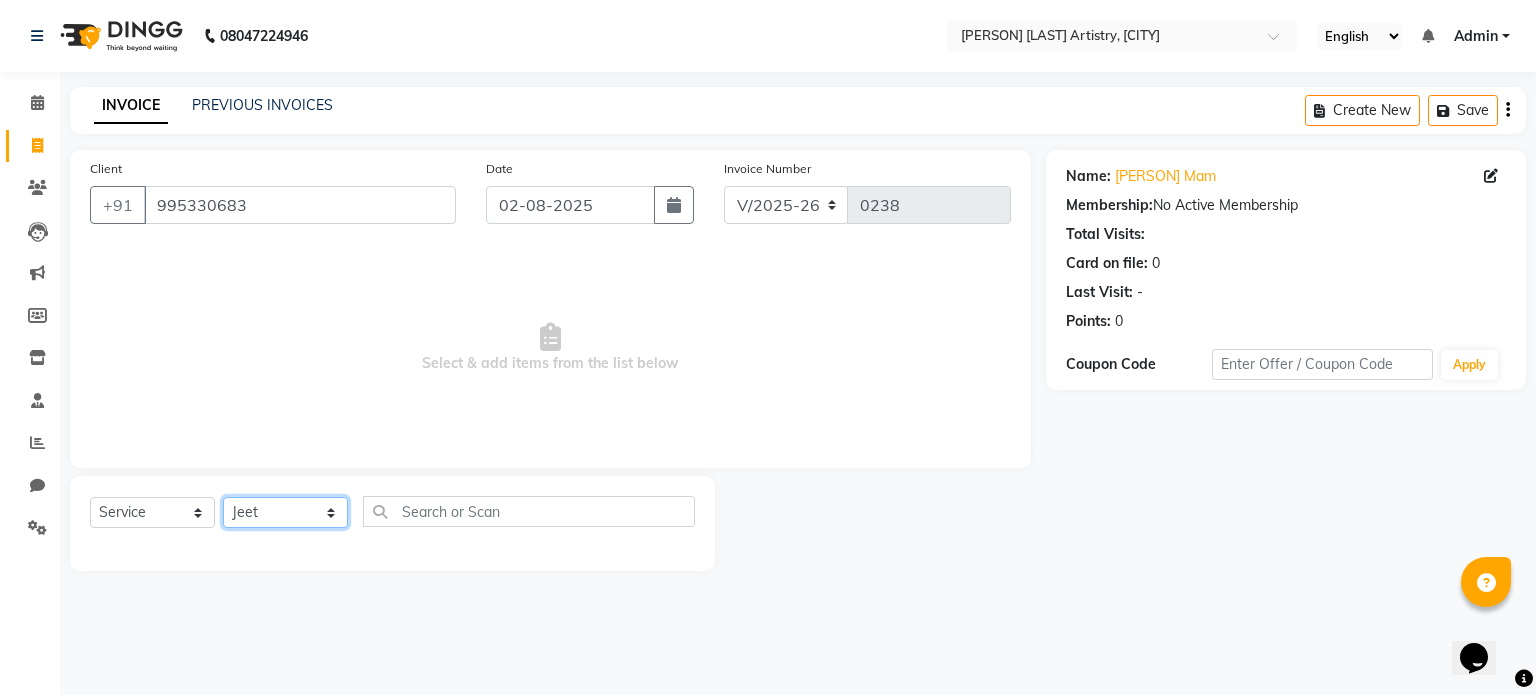 click on "Select Stylist Jeet Lakshmi Mannu Parneet Gandhi Rahul Sagar Sahil Sana" 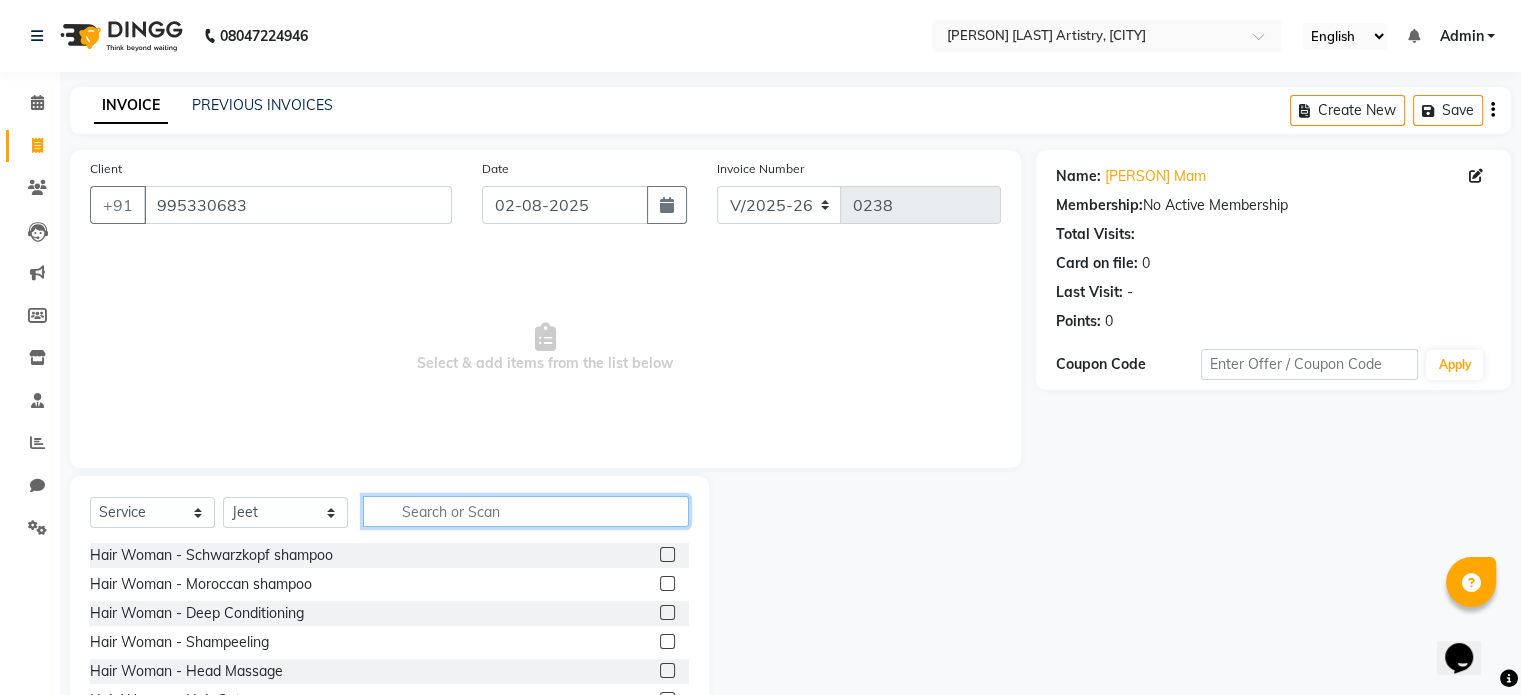 click 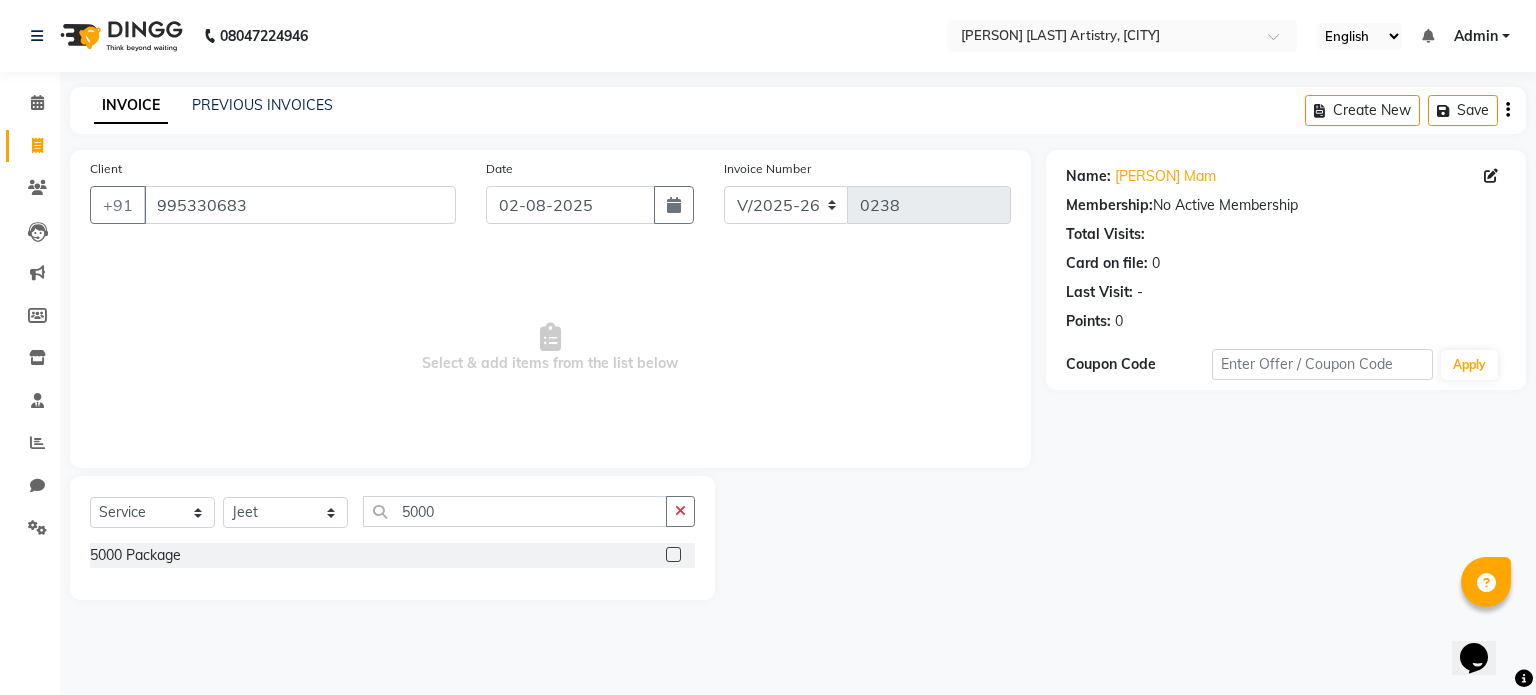 click 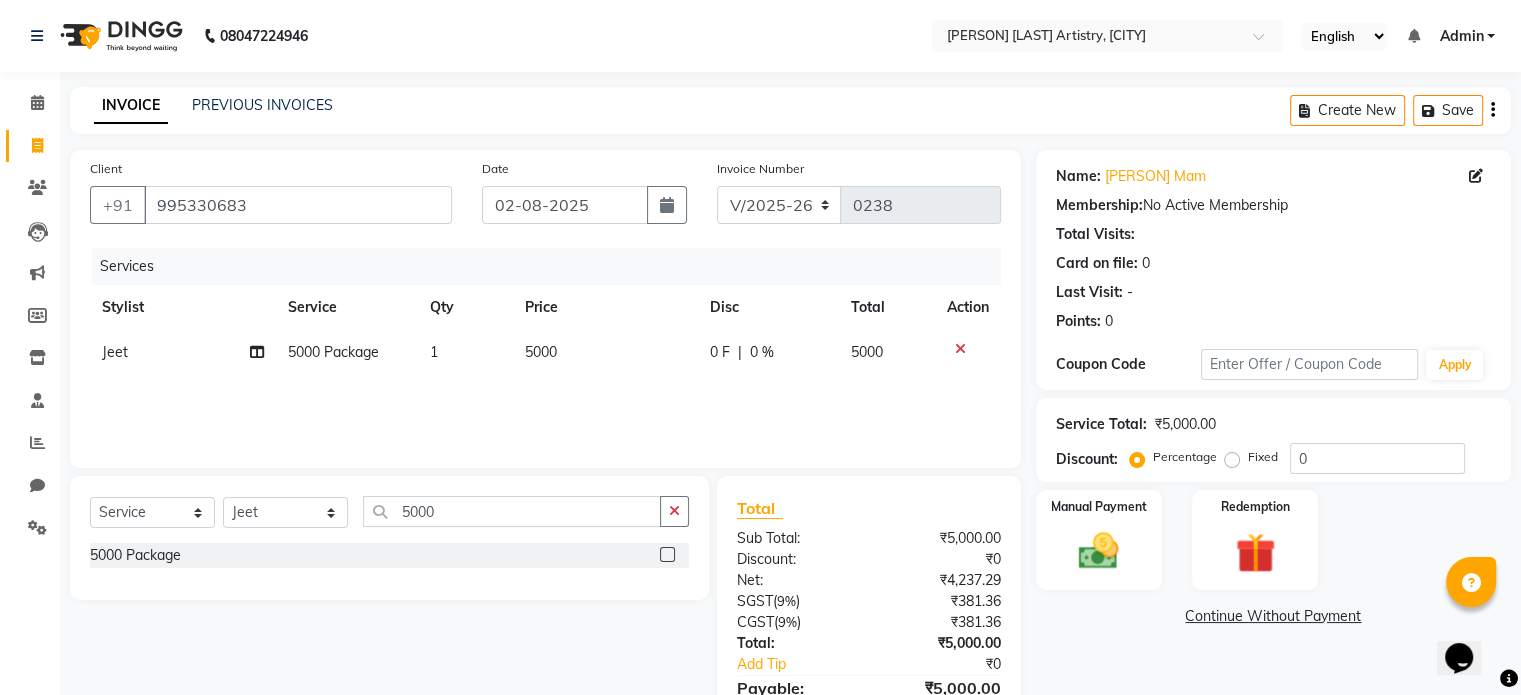 scroll, scrollTop: 105, scrollLeft: 0, axis: vertical 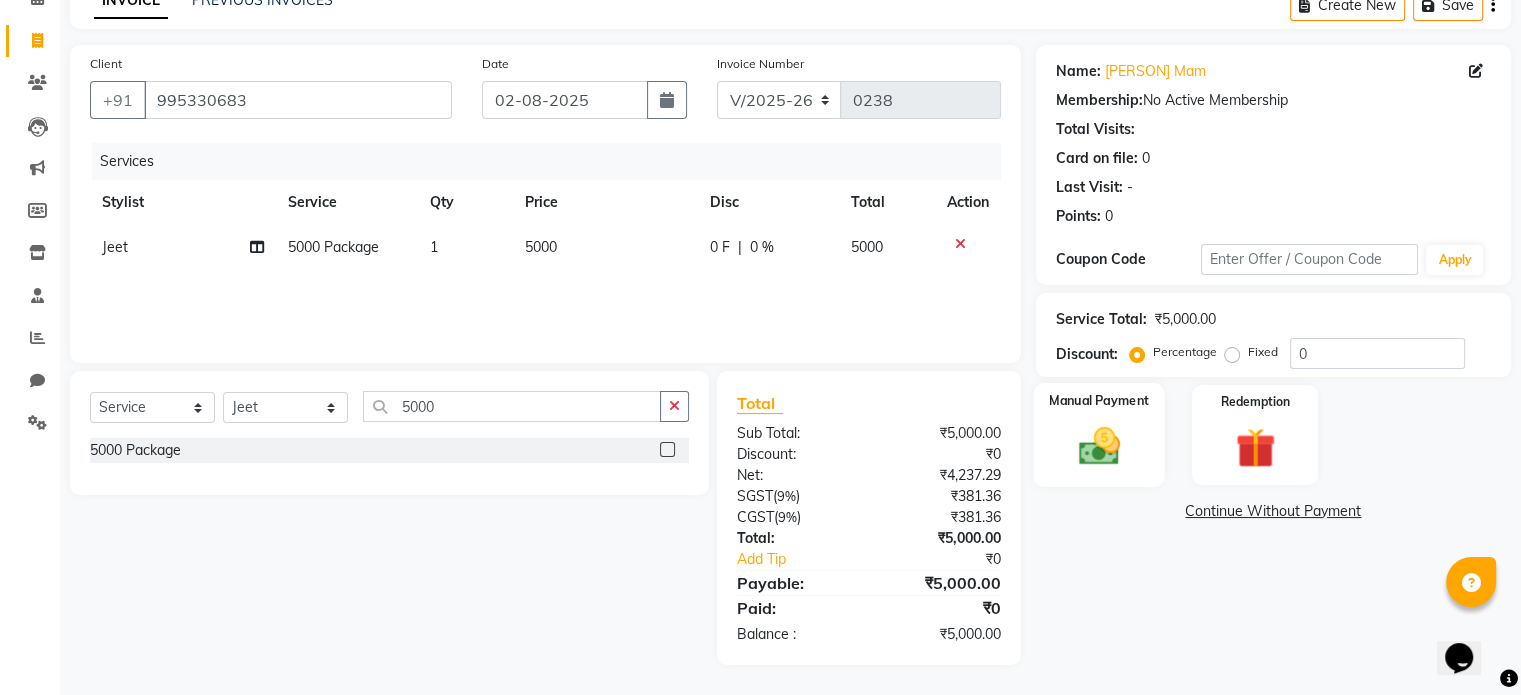 click 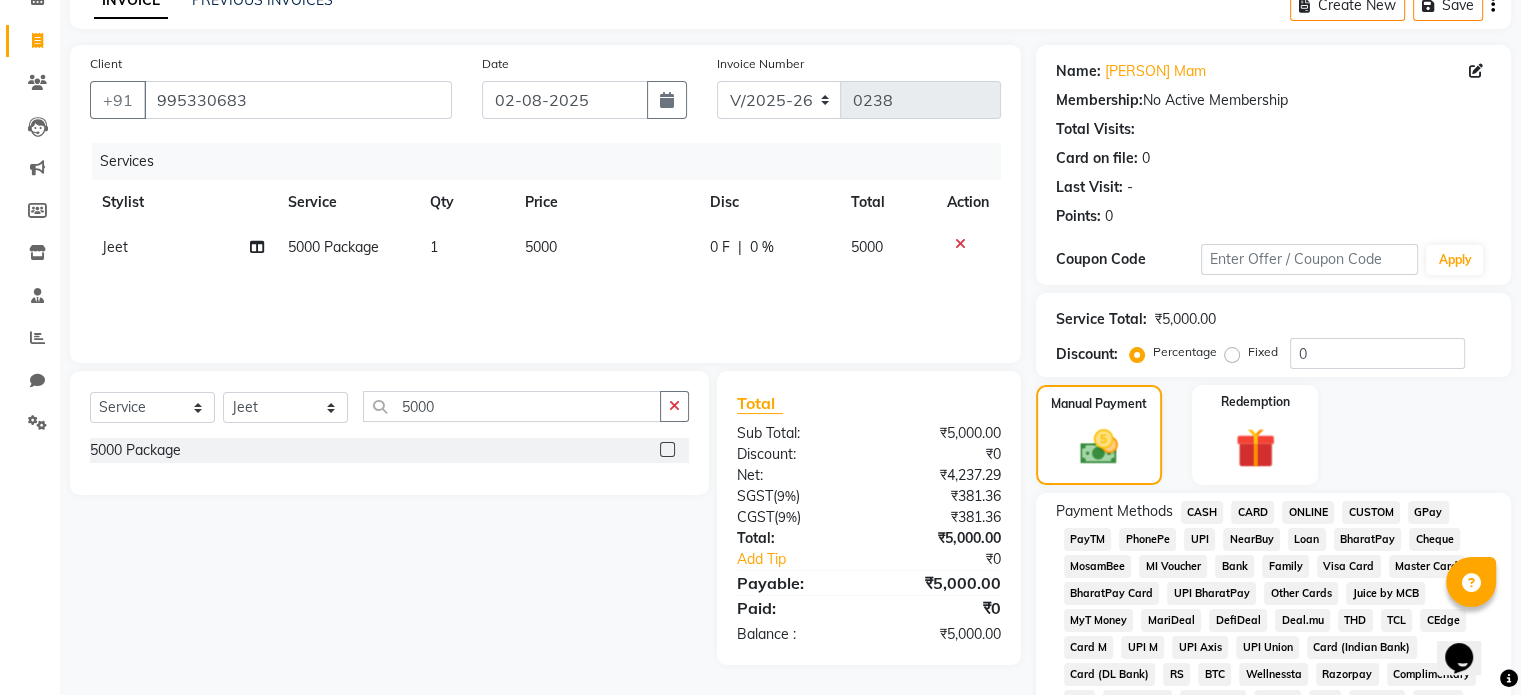 click on "CASH" 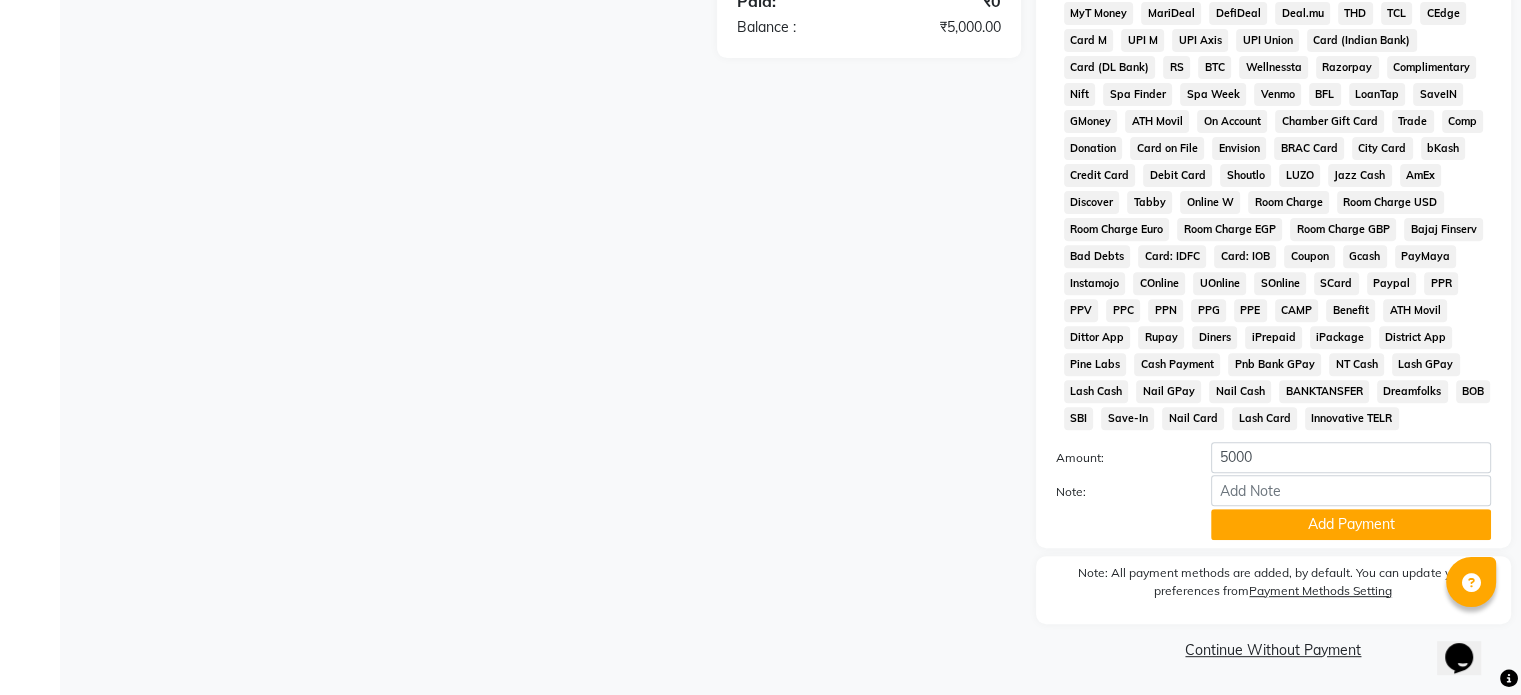 scroll, scrollTop: 727, scrollLeft: 0, axis: vertical 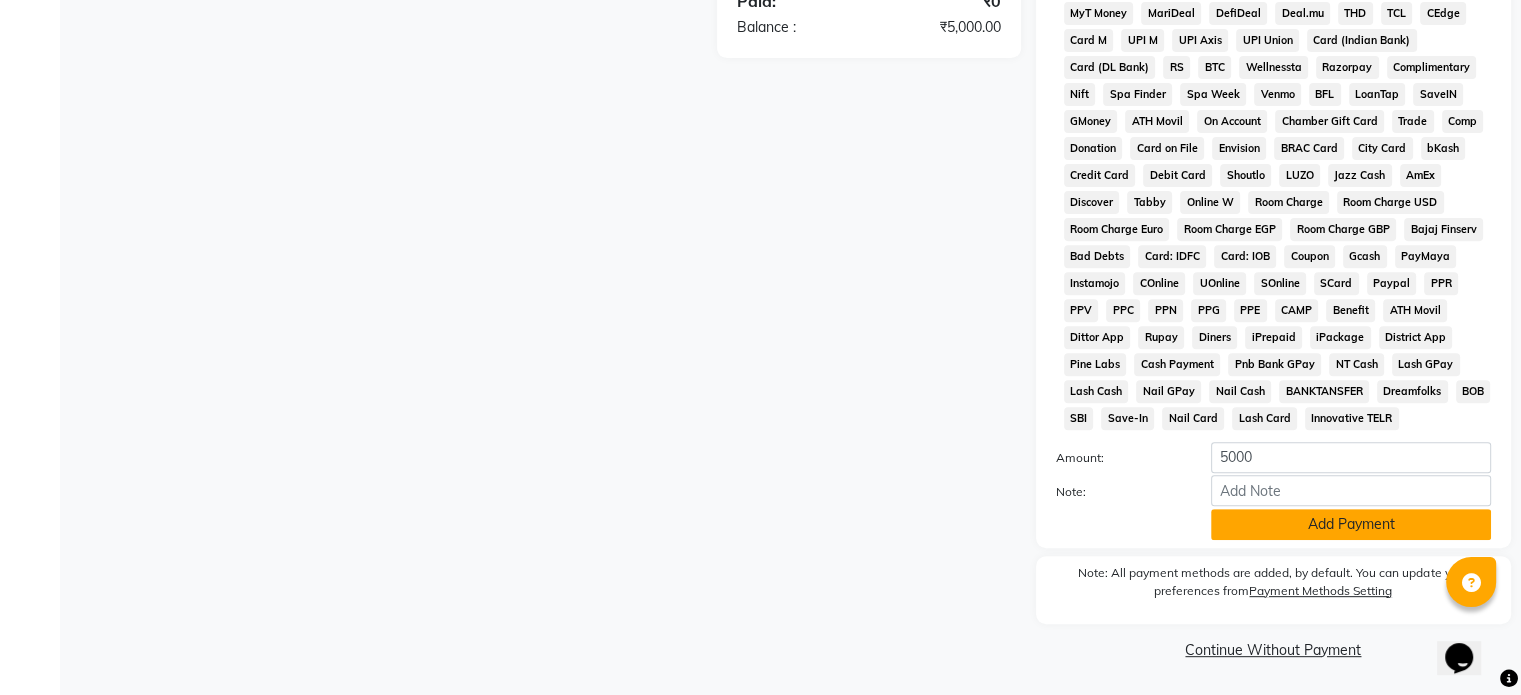 click on "Add Payment" 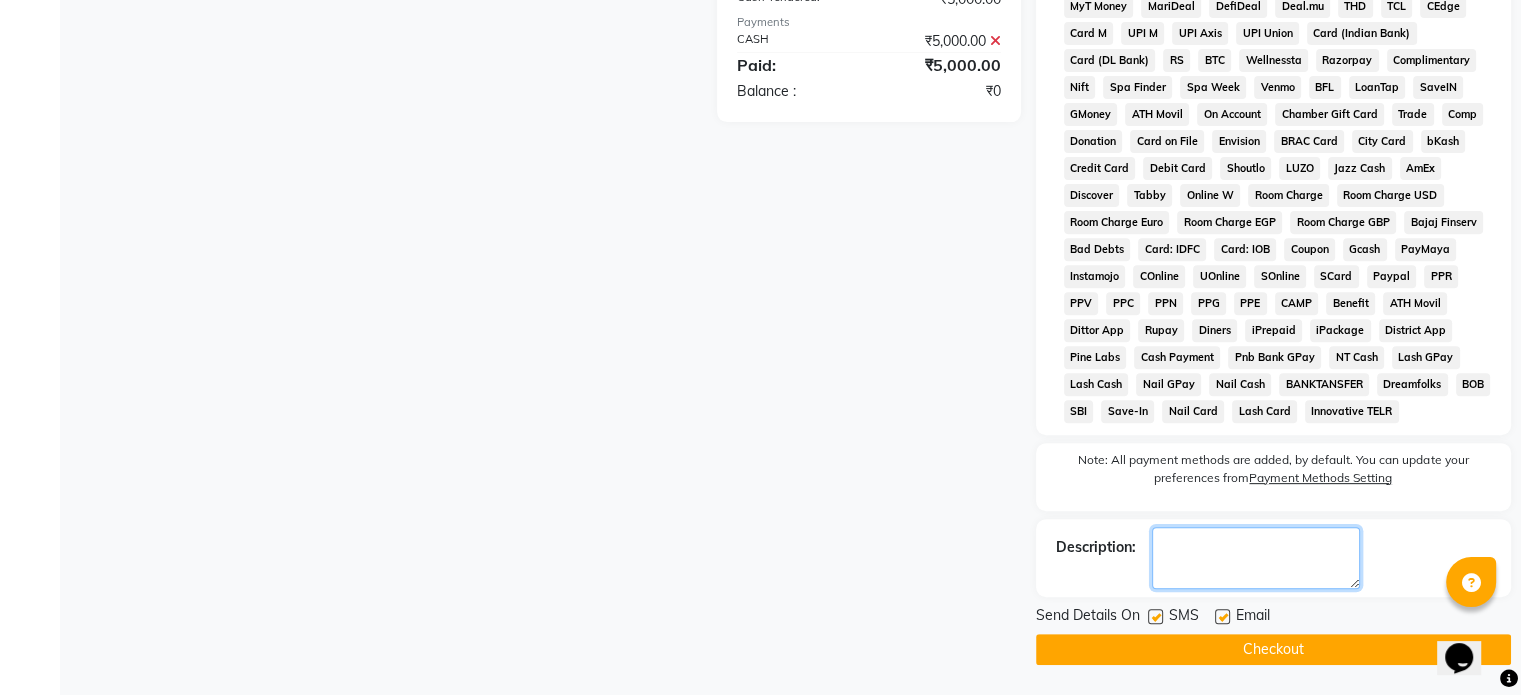 click 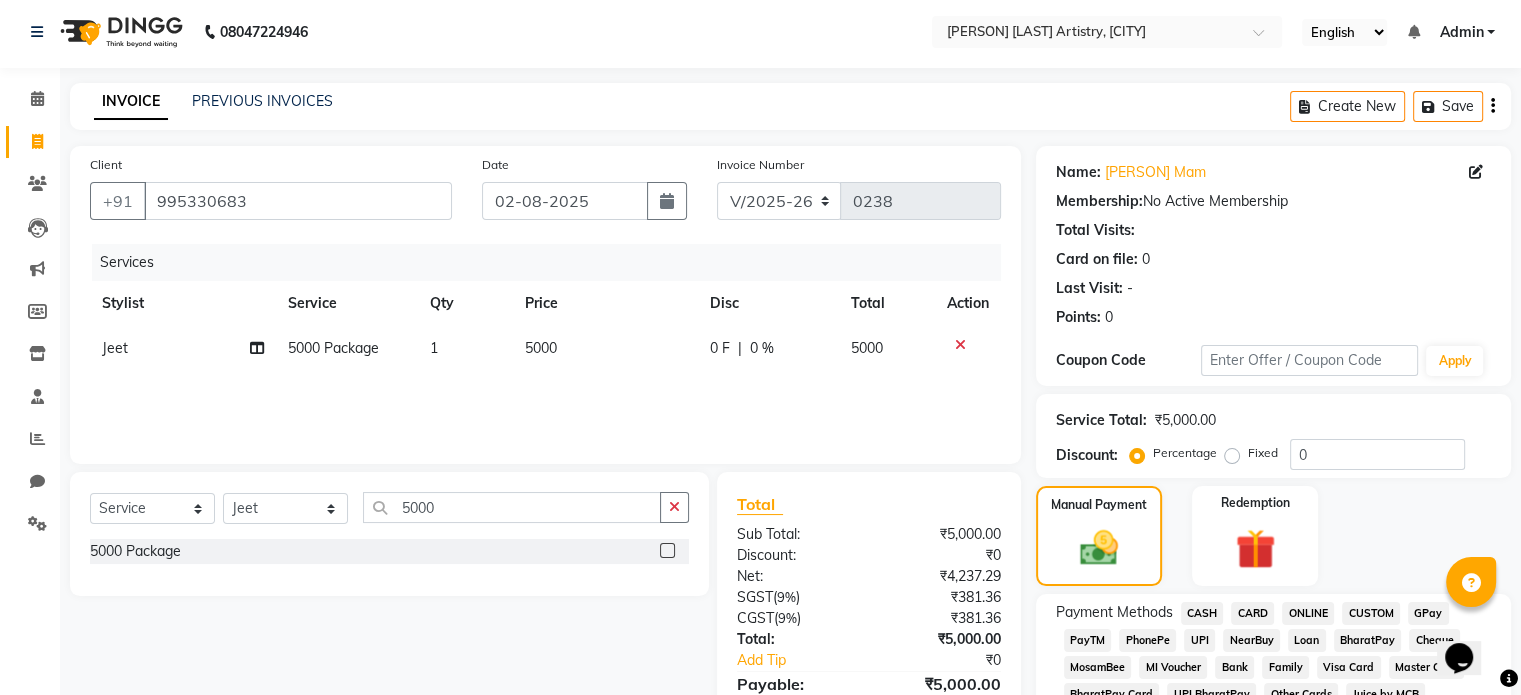 scroll, scrollTop: 3, scrollLeft: 0, axis: vertical 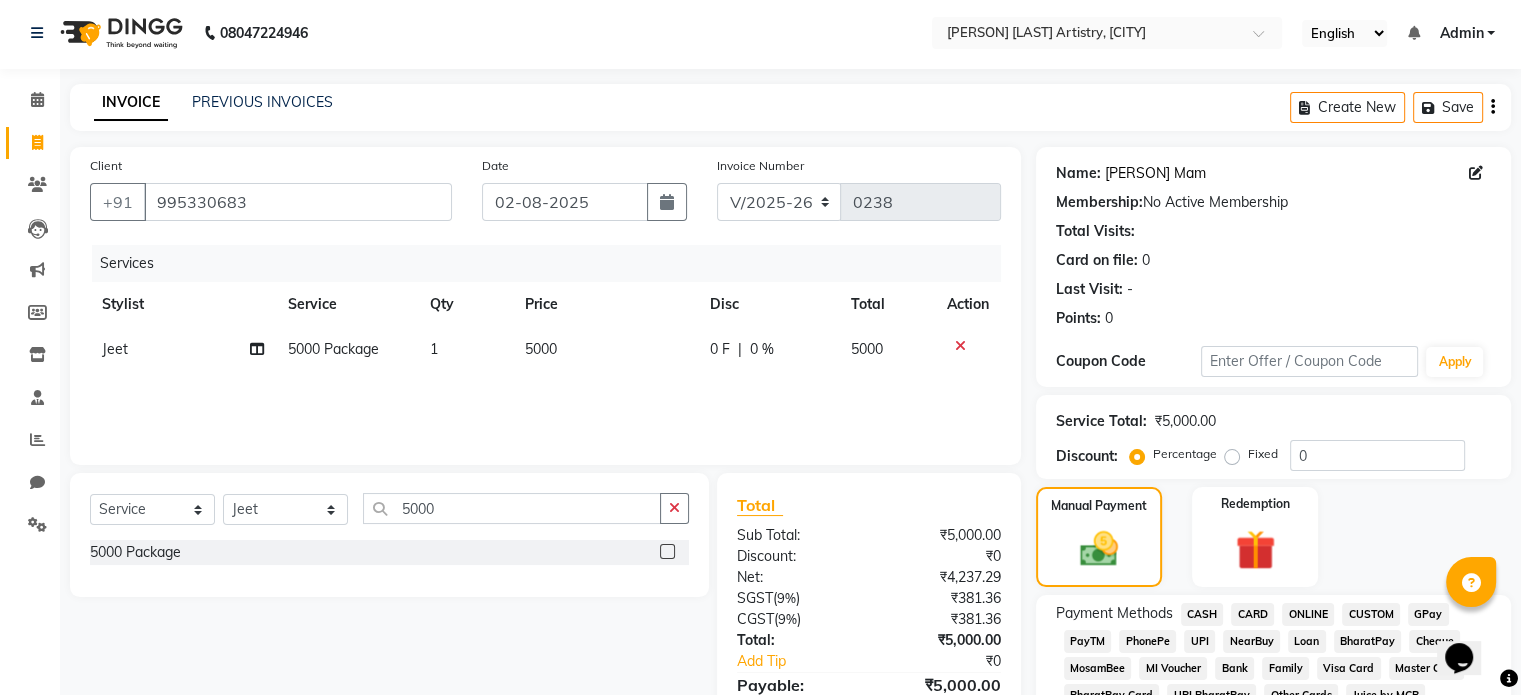 click on "[PERSON] Mam" 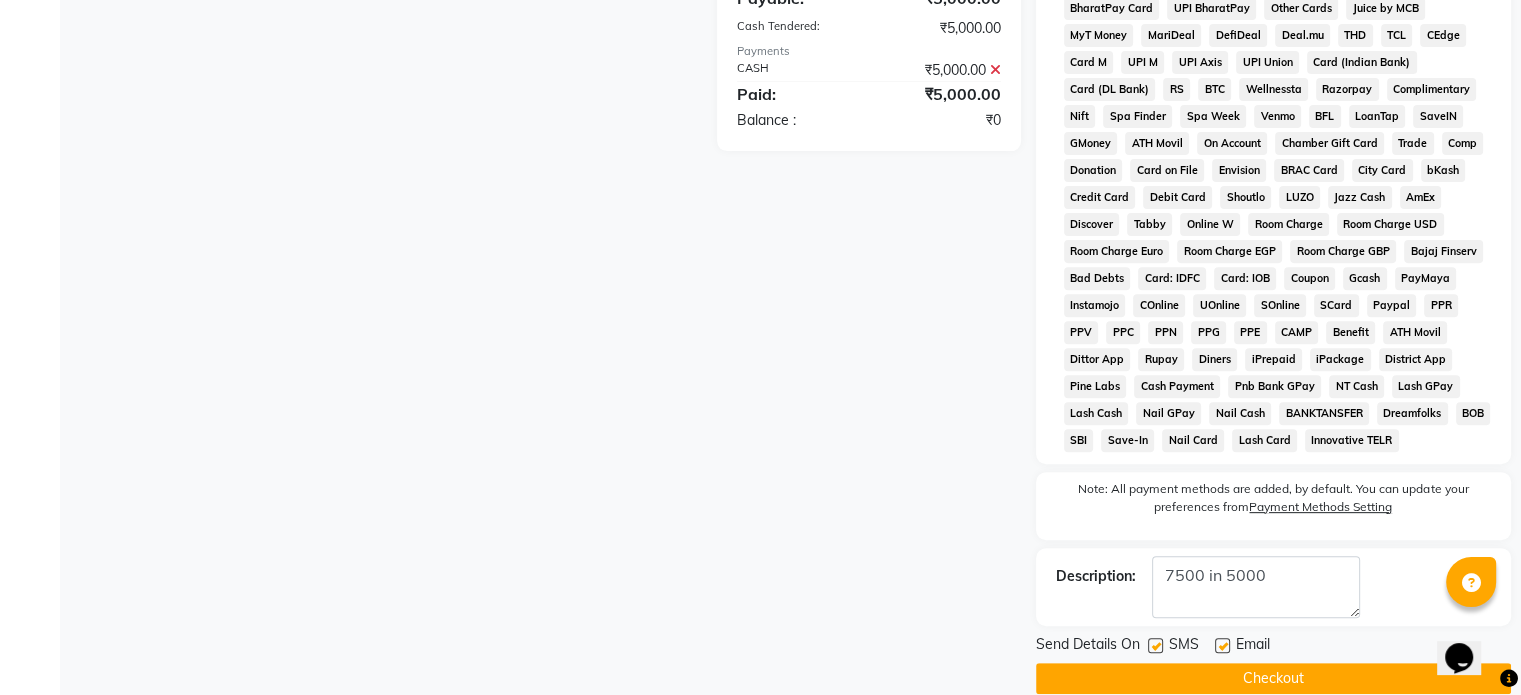 scroll, scrollTop: 733, scrollLeft: 0, axis: vertical 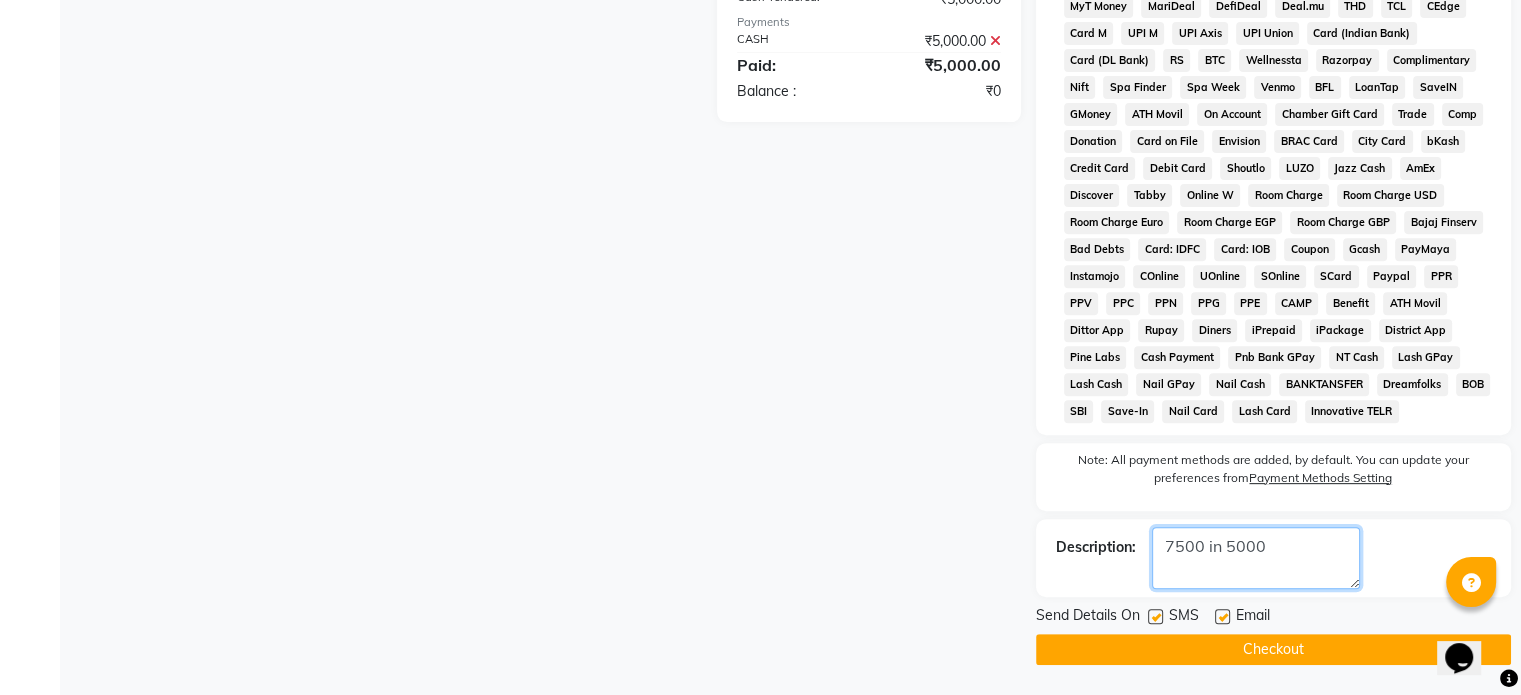click 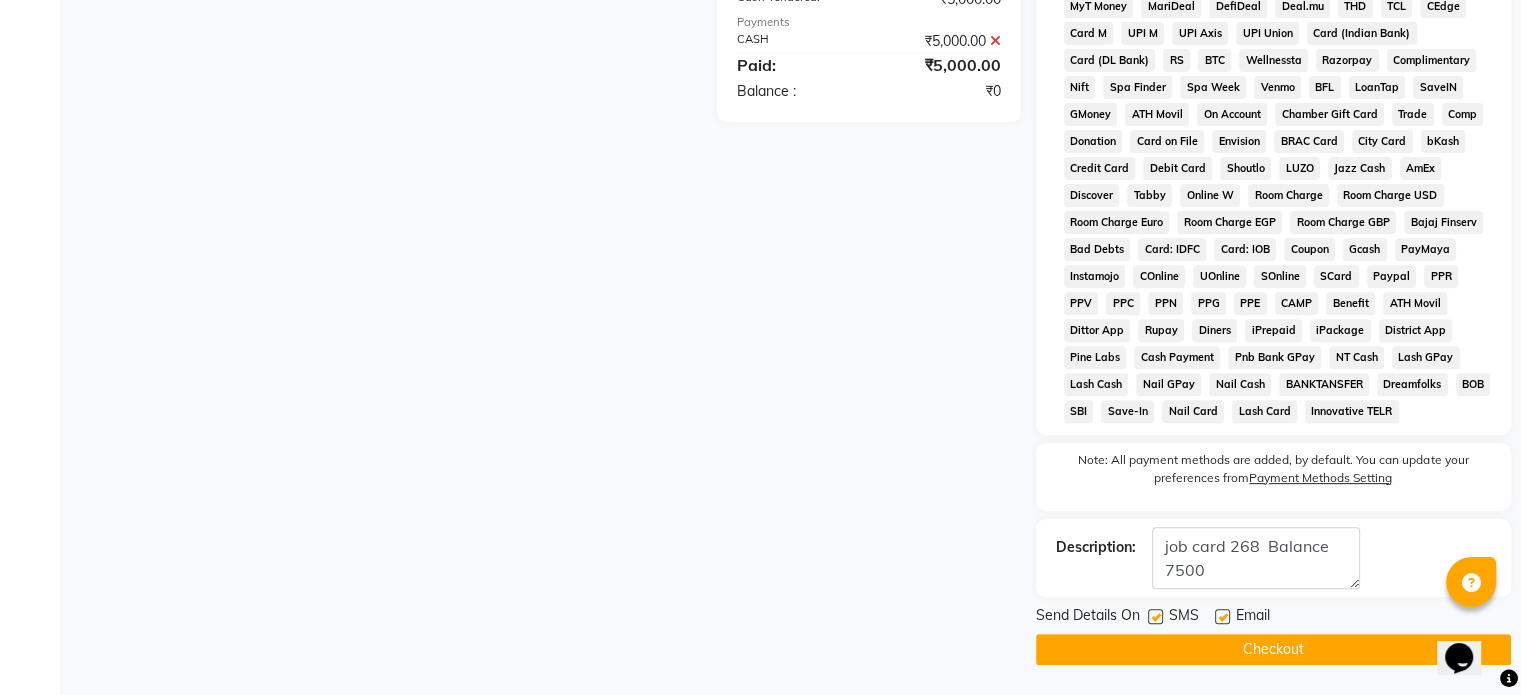 click on "Checkout" 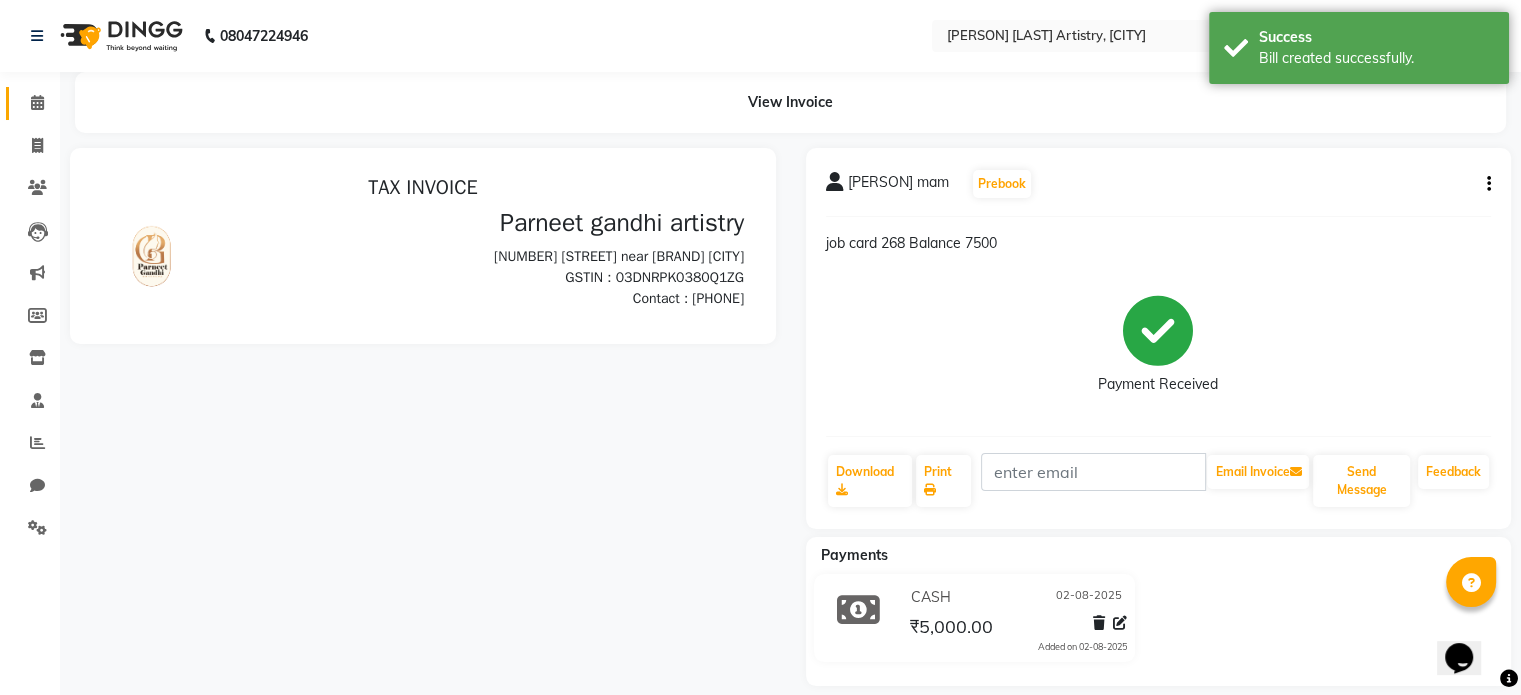 scroll, scrollTop: 0, scrollLeft: 0, axis: both 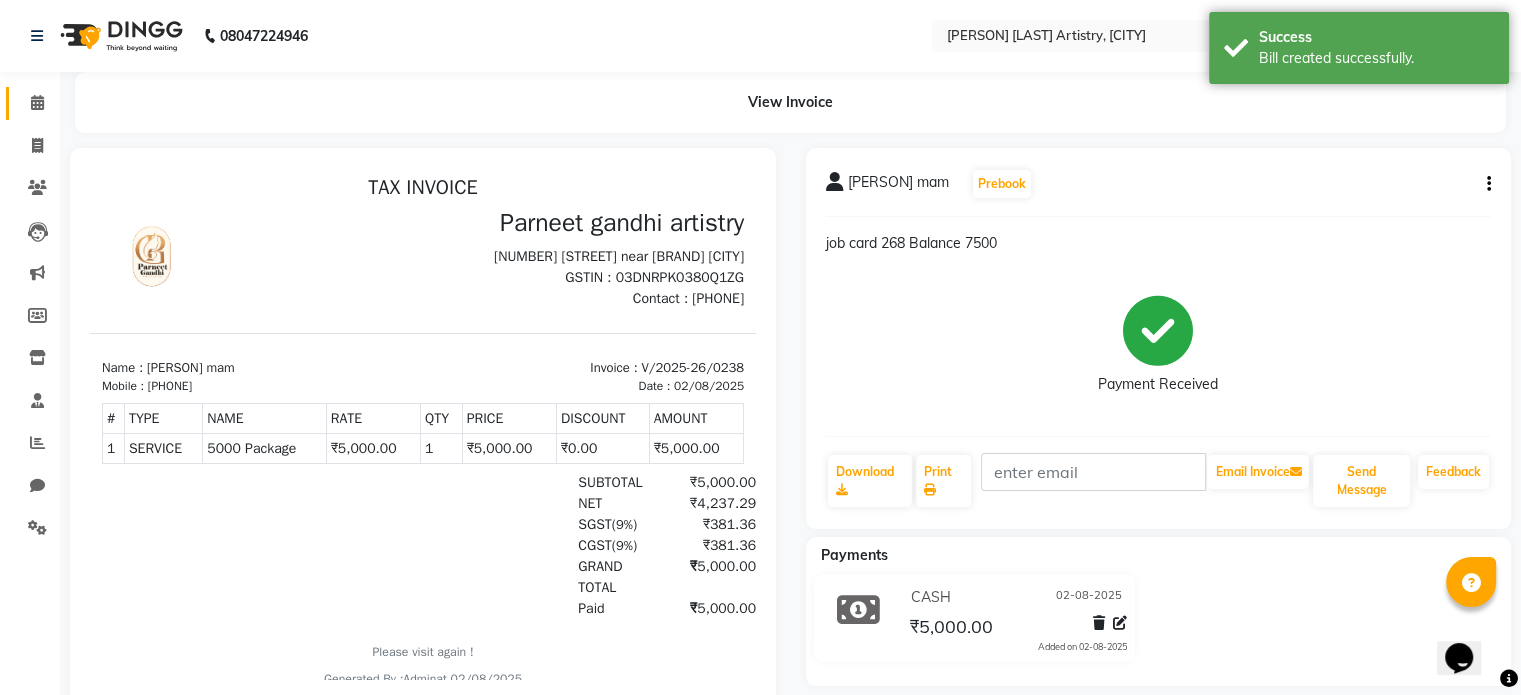 click on "Calendar" 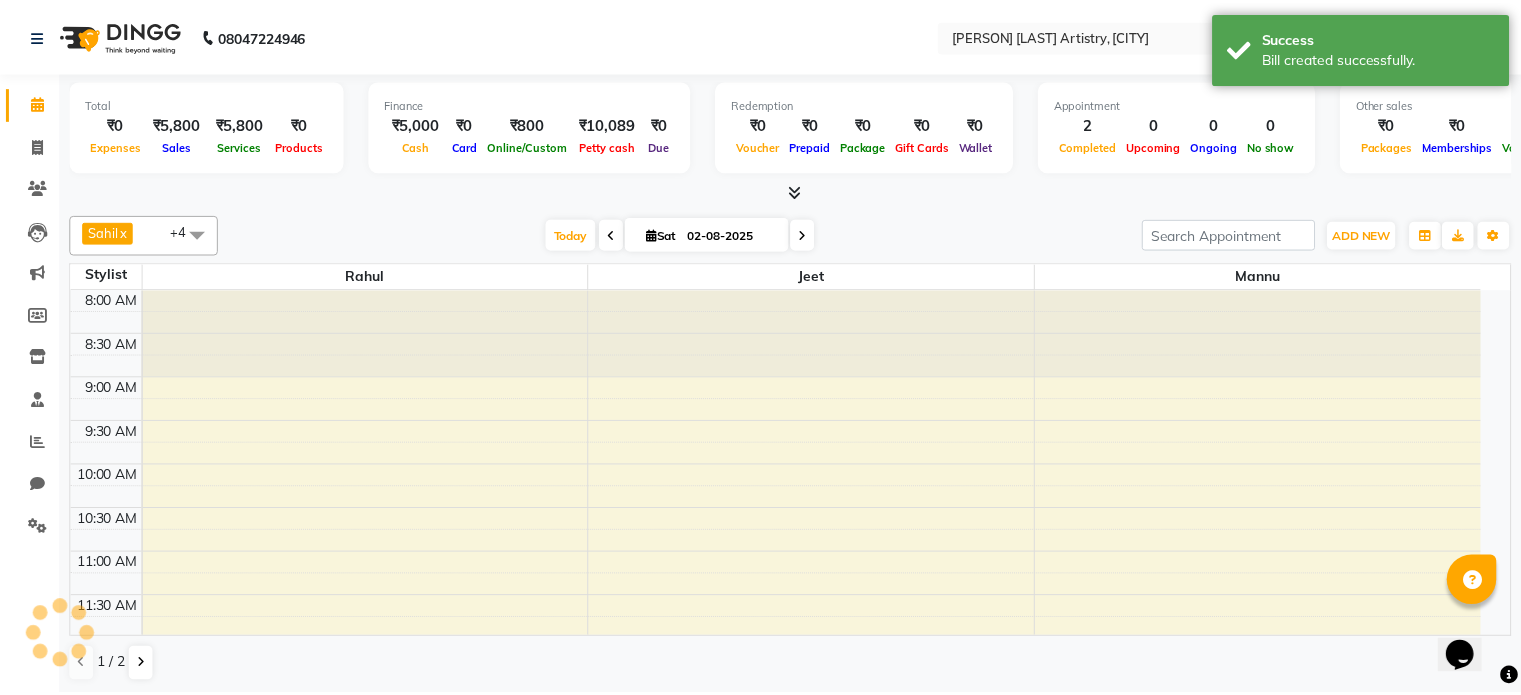 scroll, scrollTop: 699, scrollLeft: 0, axis: vertical 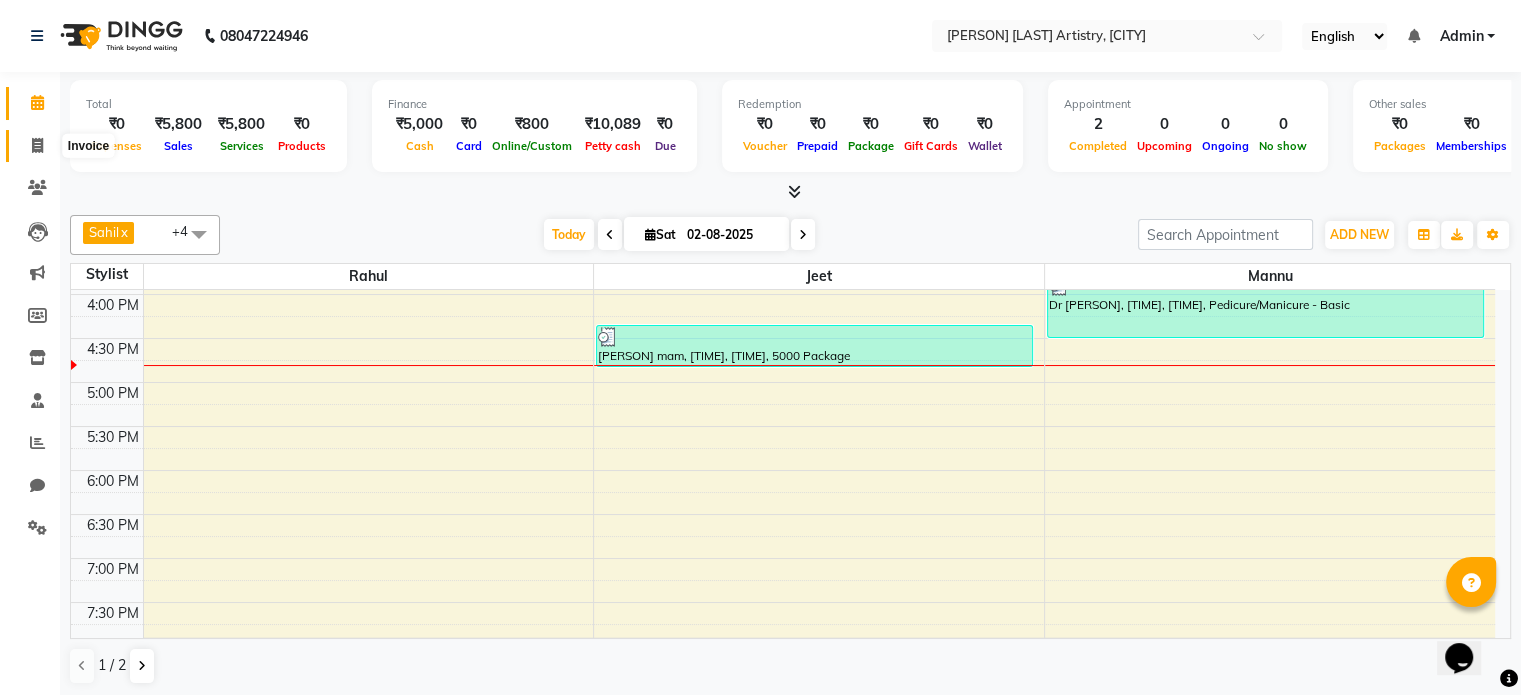 click 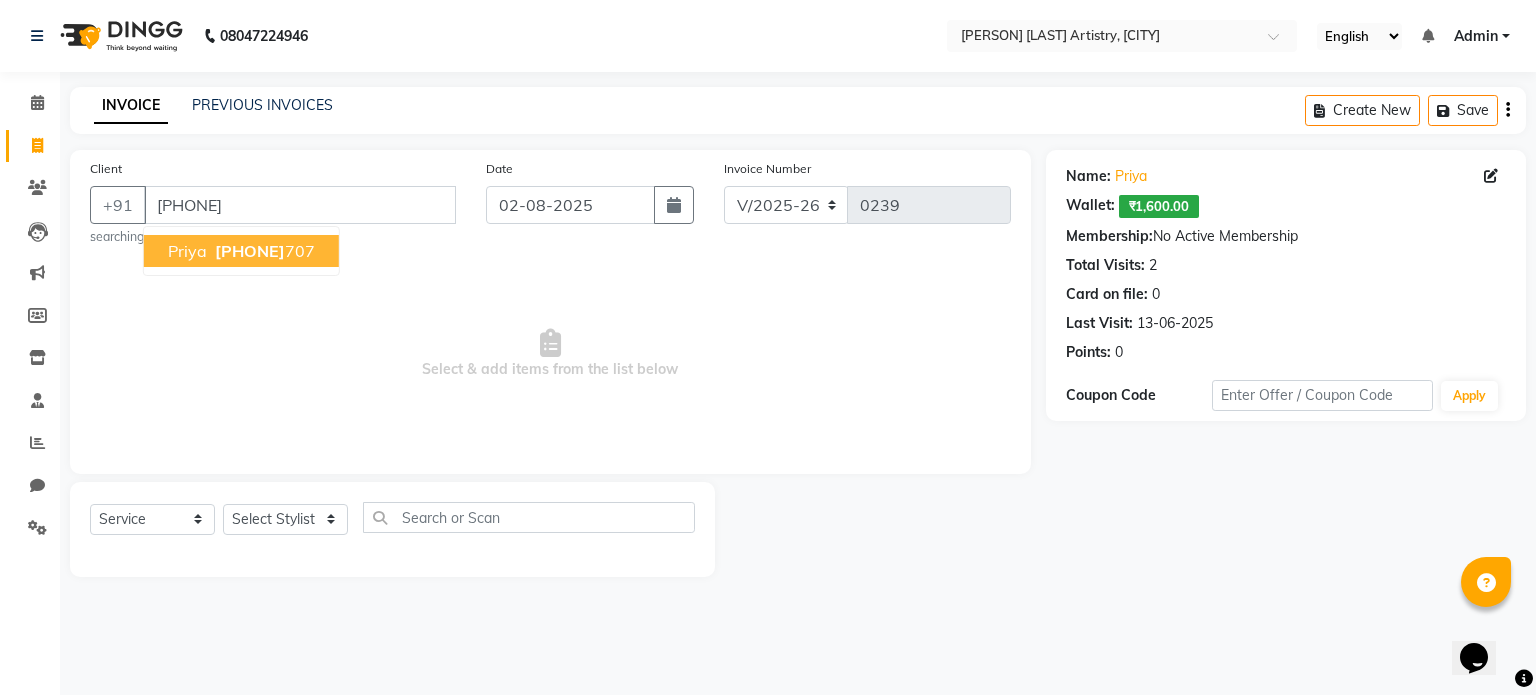 click on "Priya" at bounding box center (187, 251) 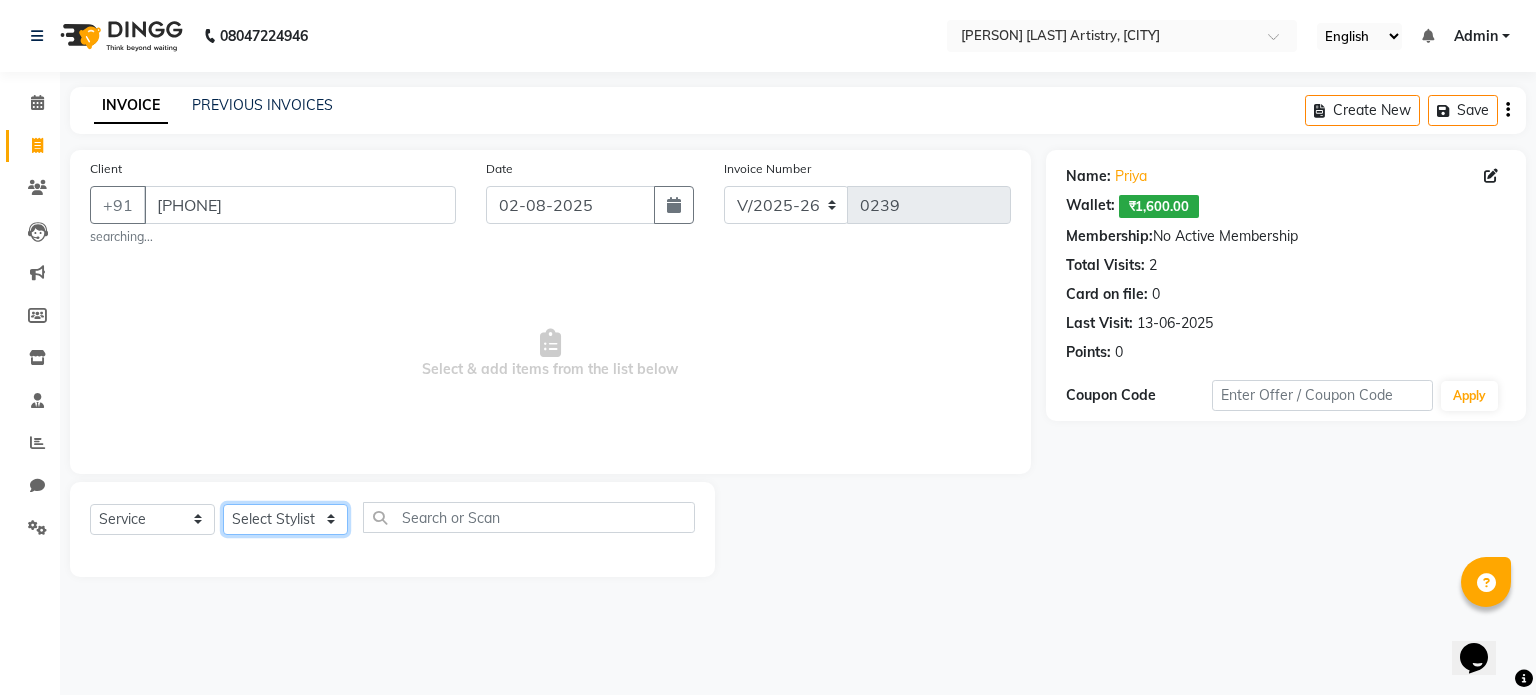 click on "Select Stylist Jeet Lakshmi Mannu Parneet Gandhi Rahul Sagar Sahil Sana" 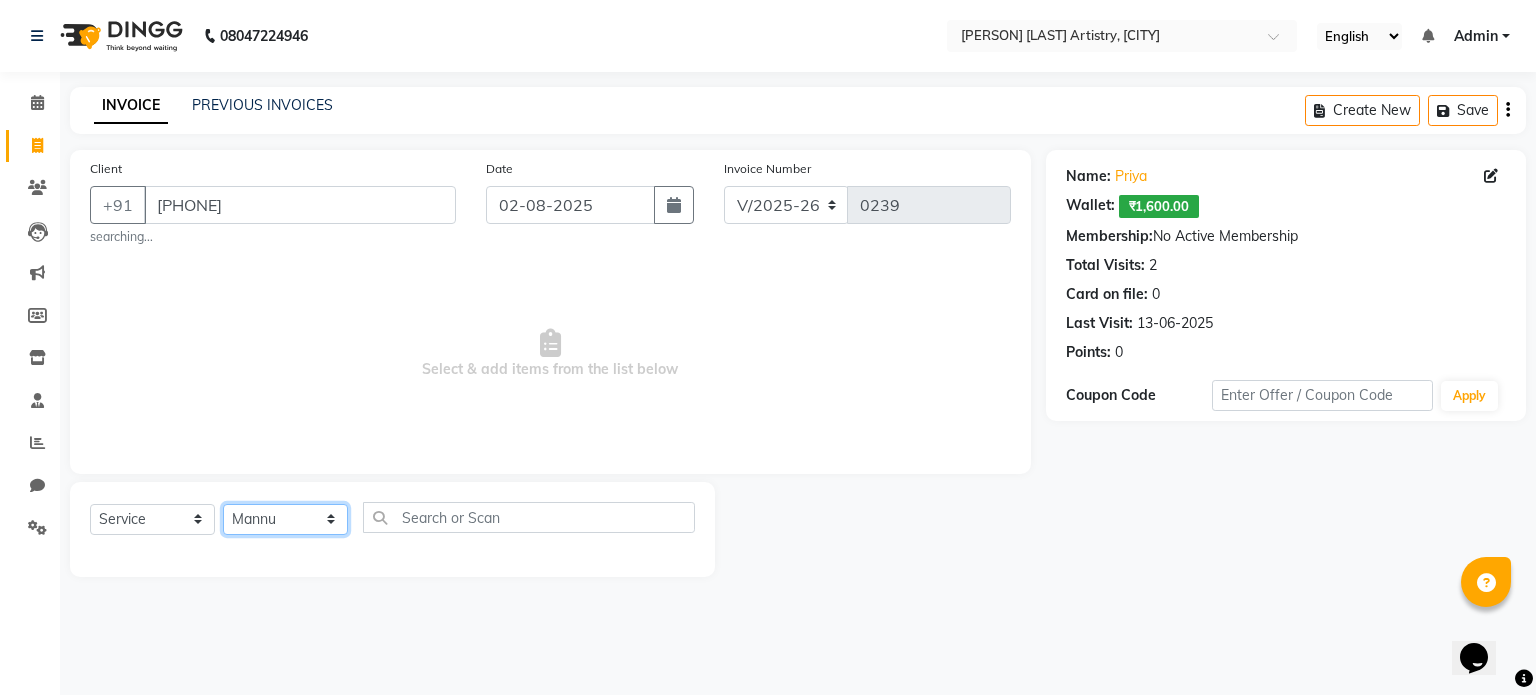 click on "Select Stylist Jeet Lakshmi Mannu Parneet Gandhi Rahul Sagar Sahil Sana" 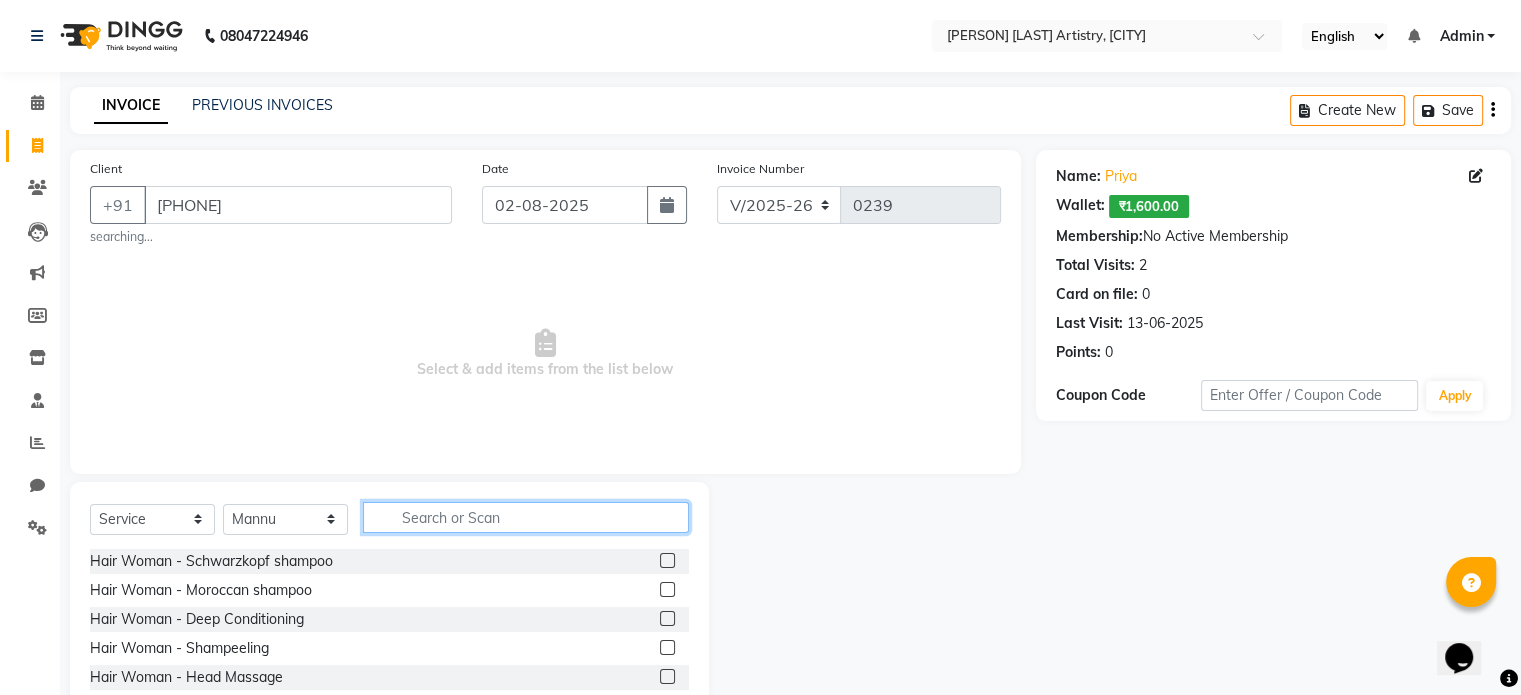 click 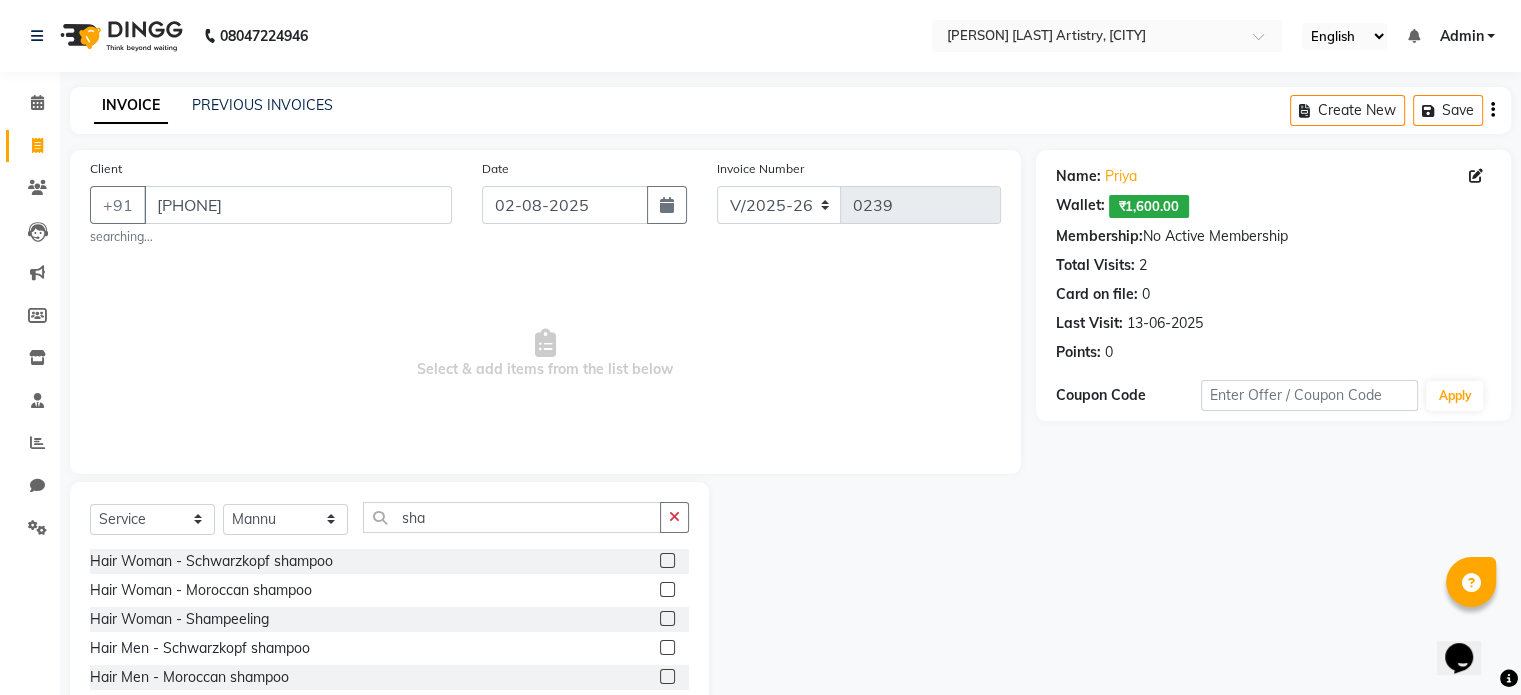 click 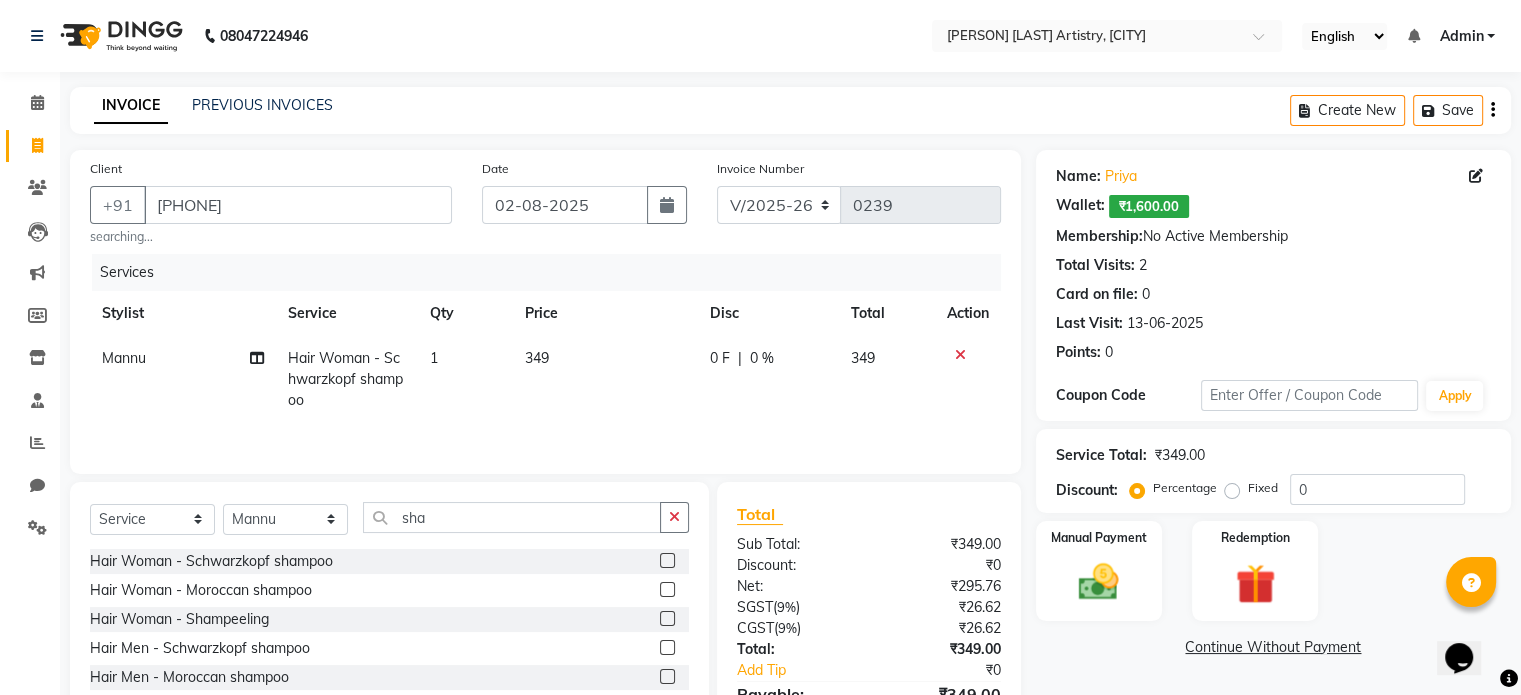 click 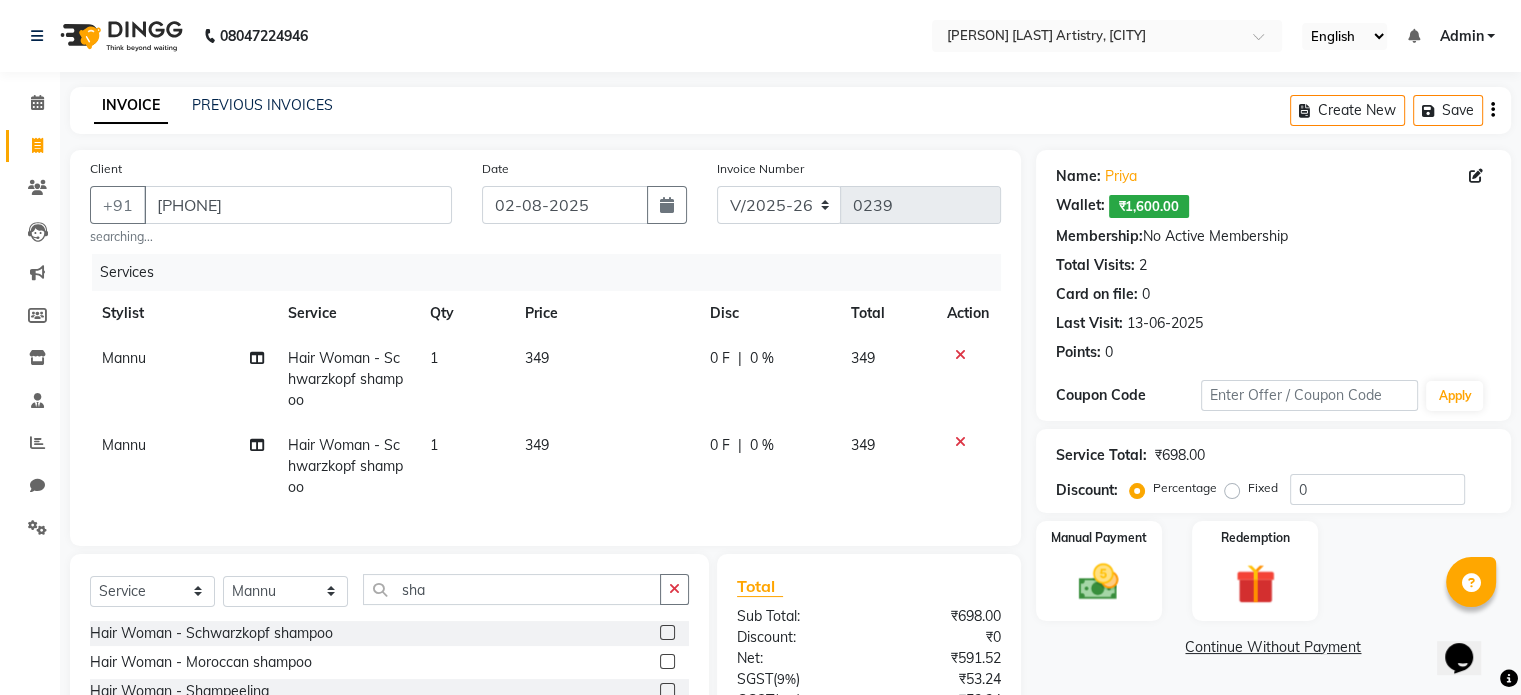 click on "Mannu" 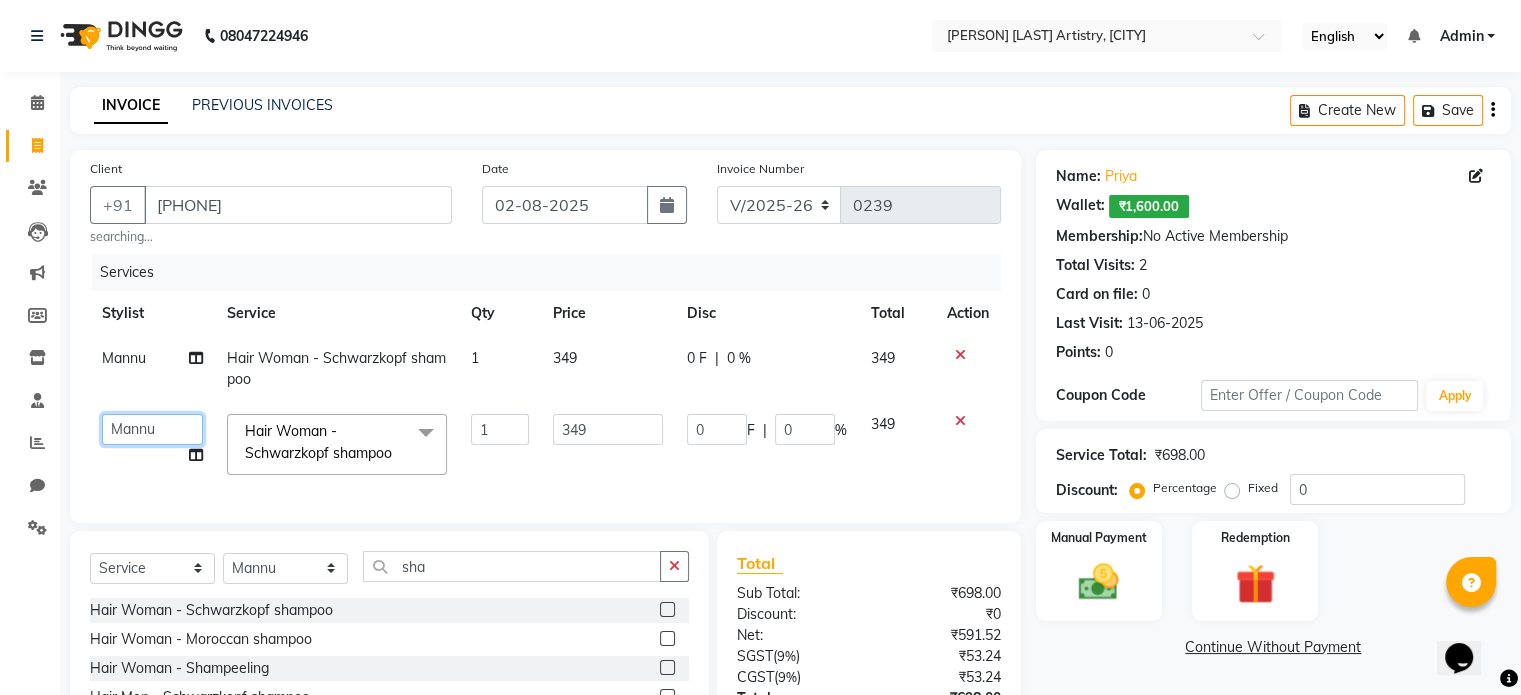 click on "[PERSON]   [PERSON]   [PERSON]   [PERSON]  [PERSON]   [PERSON]   [PERSON]   [PERSON]" 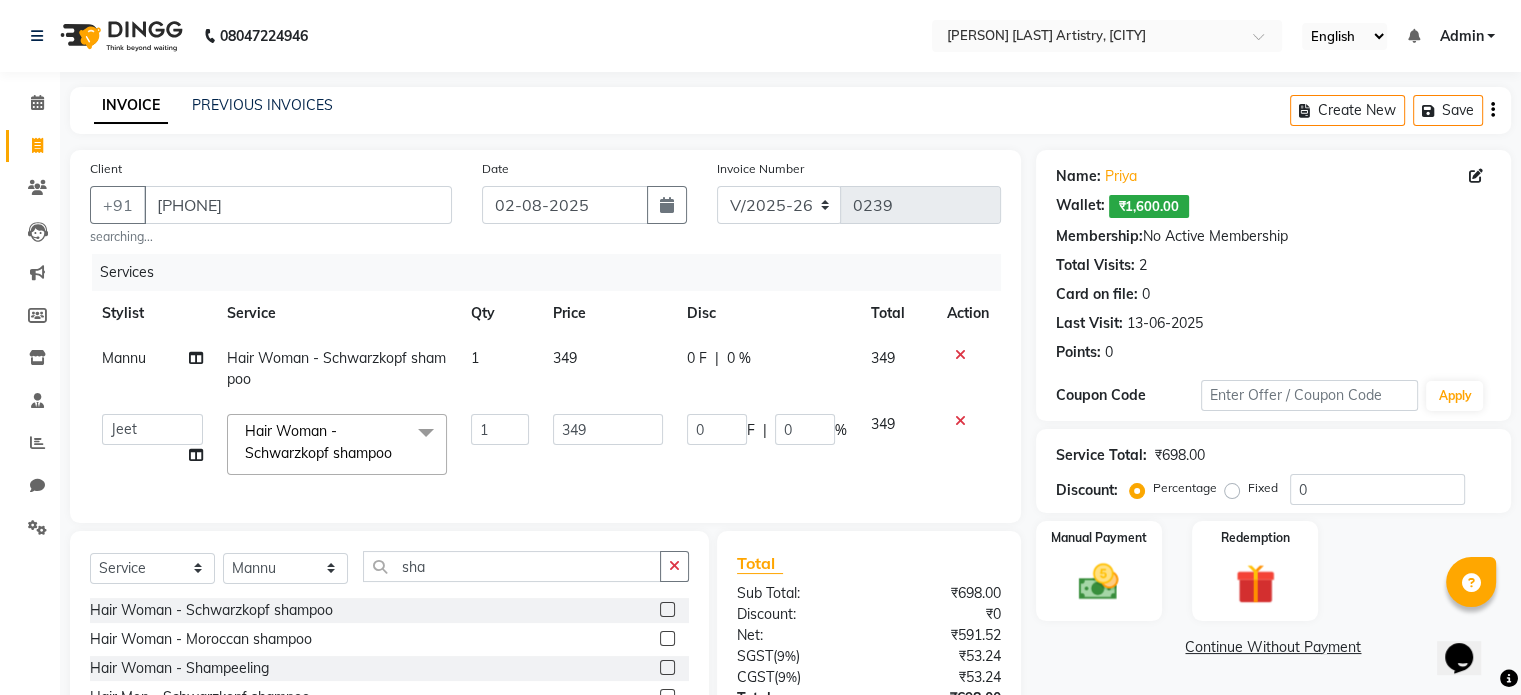 click on "Services Stylist Service Qty Price Disc Total Action Mannu Hair Woman - Schwarzkopf shampoo 1 349 0 F | 0 % 349  [PERSON]   [PERSON]   [PERSON]   [PERSON]  [PERSON]   [PERSON]   [PERSON]   [PERSON]  Hair Woman - Schwarzkopf shampoo  x Hair Woman - Schwarzkopf shampoo Hair Woman - Moroccan shampoo Hair Woman - Deep Conditioning Hair Woman - Shampeeling Hair Woman - Head Massage Hair Woman - Hair Cut Hair Woman - Split Ends Hair Woman - Blow dry Hair Woman - Spiral curls Hair Woman - Flat iron straightening Hair Baby Girl - Hair Cut  Head Wash PKG Hair Men - Schwarzkopf shampoo Hair Men - Moroccan shampoo Hair Men - Hair cut Hair Men - Beard trim Hair Men - Shave Hair Men - Body Trim Hair Men - mustache Hair Men Baby Boy - Hair cut Waxing Women - Full legs (normal) Waxing Women - Full legs (rica) Waxing Women - Full arms (normal) Waxing Women - Full arms (rica) Waxing Women - Half legs (normal) Waxing Women - Half legs (rica) Waxing Women - Half arms (normal) Waxing Women - Half arms (rica) Waxing Women - Underarms (normal)" 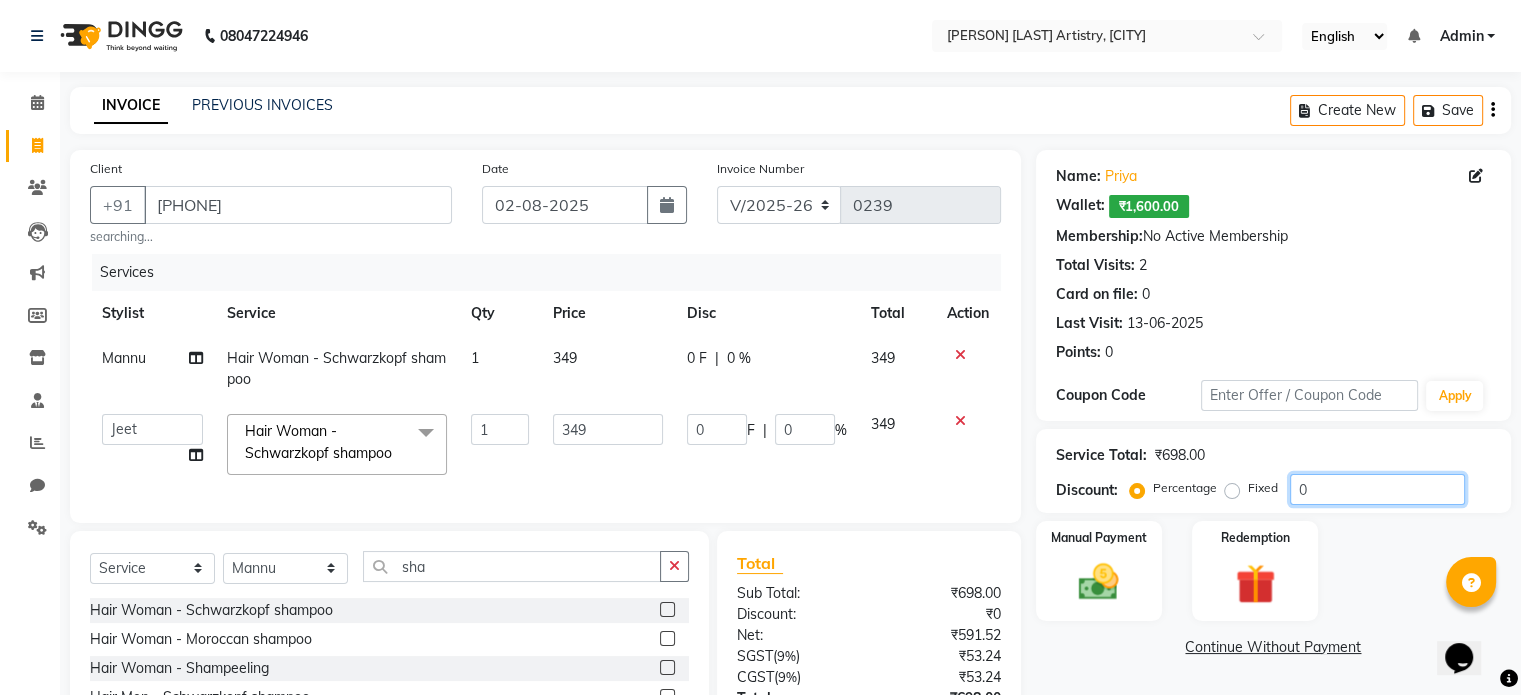 click on "0" 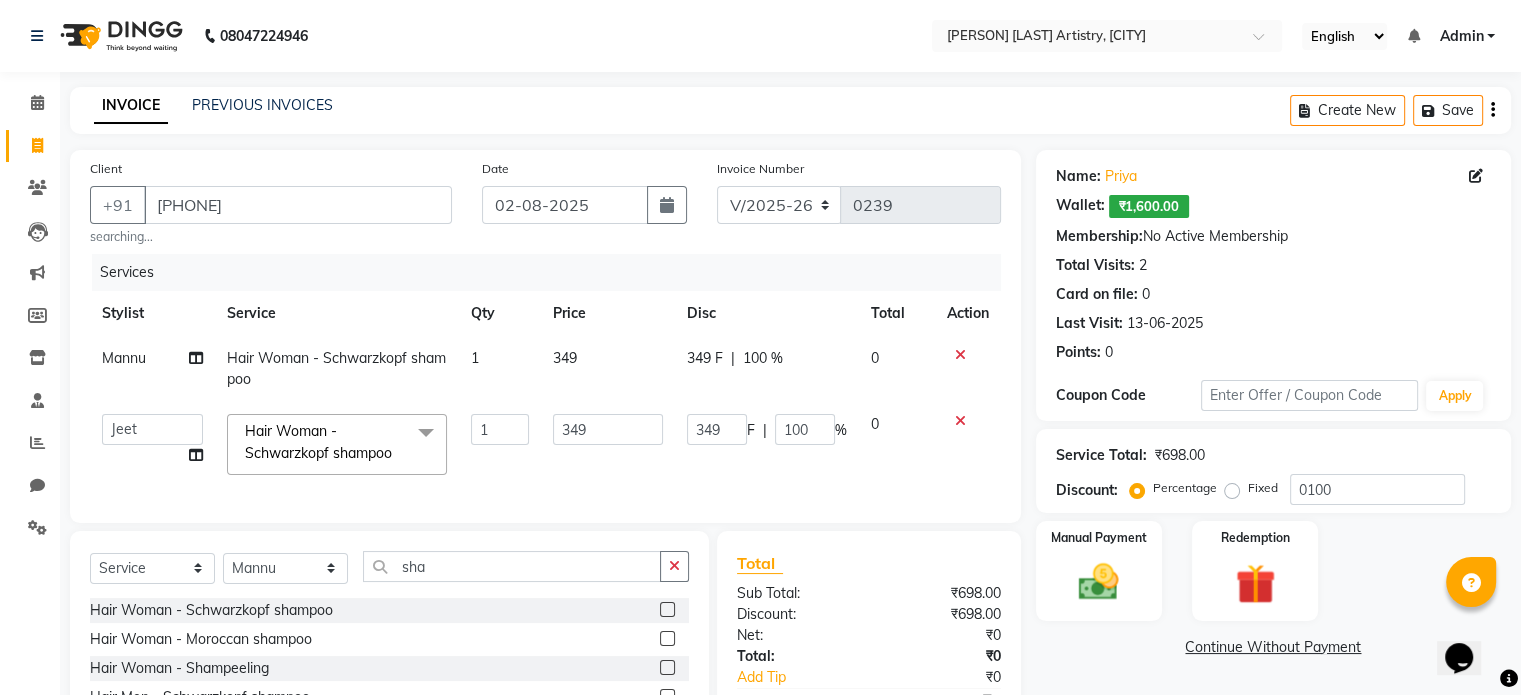 click on "Name: [FIRST]   Wallet:   ₹1,600.00  Membership:  No Active Membership  Total Visits:  2 Card on file:  0 Last Visit:   [DATE] Points:   0  Coupon Code Apply Service Total:  ₹698.00  Discount:  Percentage   Fixed  0100 Manual Payment Redemption  Continue Without Payment" 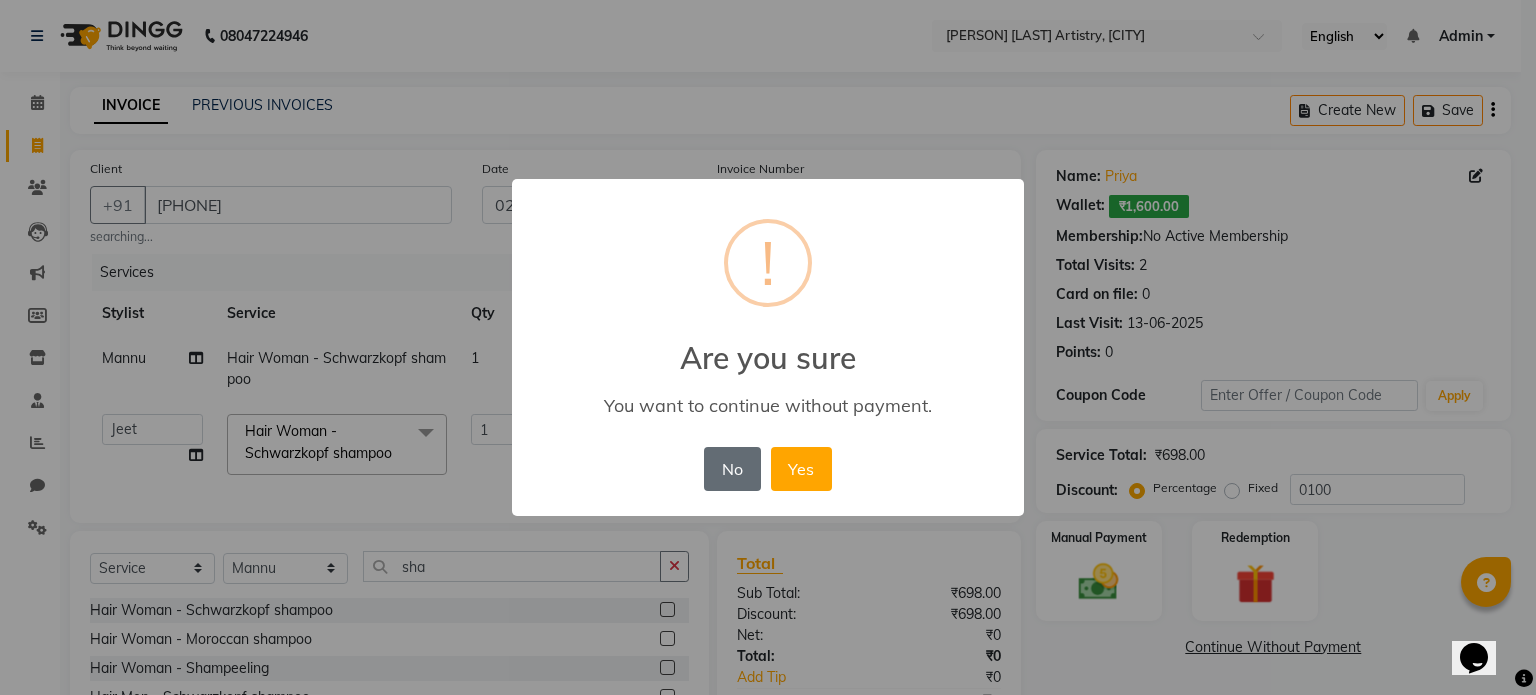 click on "No" at bounding box center (732, 469) 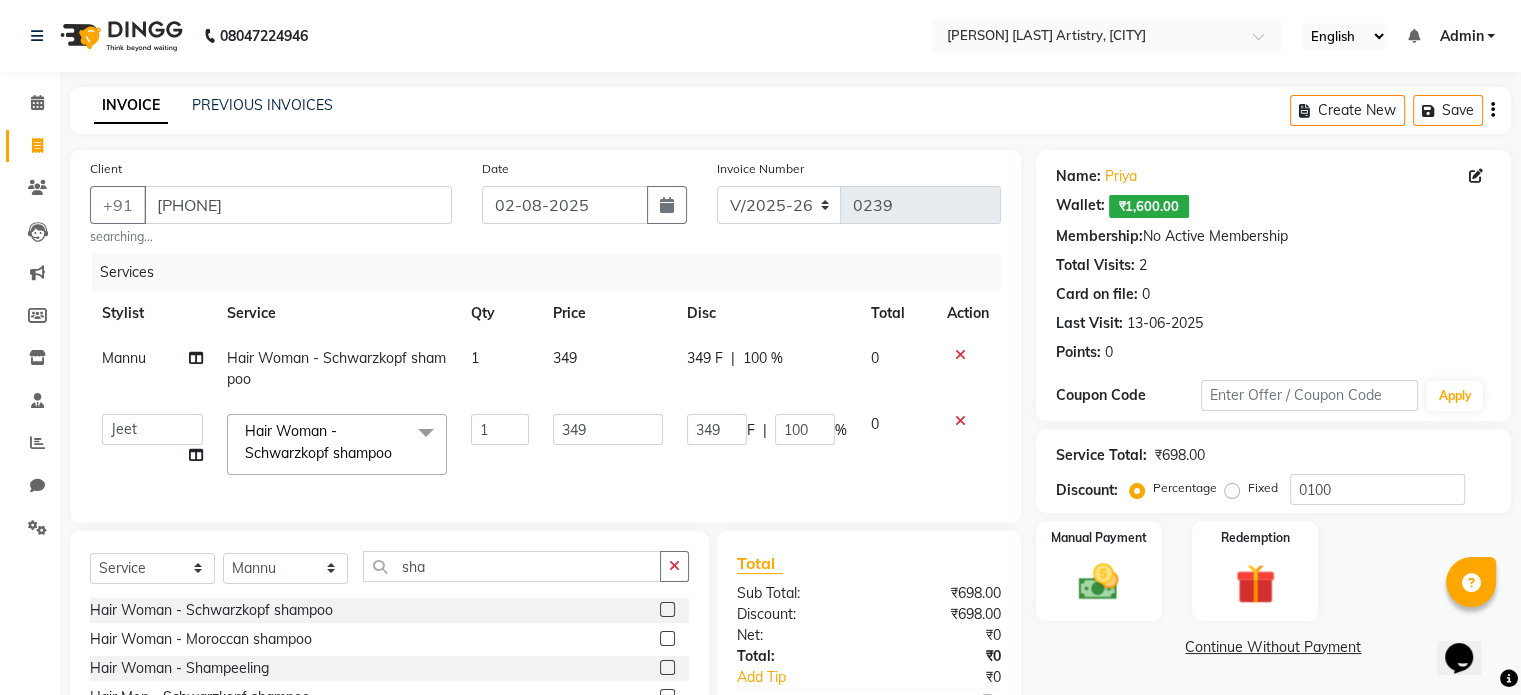 scroll, scrollTop: 150, scrollLeft: 0, axis: vertical 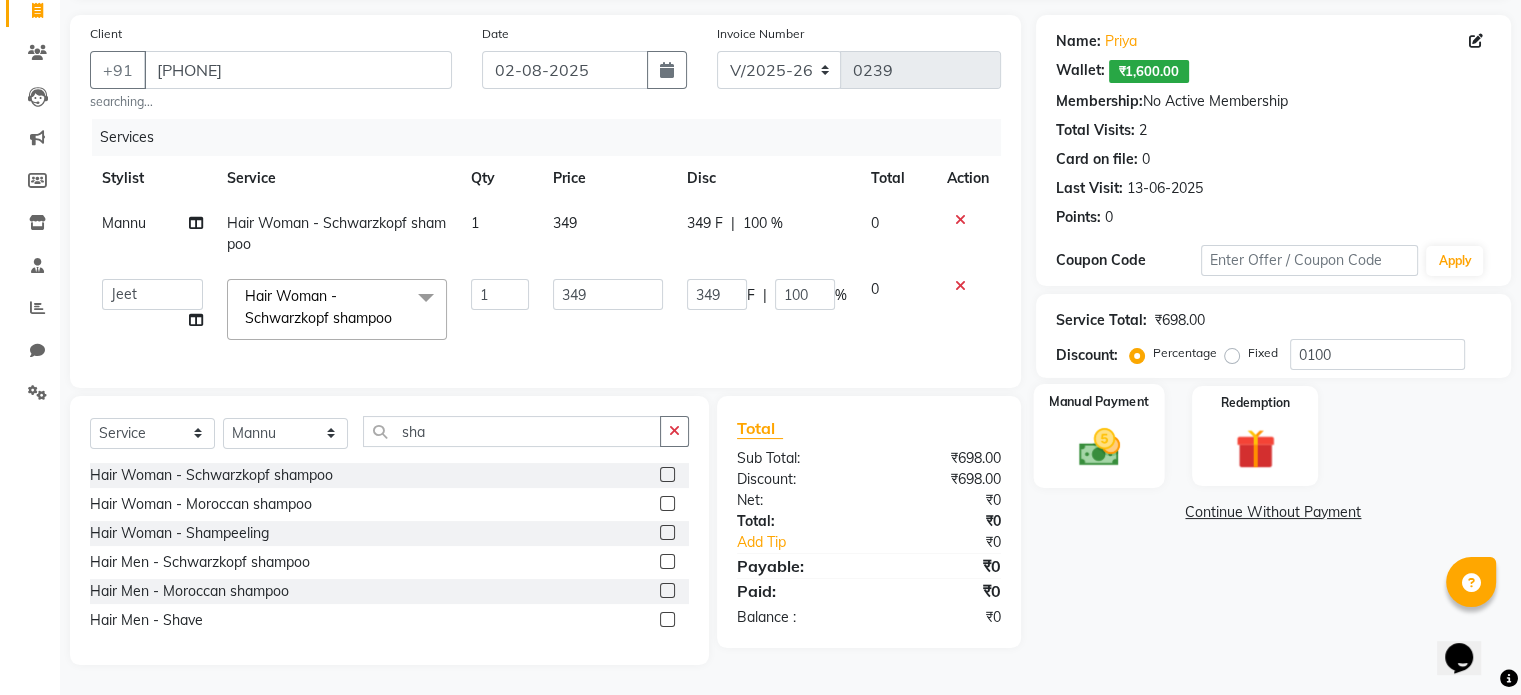click 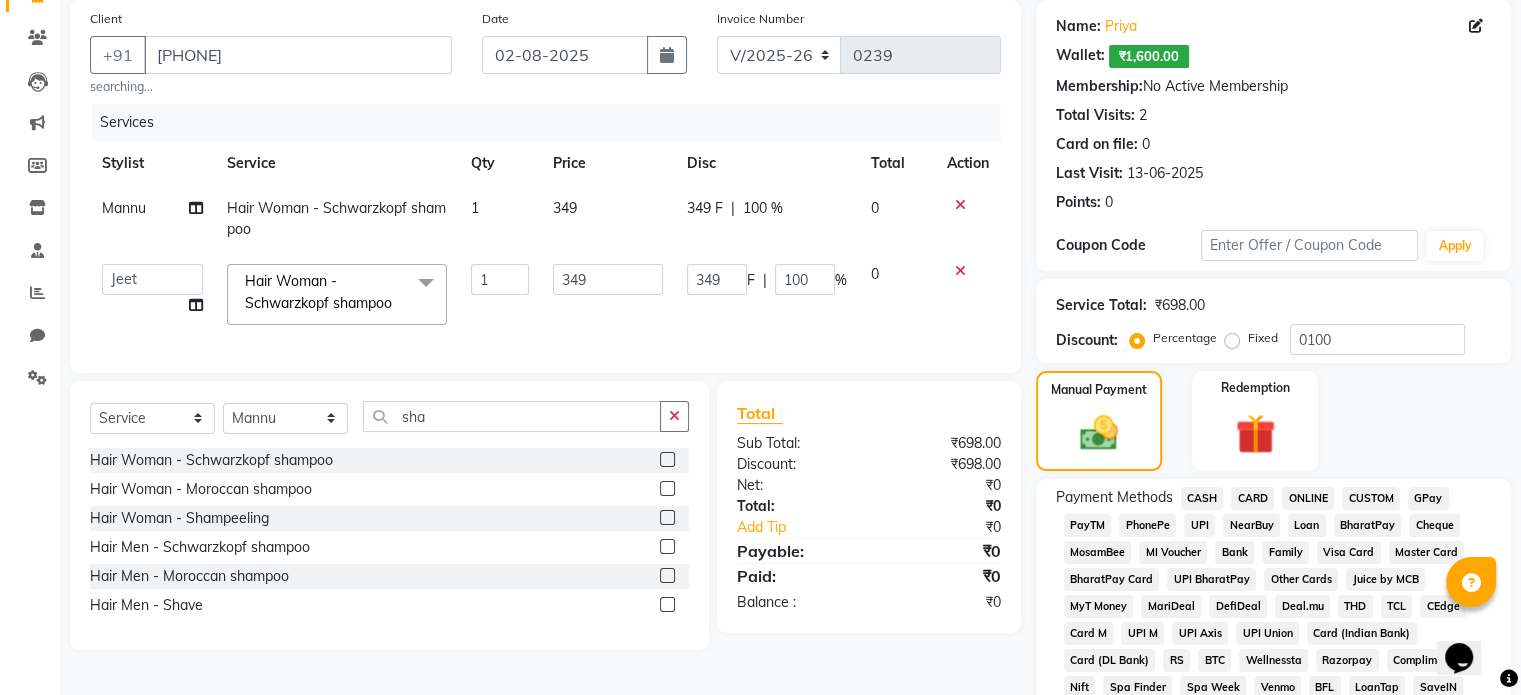 click on "CASH" 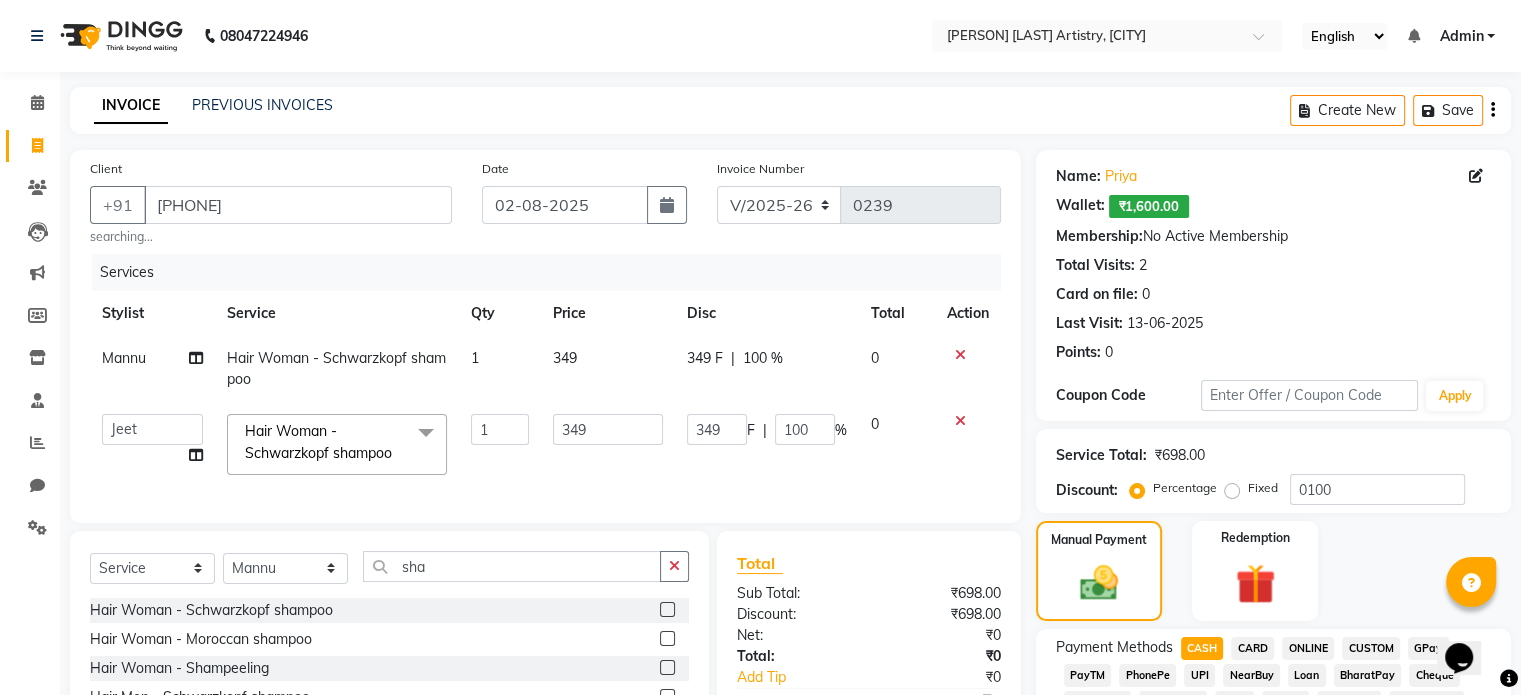 scroll, scrollTop: 759, scrollLeft: 0, axis: vertical 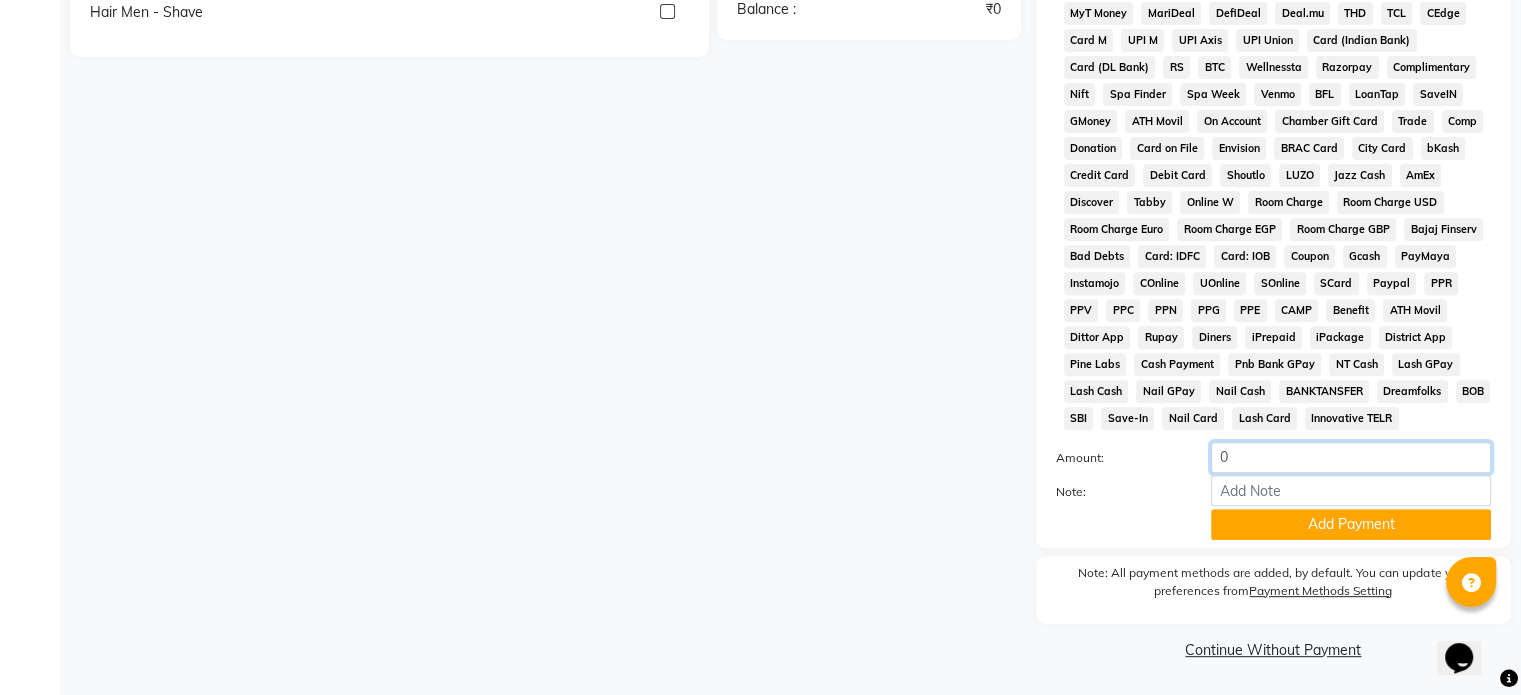 click on "0" 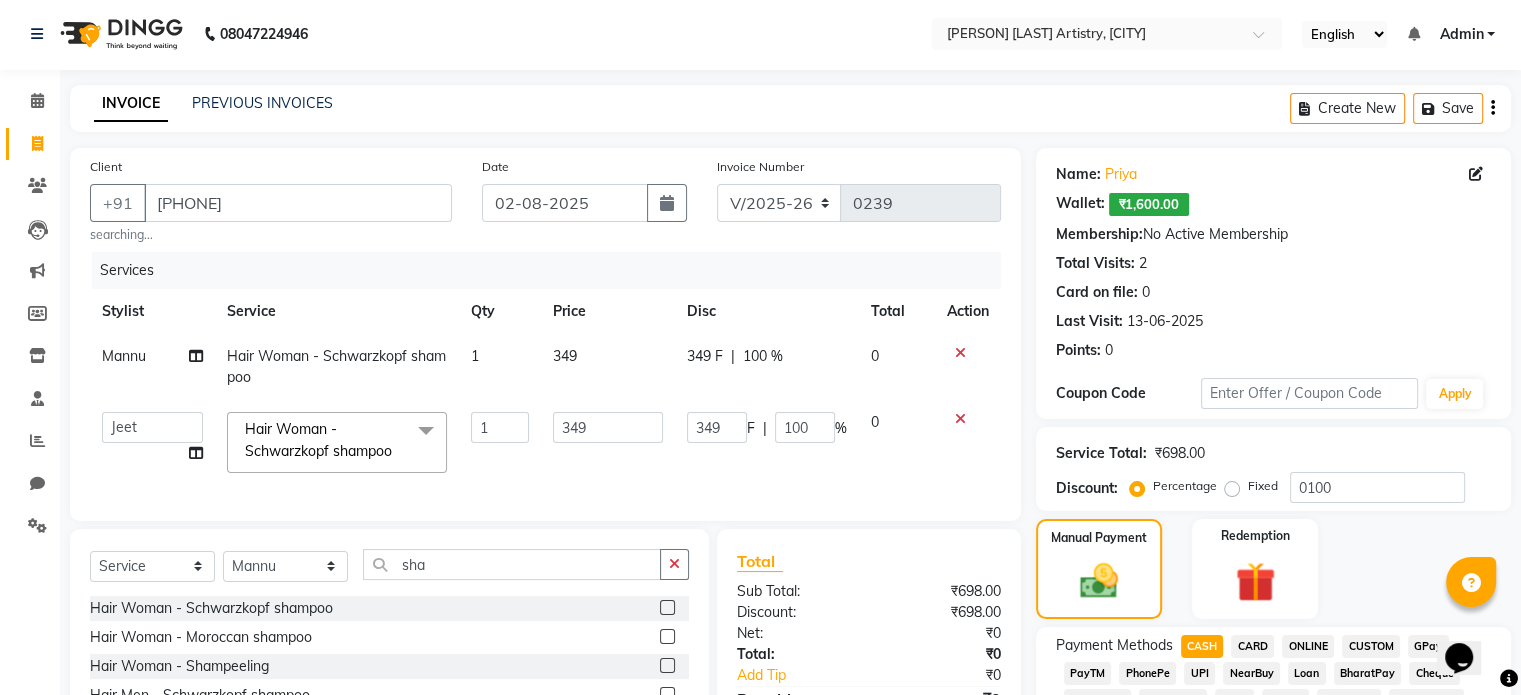 scroll, scrollTop: 0, scrollLeft: 0, axis: both 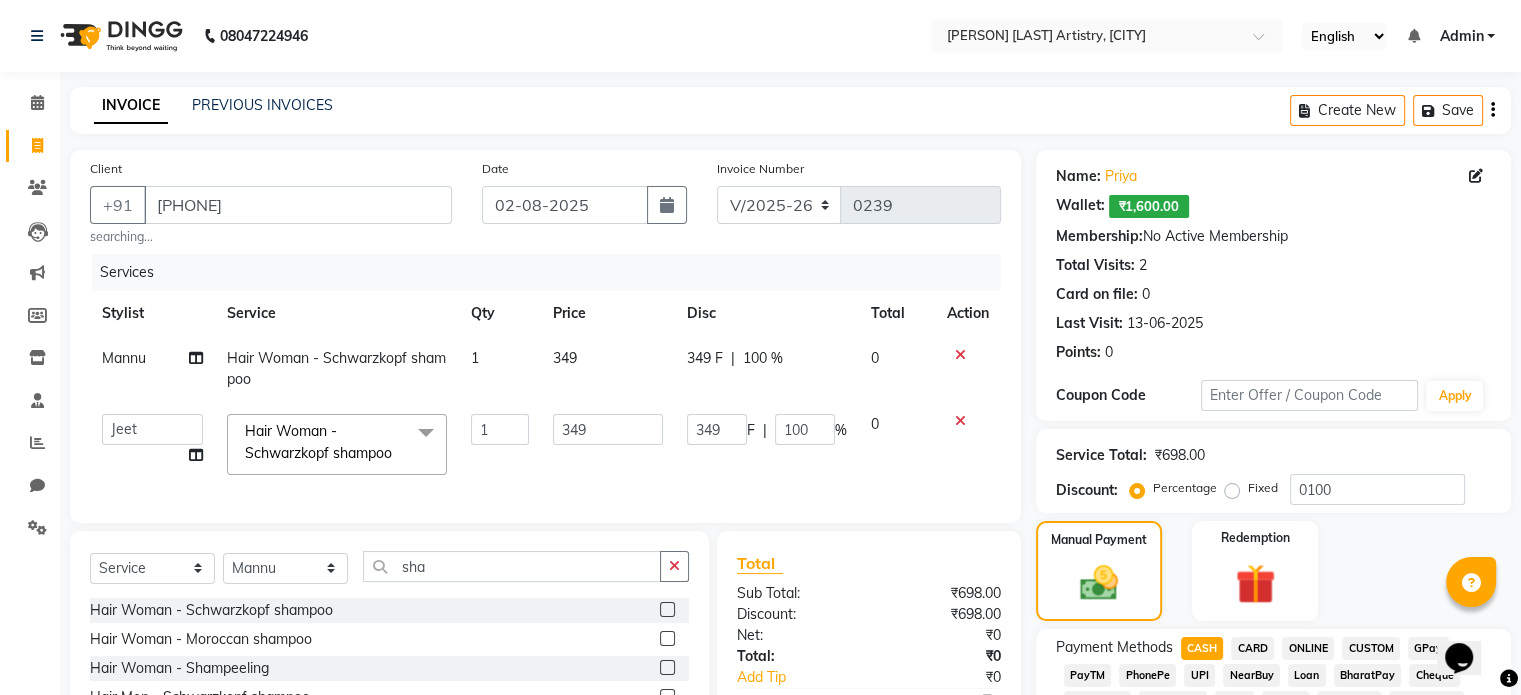 click 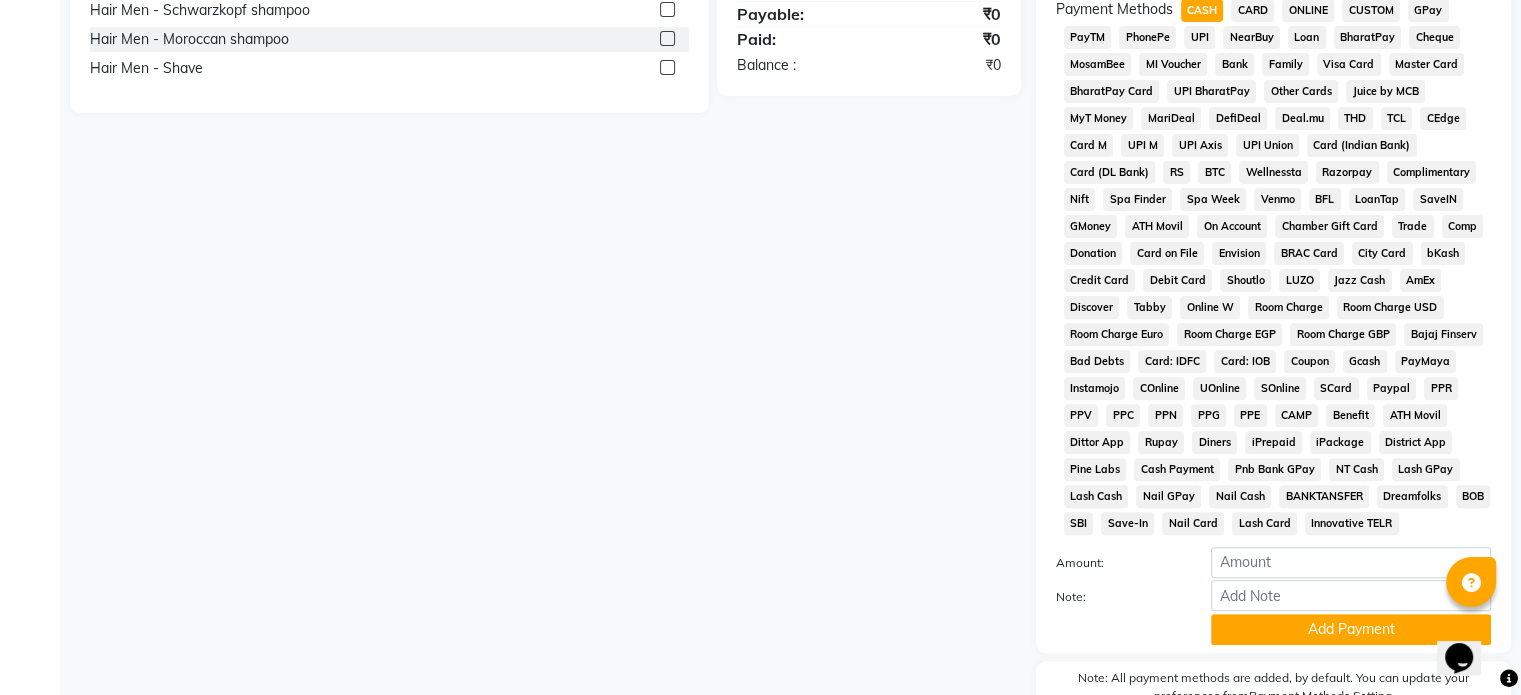 scroll, scrollTop: 672, scrollLeft: 0, axis: vertical 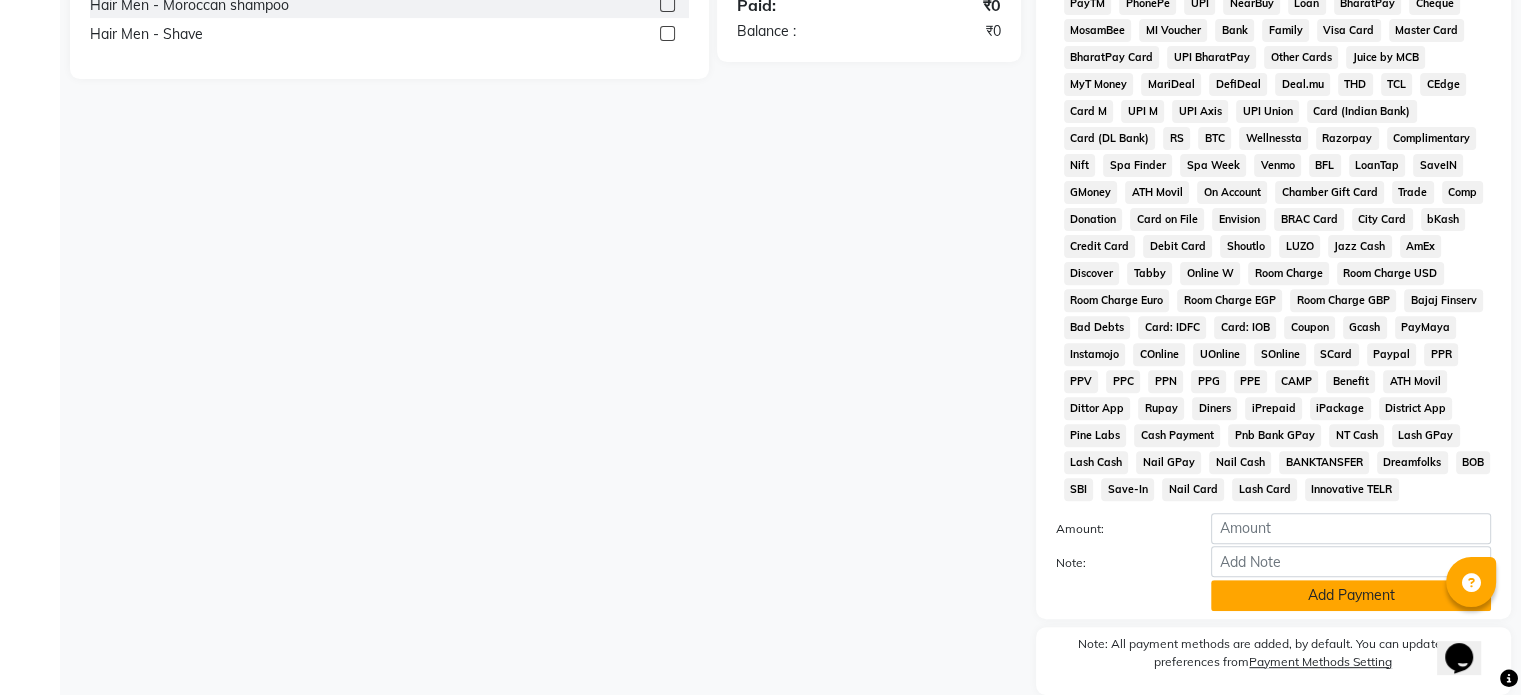 click on "Add Payment" 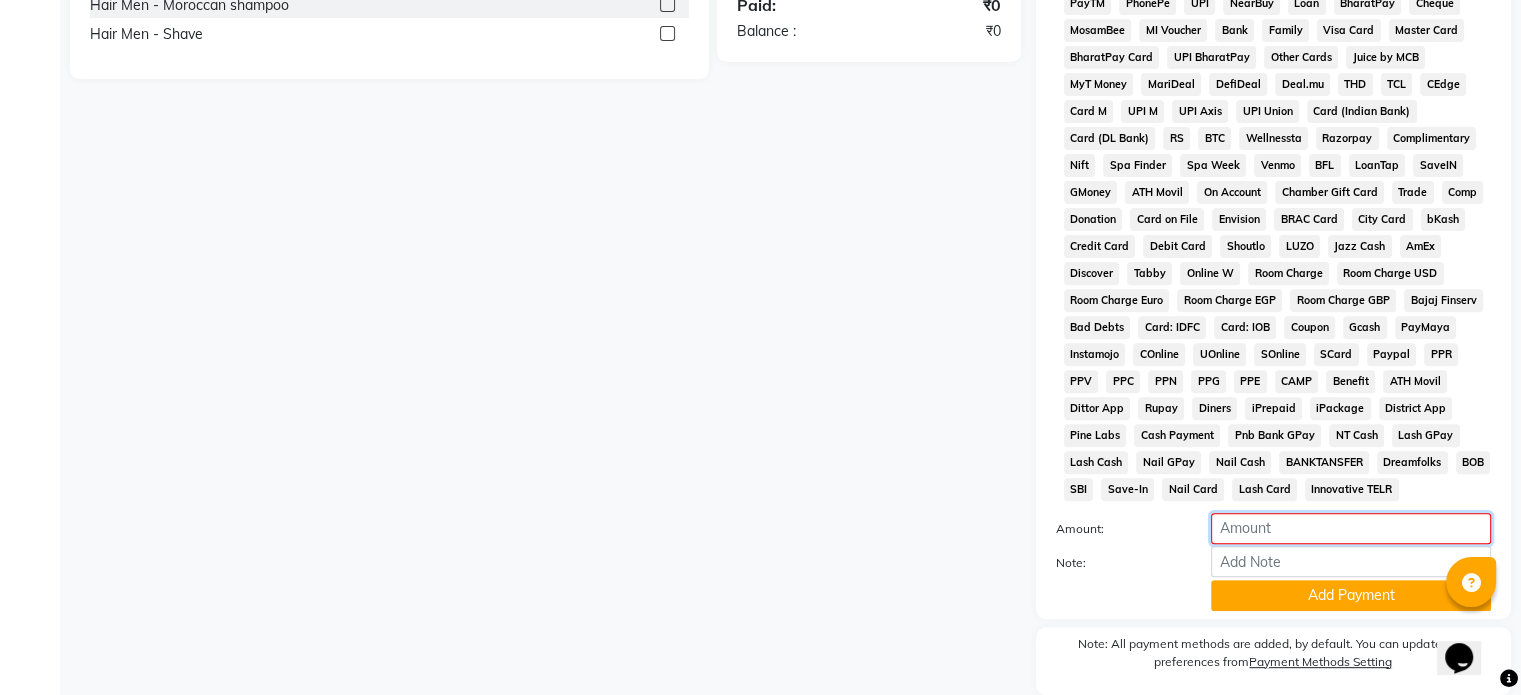 click 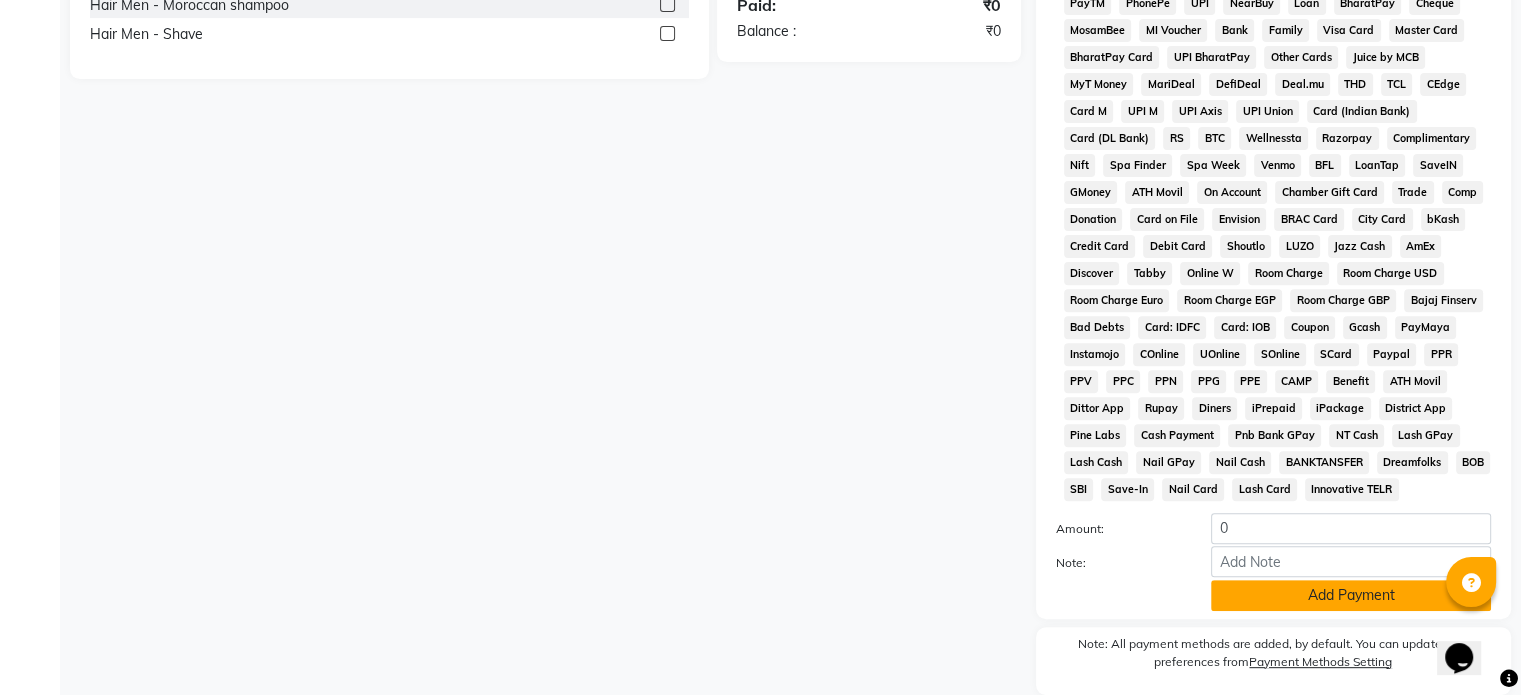 click on "Add Payment" 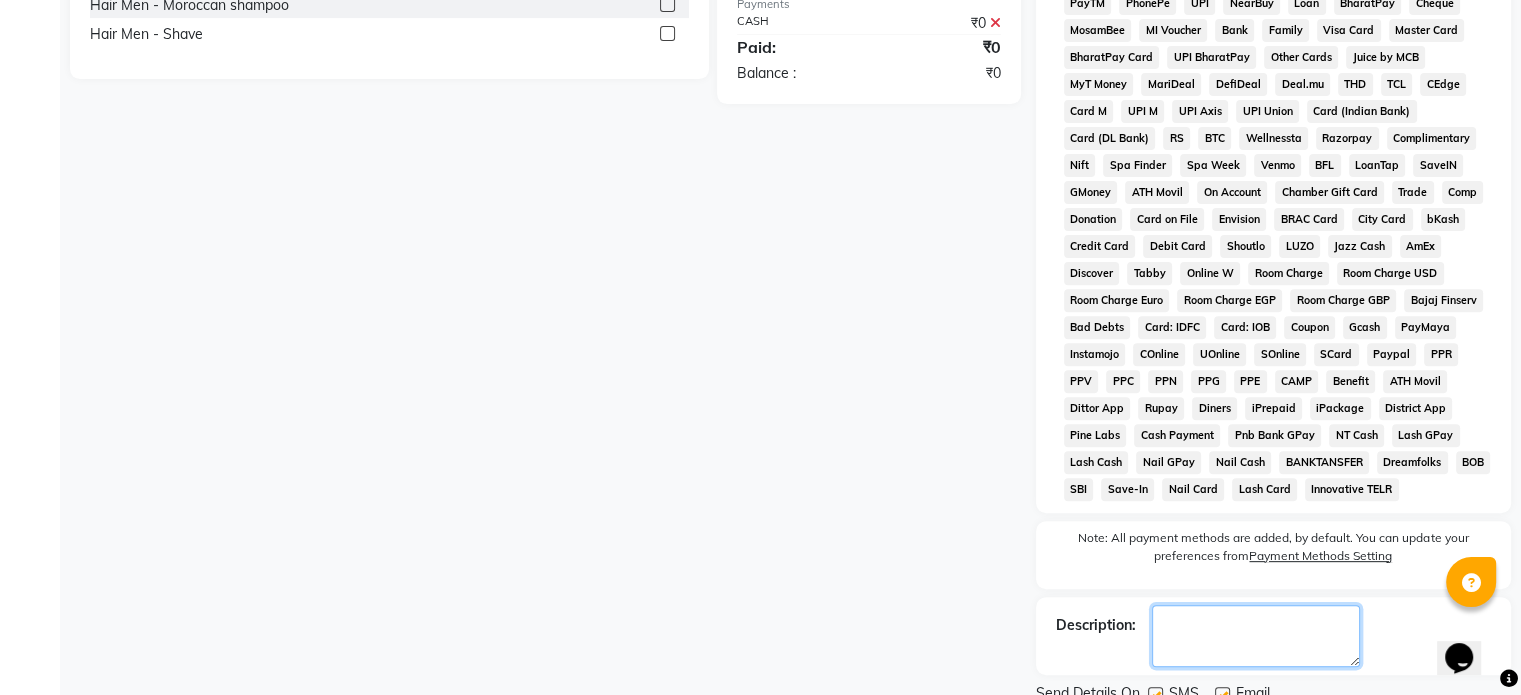 click 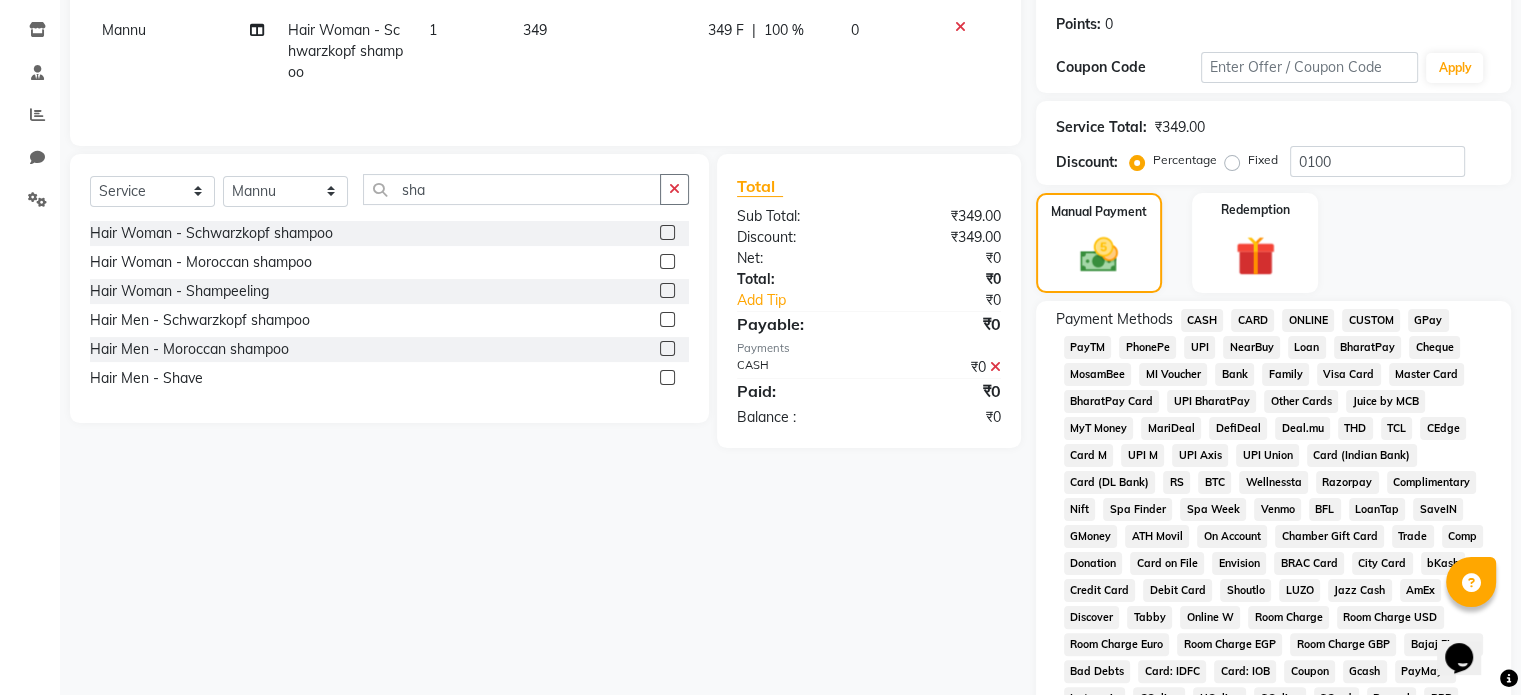 scroll, scrollTop: 764, scrollLeft: 0, axis: vertical 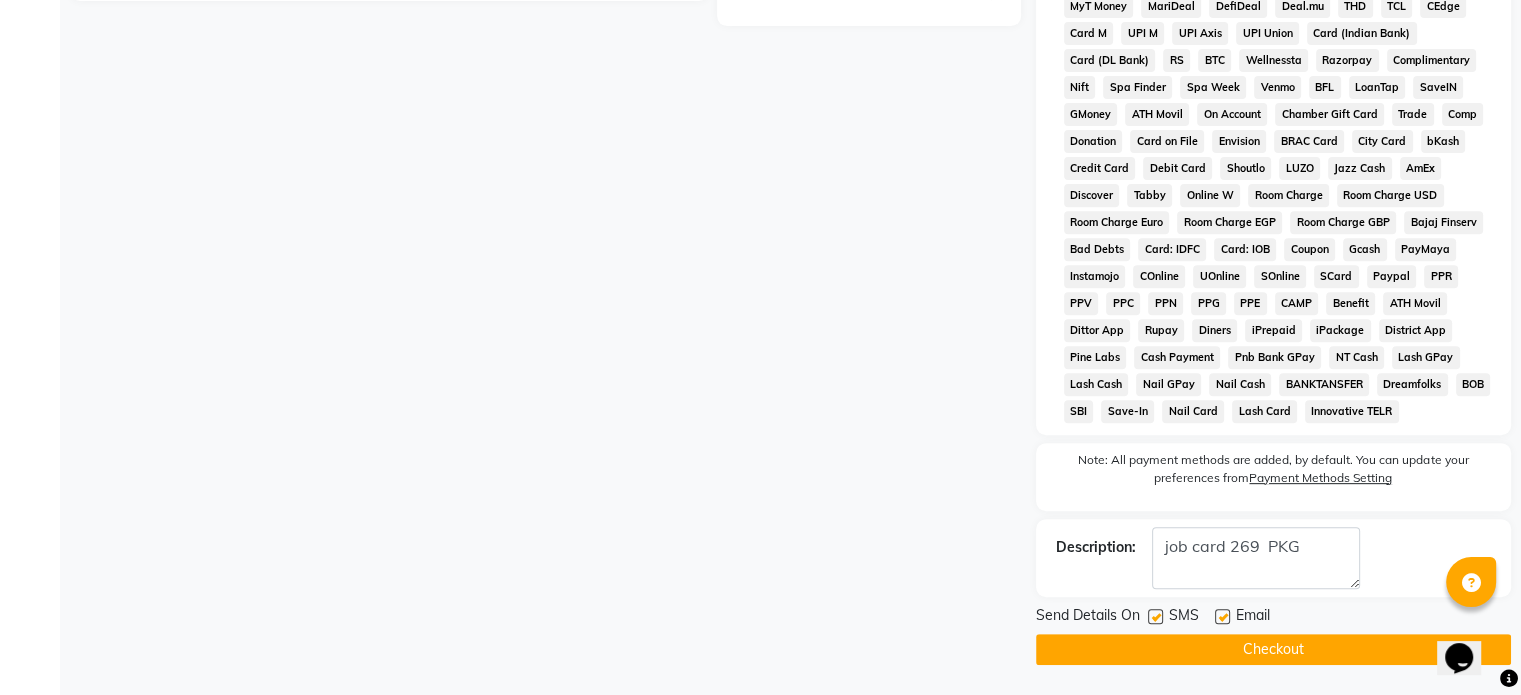 click on "Checkout" 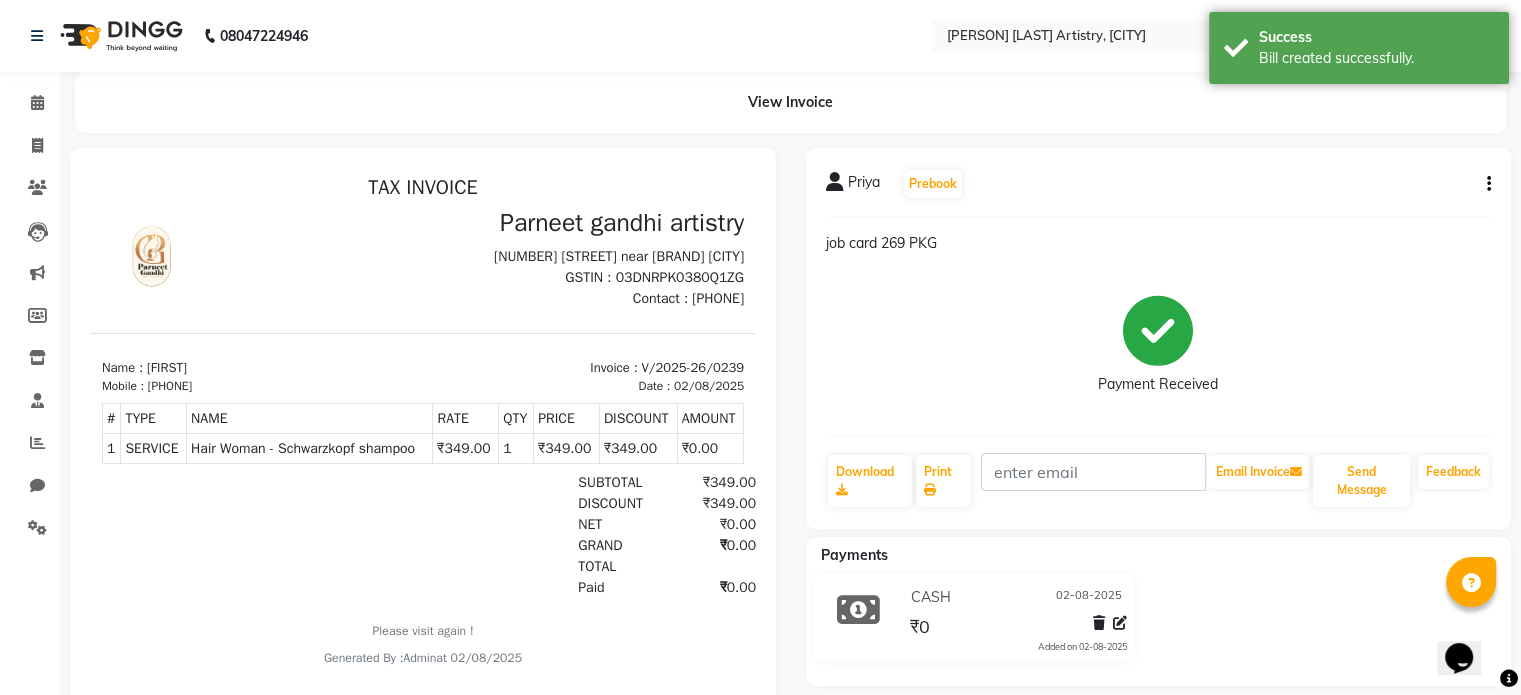 scroll, scrollTop: 16, scrollLeft: 0, axis: vertical 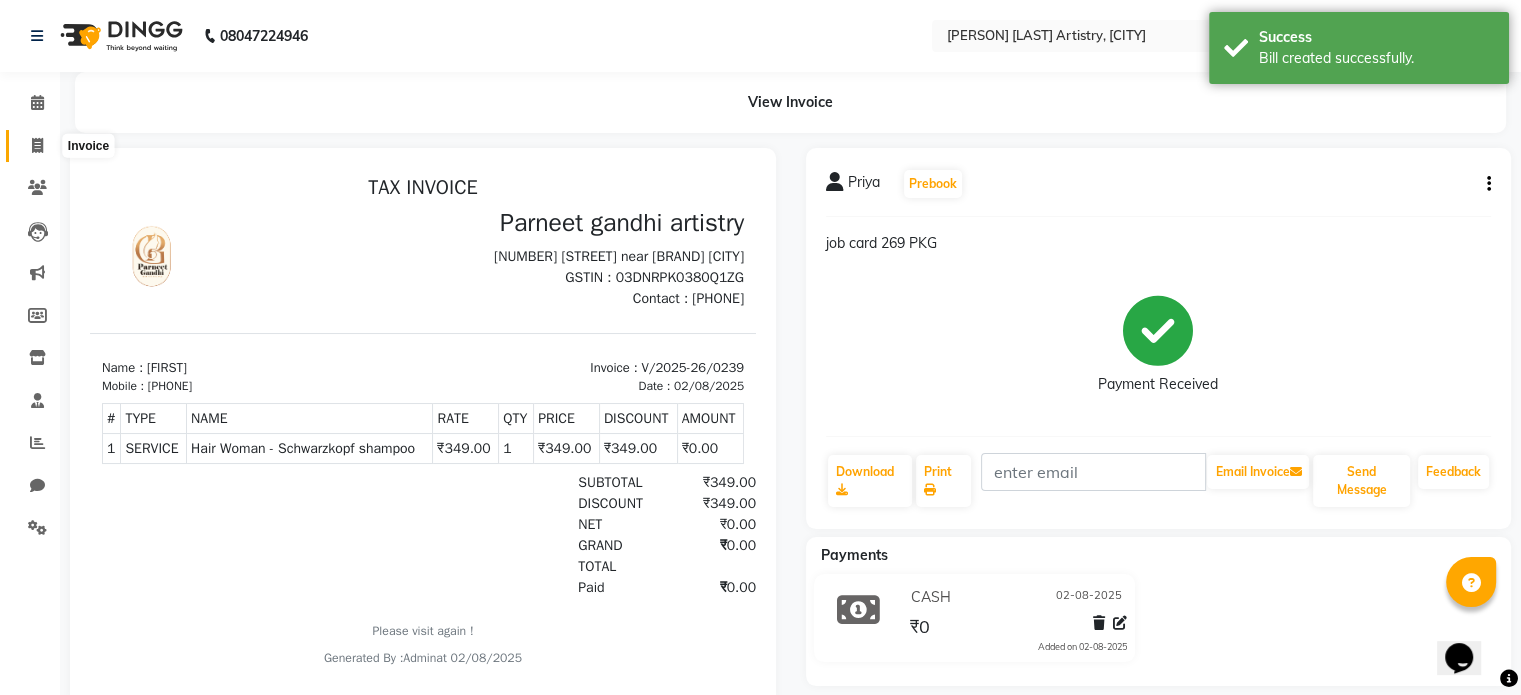 click 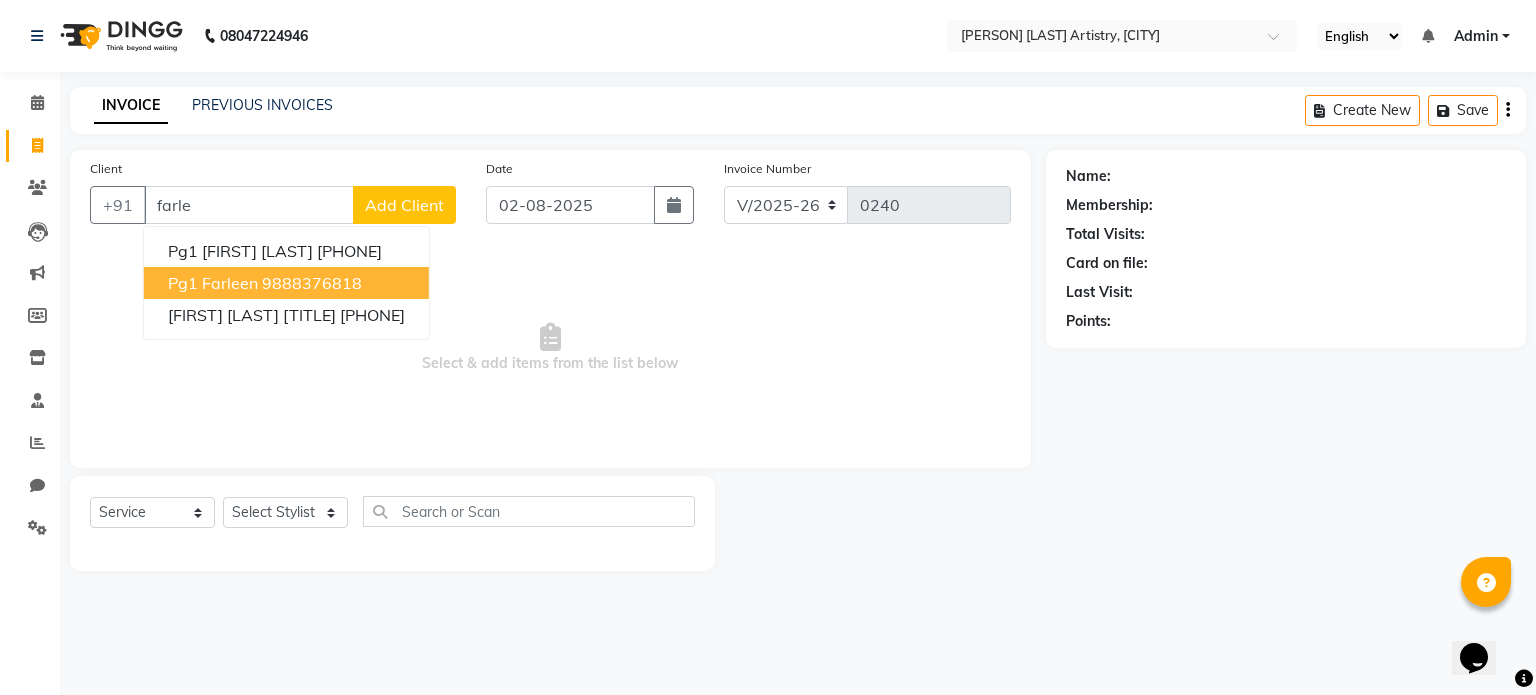 click on "9888376818" at bounding box center (312, 283) 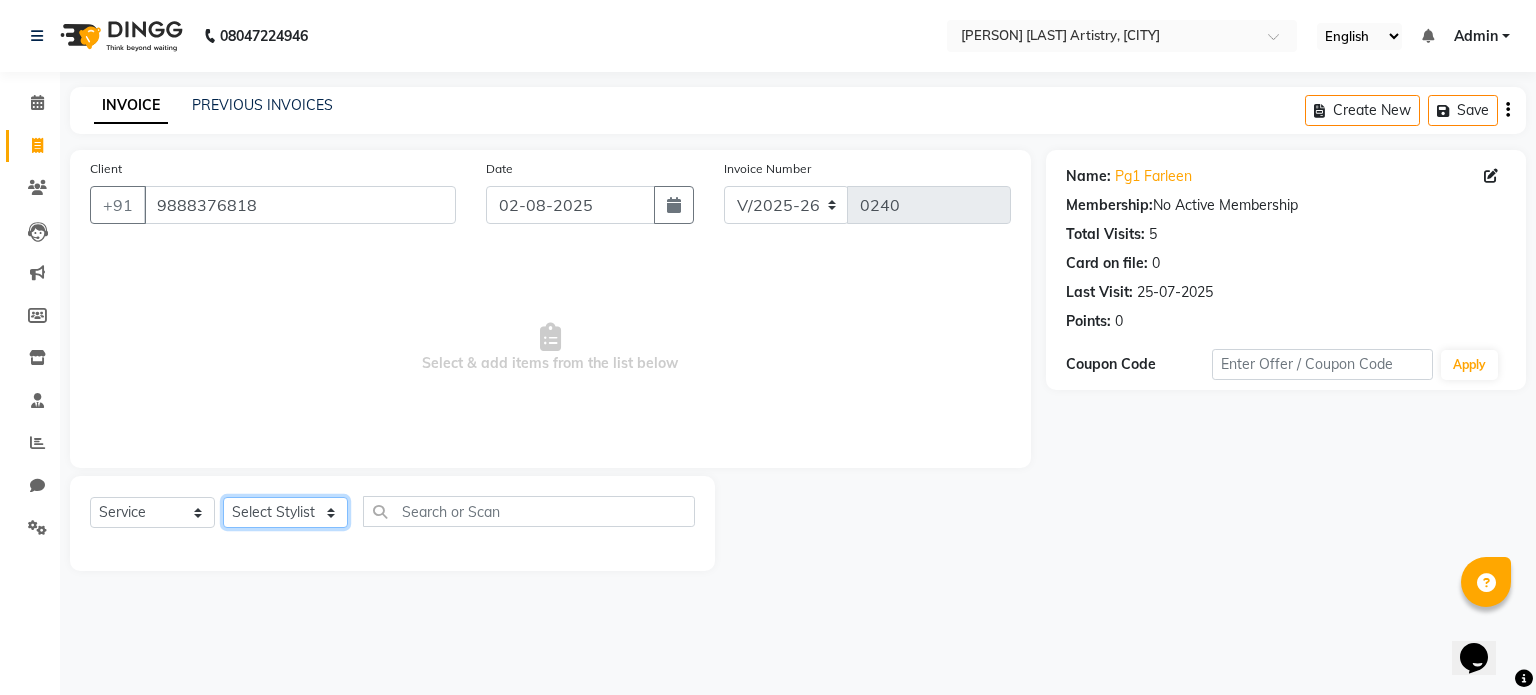 click on "Select Stylist Jeet Lakshmi Mannu Parneet Gandhi Rahul Sagar Sahil Sana" 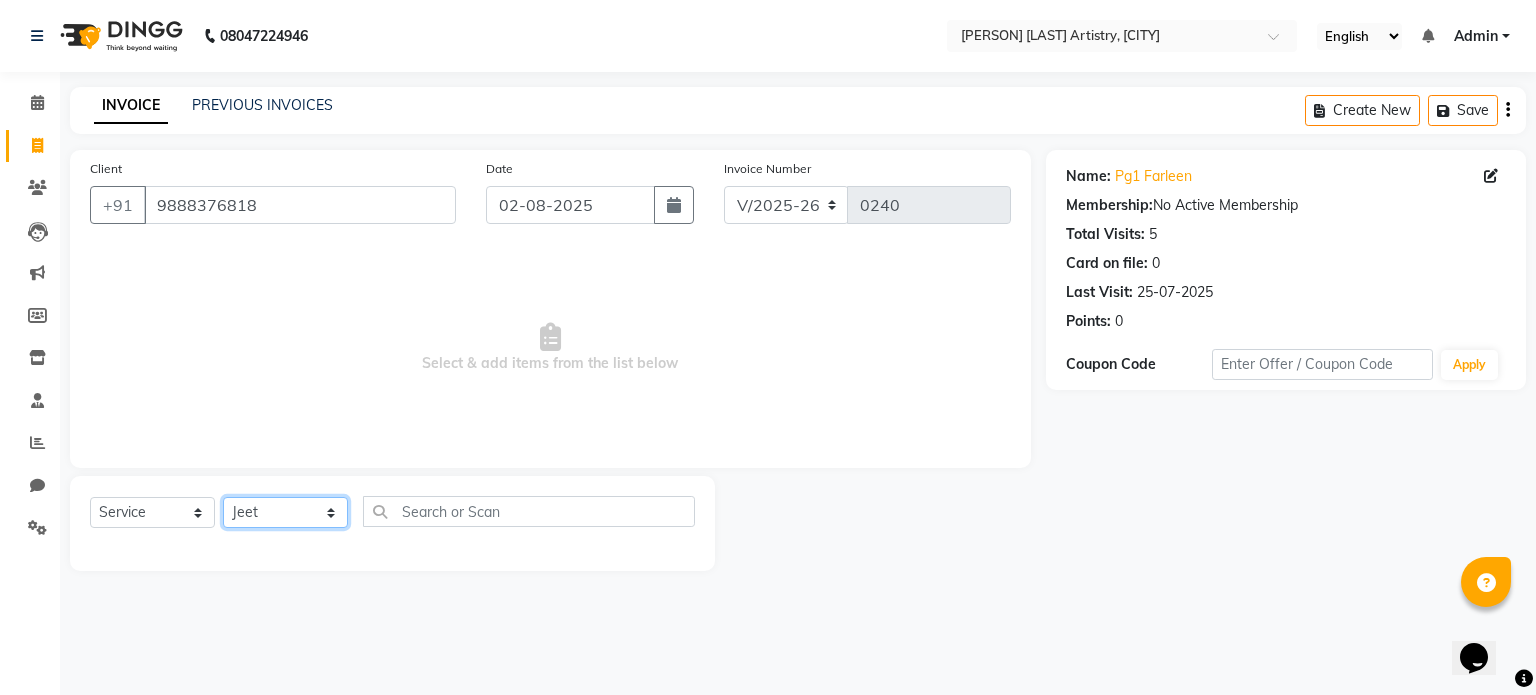 click on "Select Stylist Jeet Lakshmi Mannu Parneet Gandhi Rahul Sagar Sahil Sana" 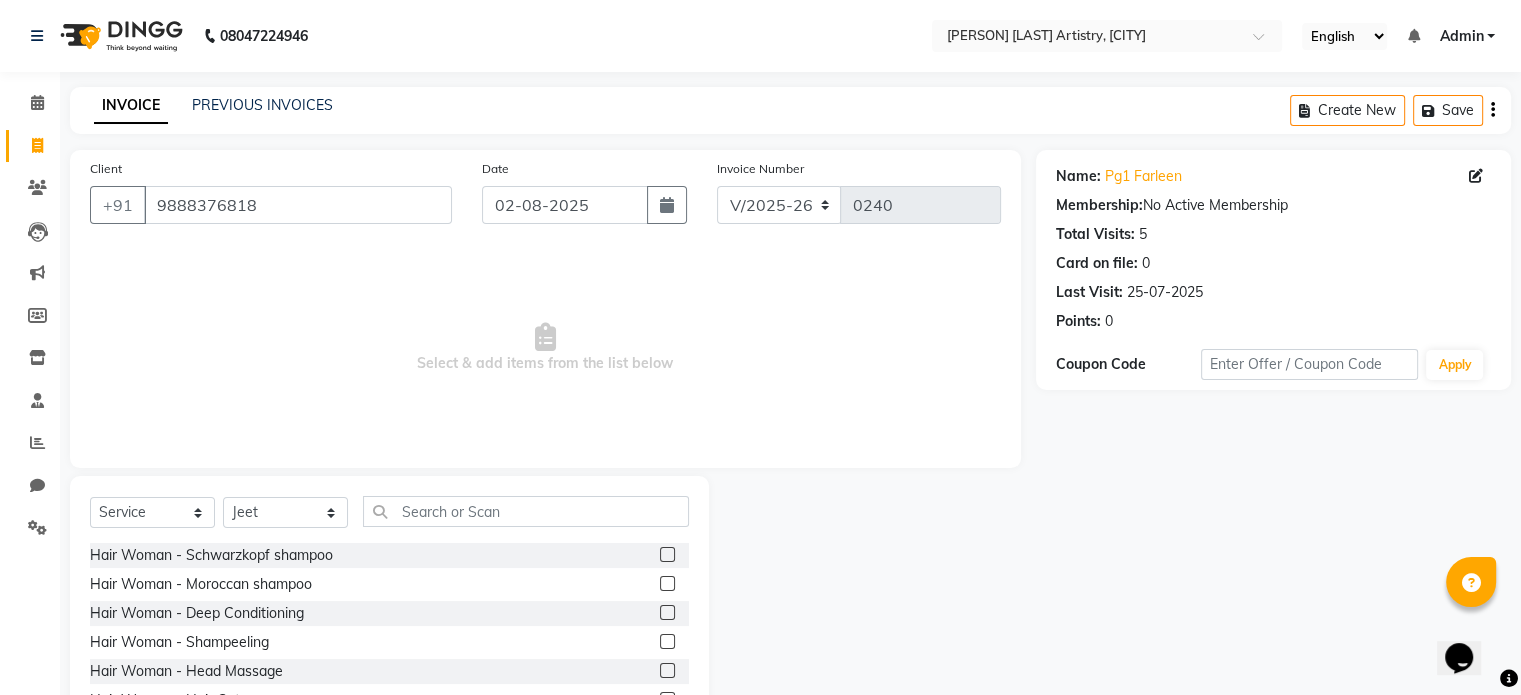 click 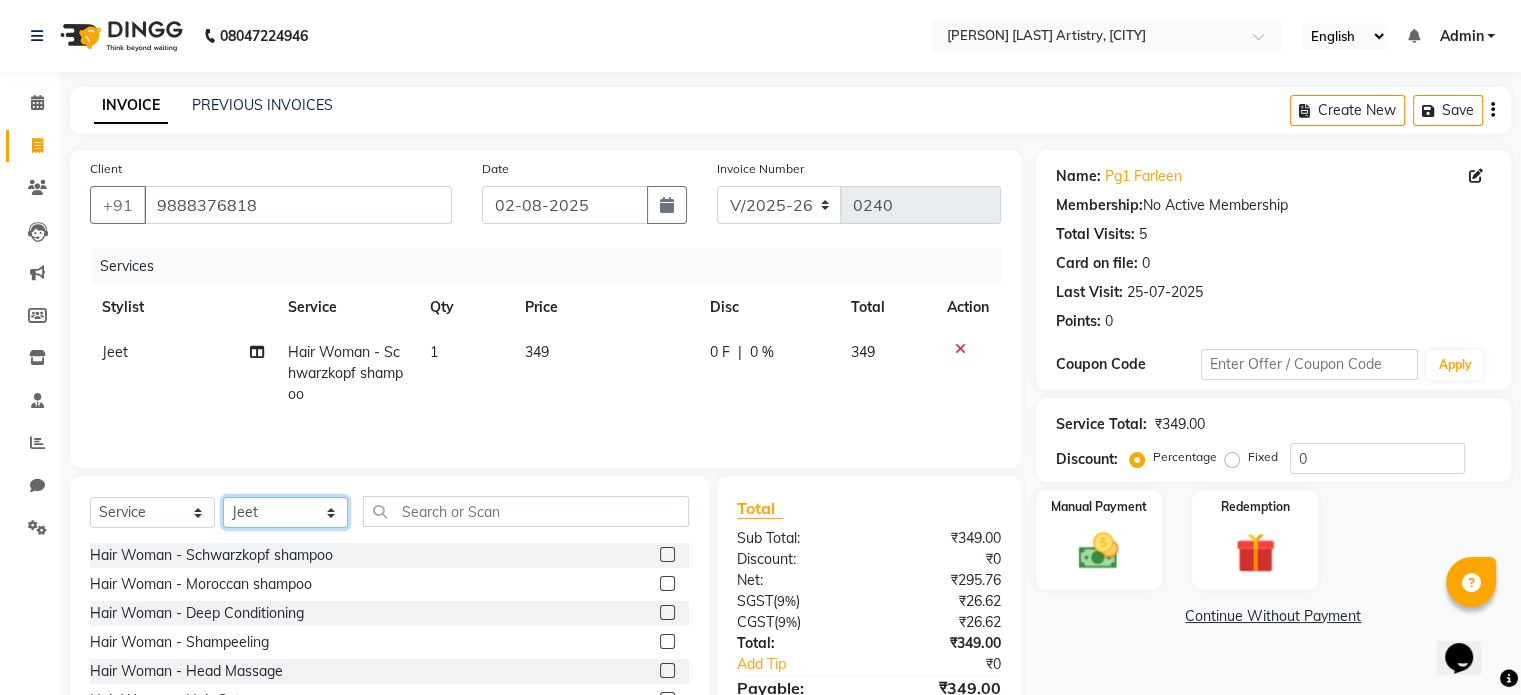 click on "Select Stylist Jeet Lakshmi Mannu Parneet Gandhi Rahul Sagar Sahil Sana" 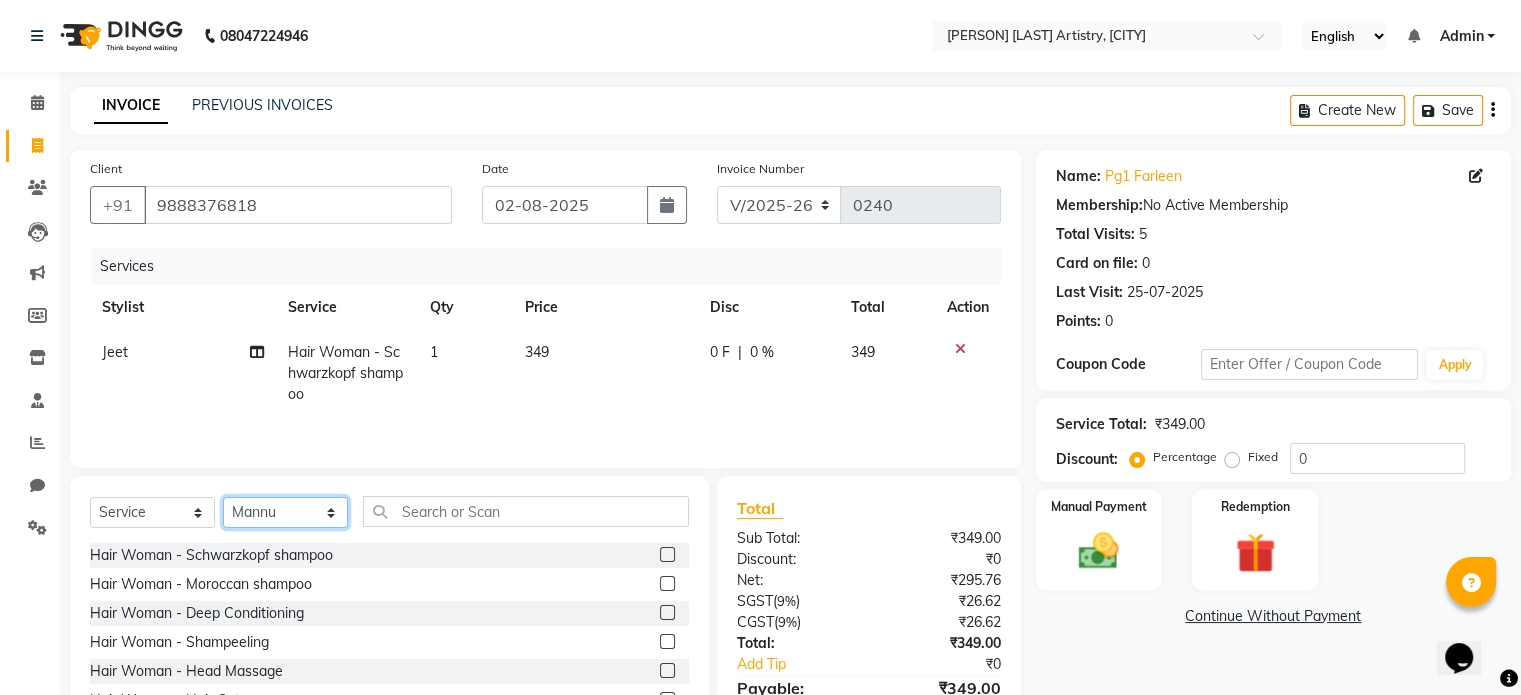 click on "Select Stylist Jeet Lakshmi Mannu Parneet Gandhi Rahul Sagar Sahil Sana" 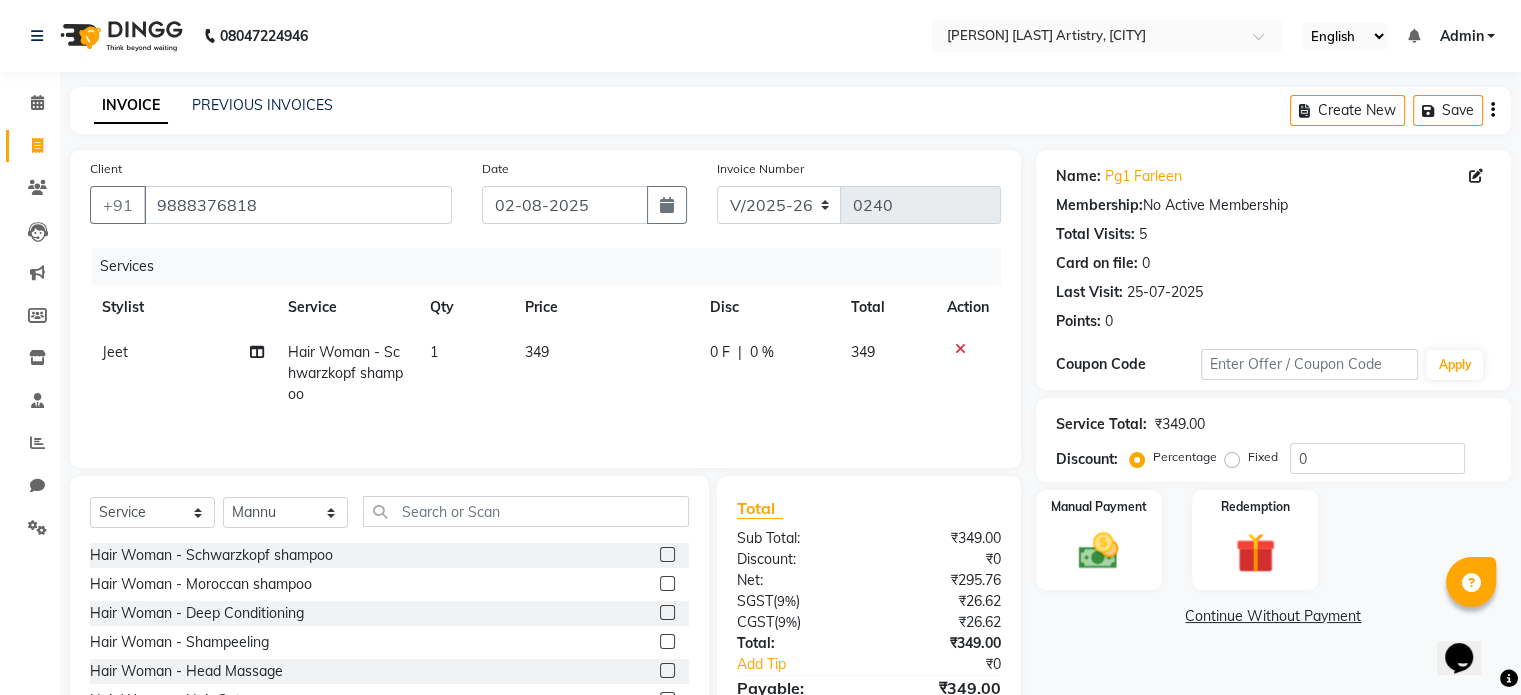 click 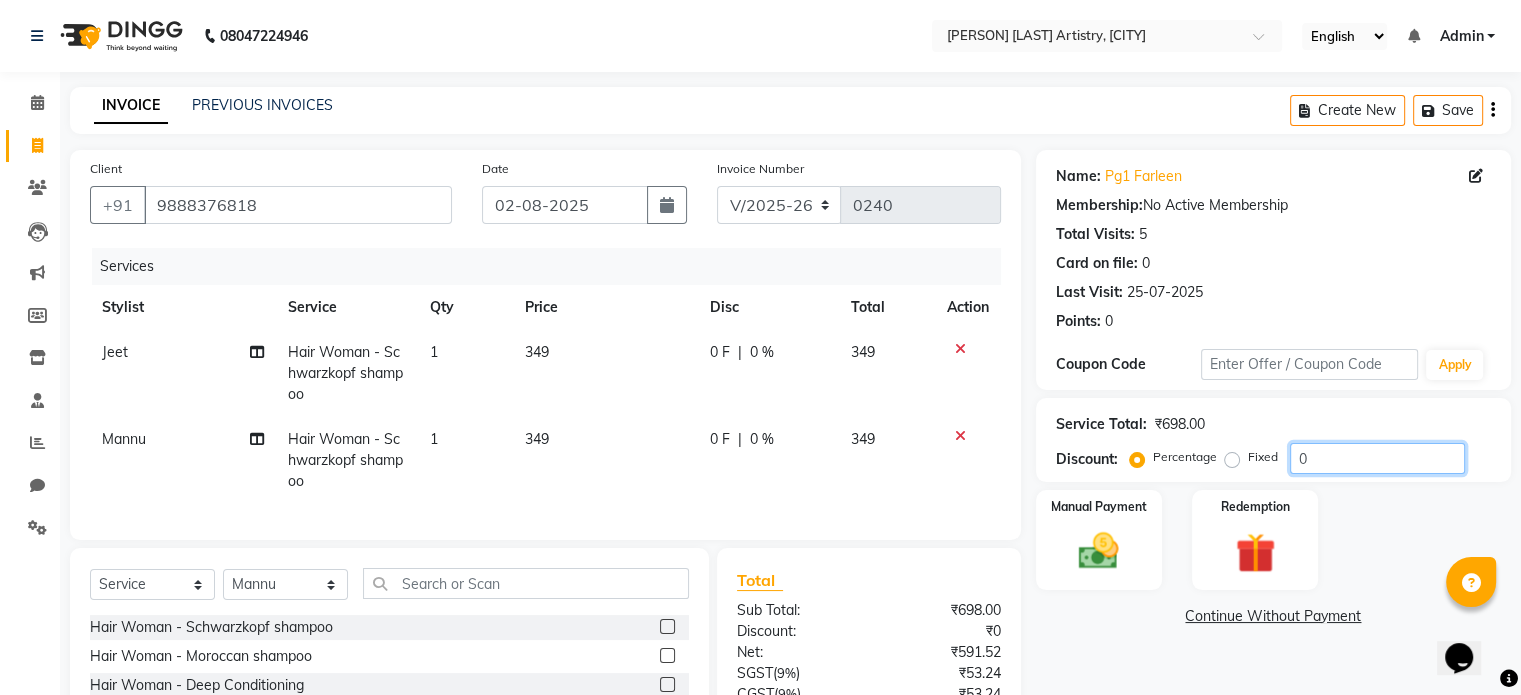 click on "0" 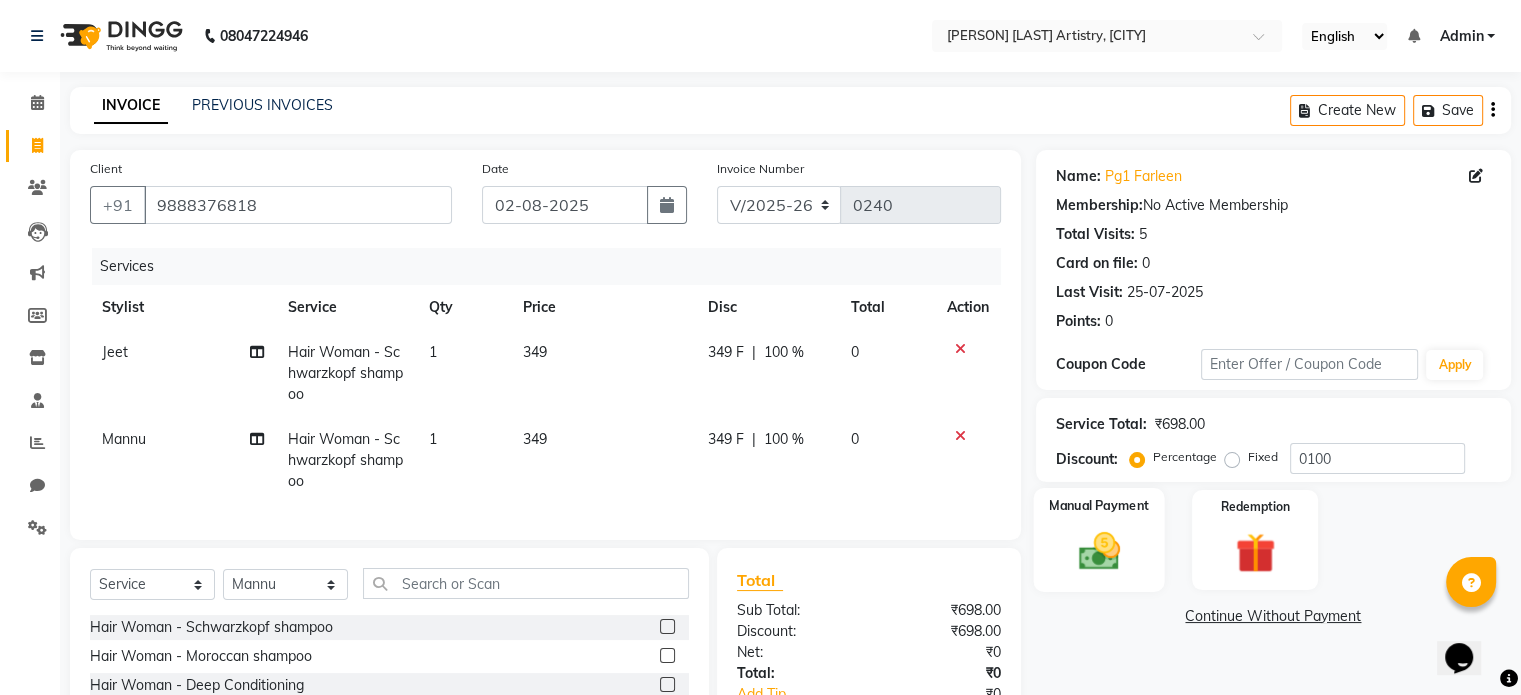 click 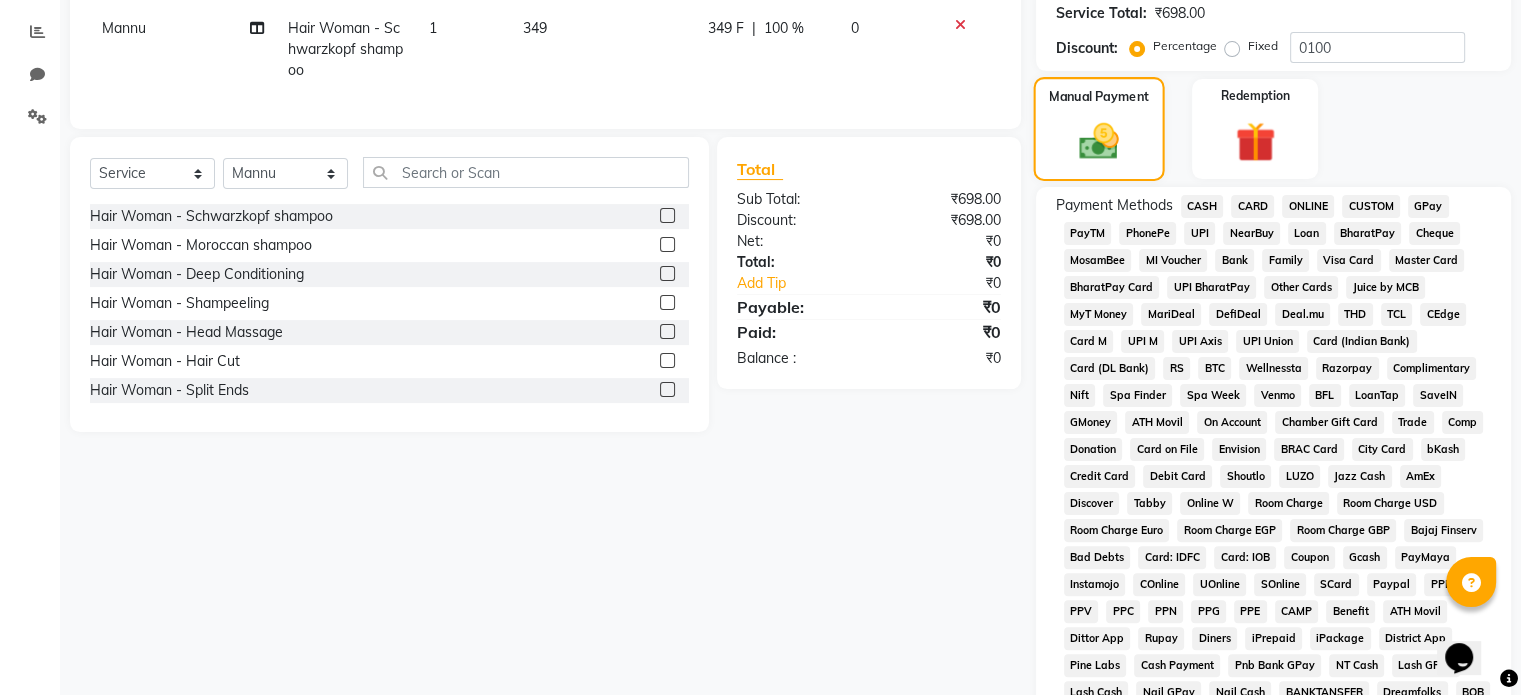 scroll, scrollTop: 412, scrollLeft: 0, axis: vertical 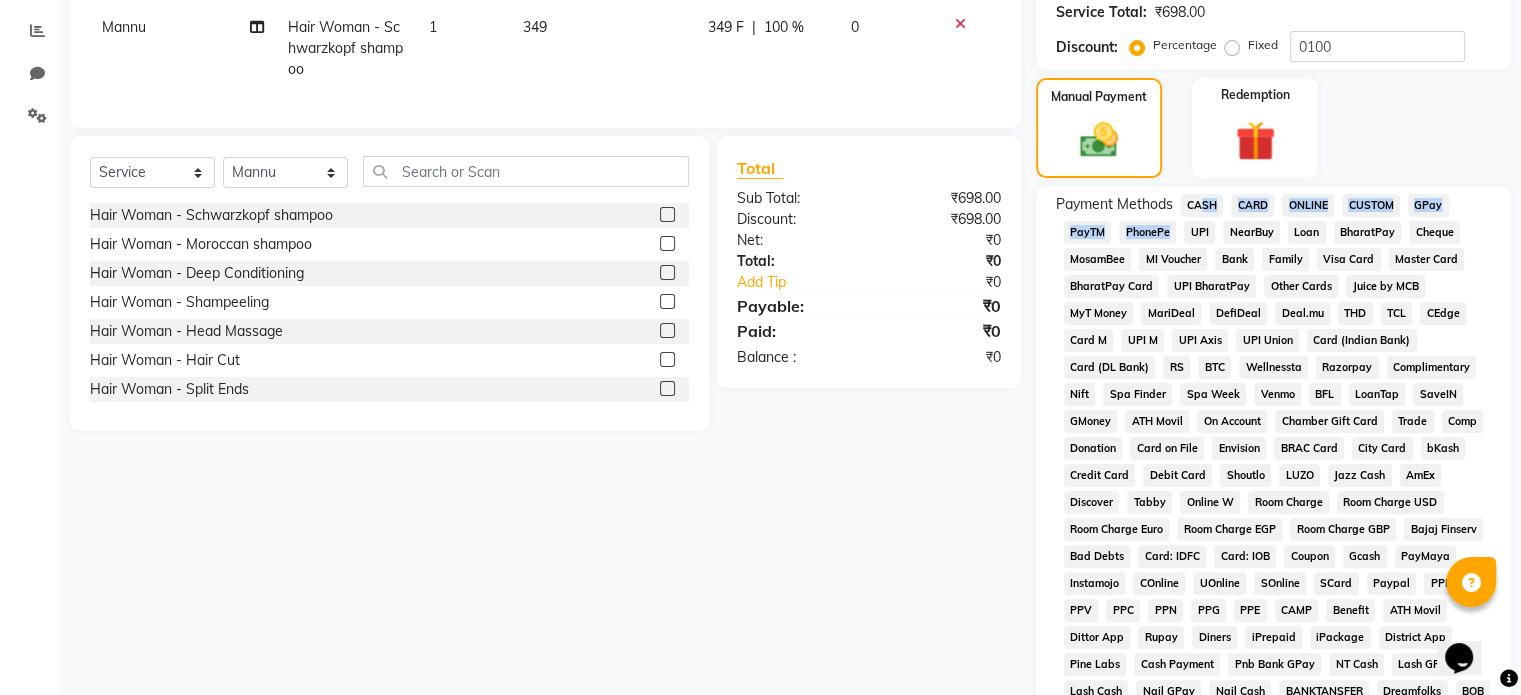 drag, startPoint x: 1185, startPoint y: 223, endPoint x: 1191, endPoint y: 206, distance: 18.027756 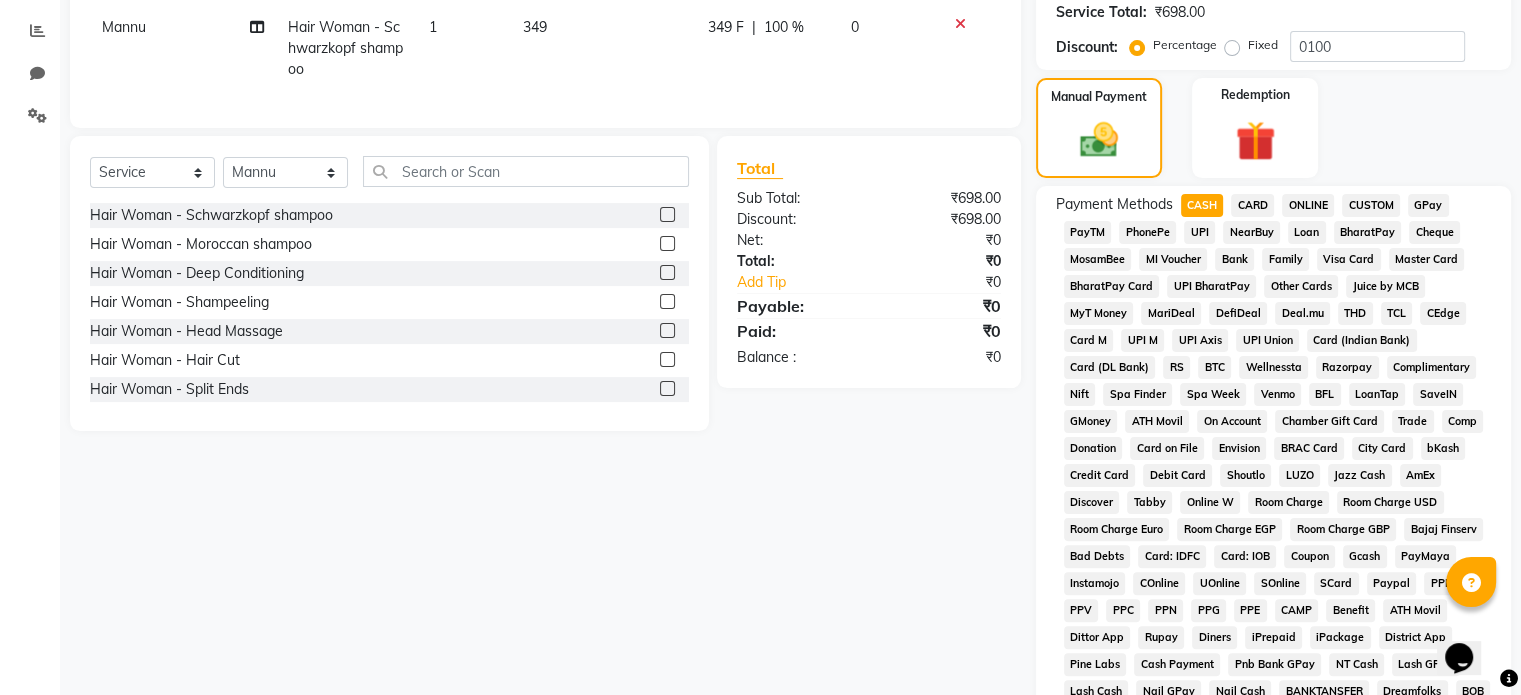 click on "CASH" 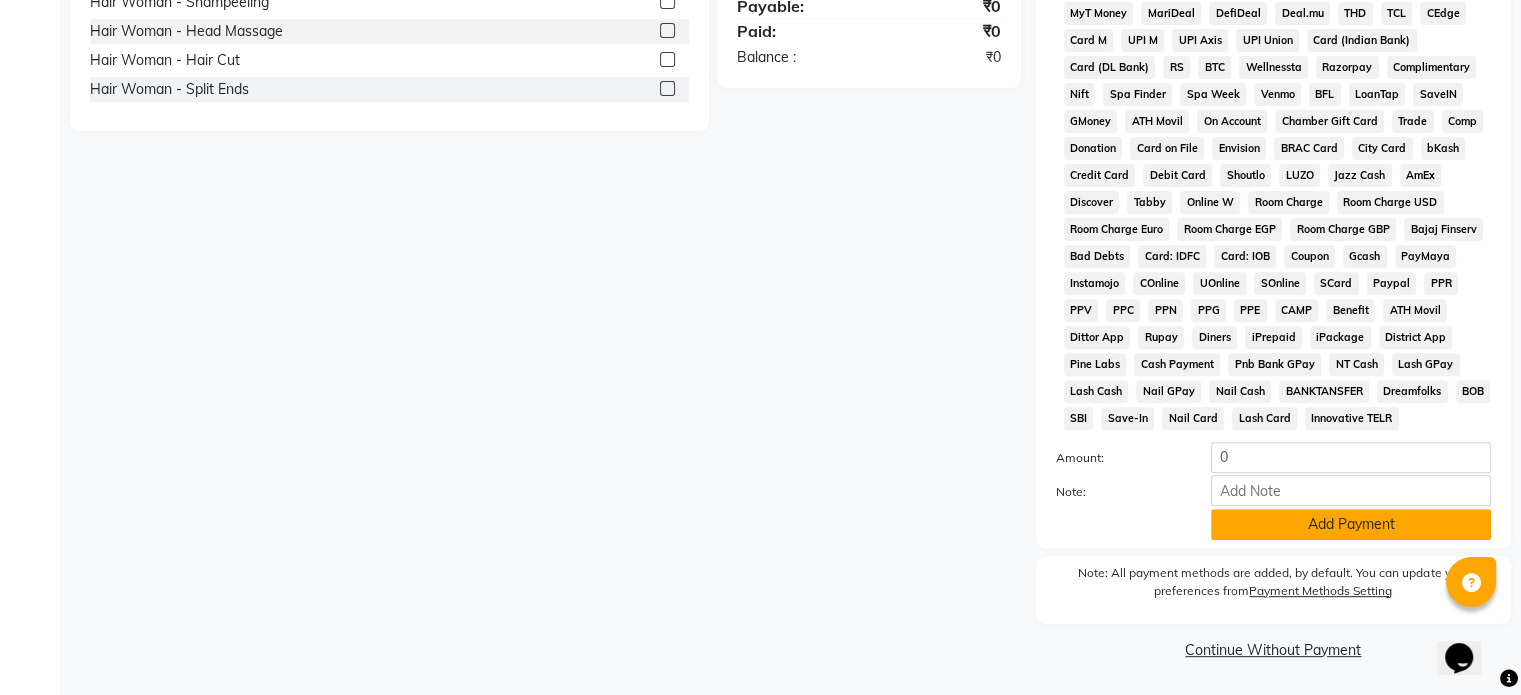 click on "Add Payment" 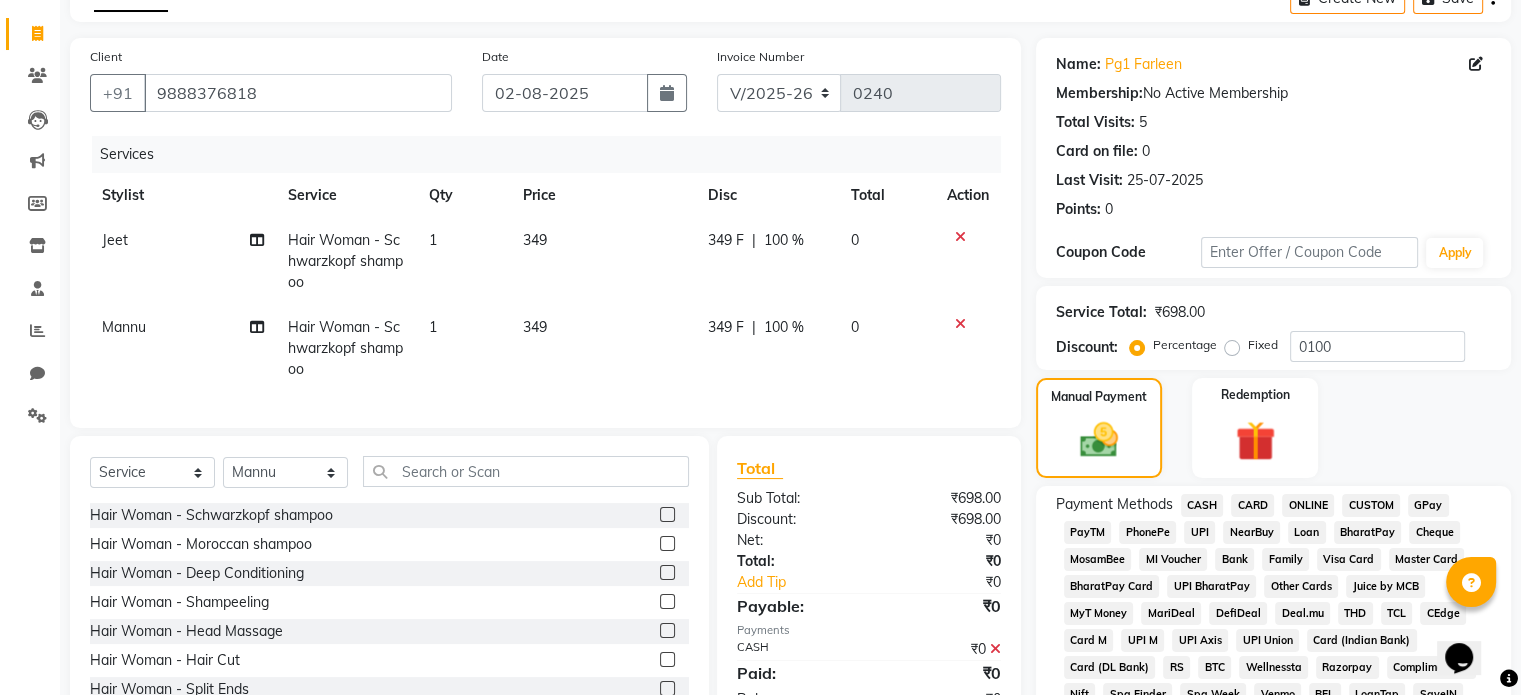 scroll, scrollTop: 733, scrollLeft: 0, axis: vertical 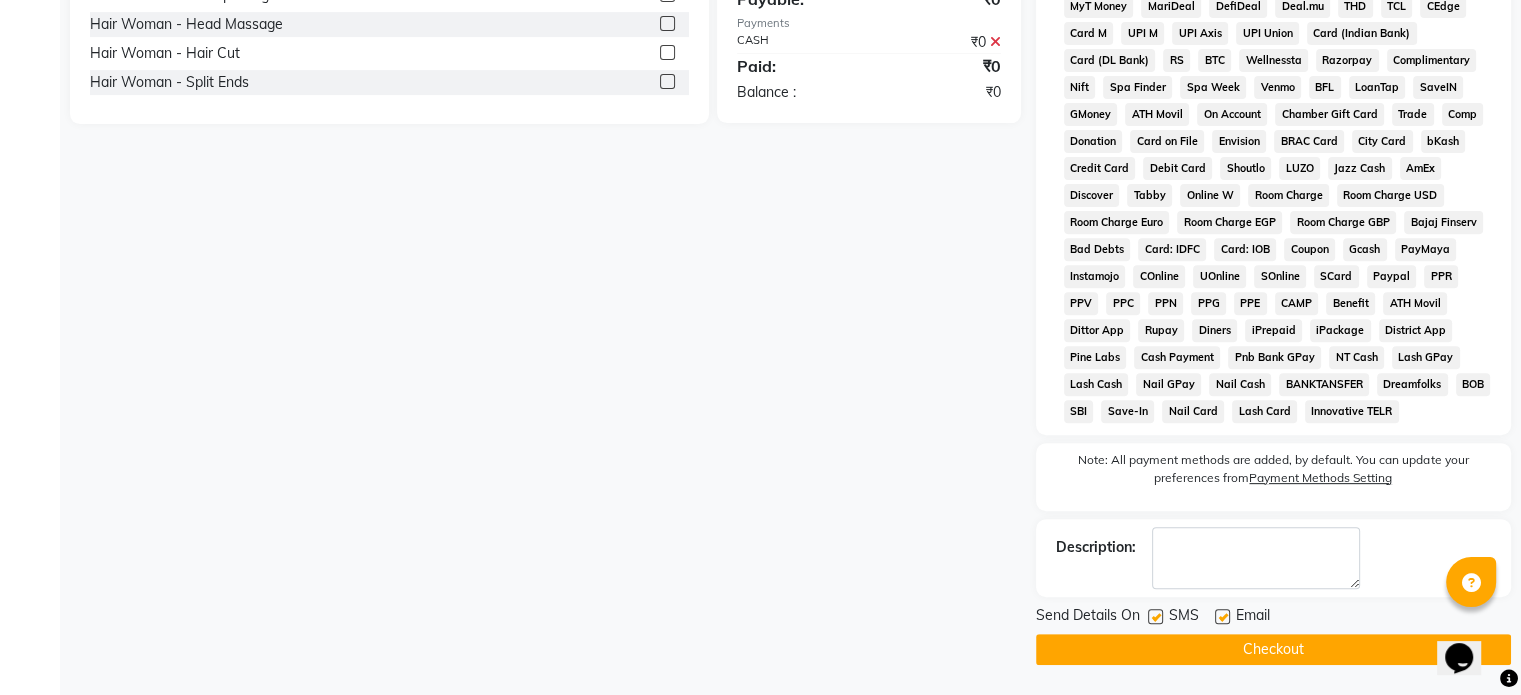 drag, startPoint x: 1223, startPoint y: 518, endPoint x: 1206, endPoint y: 559, distance: 44.38468 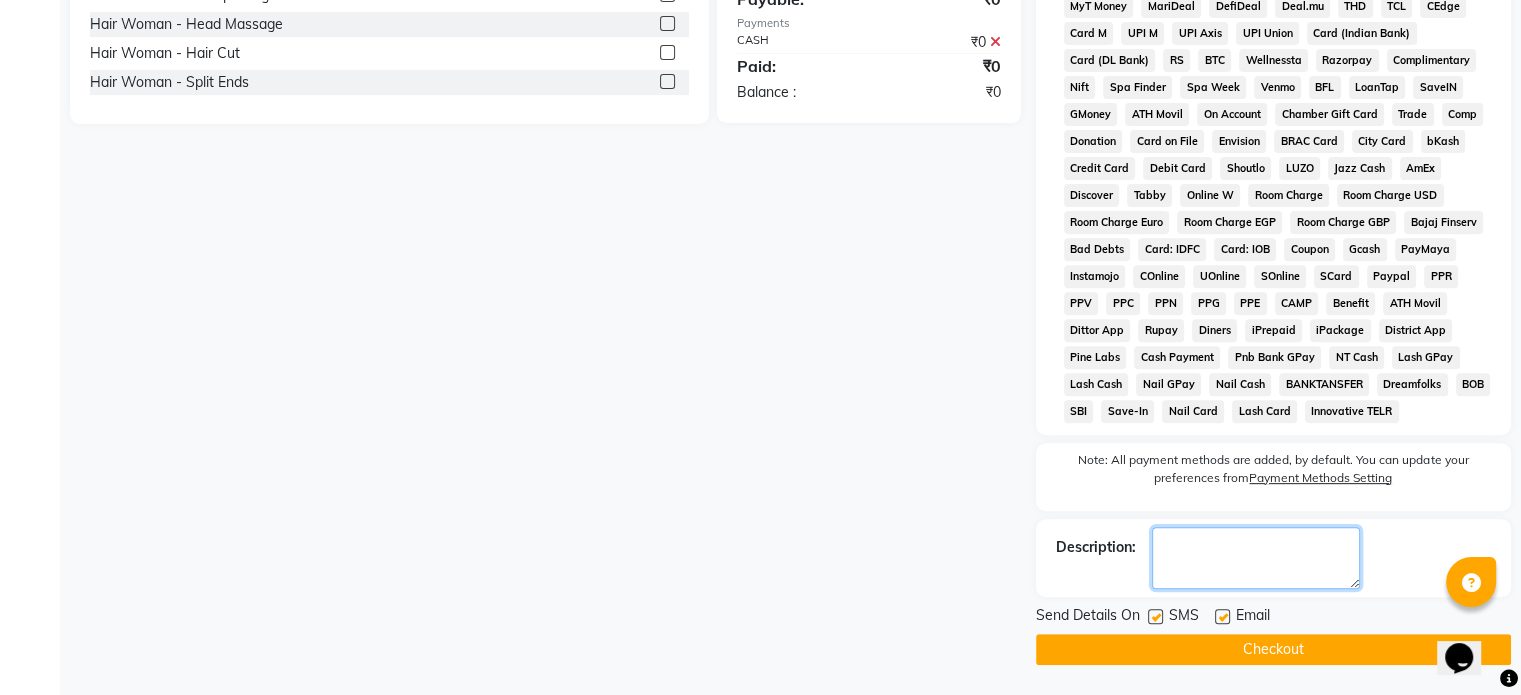 click 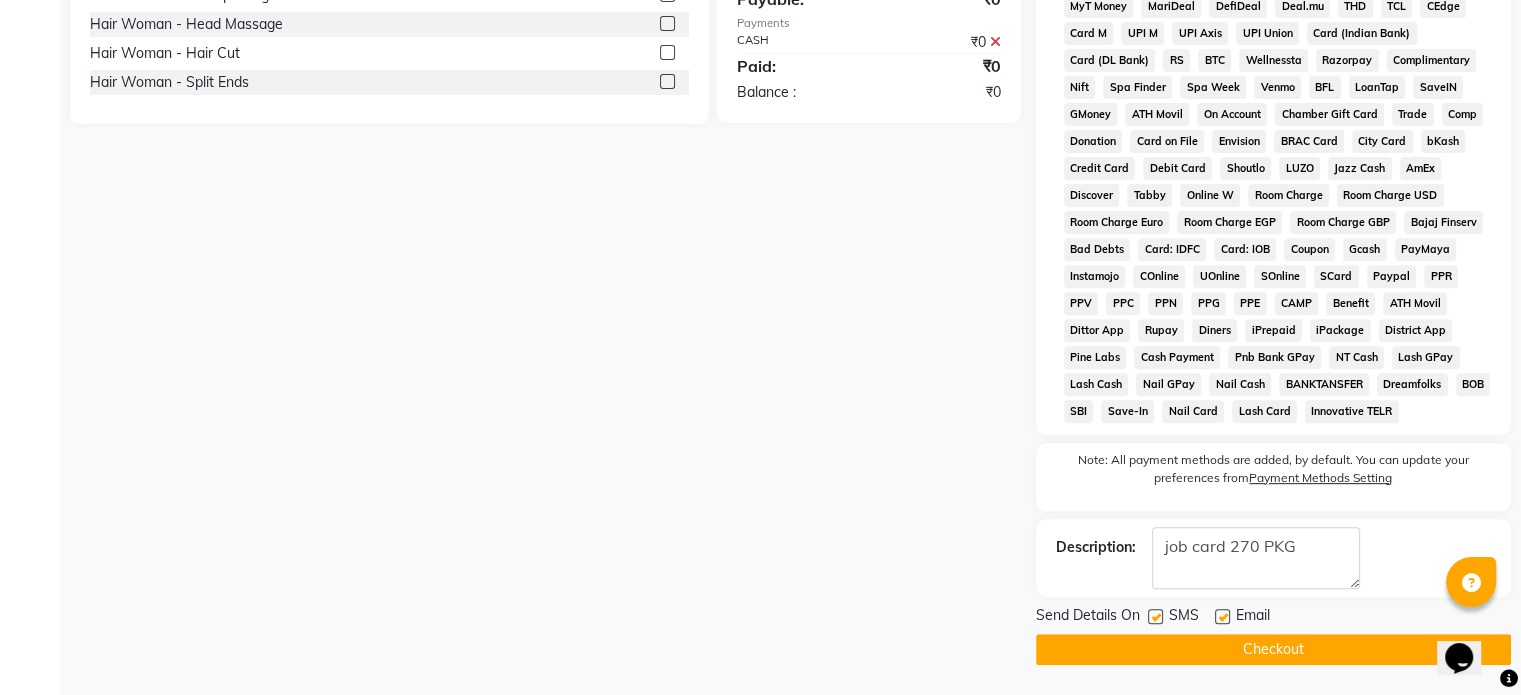 click on "Checkout" 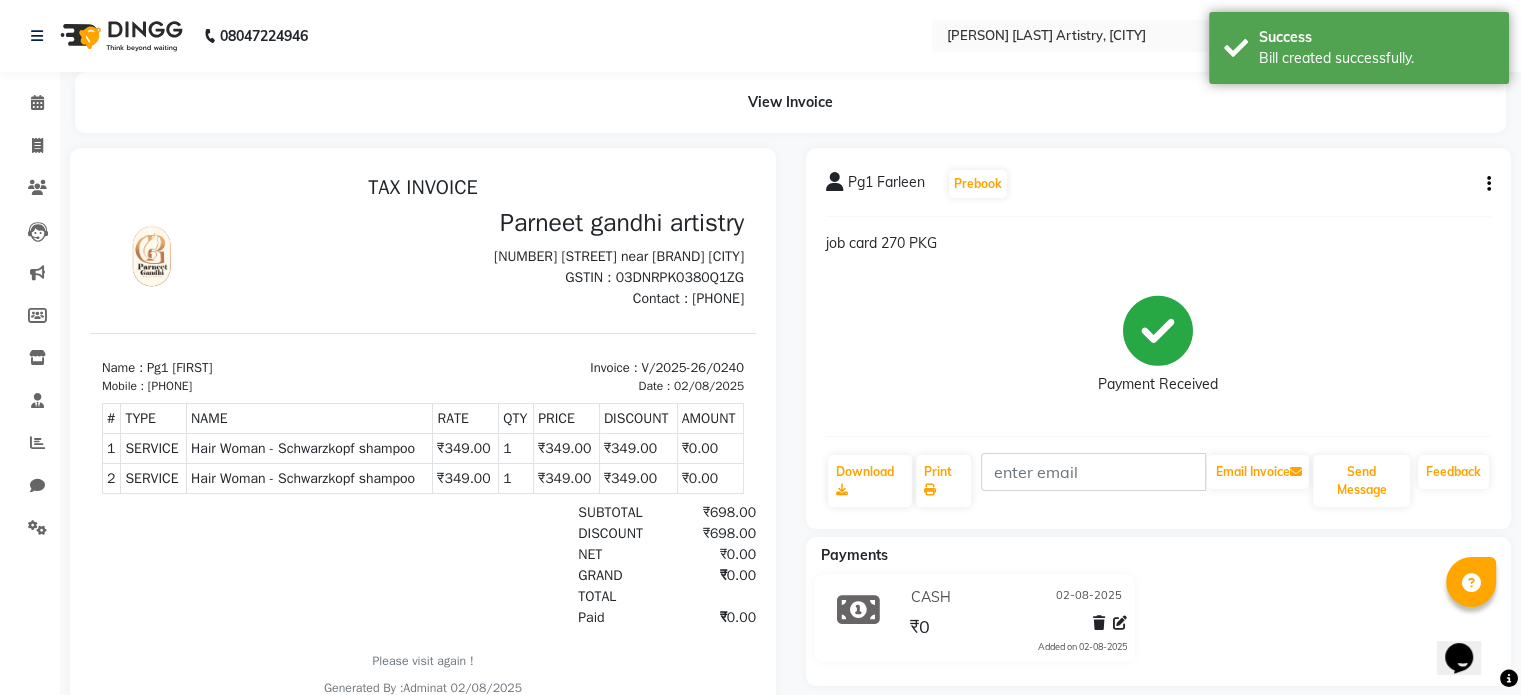 scroll, scrollTop: 0, scrollLeft: 0, axis: both 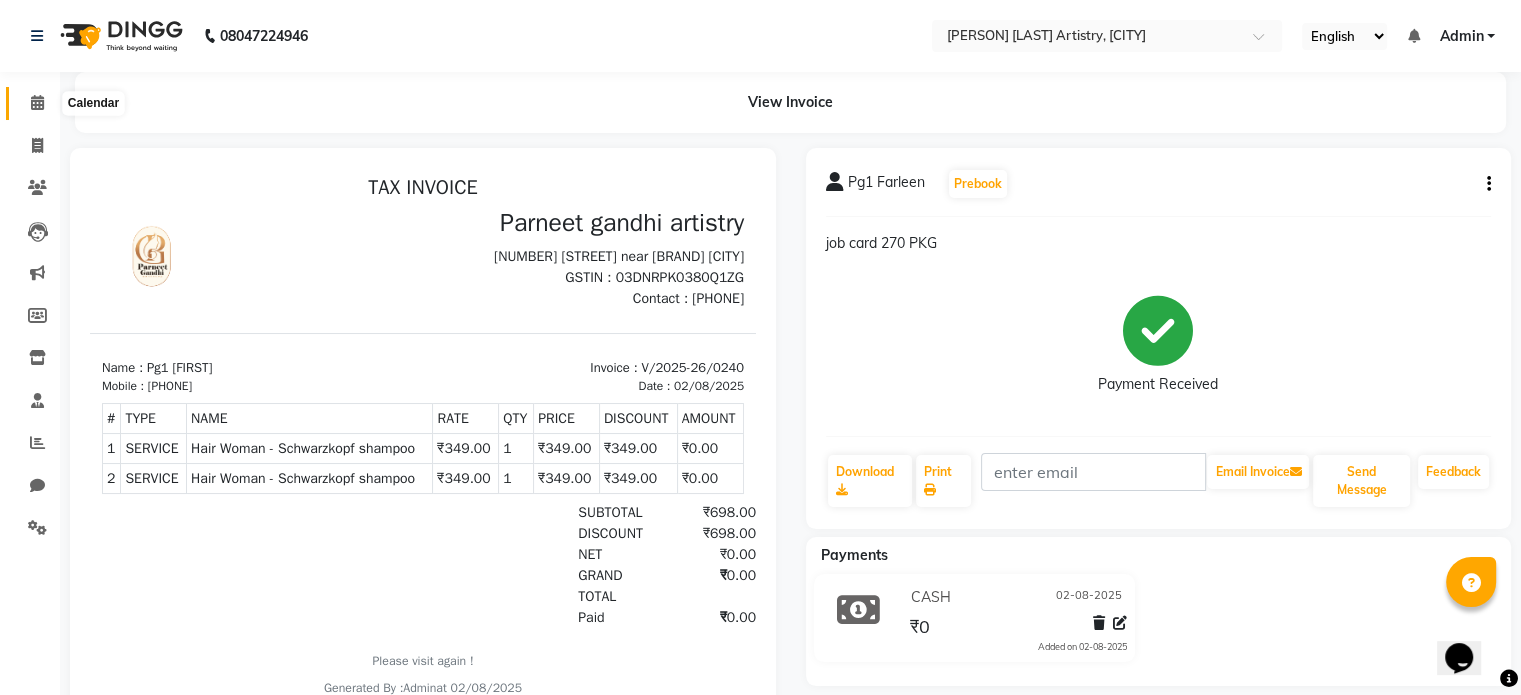 click 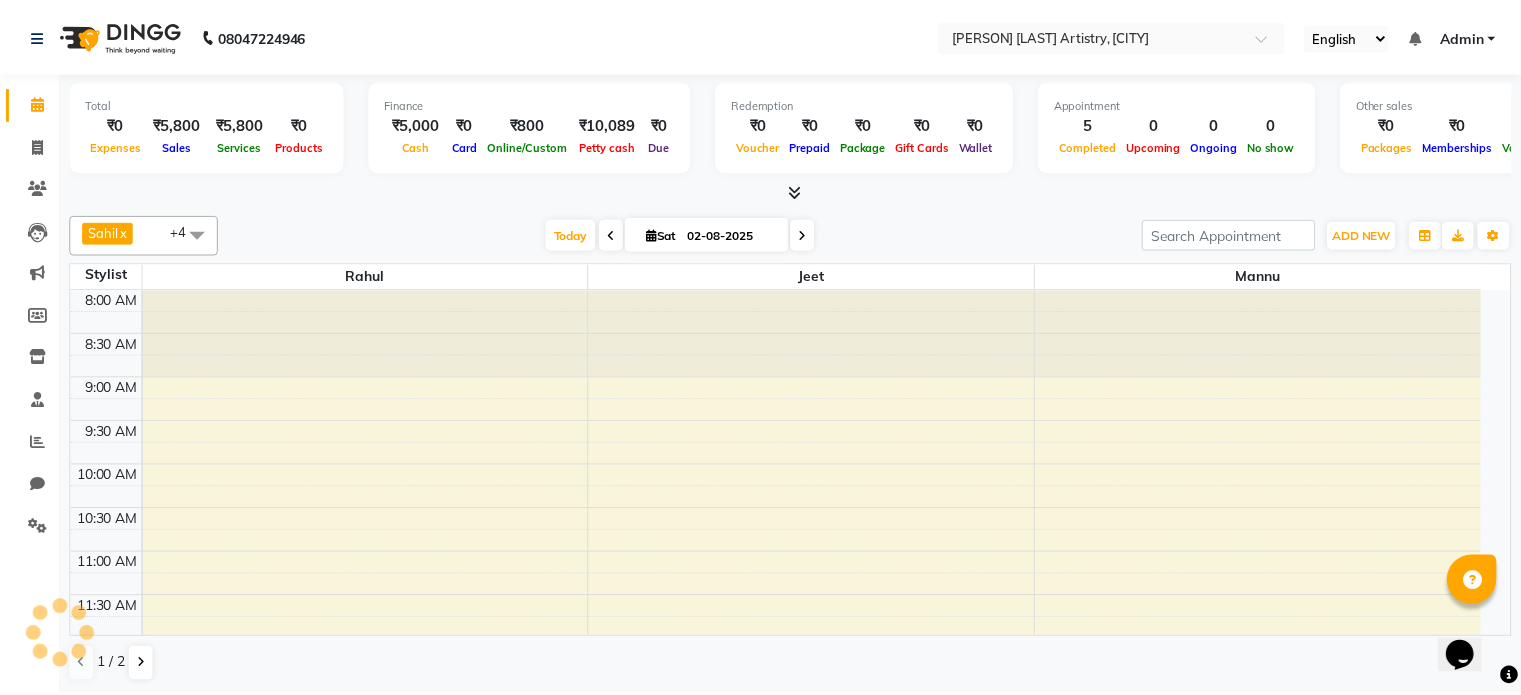 scroll, scrollTop: 699, scrollLeft: 0, axis: vertical 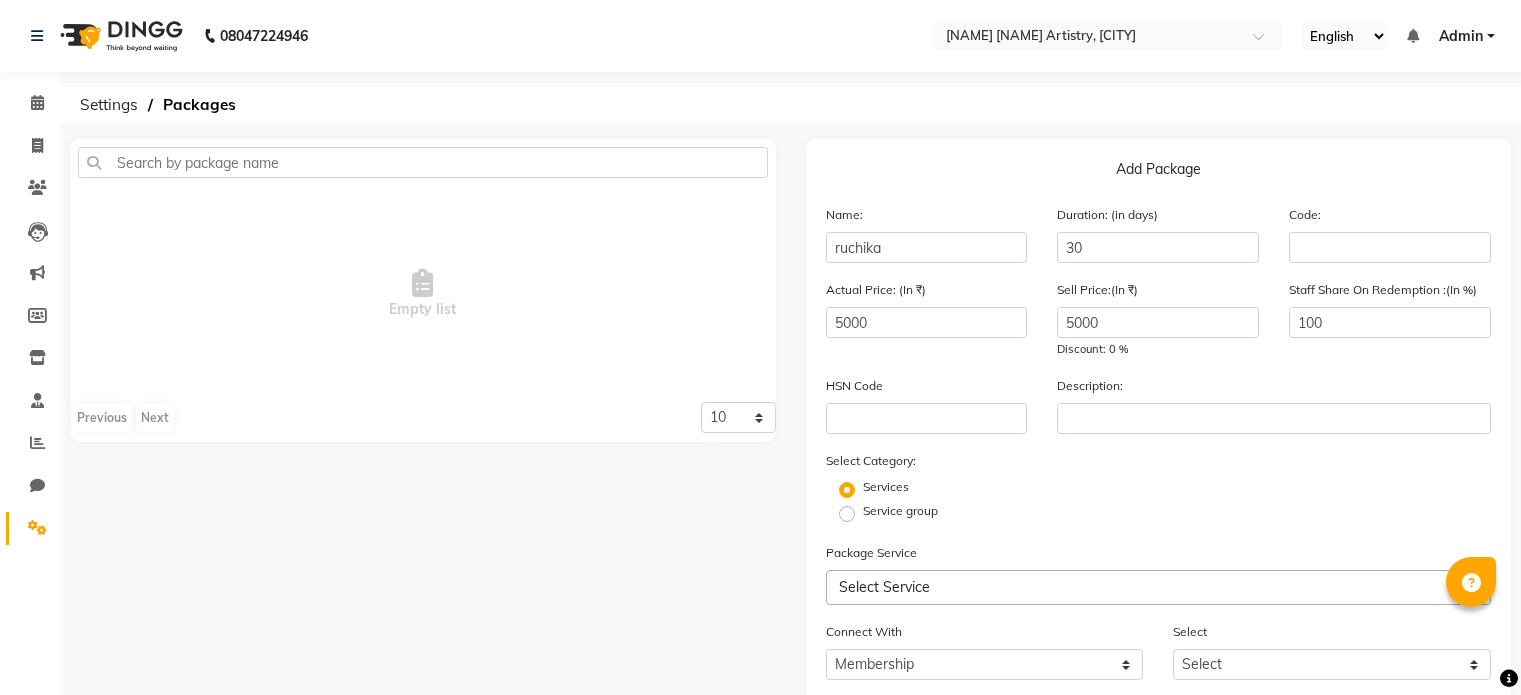 select on "1: M" 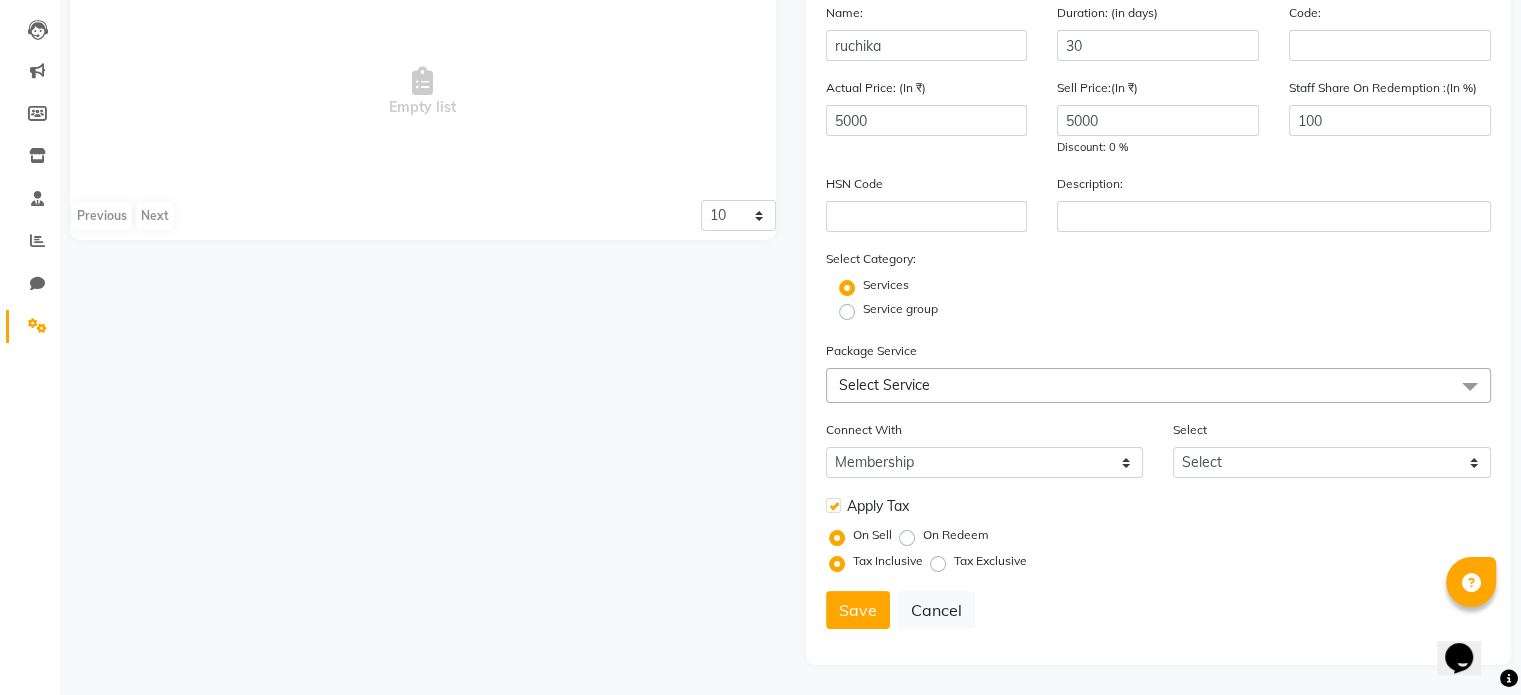 scroll, scrollTop: 0, scrollLeft: 0, axis: both 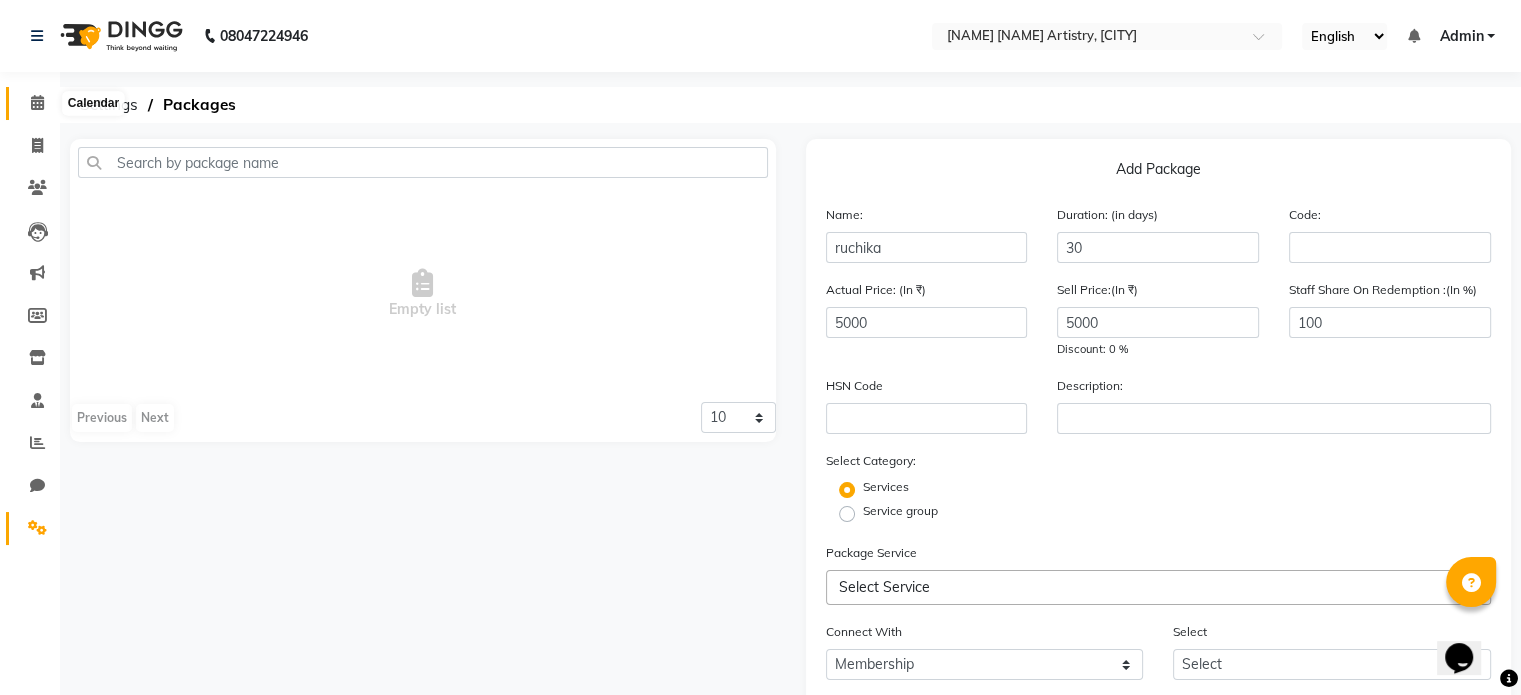 click 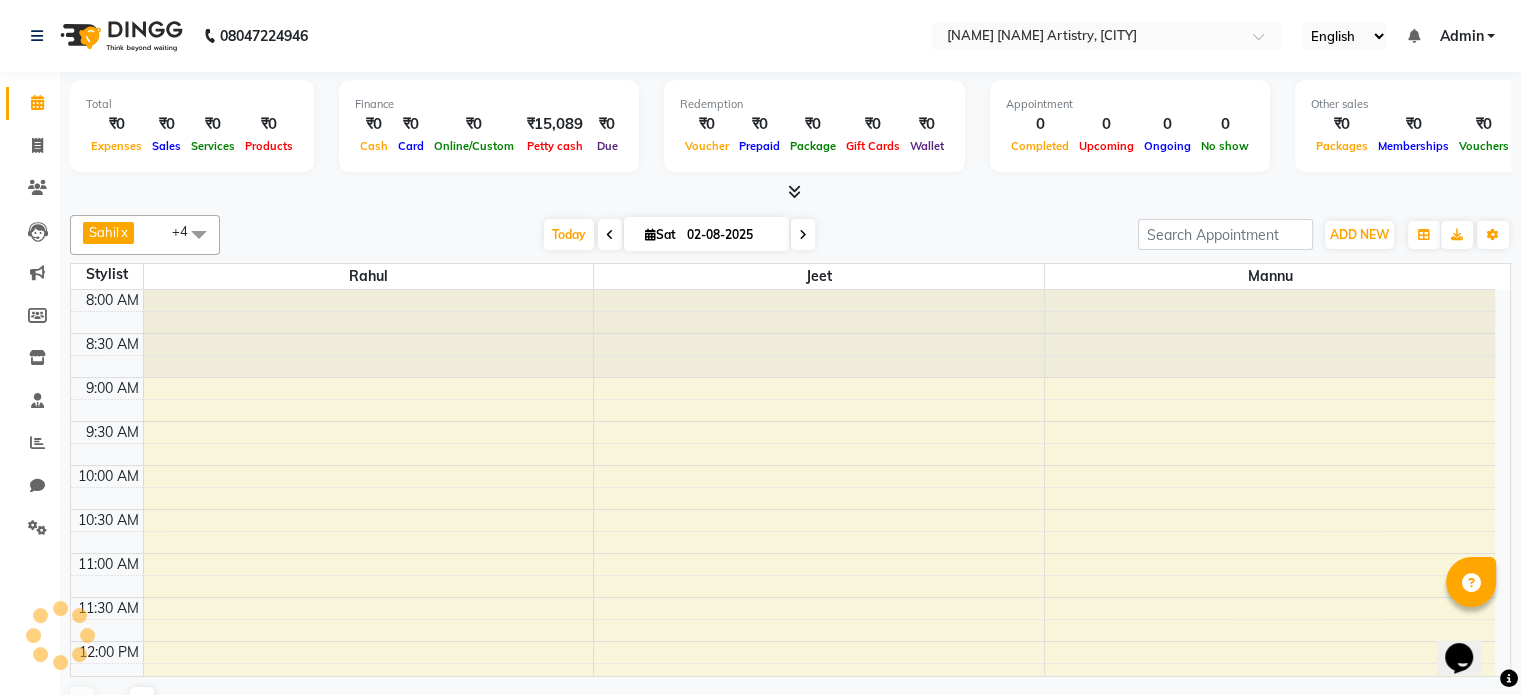 scroll, scrollTop: 699, scrollLeft: 0, axis: vertical 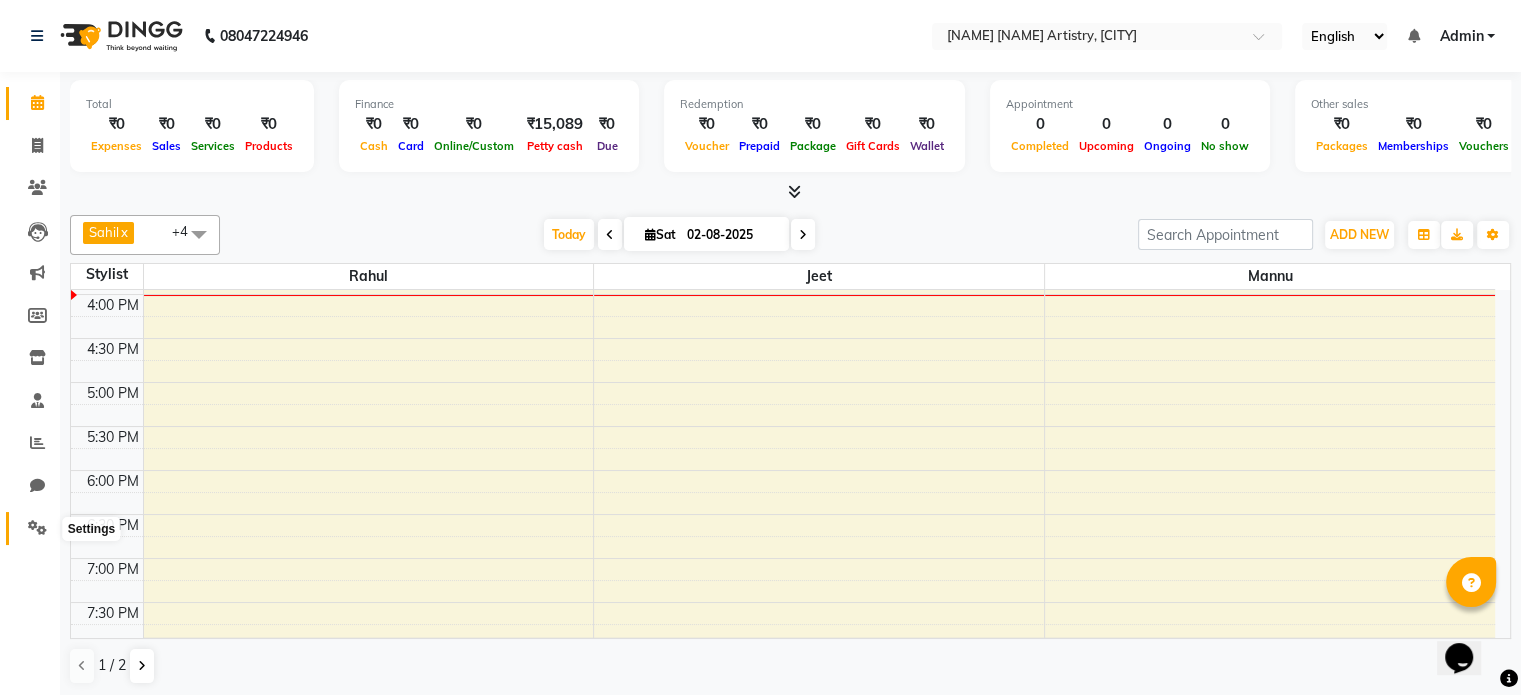 click 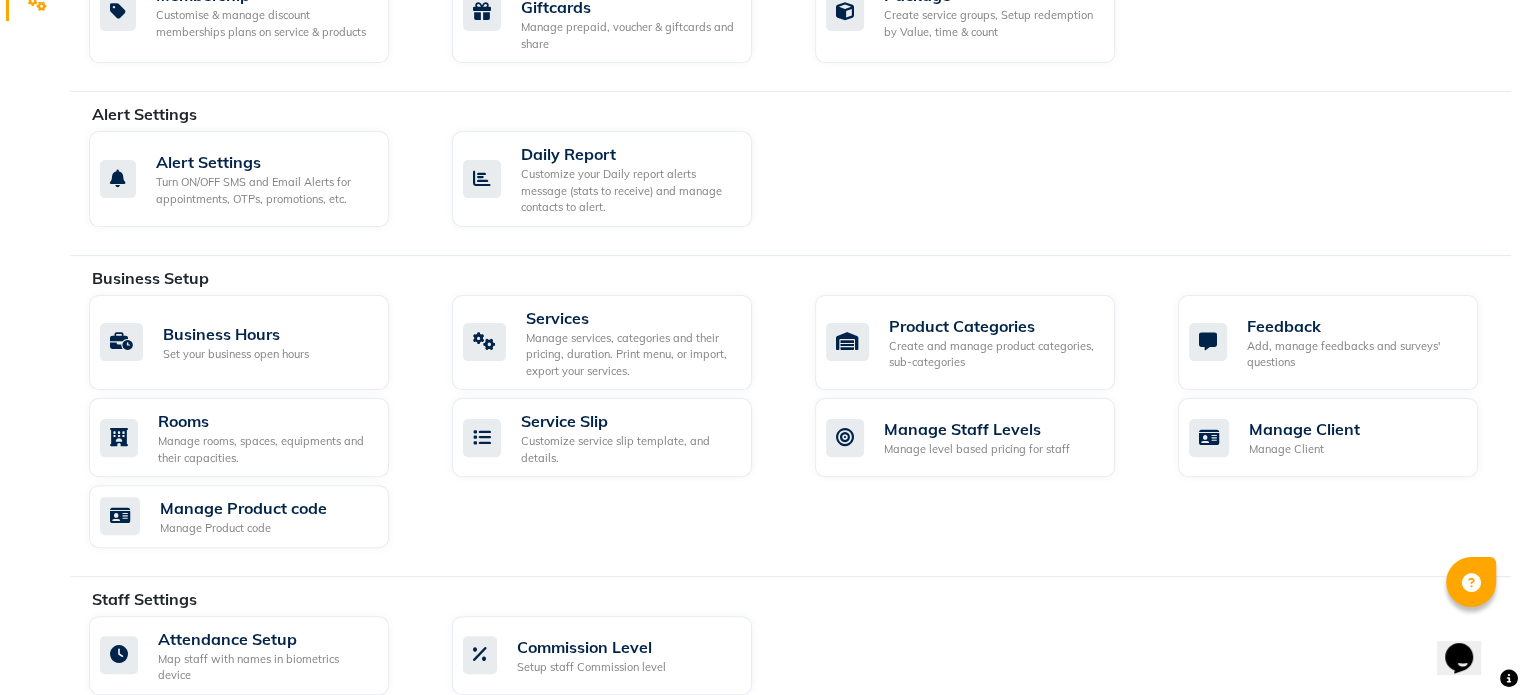scroll, scrollTop: 530, scrollLeft: 0, axis: vertical 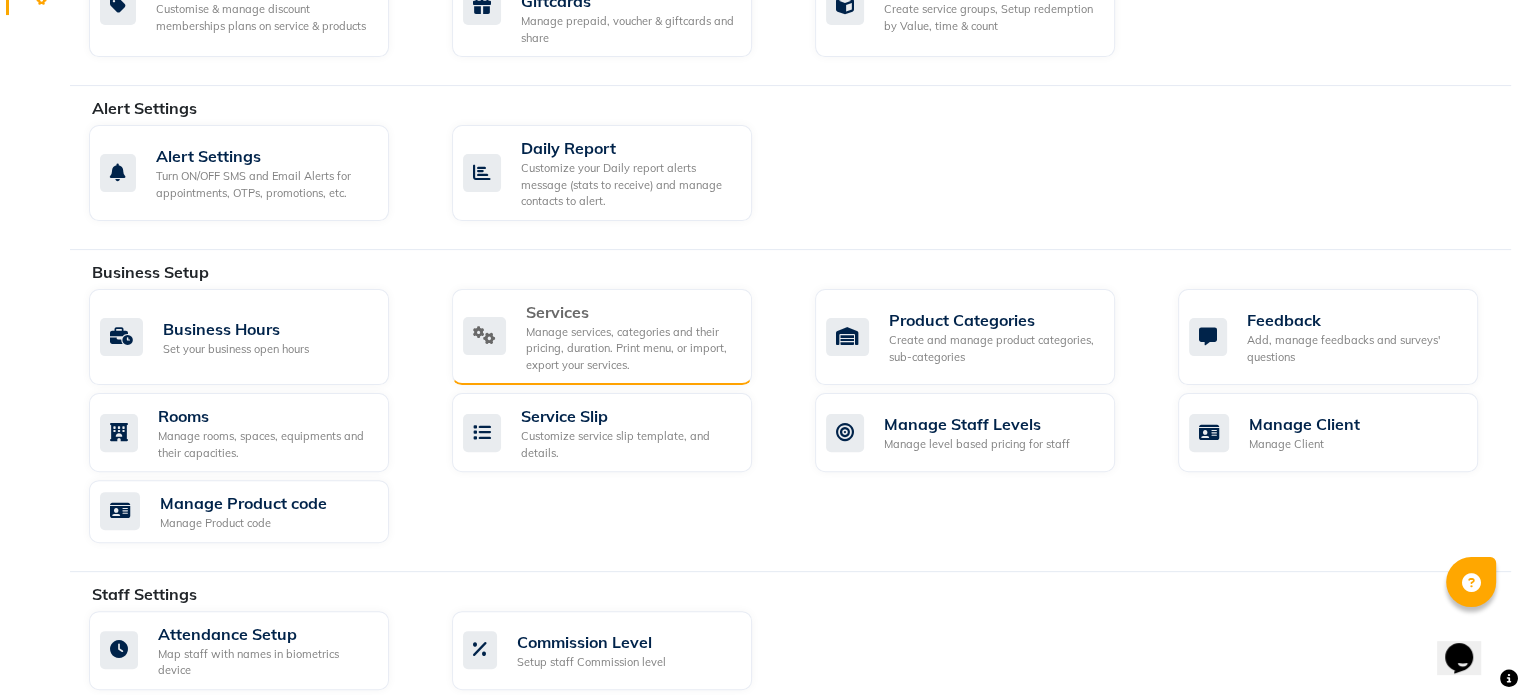 click on "Manage services, categories and their pricing, duration. Print menu, or import, export your services." 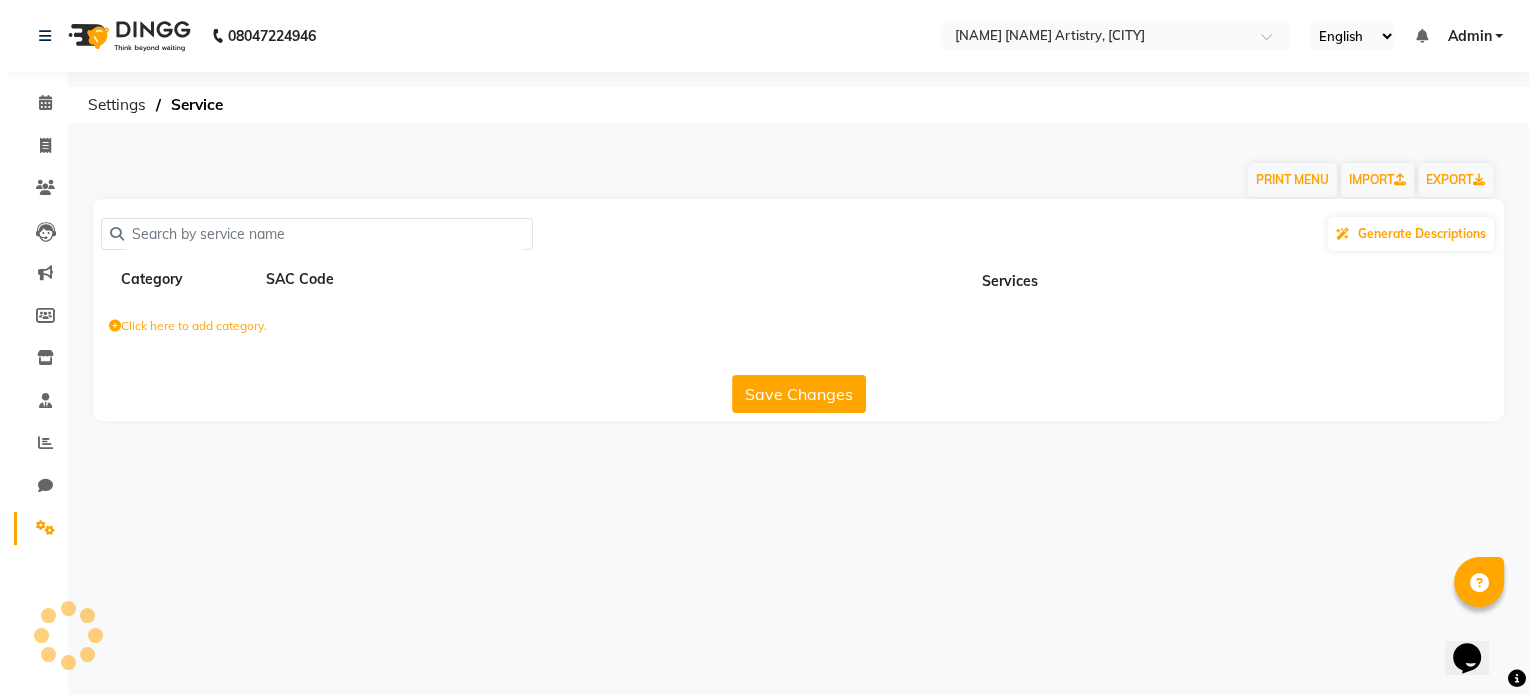 scroll, scrollTop: 0, scrollLeft: 0, axis: both 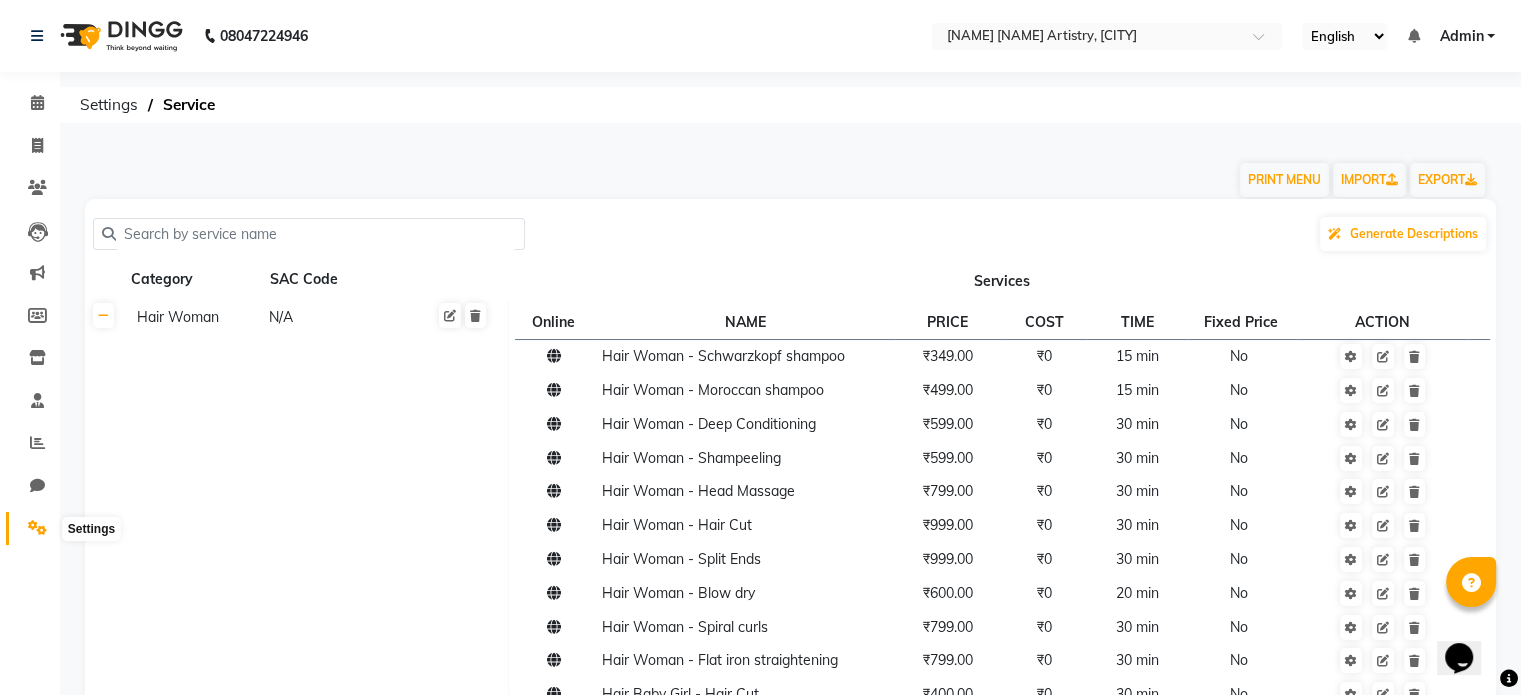 click 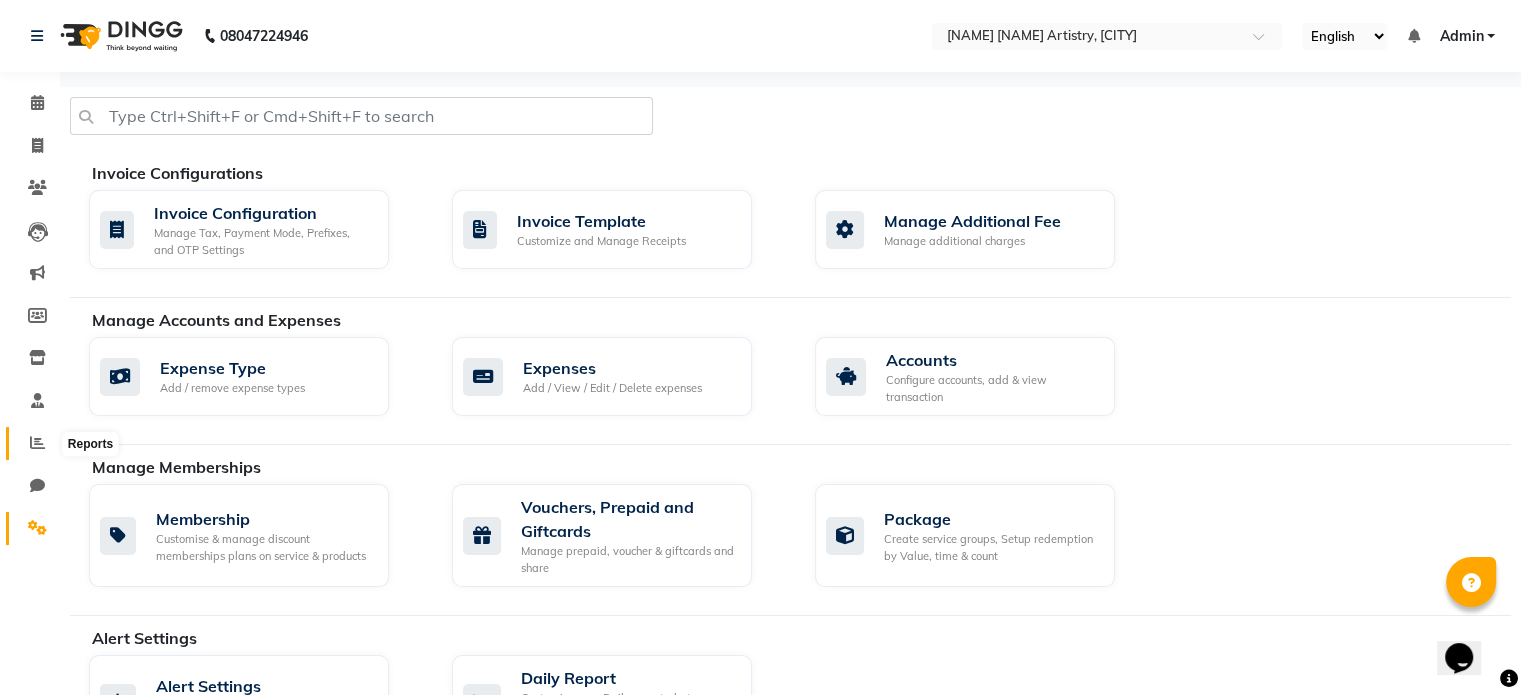 click 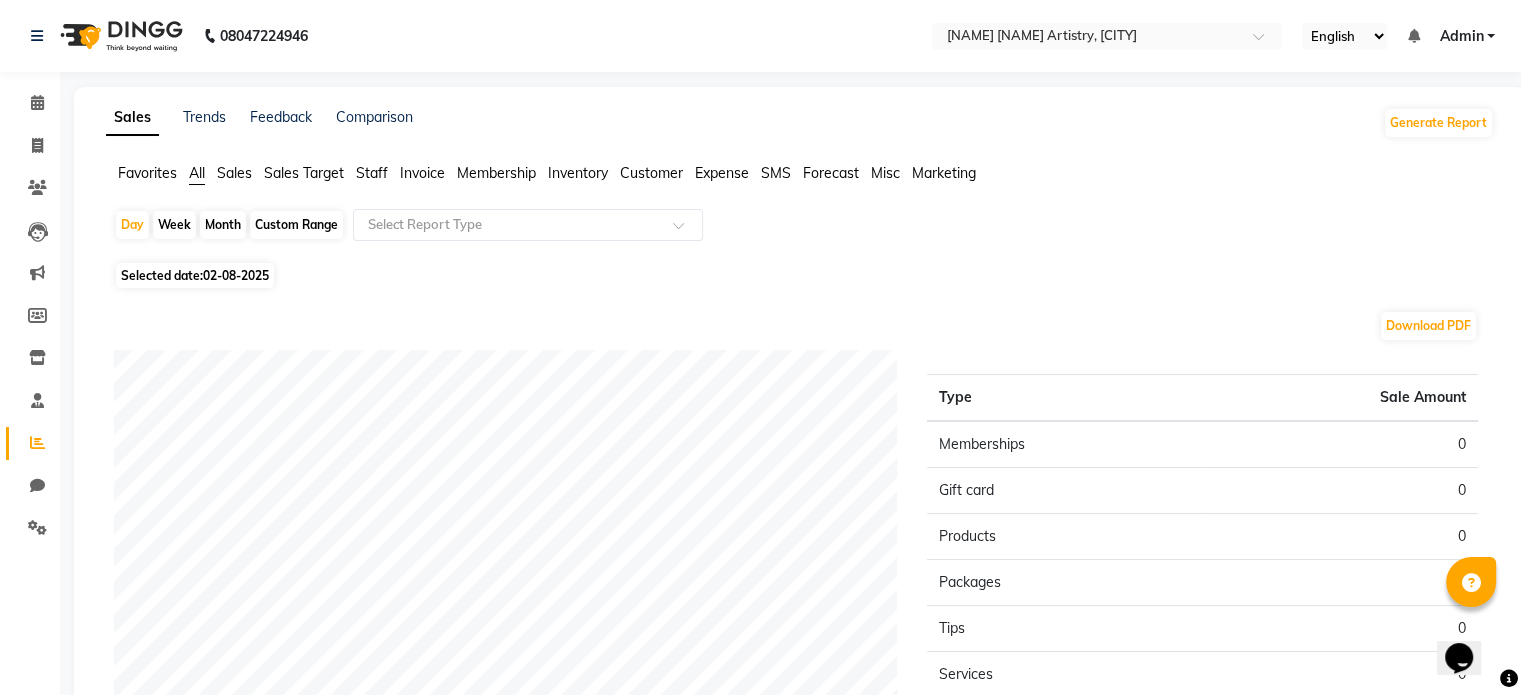 click on "Expense" 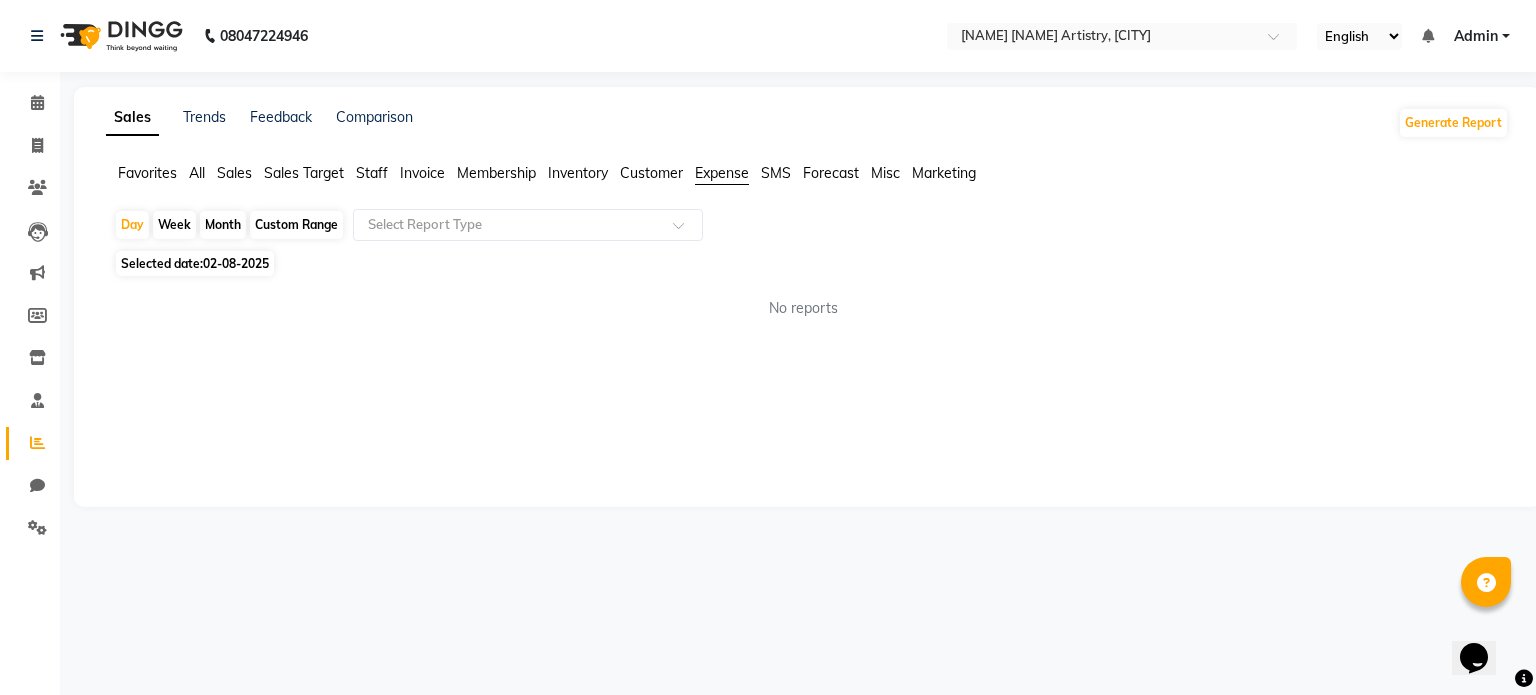 click on "Custom Range" 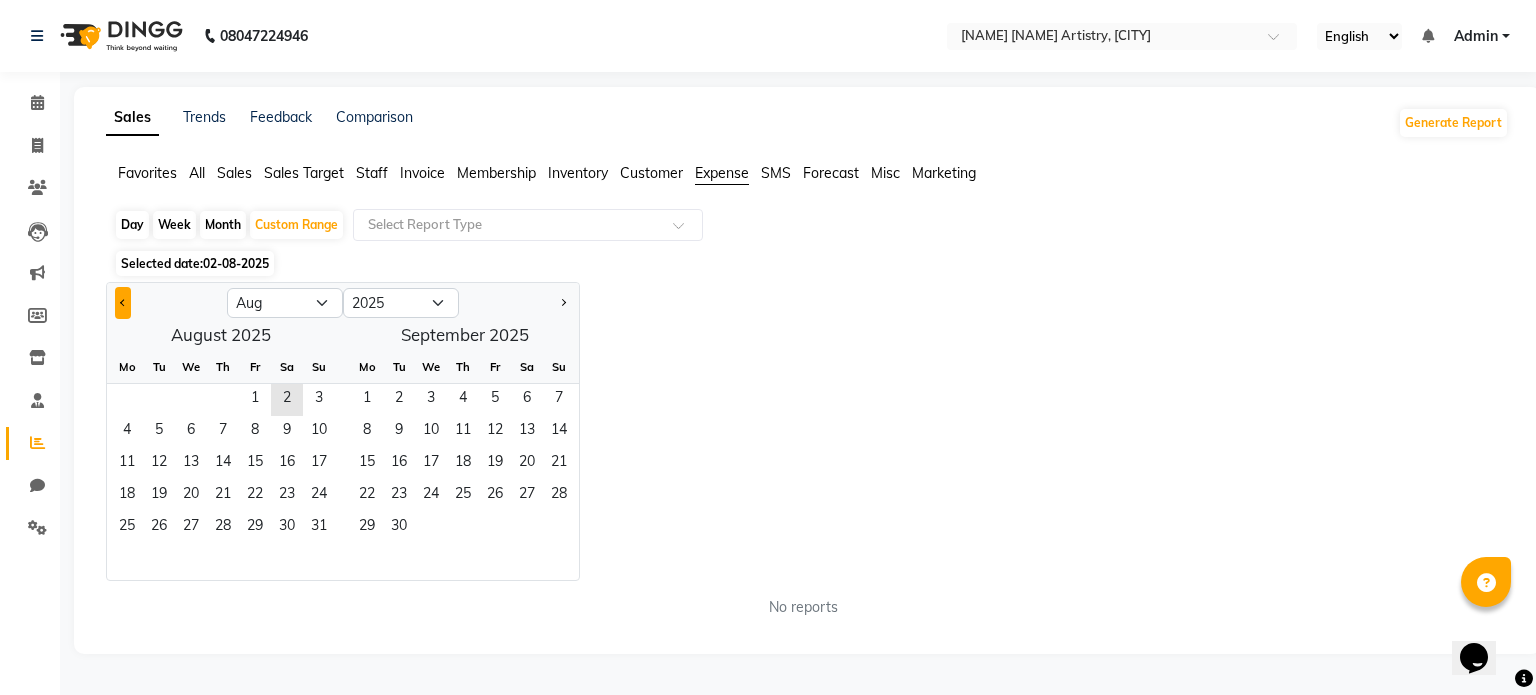 click 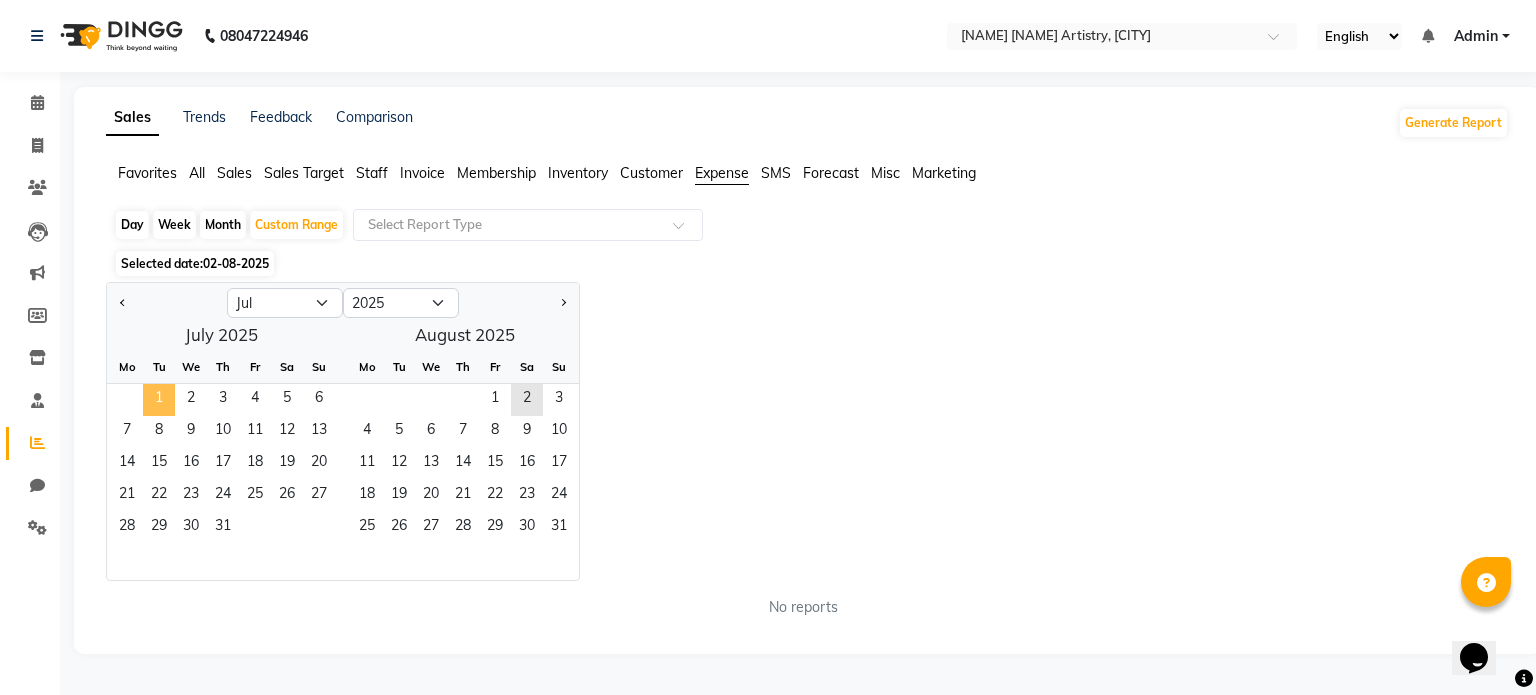 click on "1" 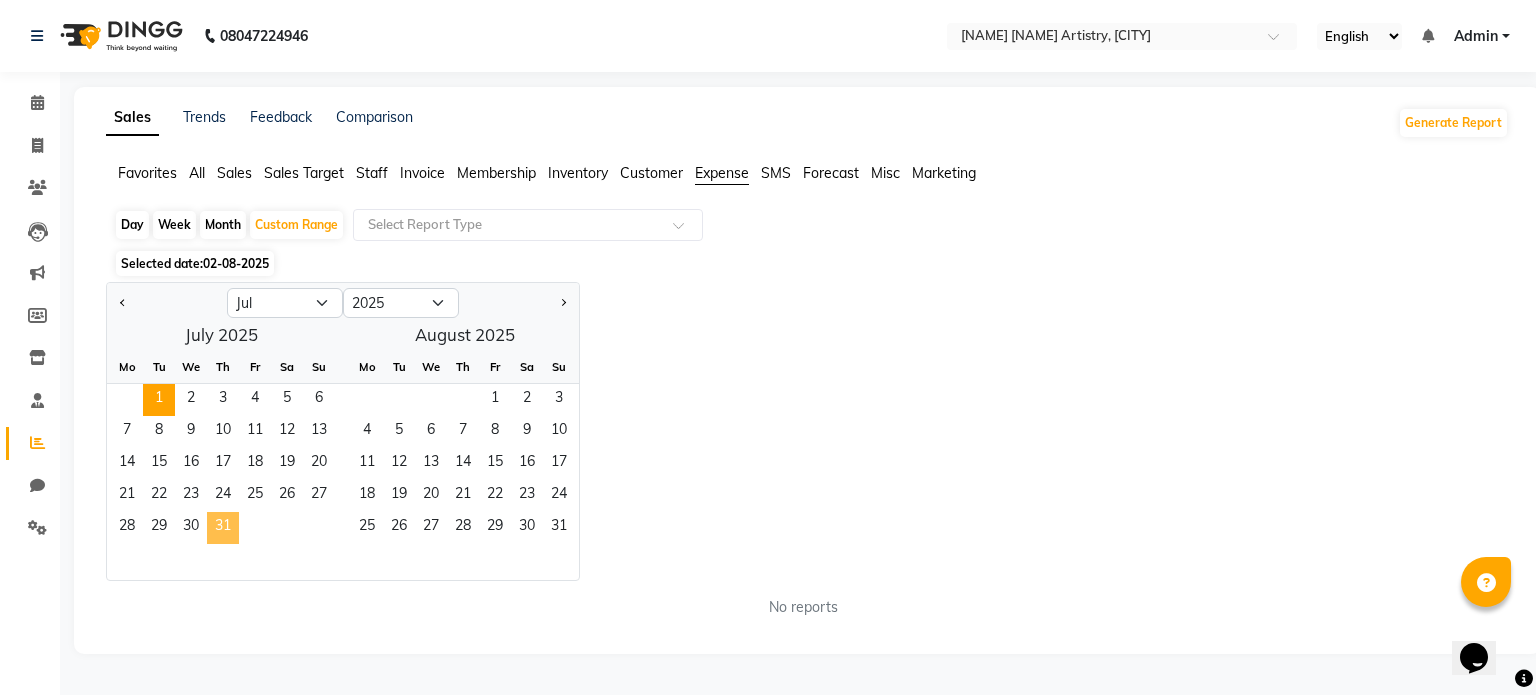 click on "31" 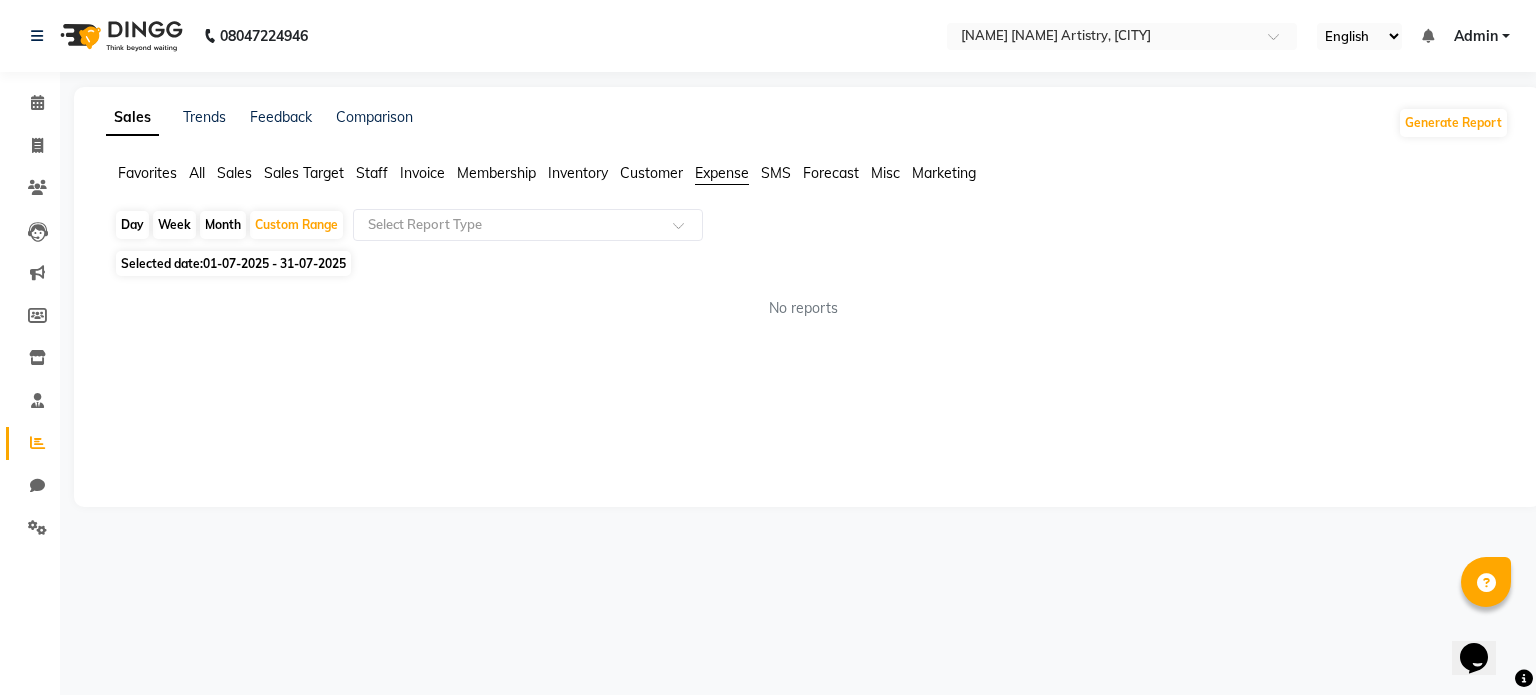 click on "Favorites All Sales Sales Target Staff Invoice Membership Inventory Customer Expense SMS Forecast Misc Marketing  Day   Week   Month   Custom Range  Select Report Type Selected date:  01-07-2025 - 31-07-2025  No reports ★ Mark as Favorite  Choose how you'd like to save "" report to favorites  Save to Personal Favorites:   Only you can see this report in your favorites tab. Share with Organization:   Everyone in your organization can see this report in their favorites tab.  Save to Favorites" 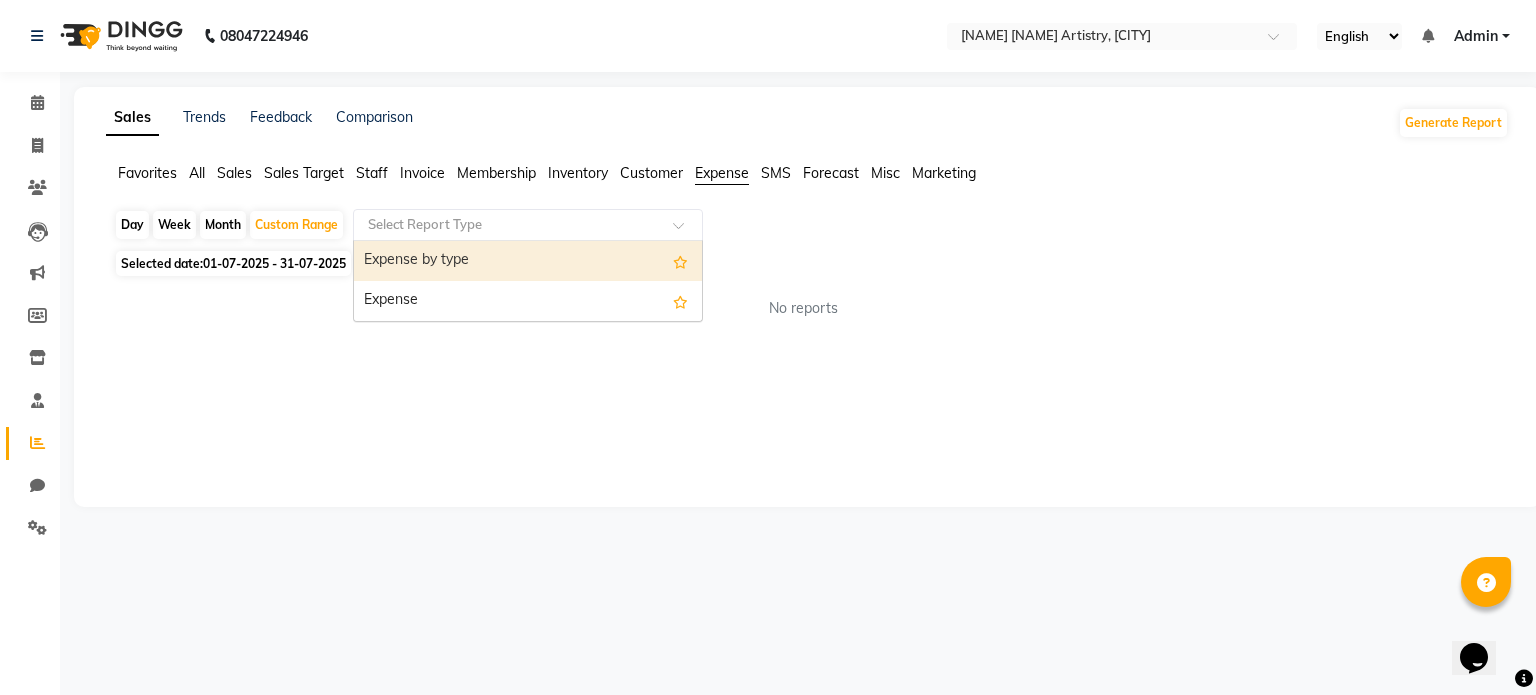 click 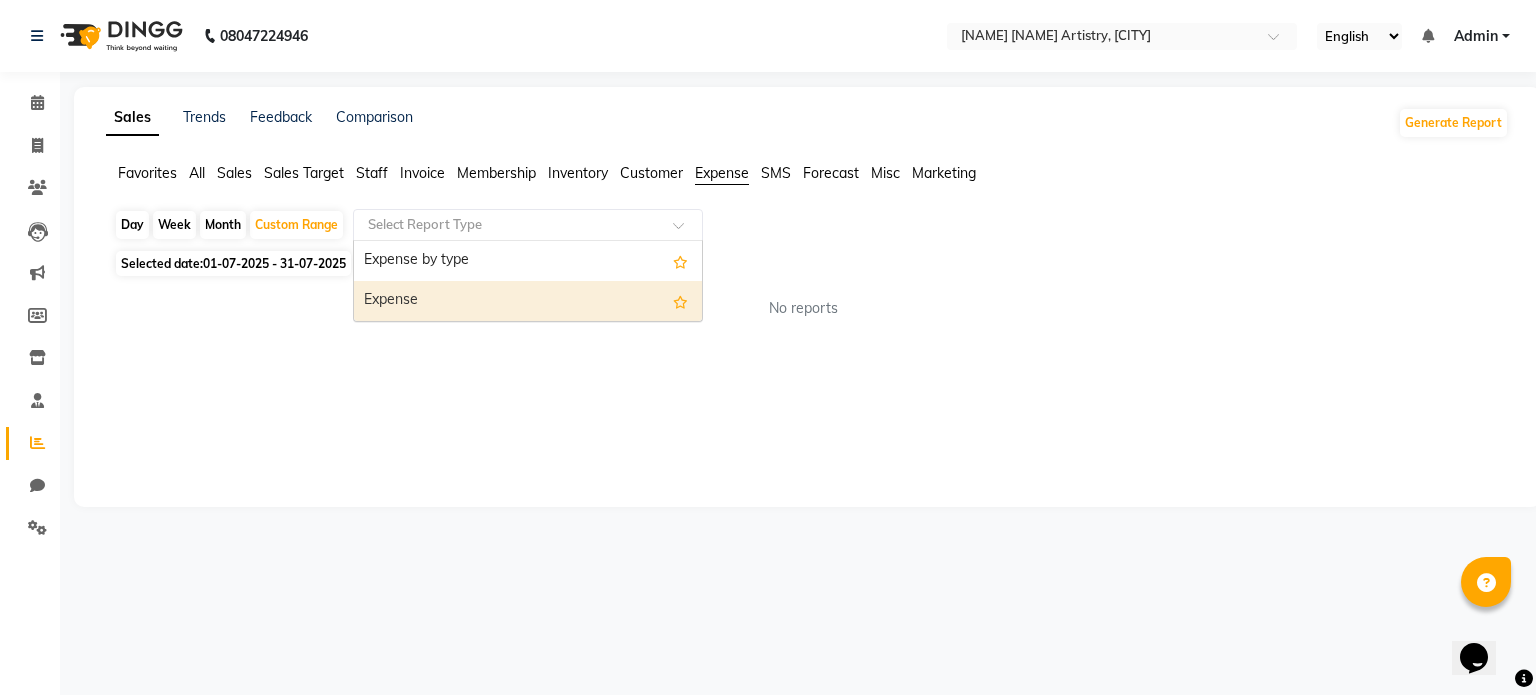 click on "Expense" at bounding box center [528, 301] 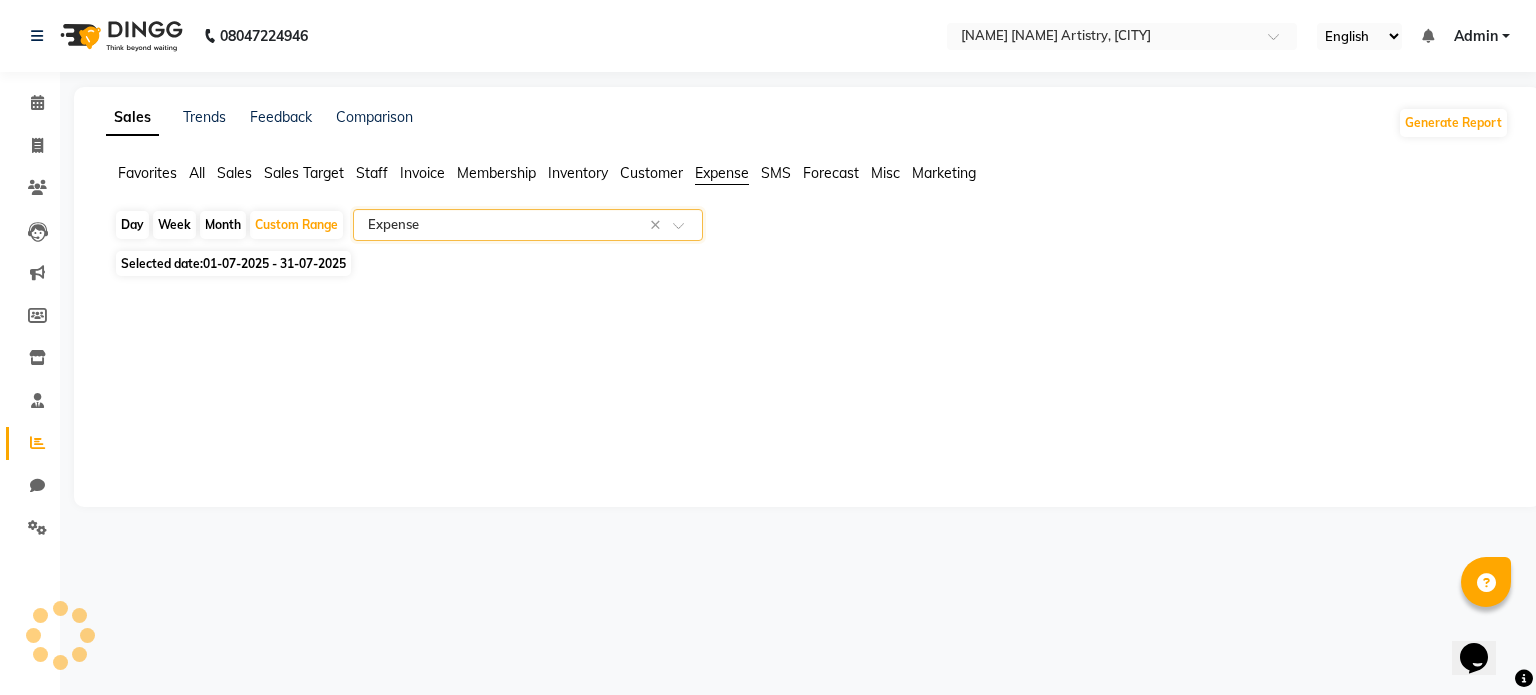 select on "filtered_report" 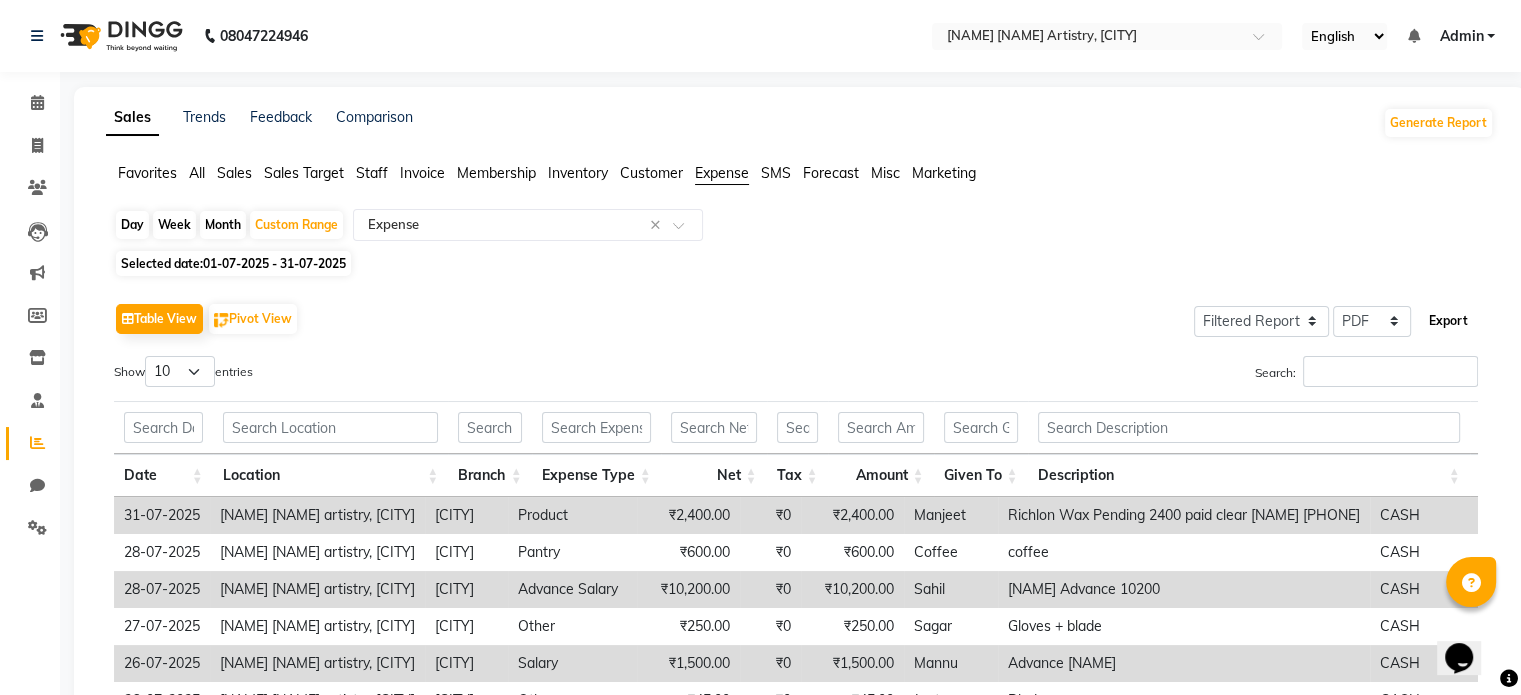 click on "Export" 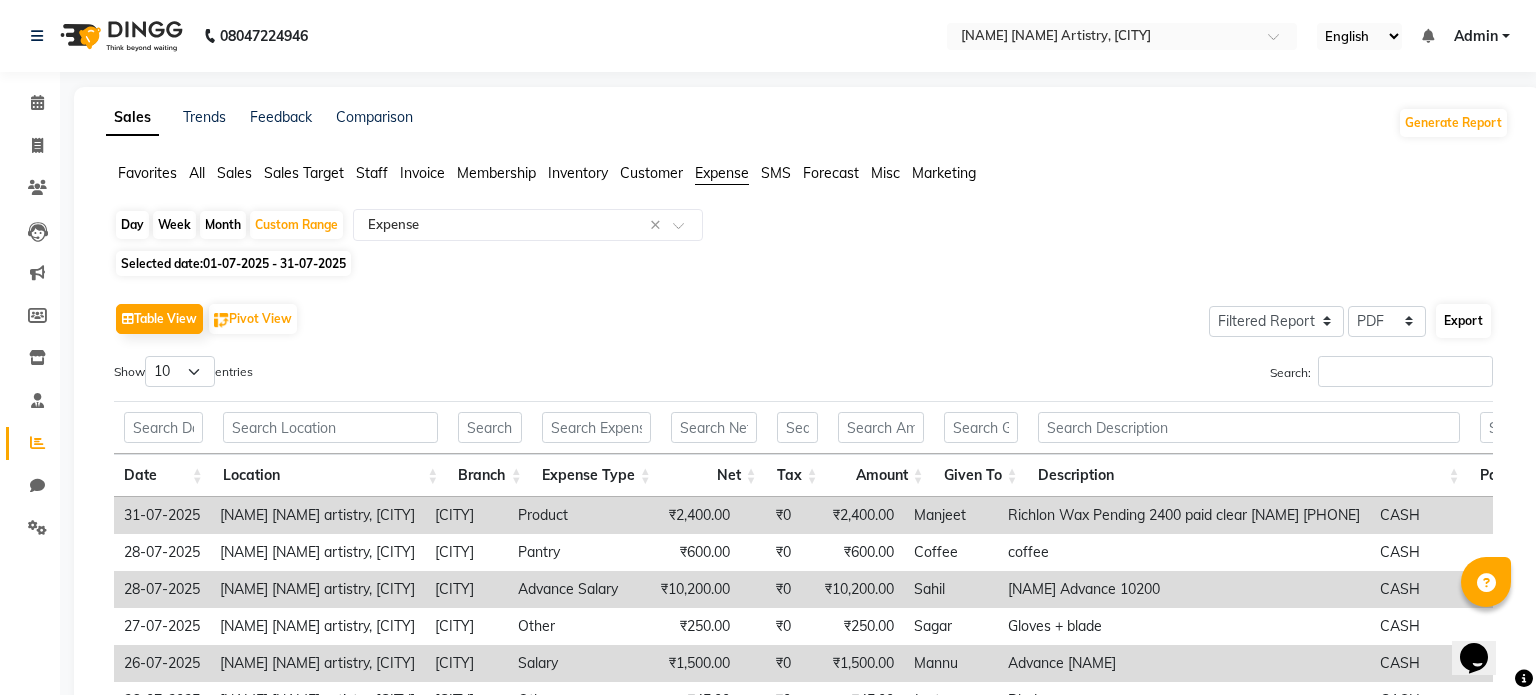 select on "monospace" 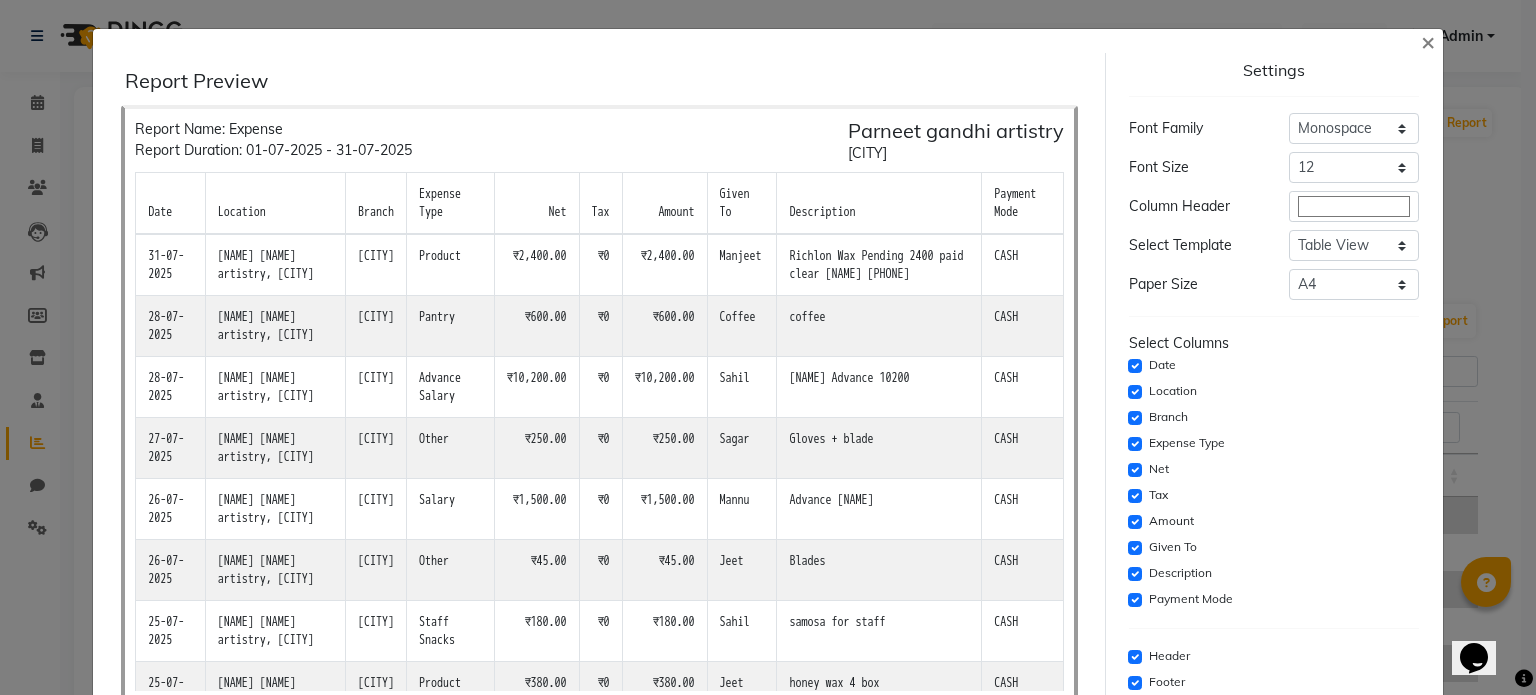 scroll, scrollTop: 108, scrollLeft: 0, axis: vertical 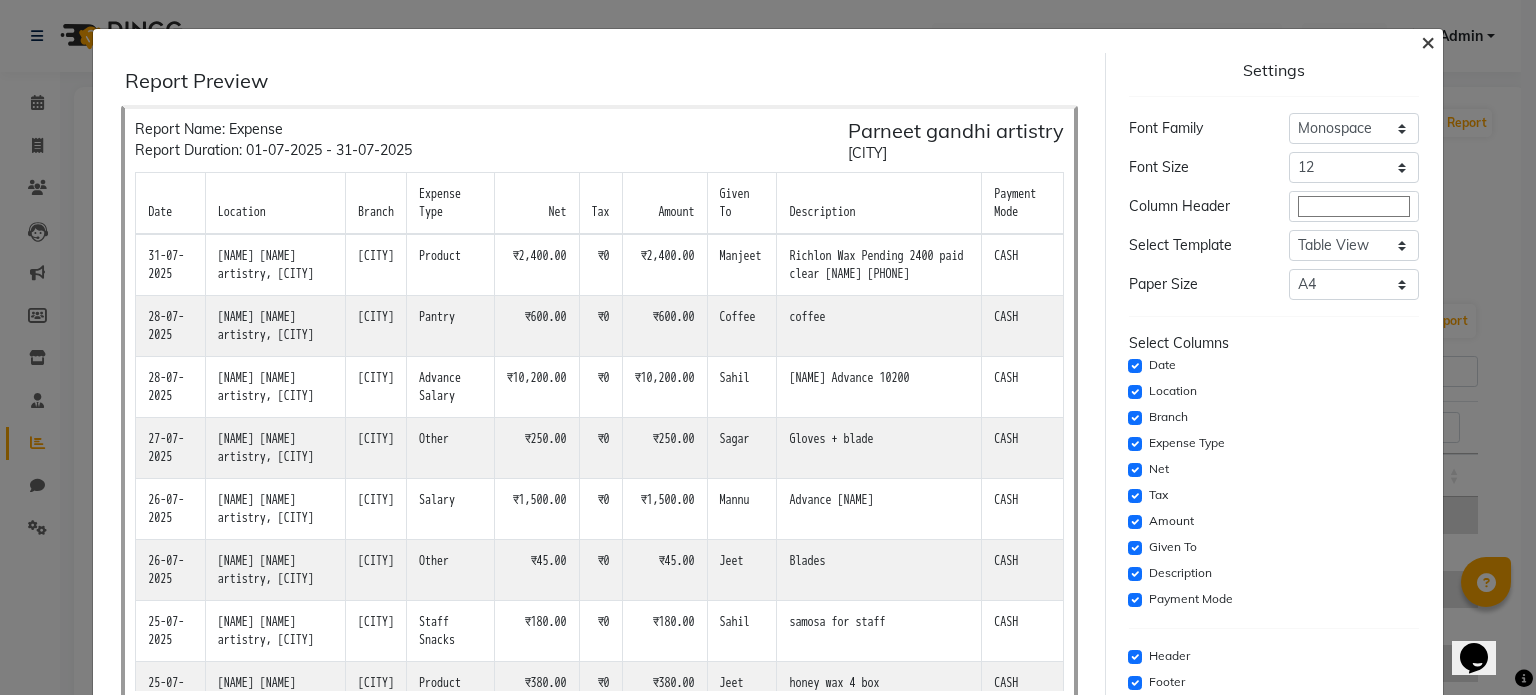 click on "×" 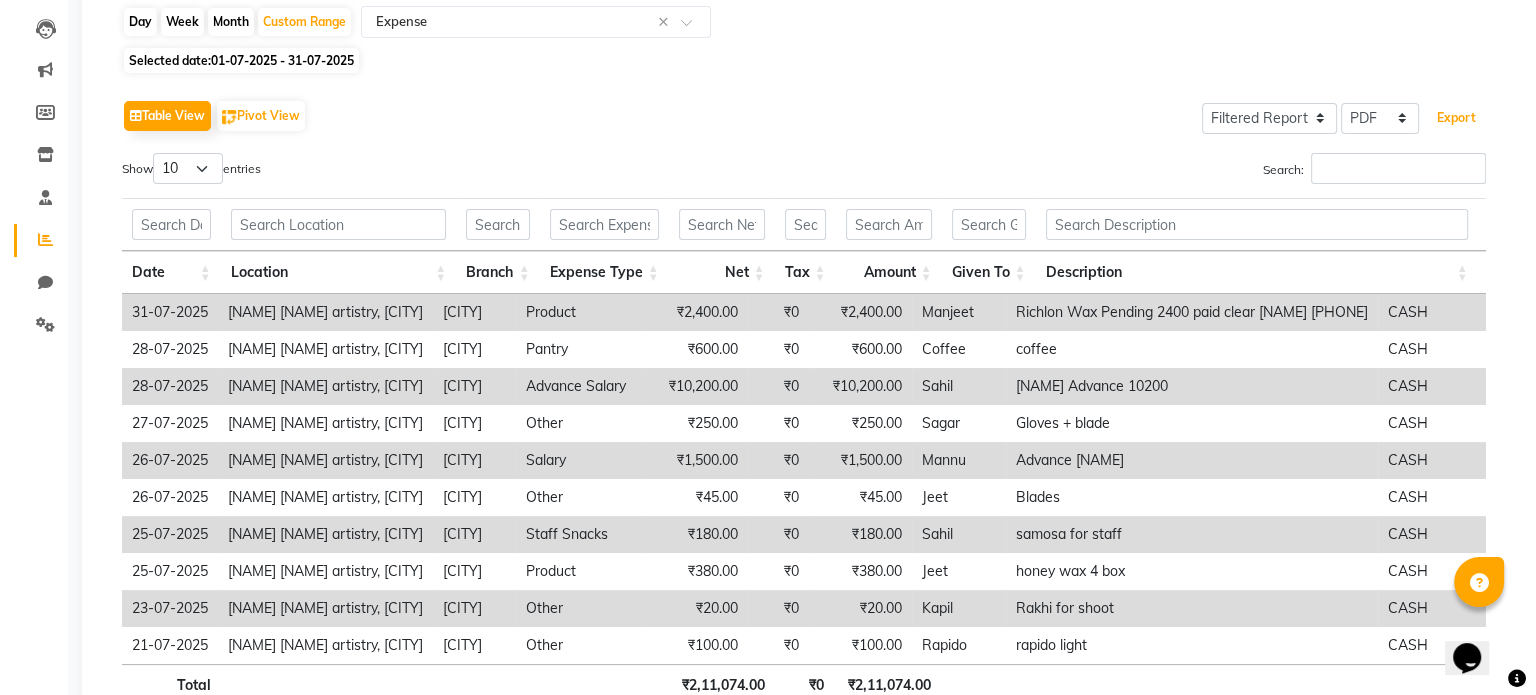 scroll, scrollTop: 0, scrollLeft: 0, axis: both 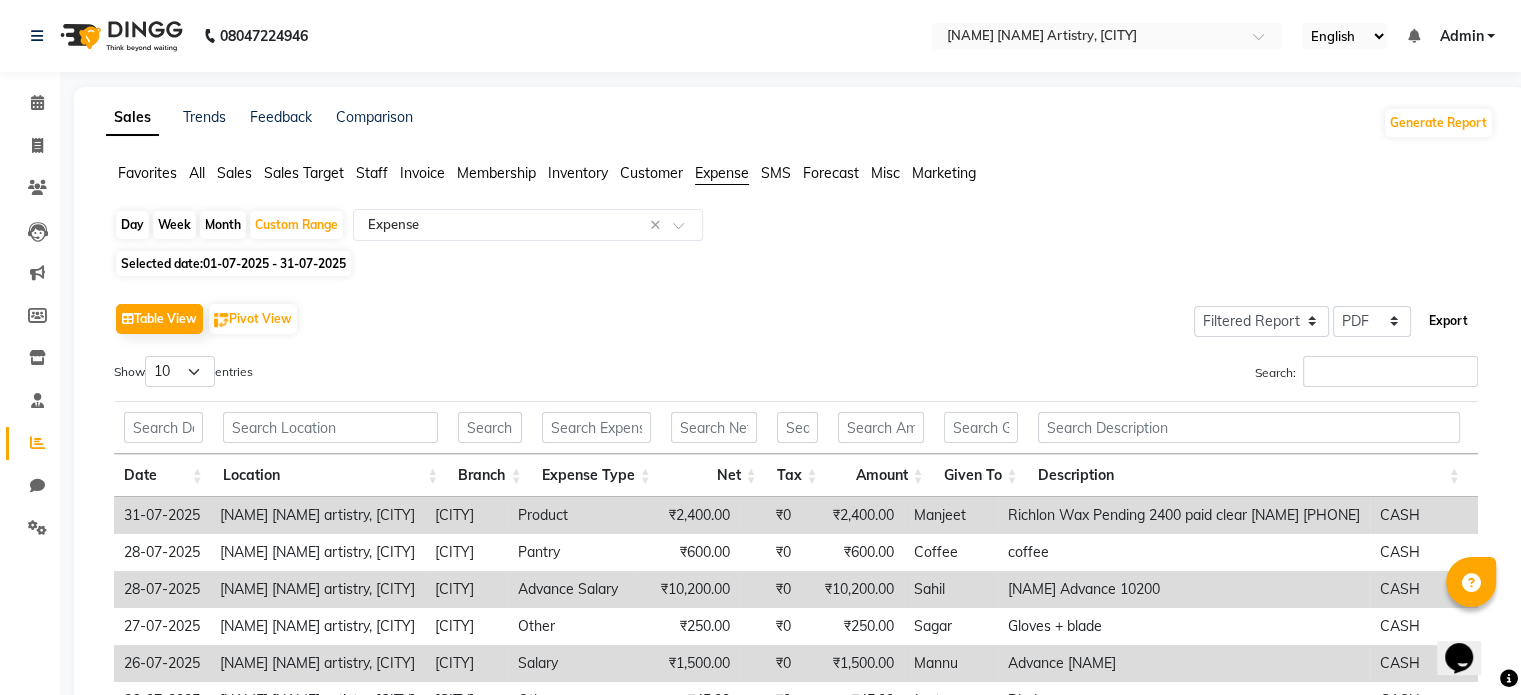 click on "Export" 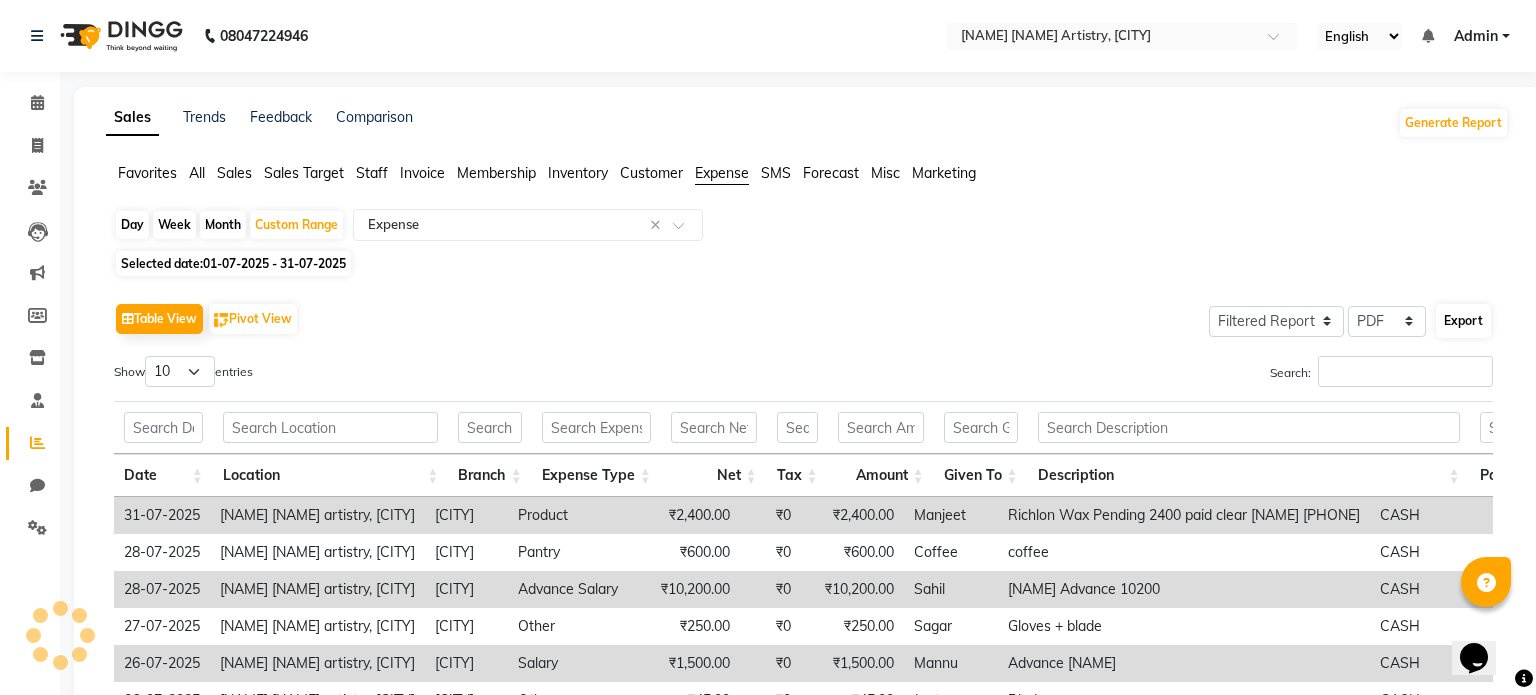 select on "monospace" 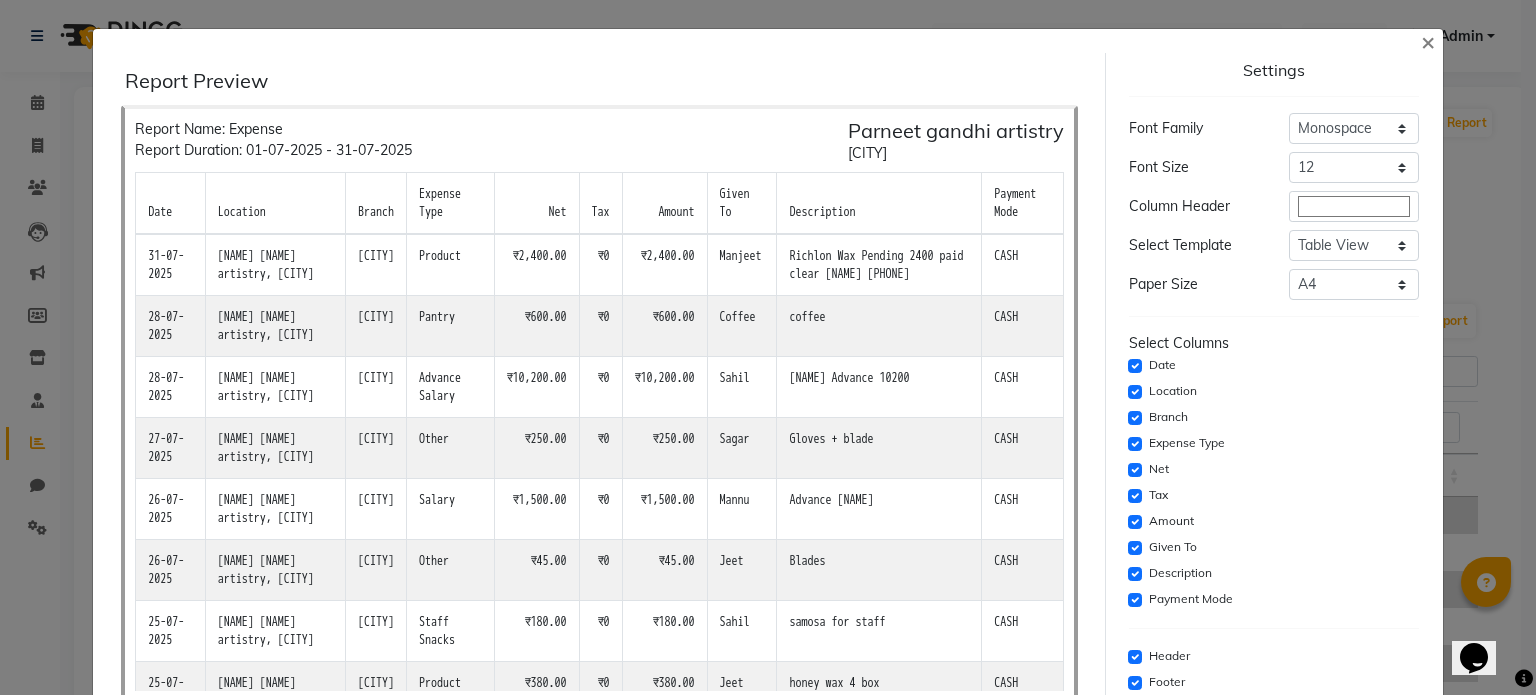 scroll, scrollTop: 108, scrollLeft: 0, axis: vertical 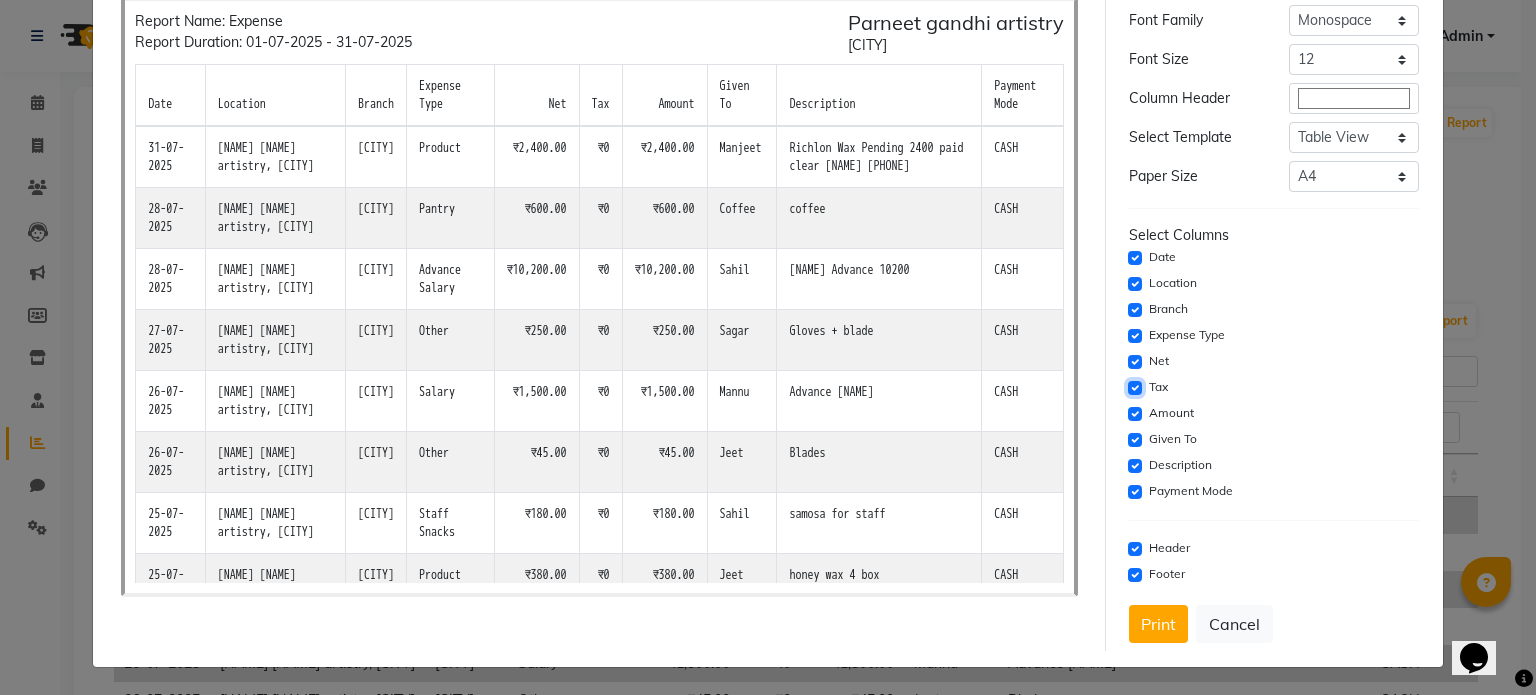 click 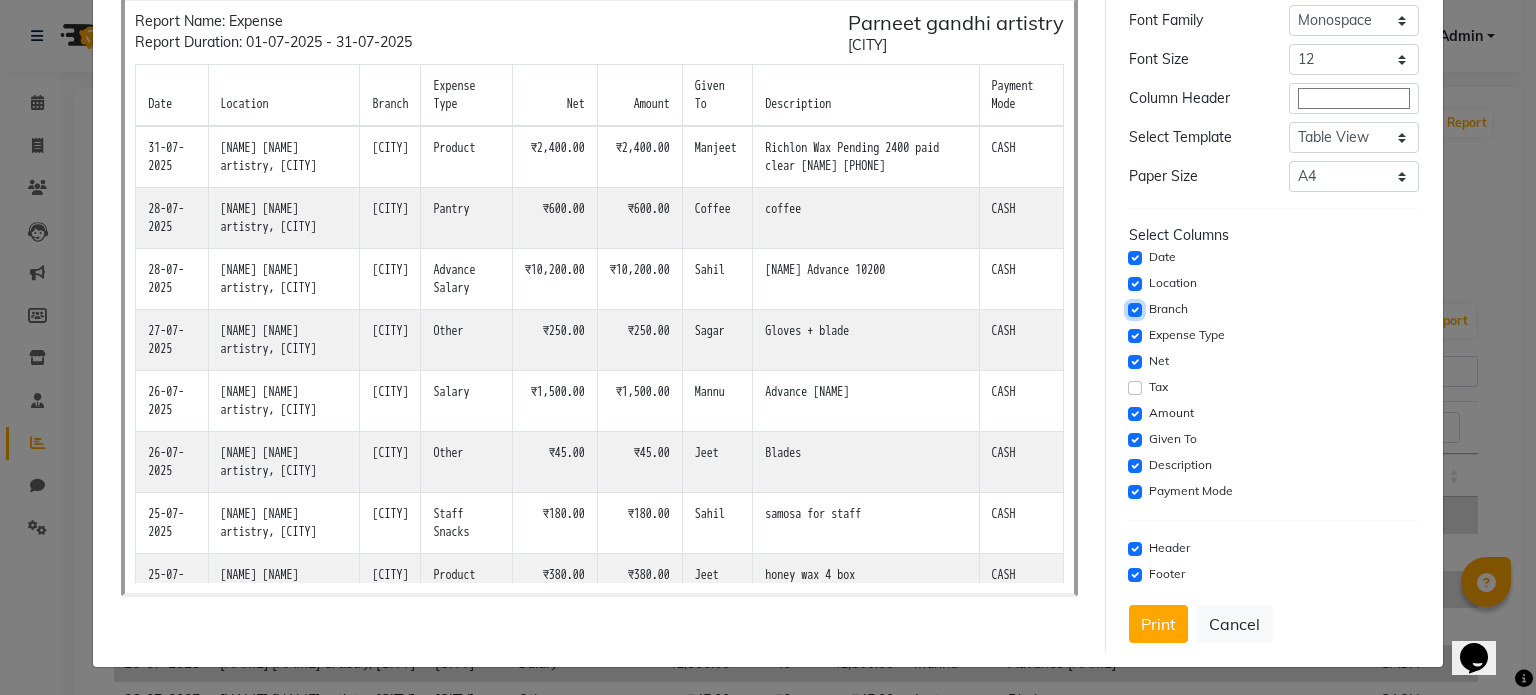 click 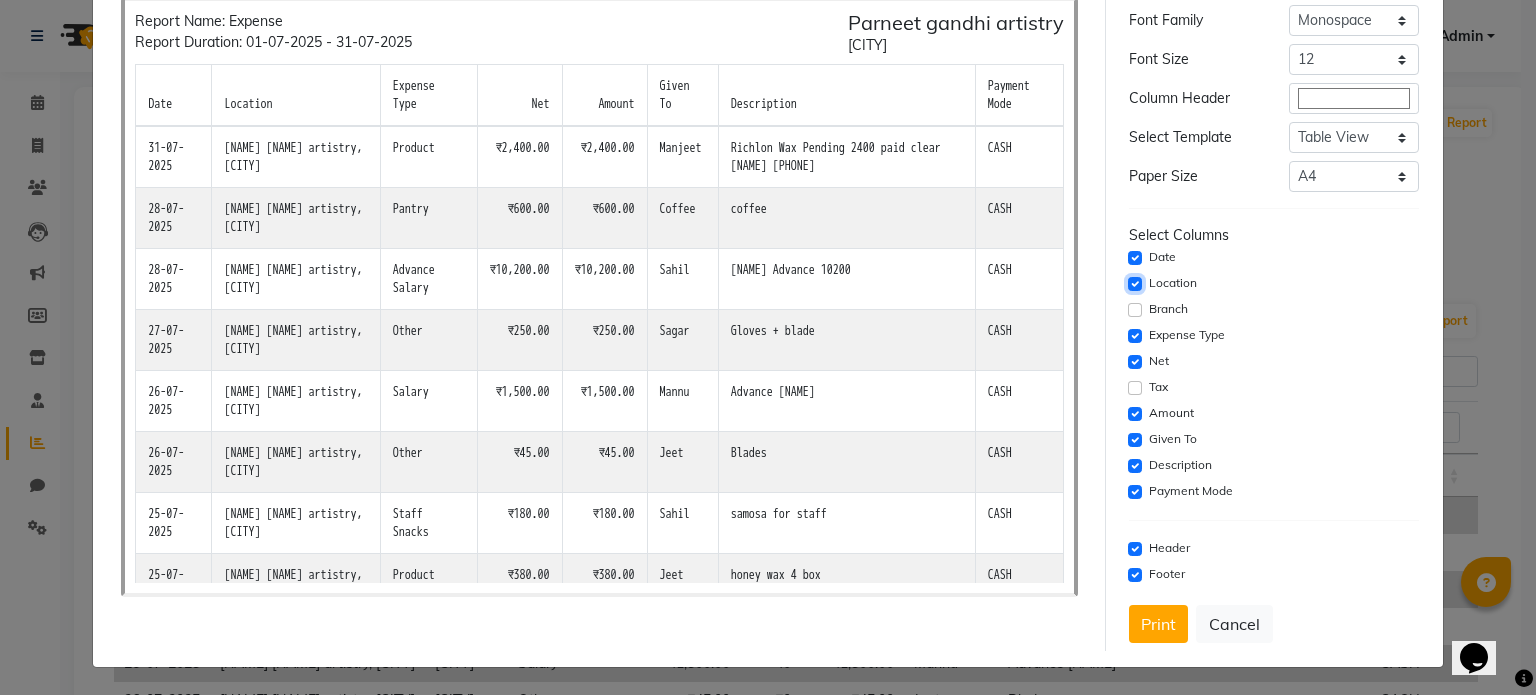 click 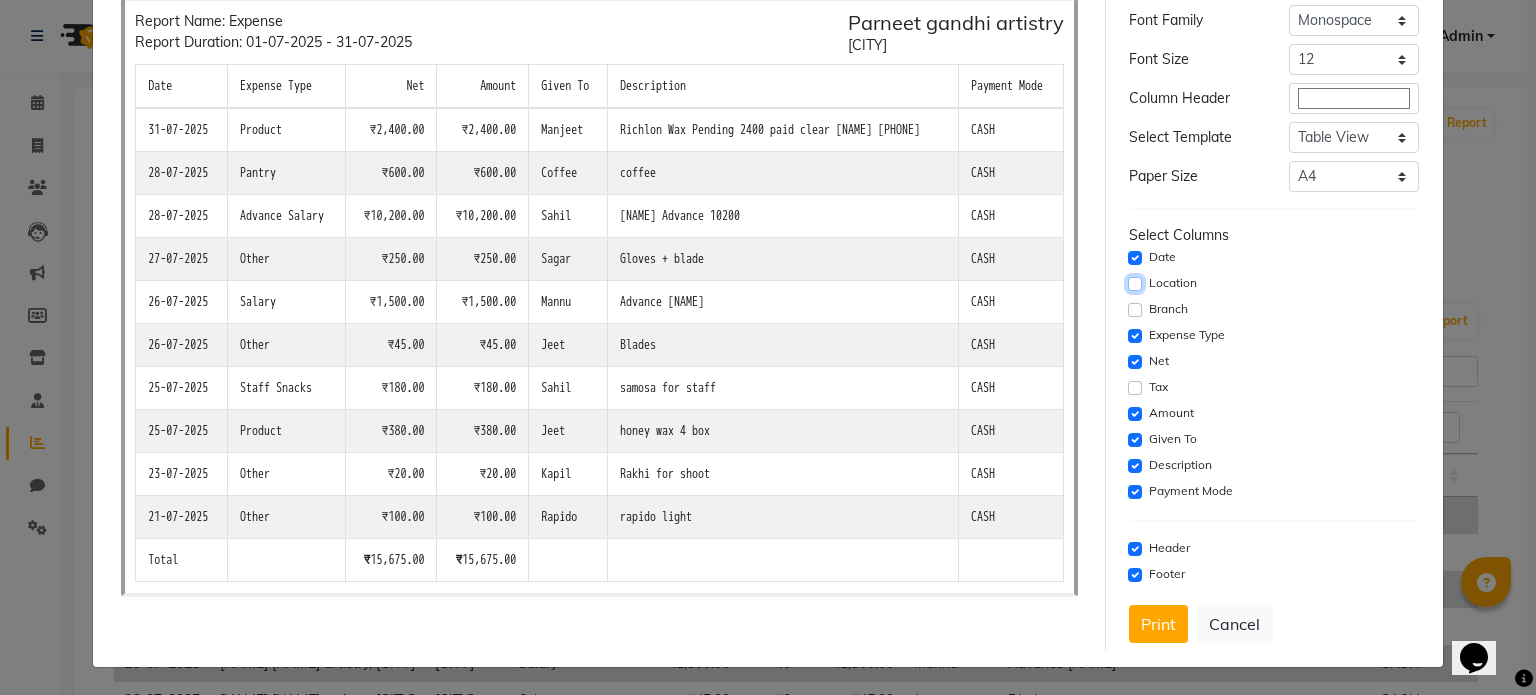 scroll, scrollTop: 0, scrollLeft: 0, axis: both 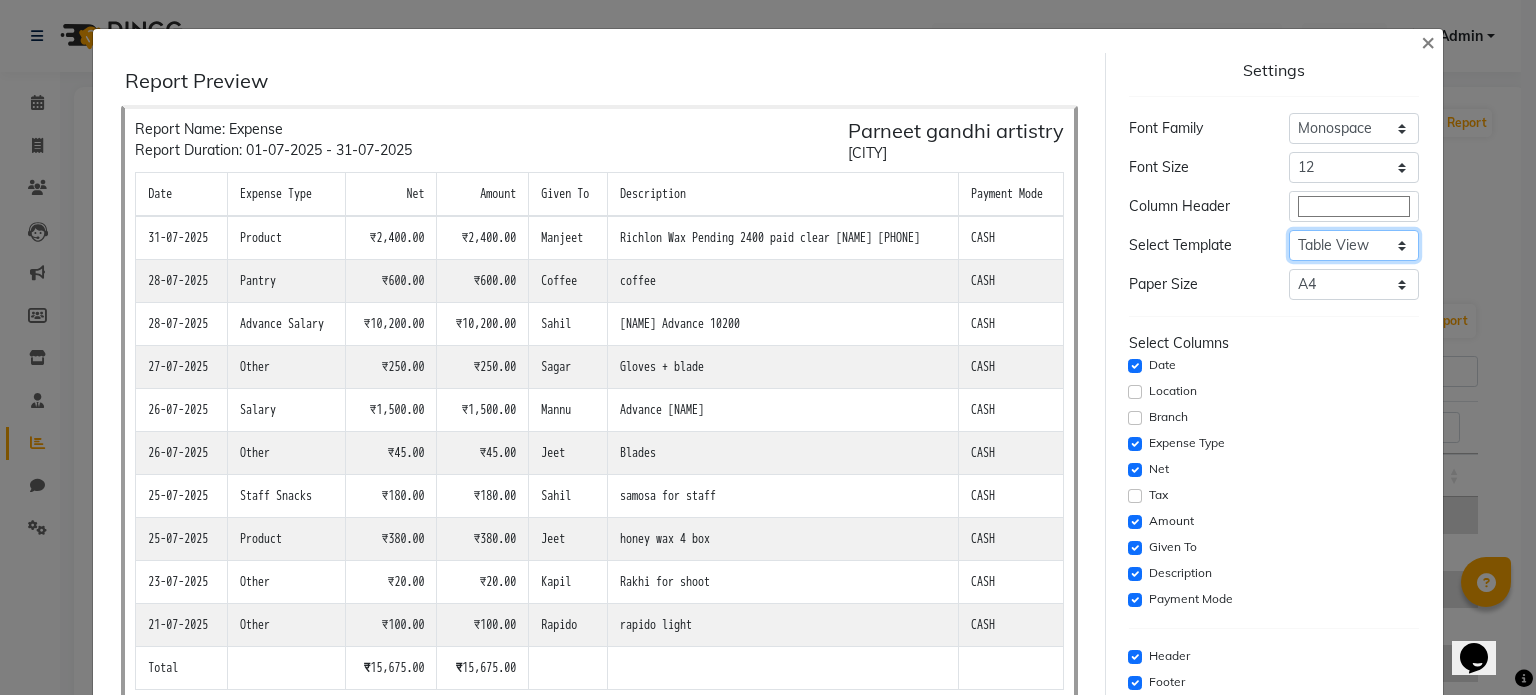 click on "Select Dynamic Table View List View" 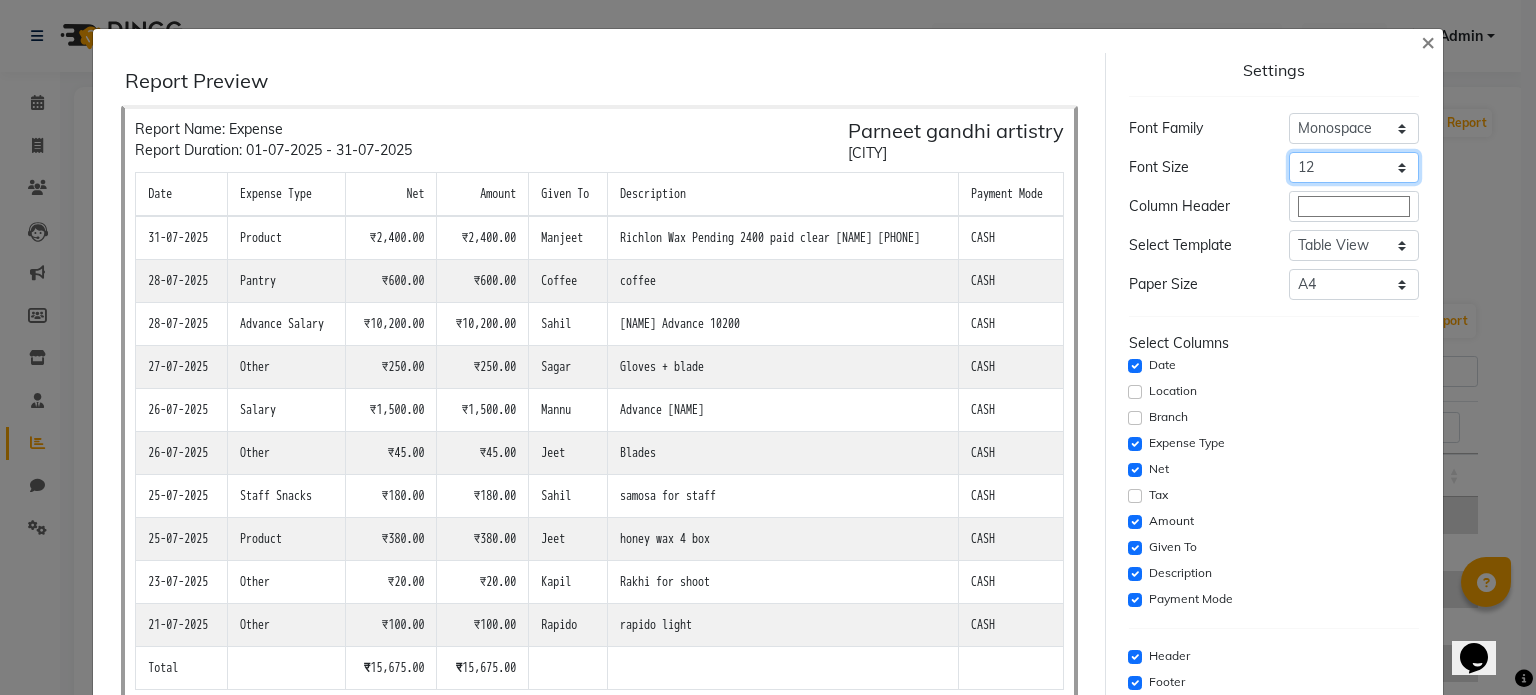 click on "Select 8 9 10 11 12 13 14 15 16 17 18 19 20" 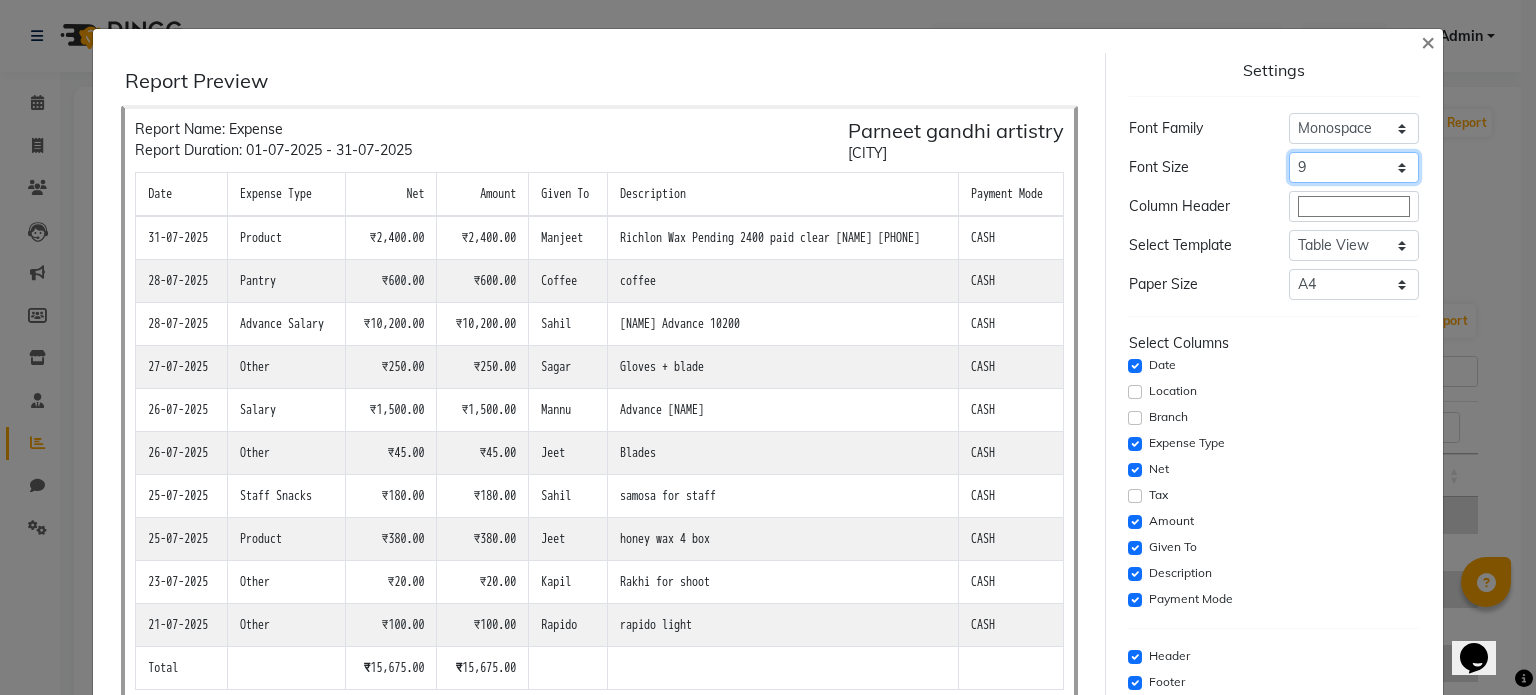 click on "Select 8 9 10 11 12 13 14 15 16 17 18 19 20" 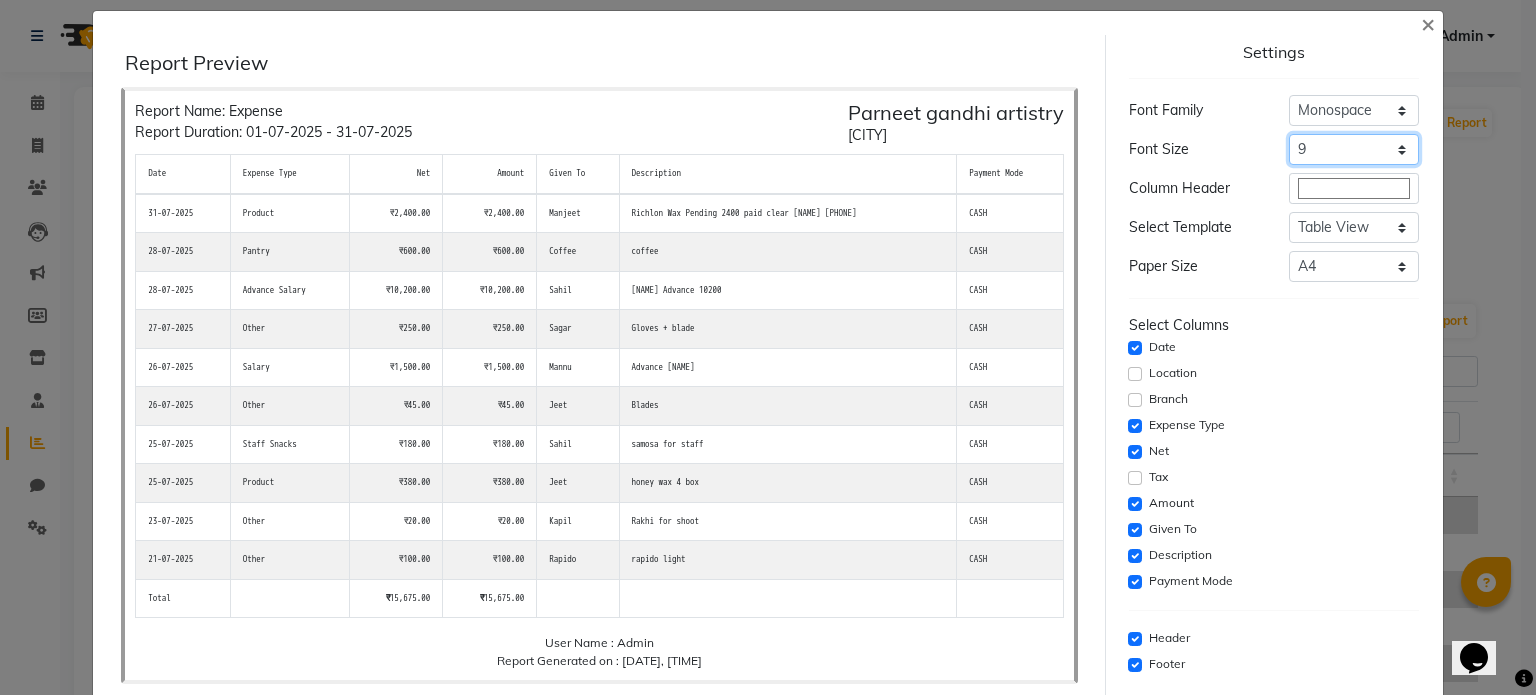 scroll, scrollTop: 16, scrollLeft: 0, axis: vertical 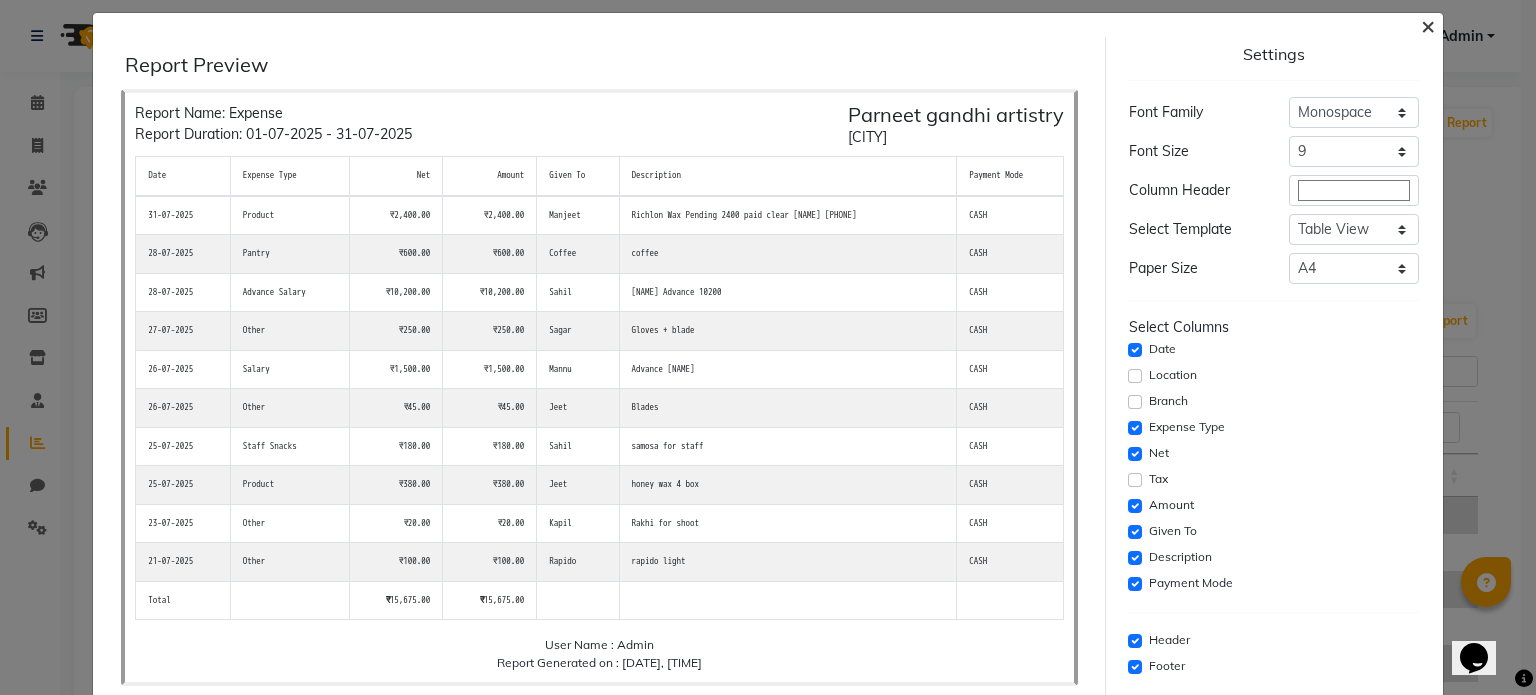 click on "×" 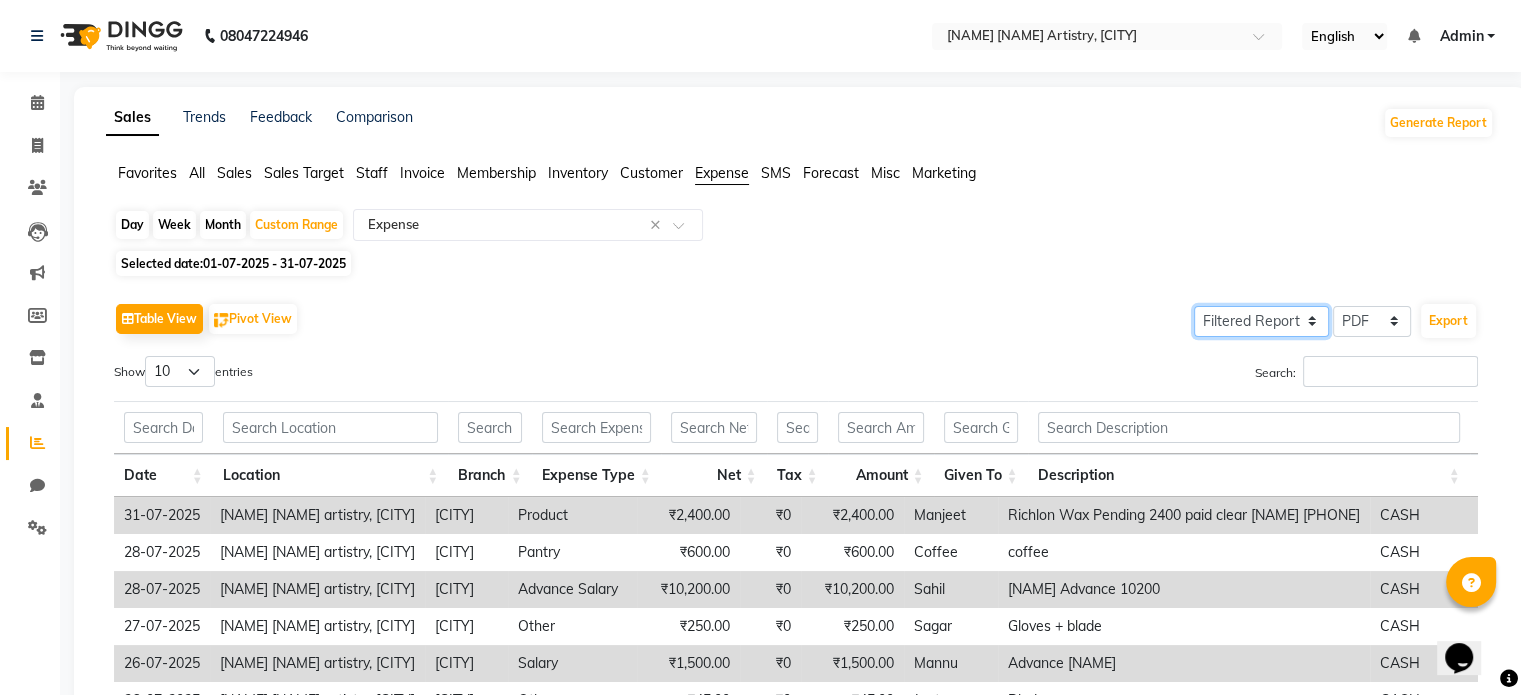 click on "Select Full Report Filtered Report" 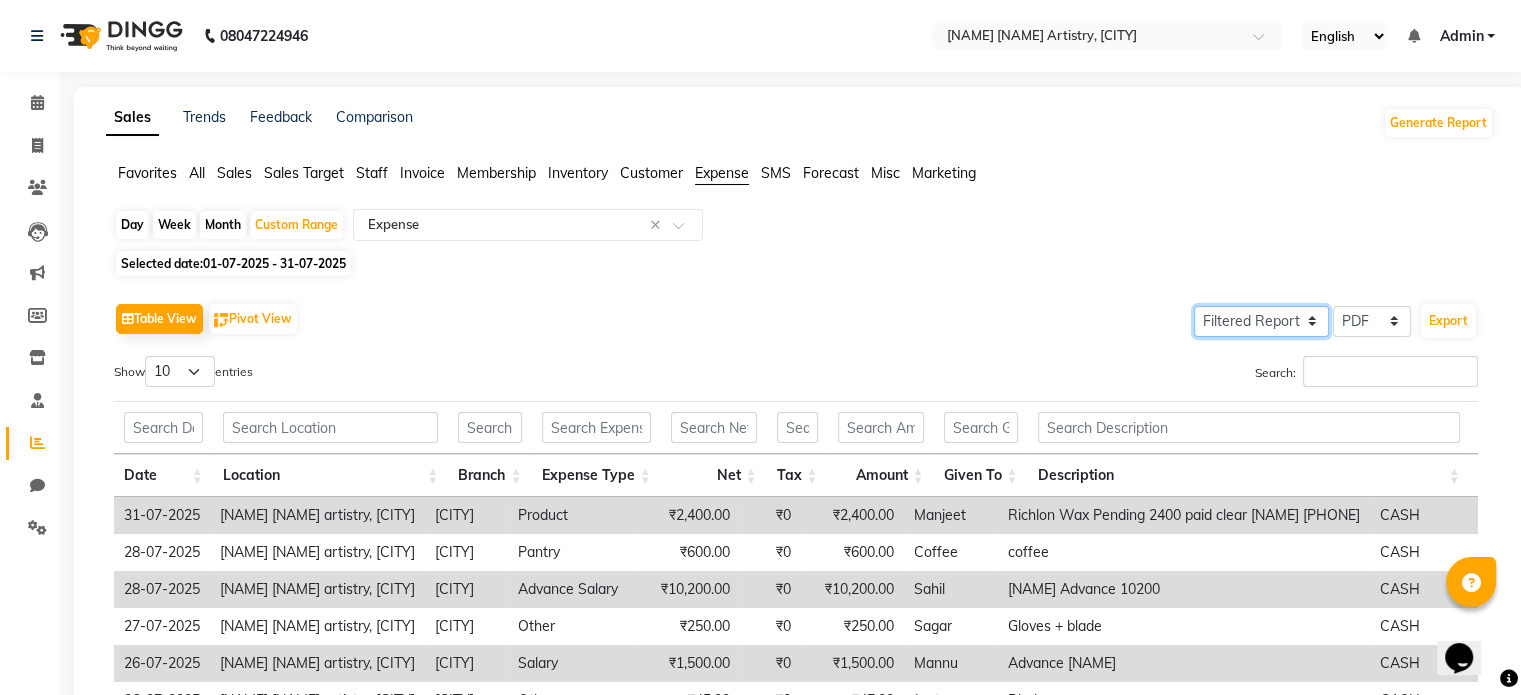 select on "full_report" 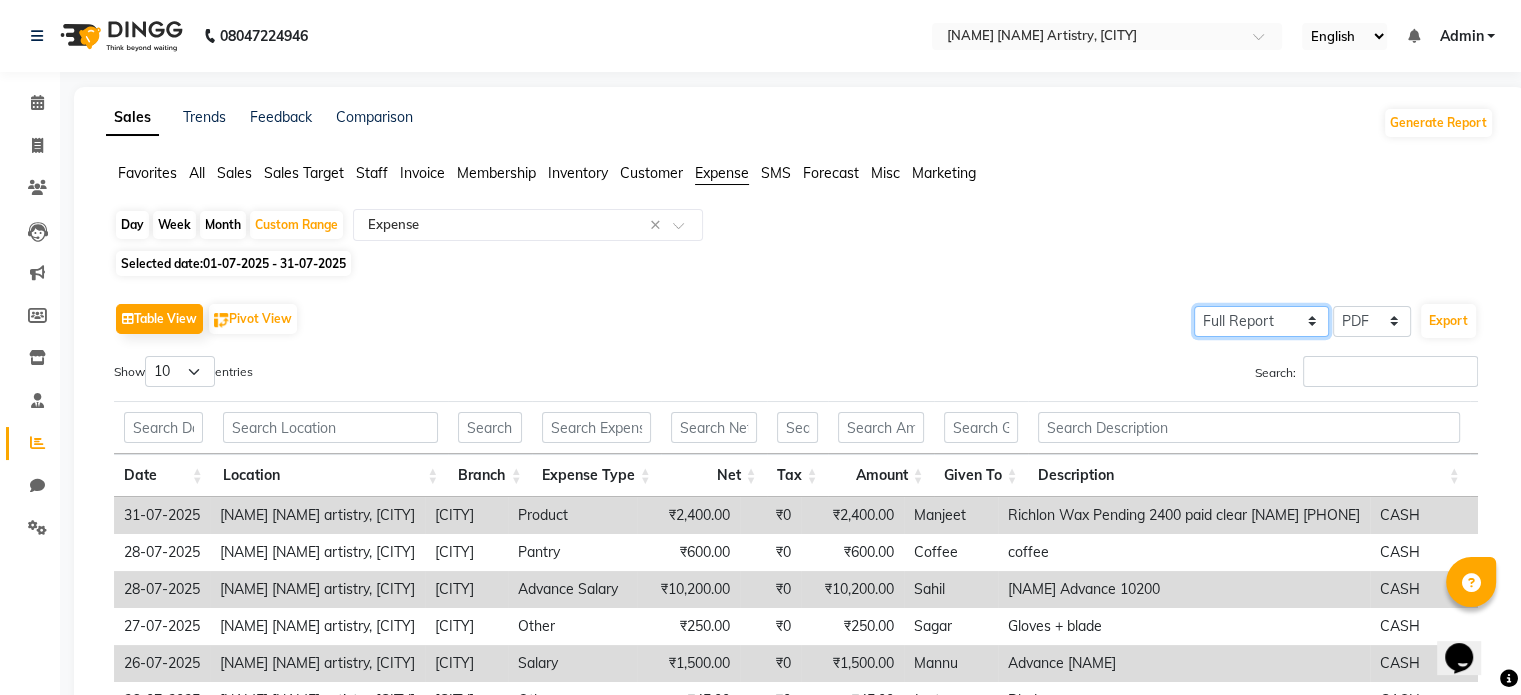 click on "Select Full Report Filtered Report" 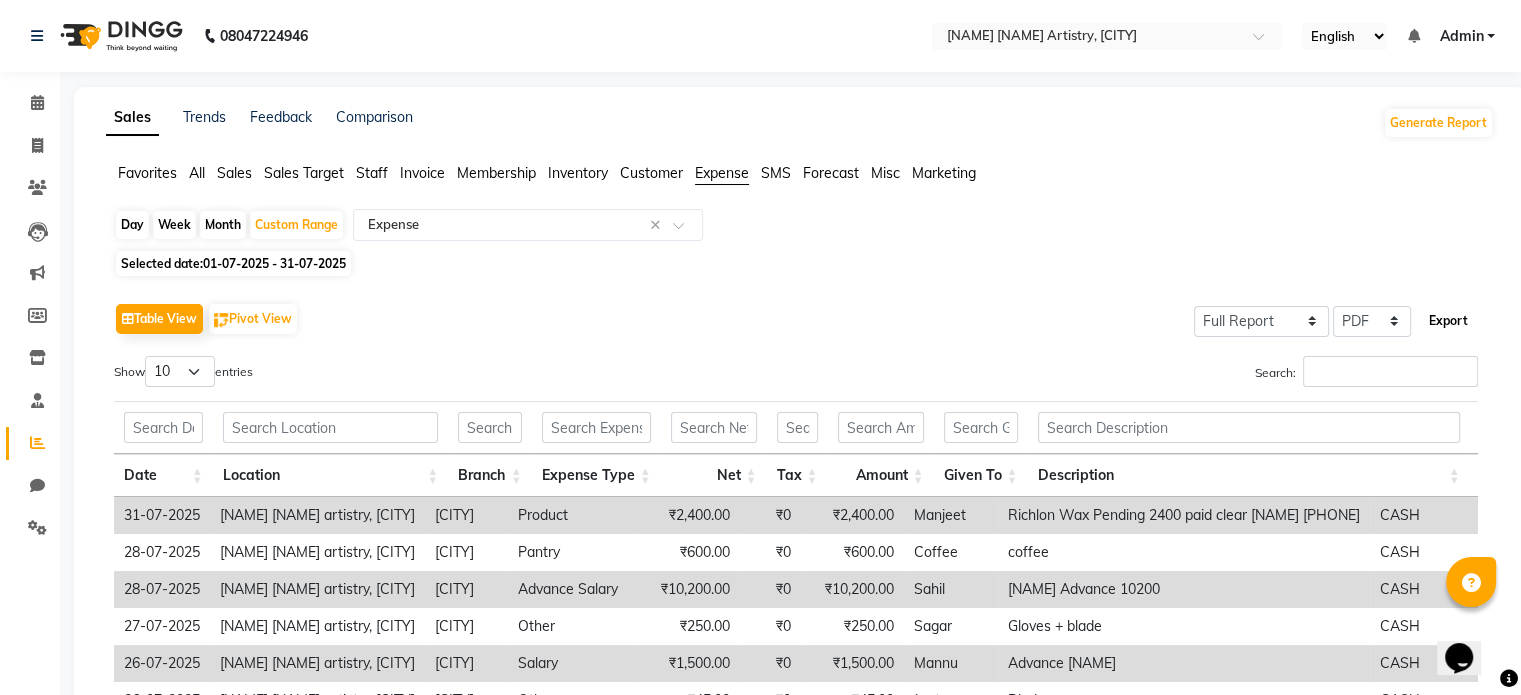 click on "Export" 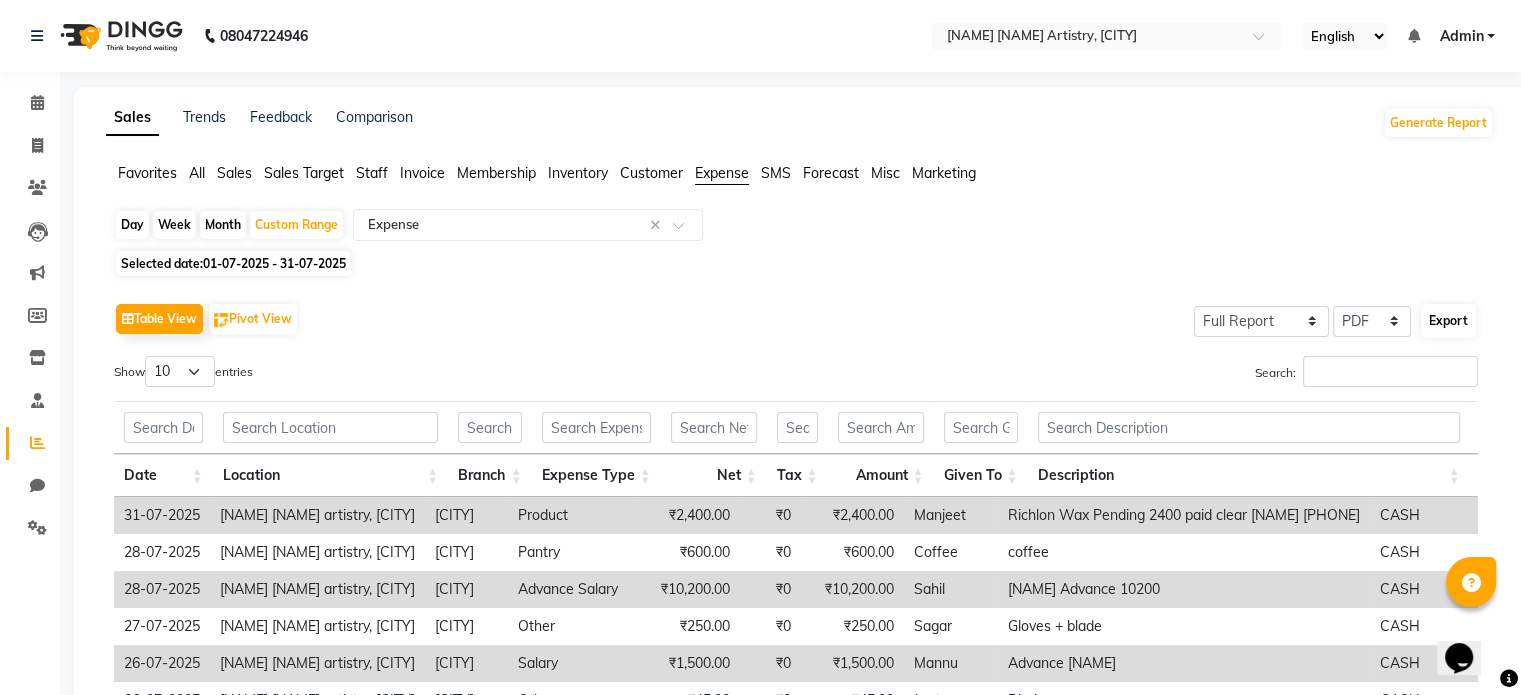 select on "monospace" 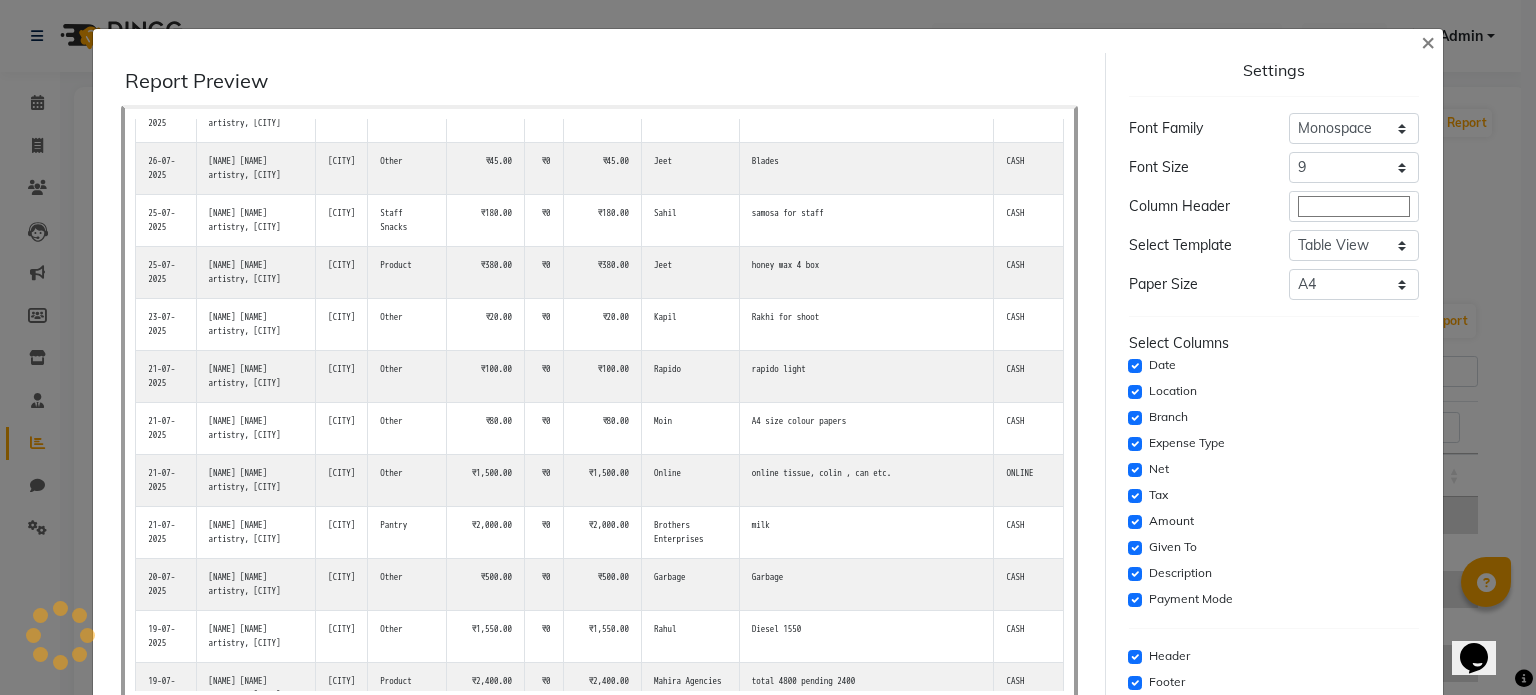 scroll, scrollTop: 151, scrollLeft: 0, axis: vertical 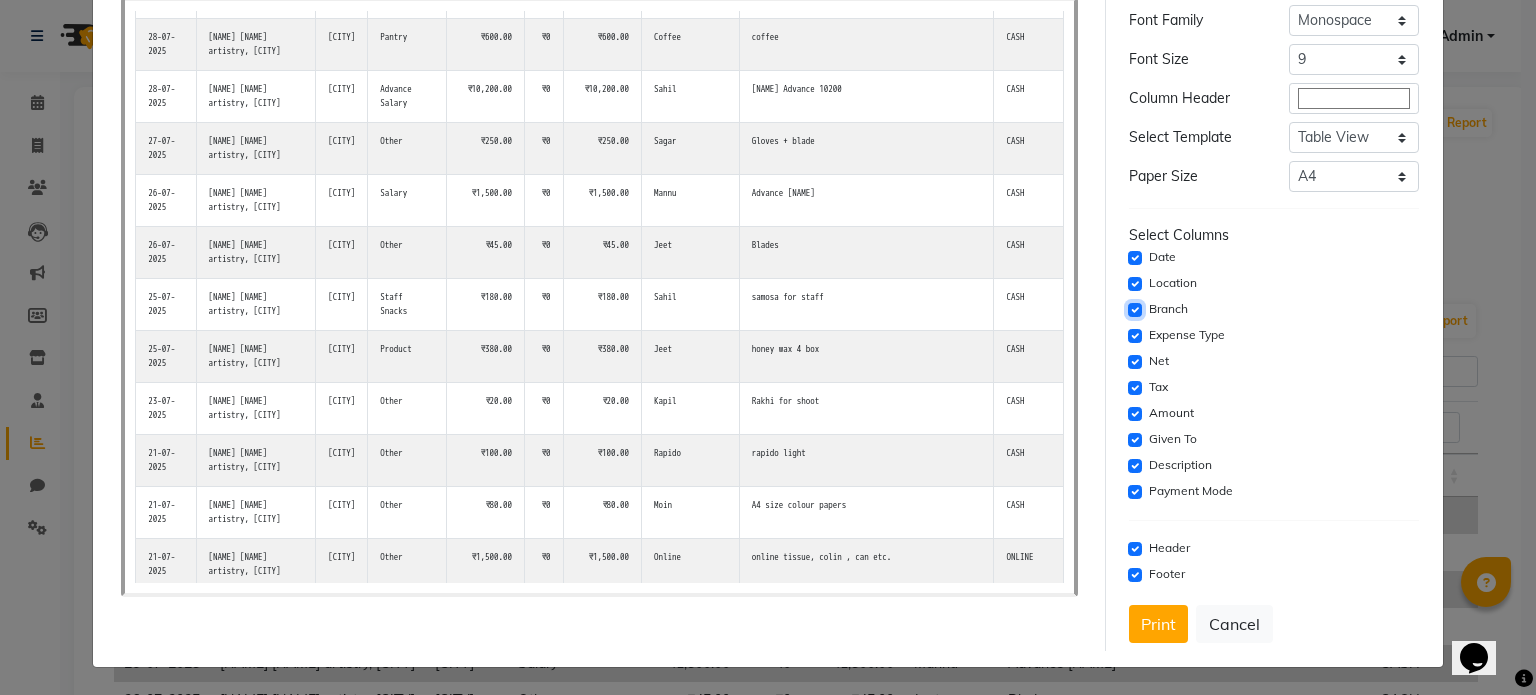 click 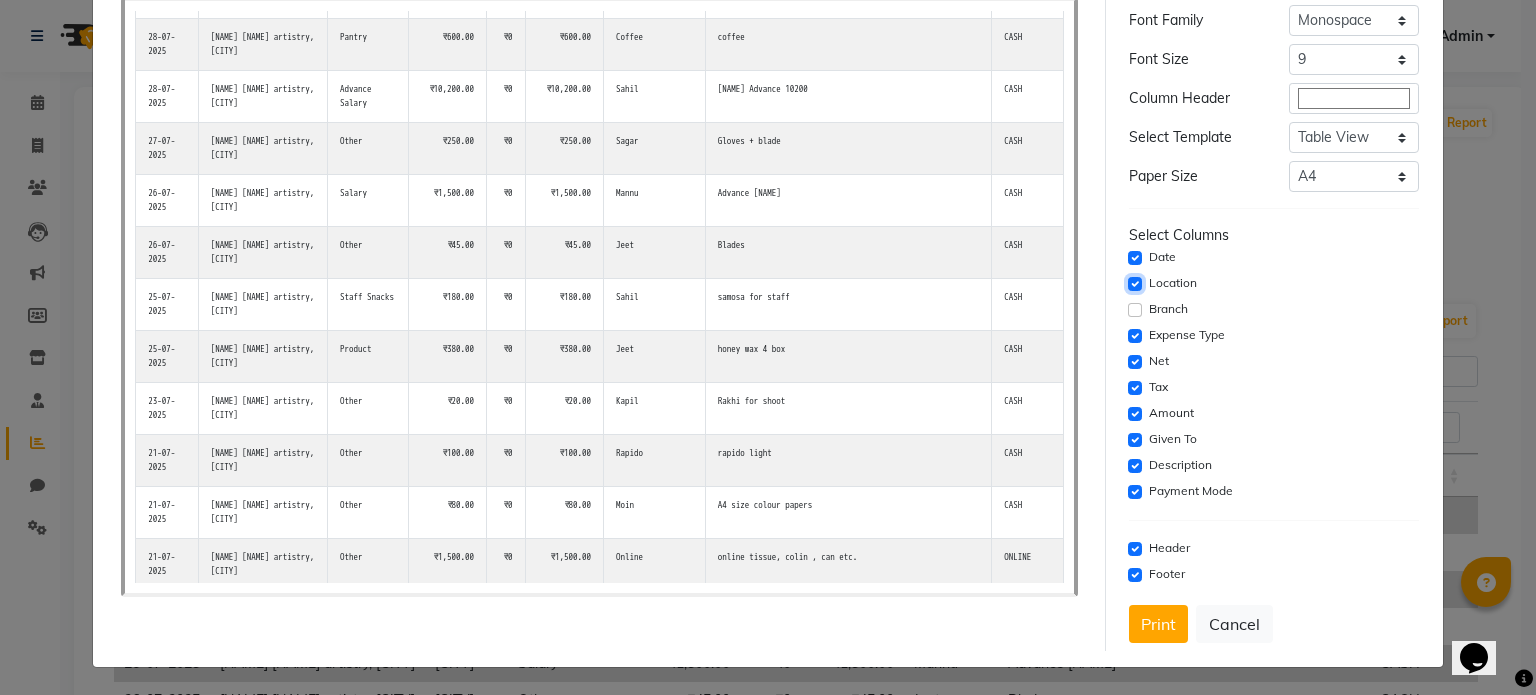 click 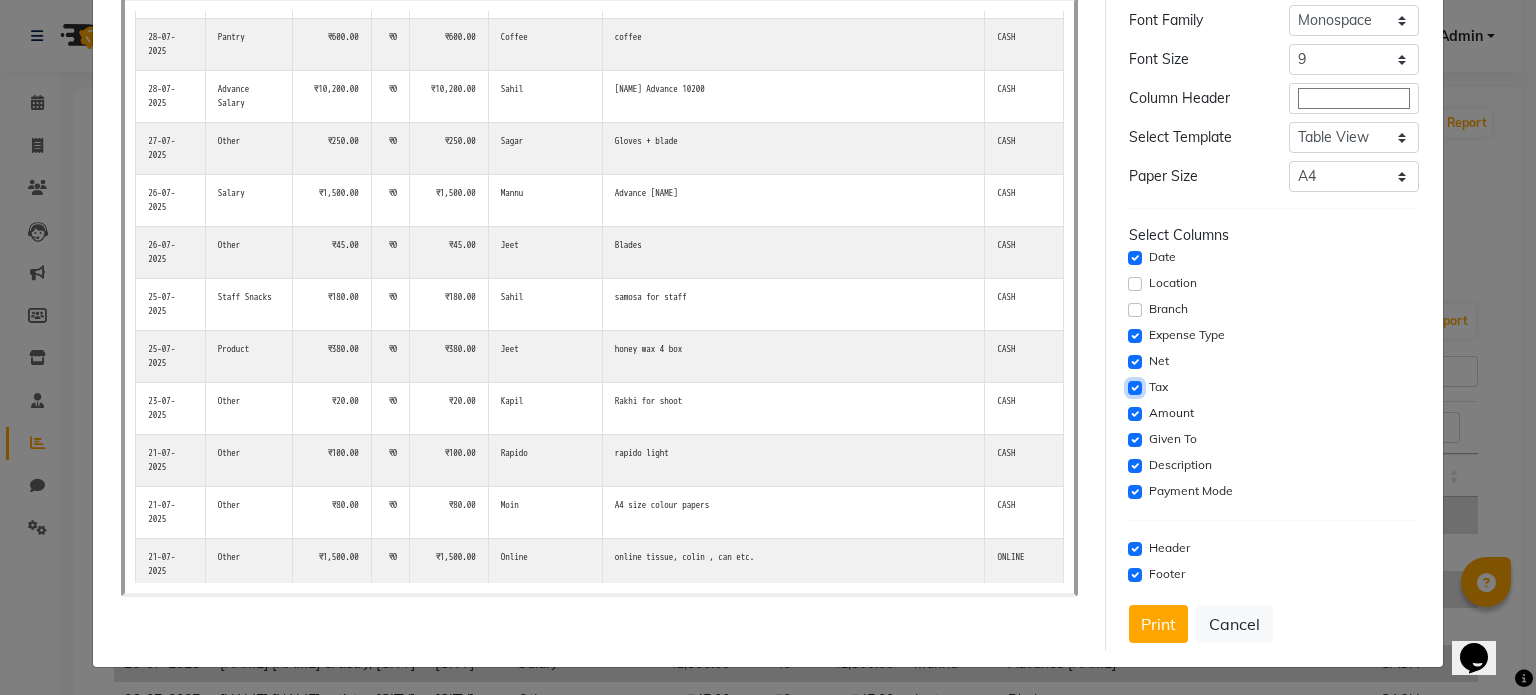 click 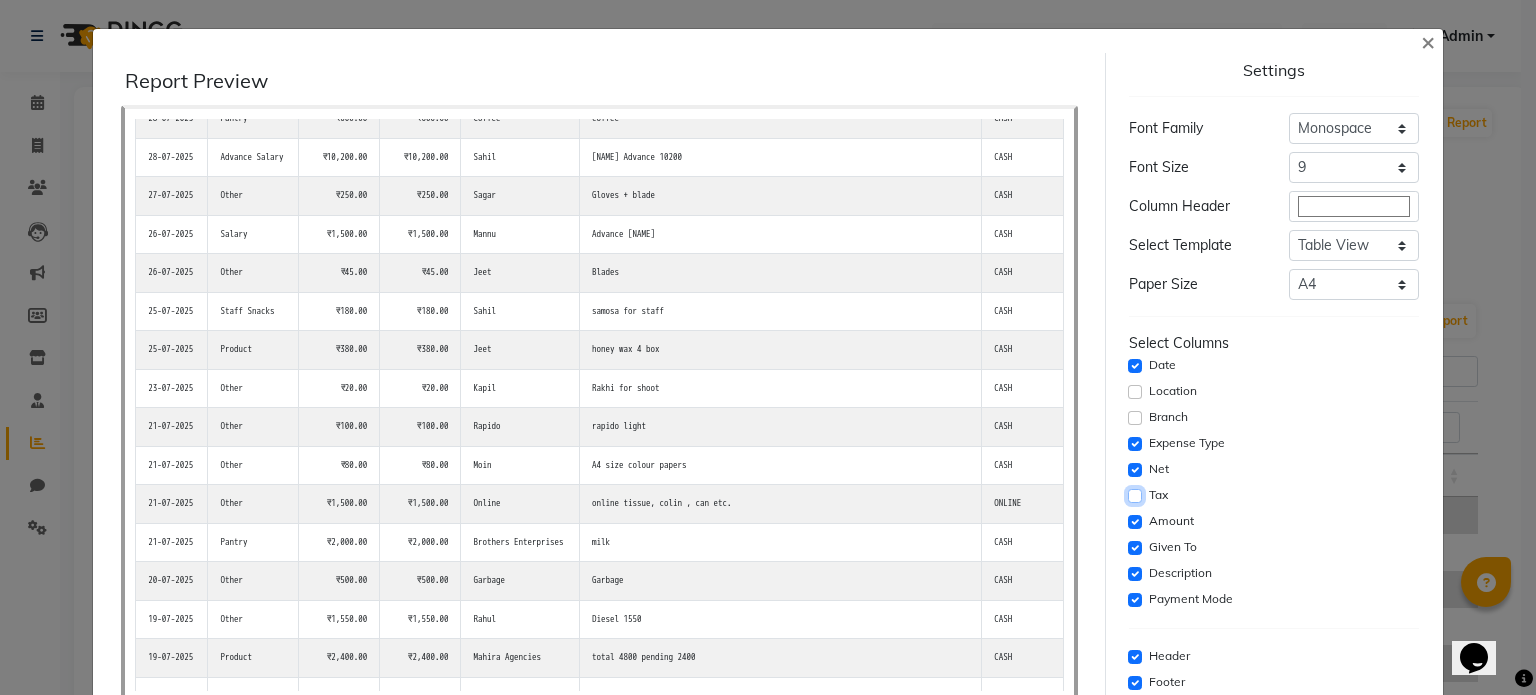 scroll, scrollTop: 108, scrollLeft: 0, axis: vertical 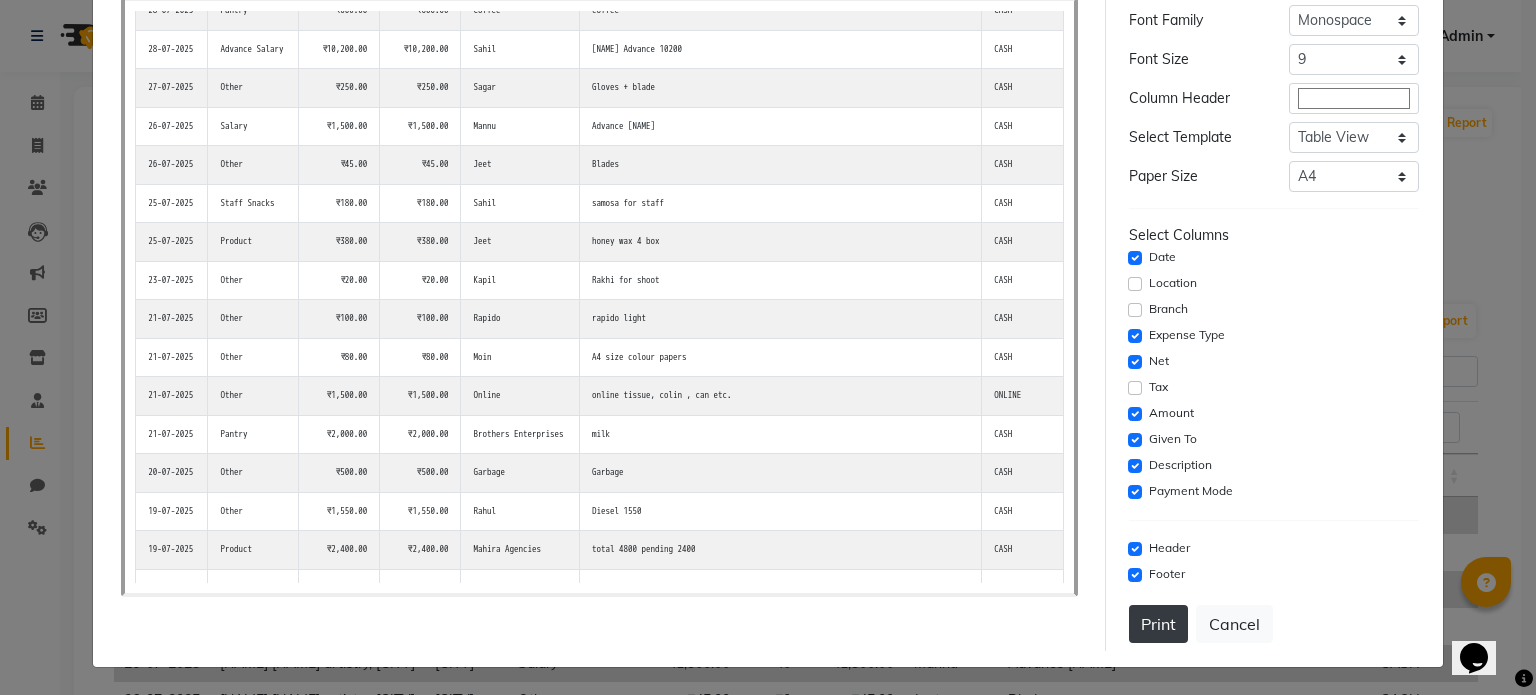 click on "Print" 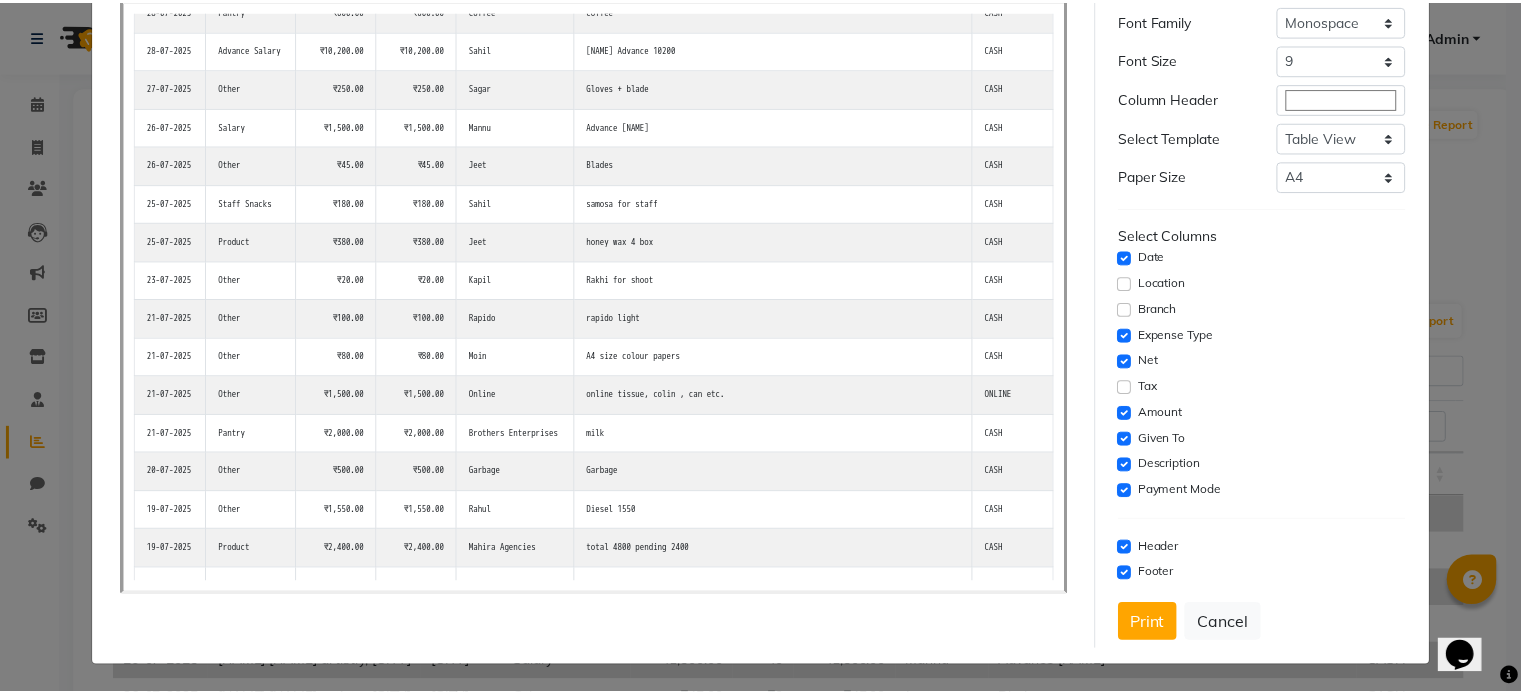 scroll, scrollTop: 0, scrollLeft: 0, axis: both 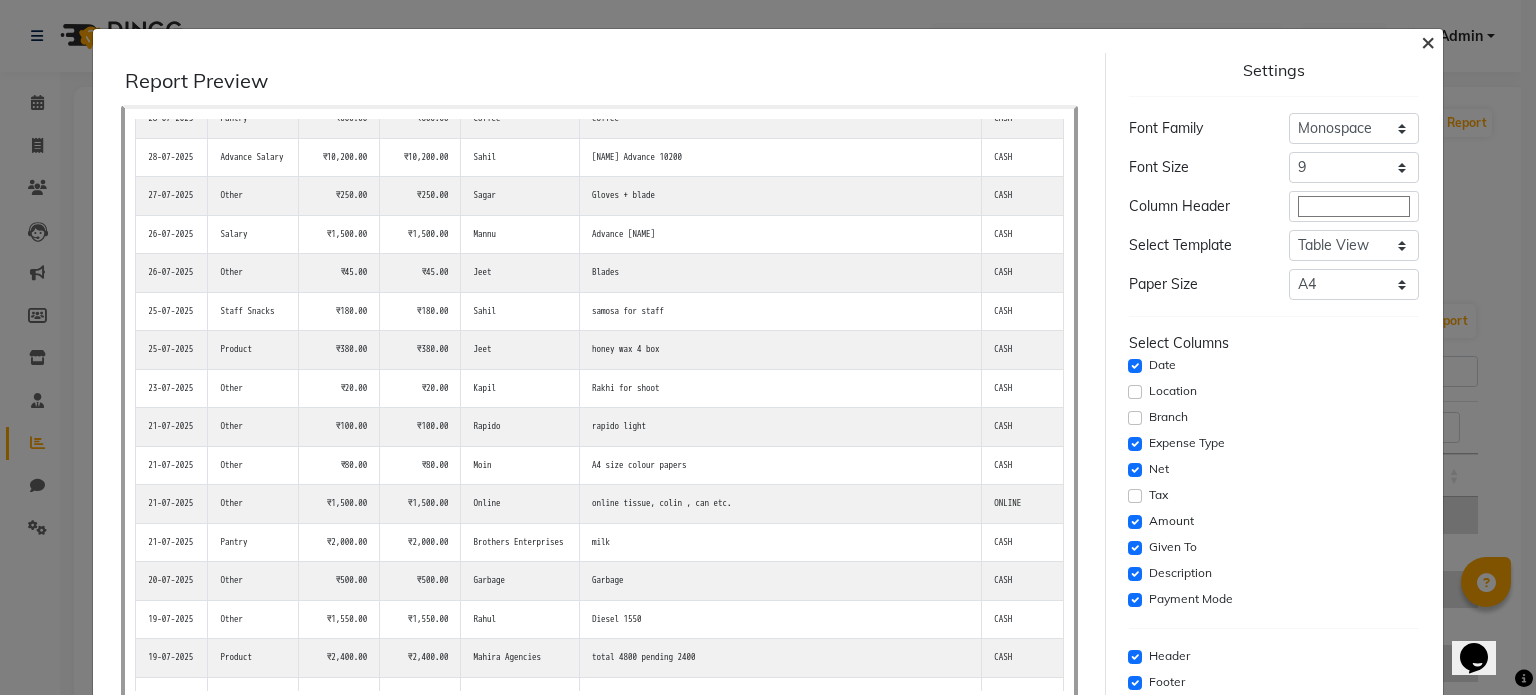 click on "×" 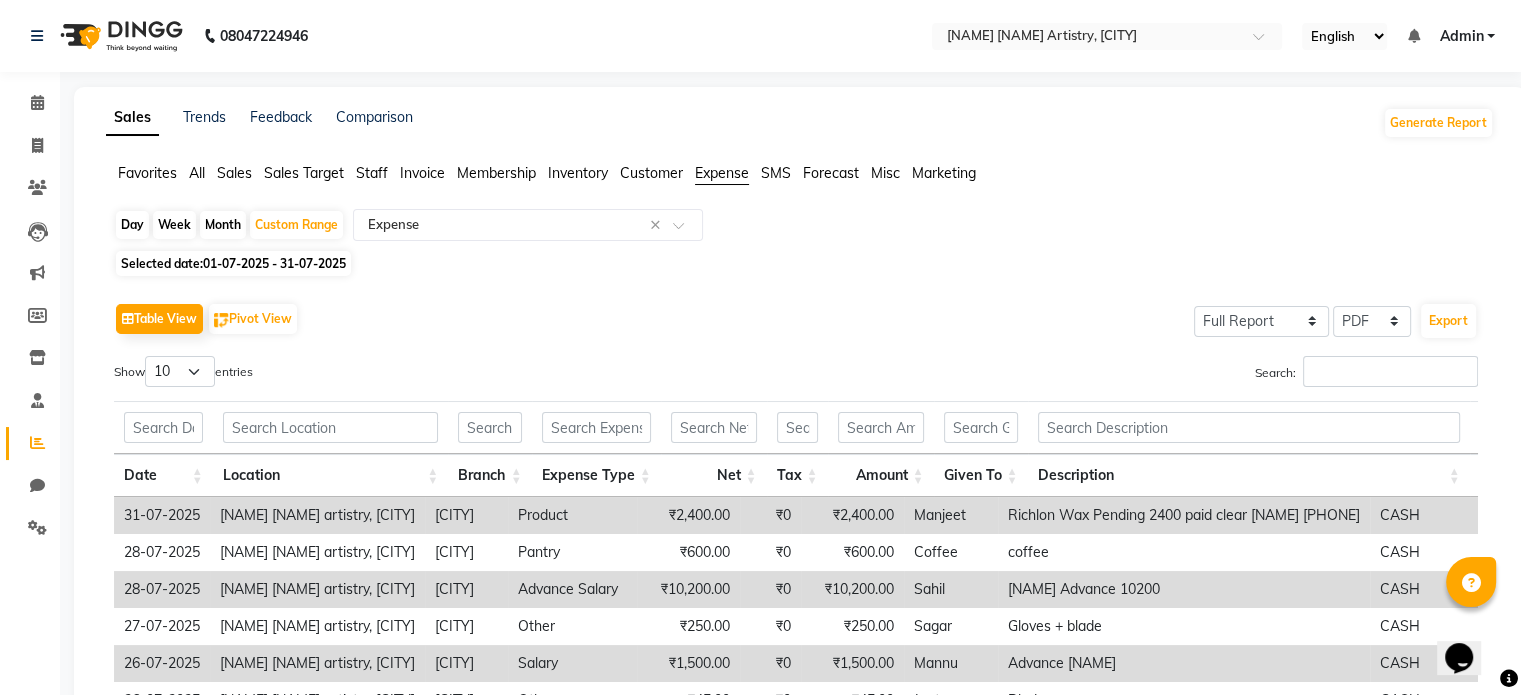click on "Staff" 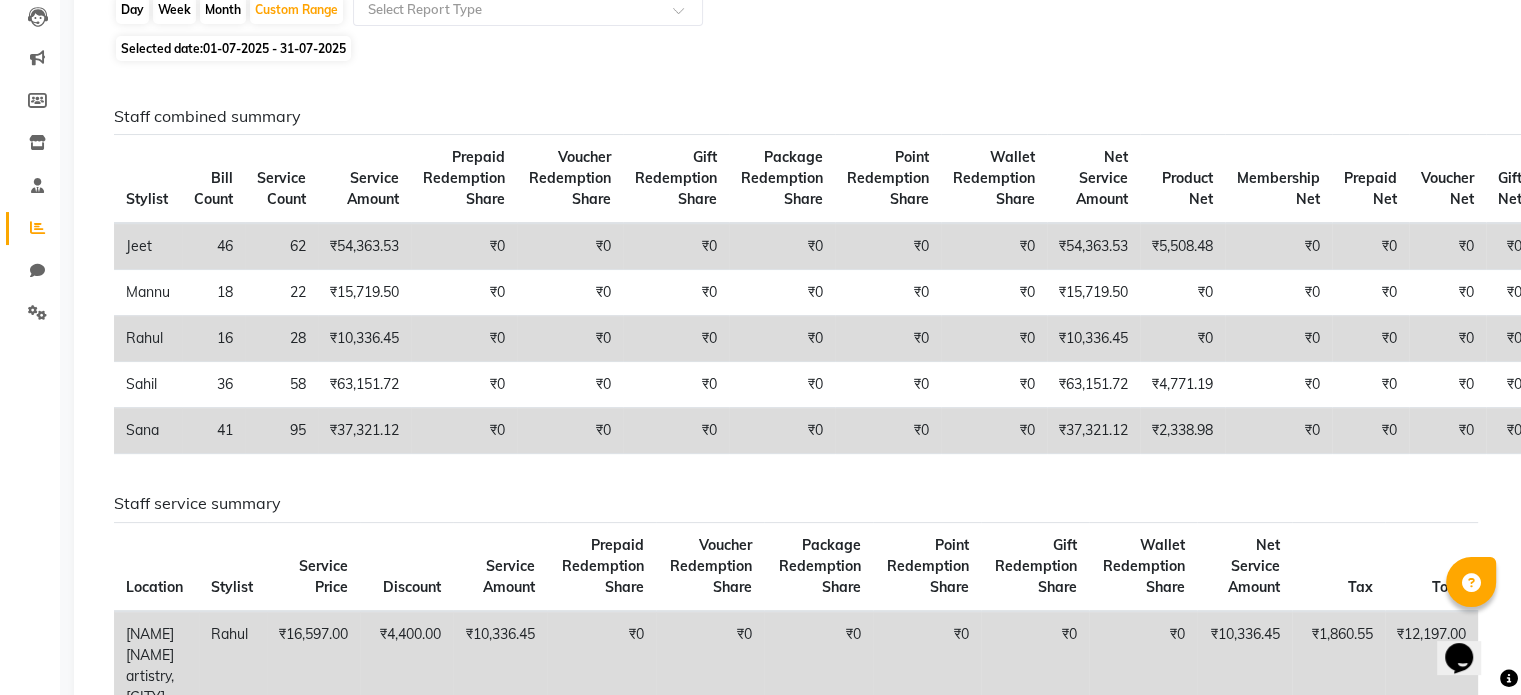 scroll, scrollTop: 0, scrollLeft: 0, axis: both 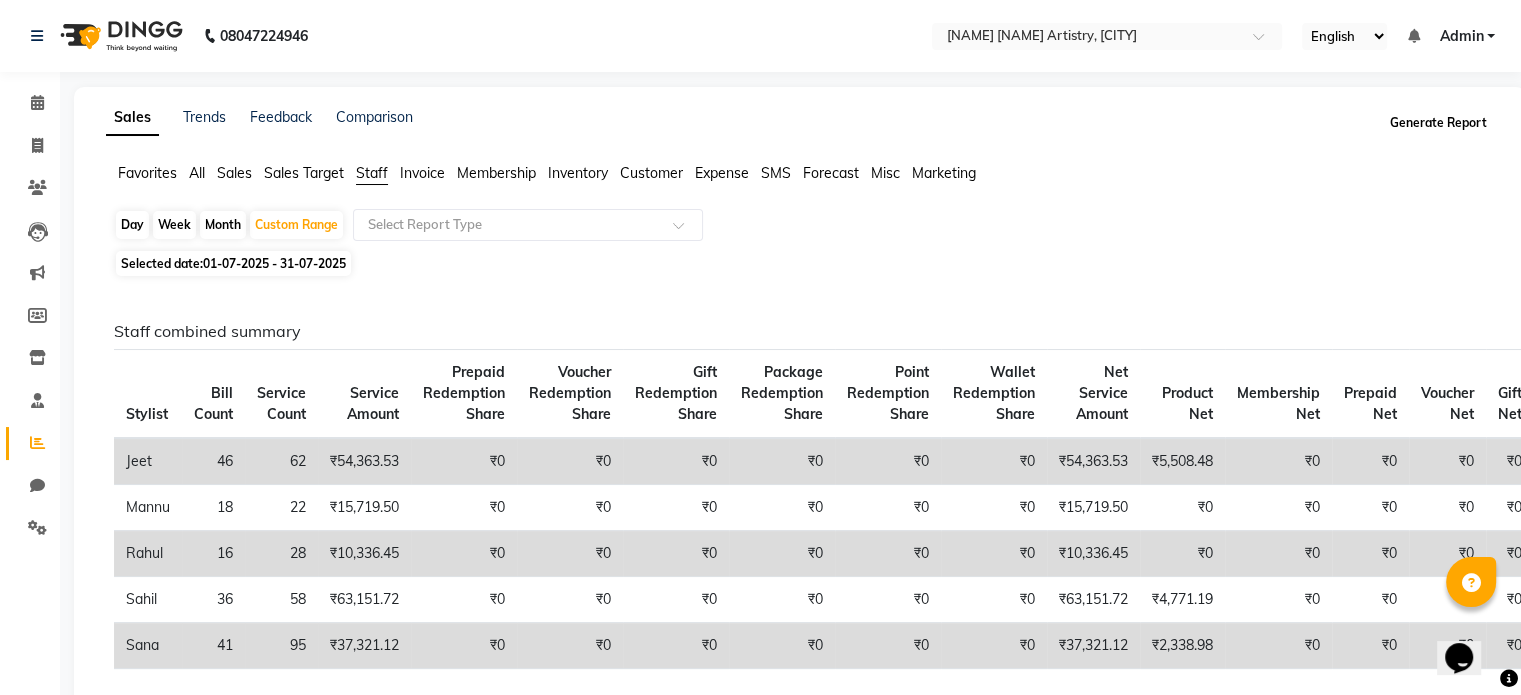 click on "Generate Report" 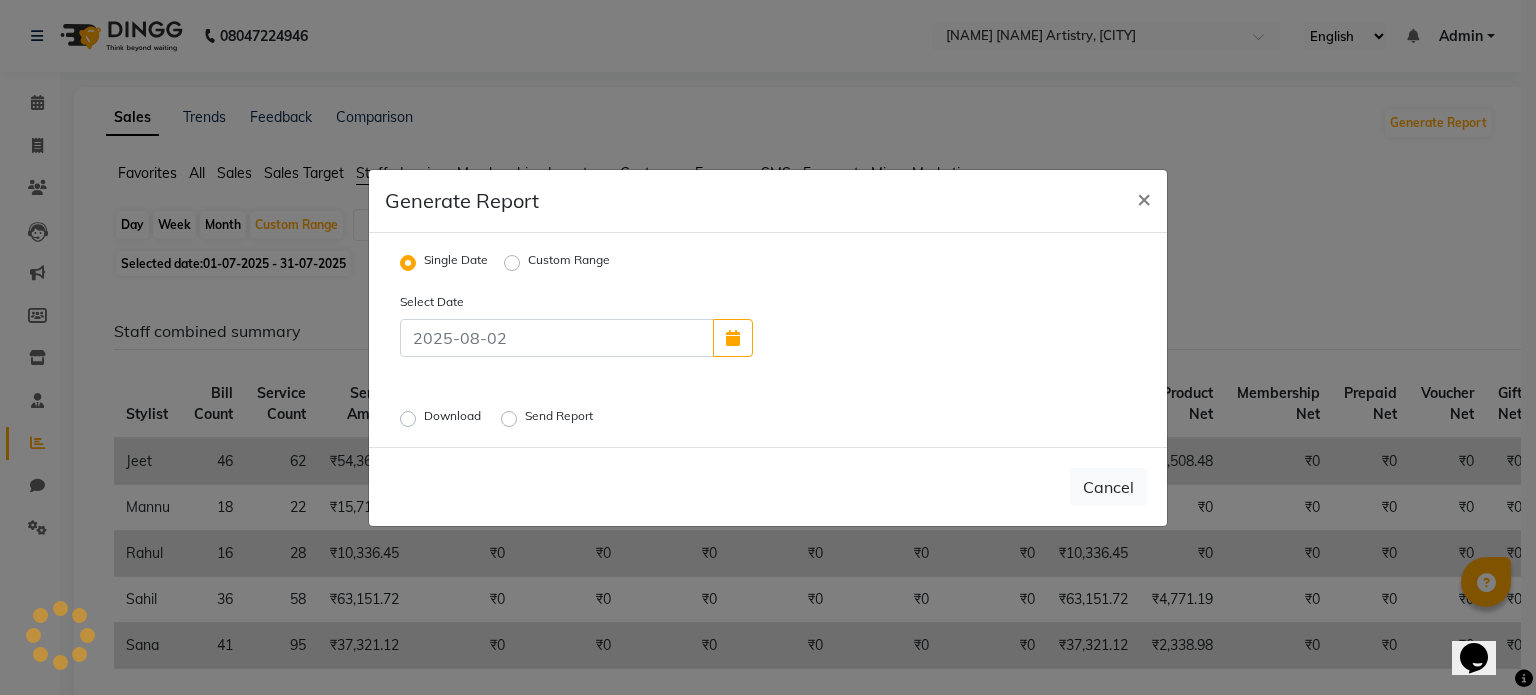 click on "Custom Range" 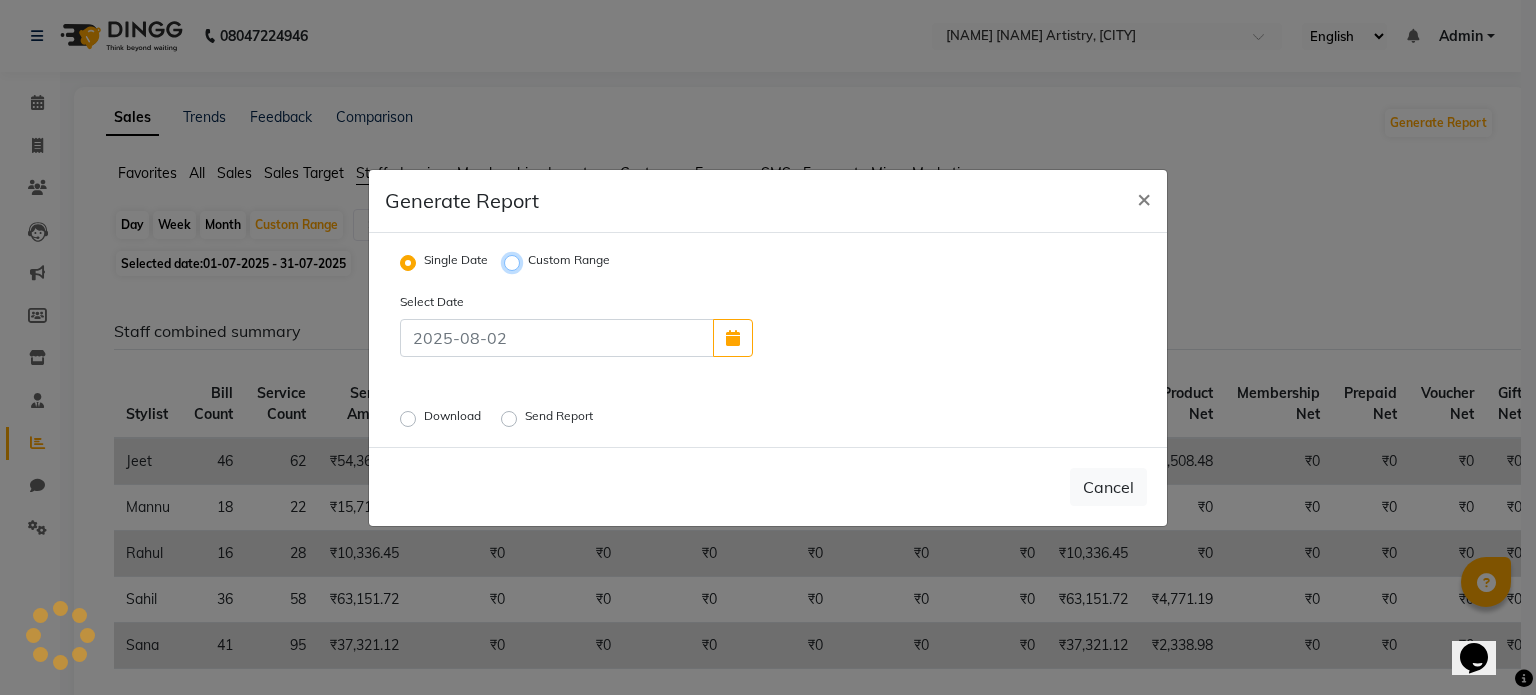 radio on "true" 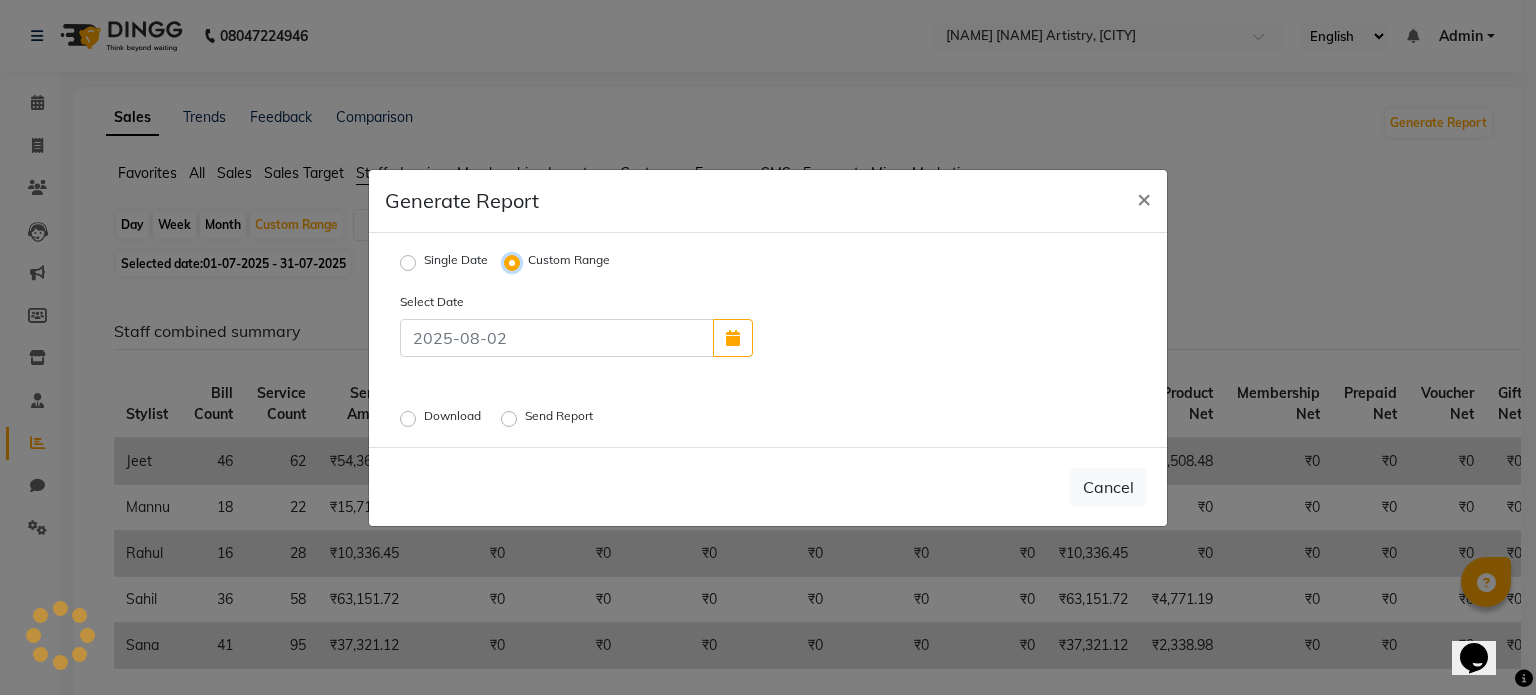 select on "8" 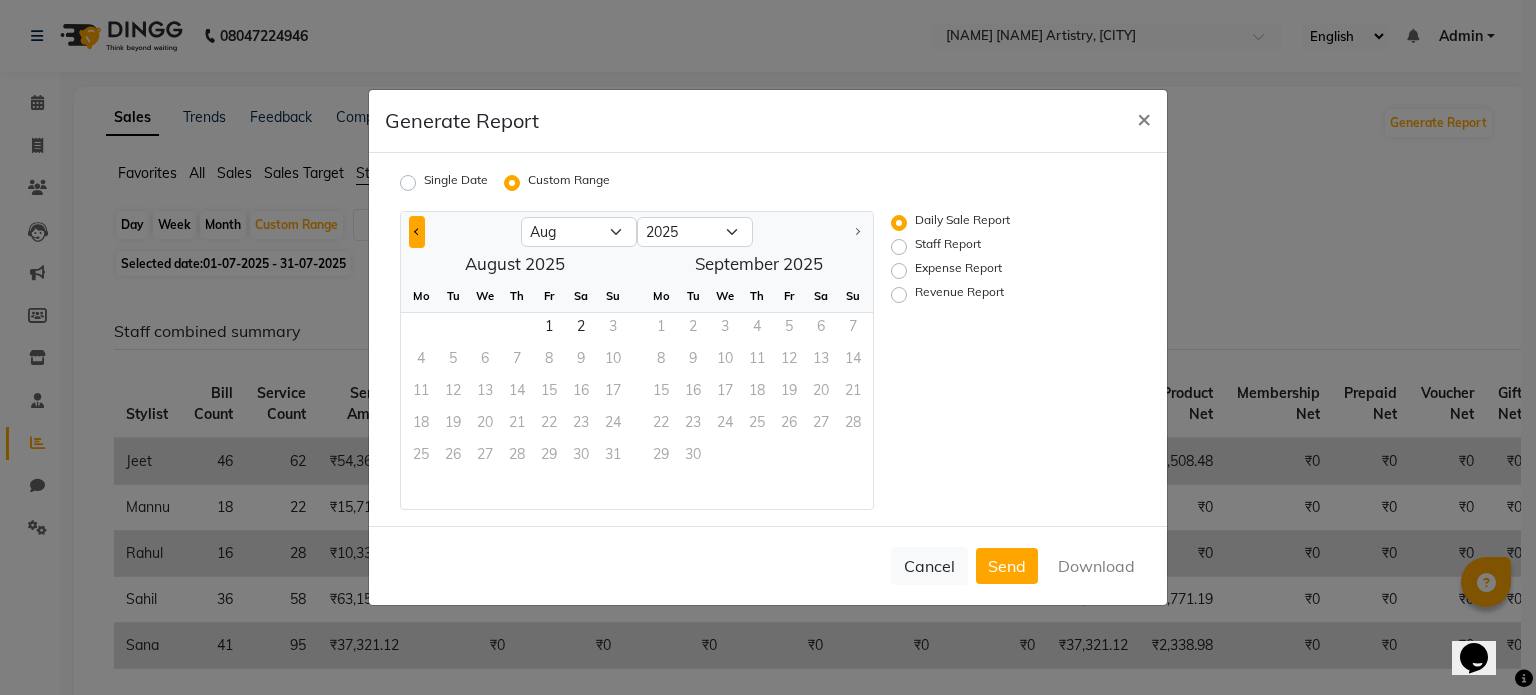 click 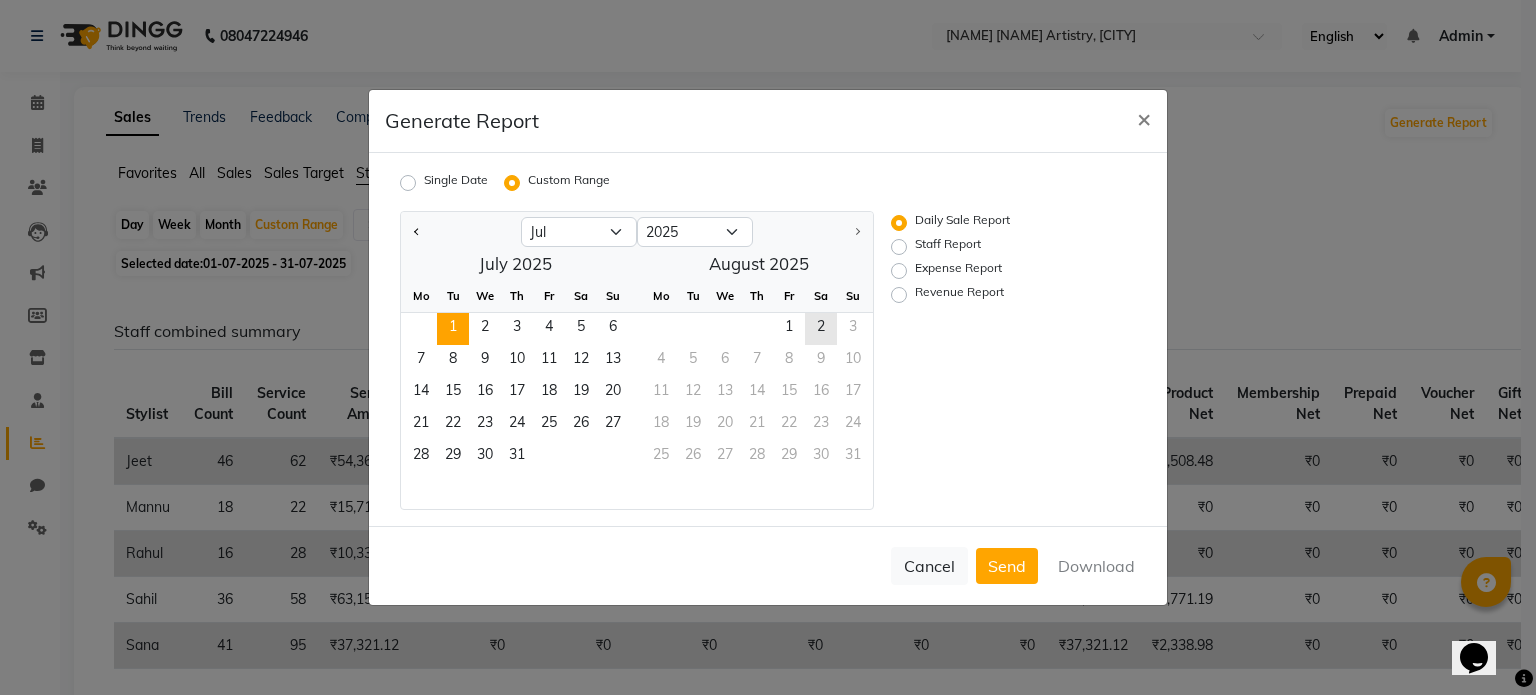 click on "1" 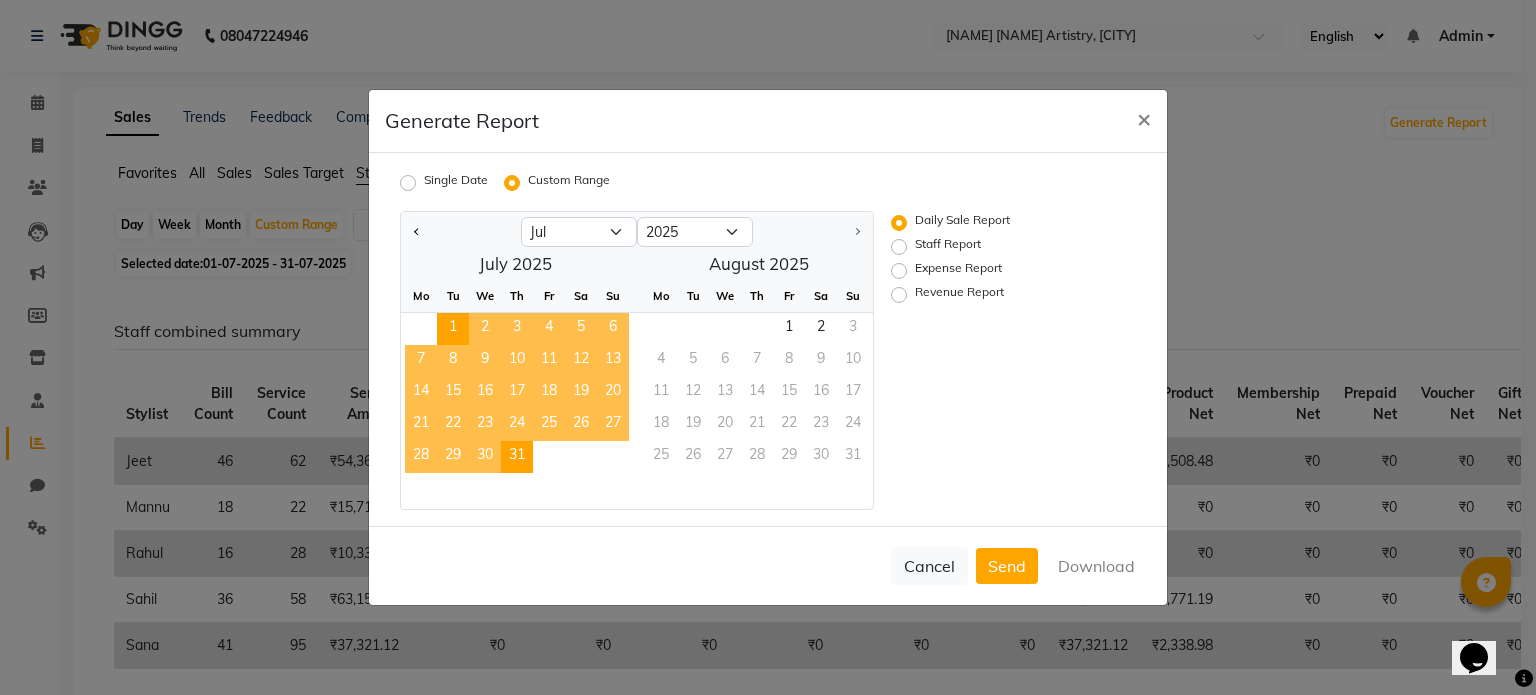 click on "31" 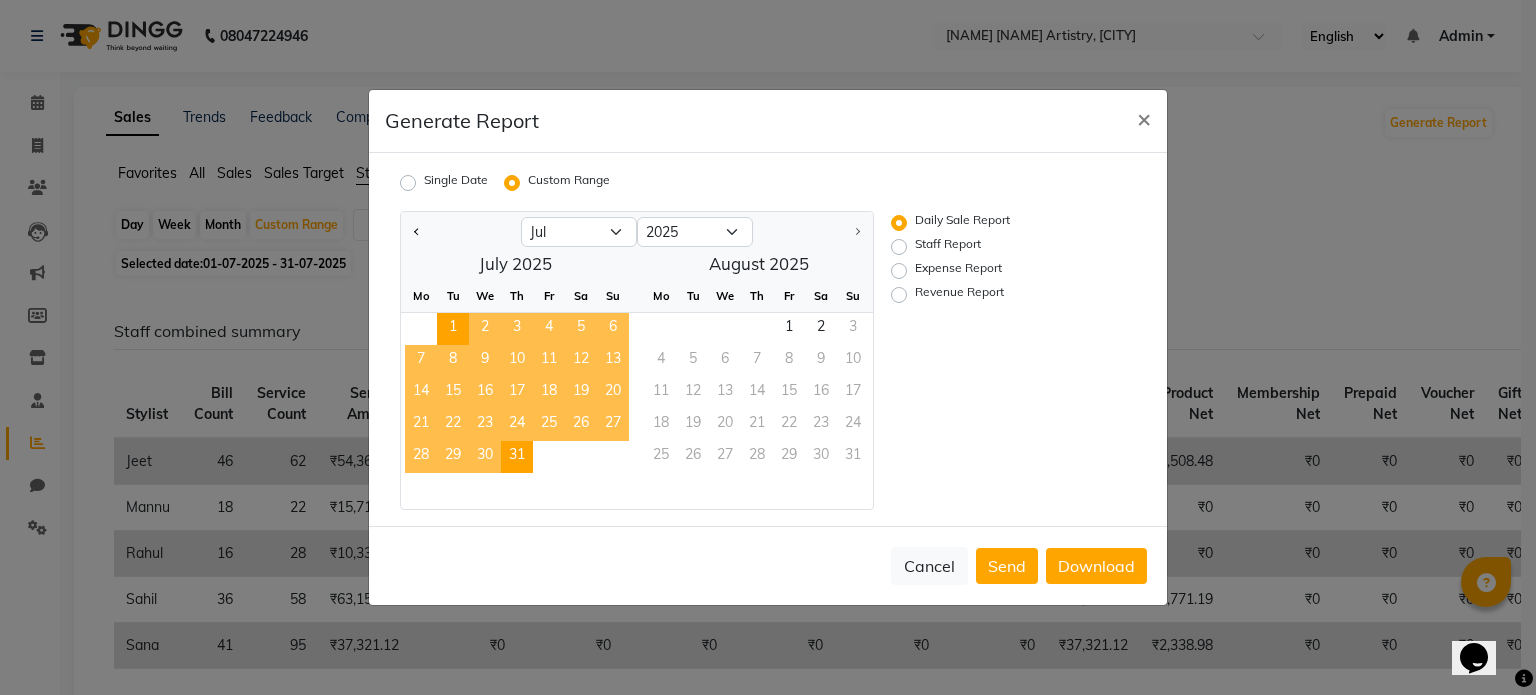 click on "Staff Report" 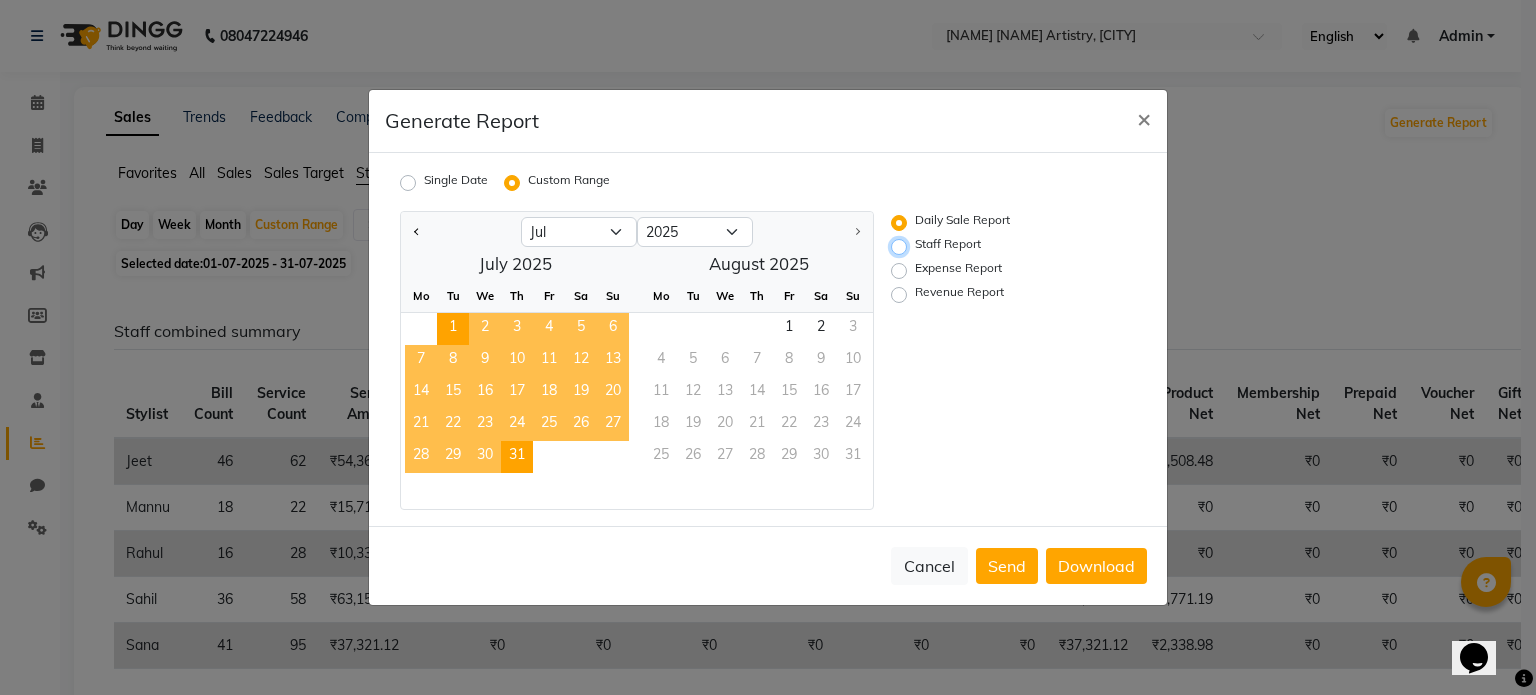 click on "Staff Report" at bounding box center (902, 247) 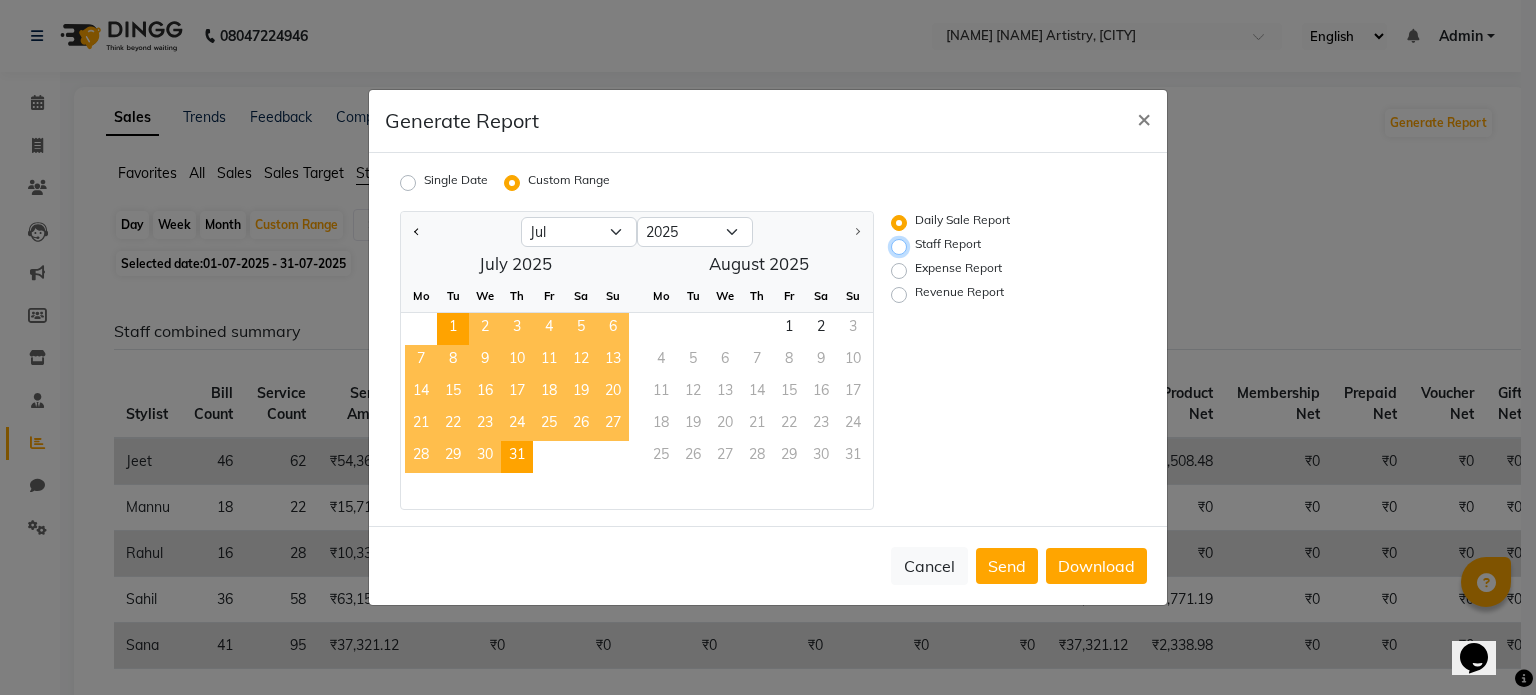 radio on "true" 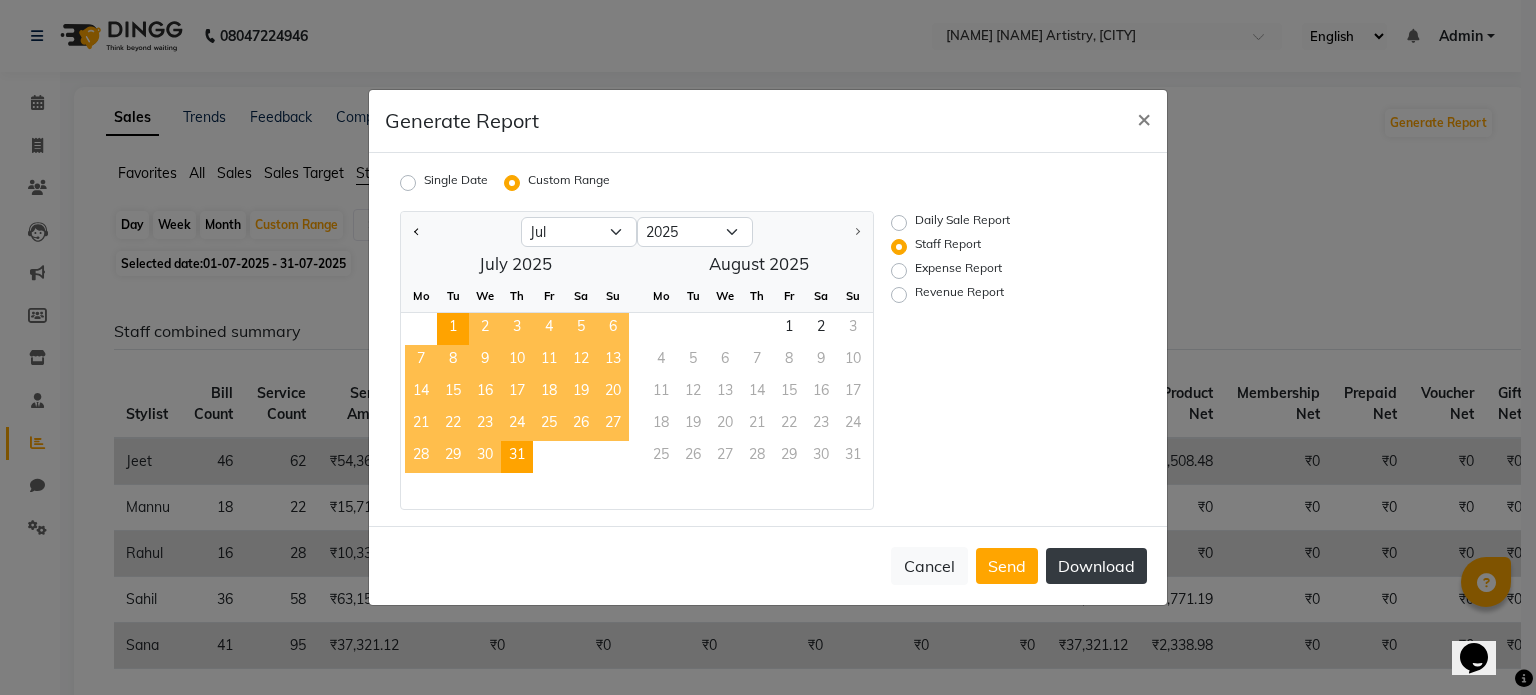 click on "Download" 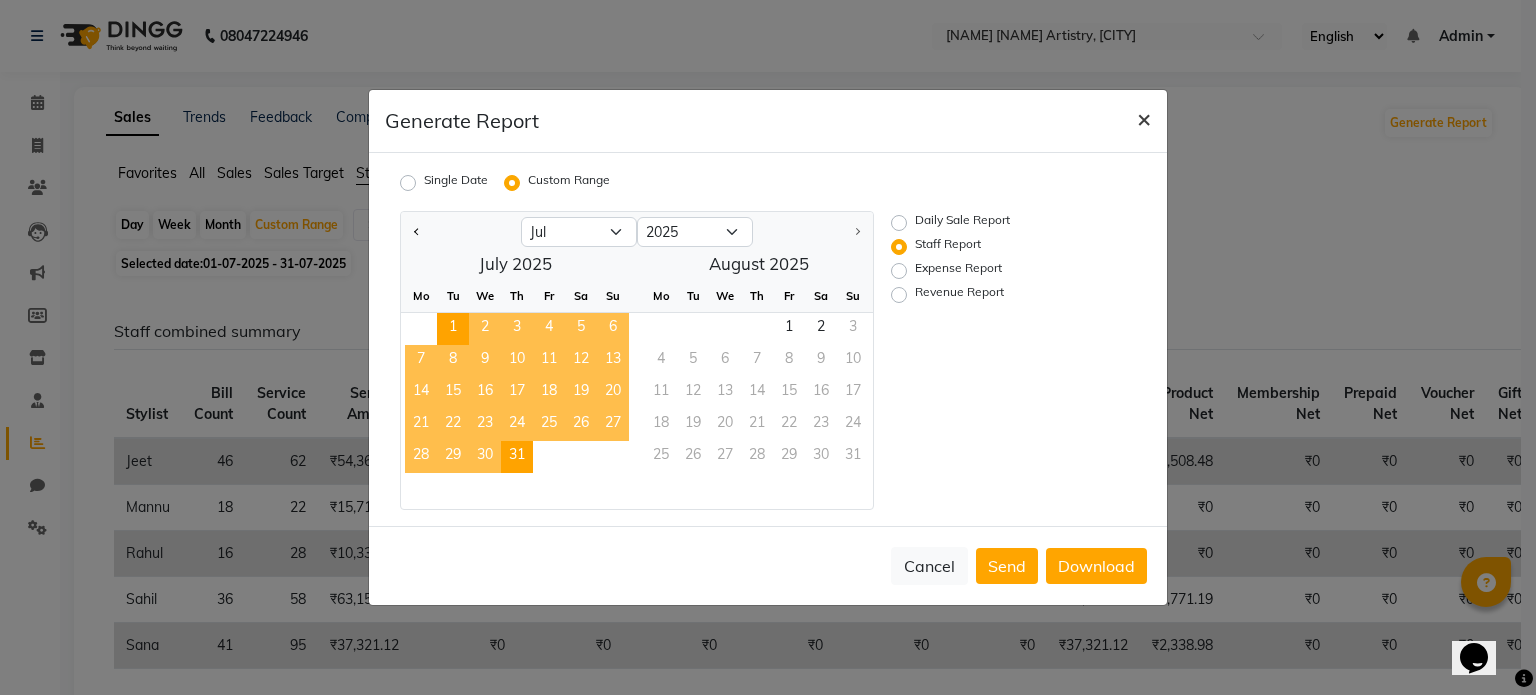click on "×" 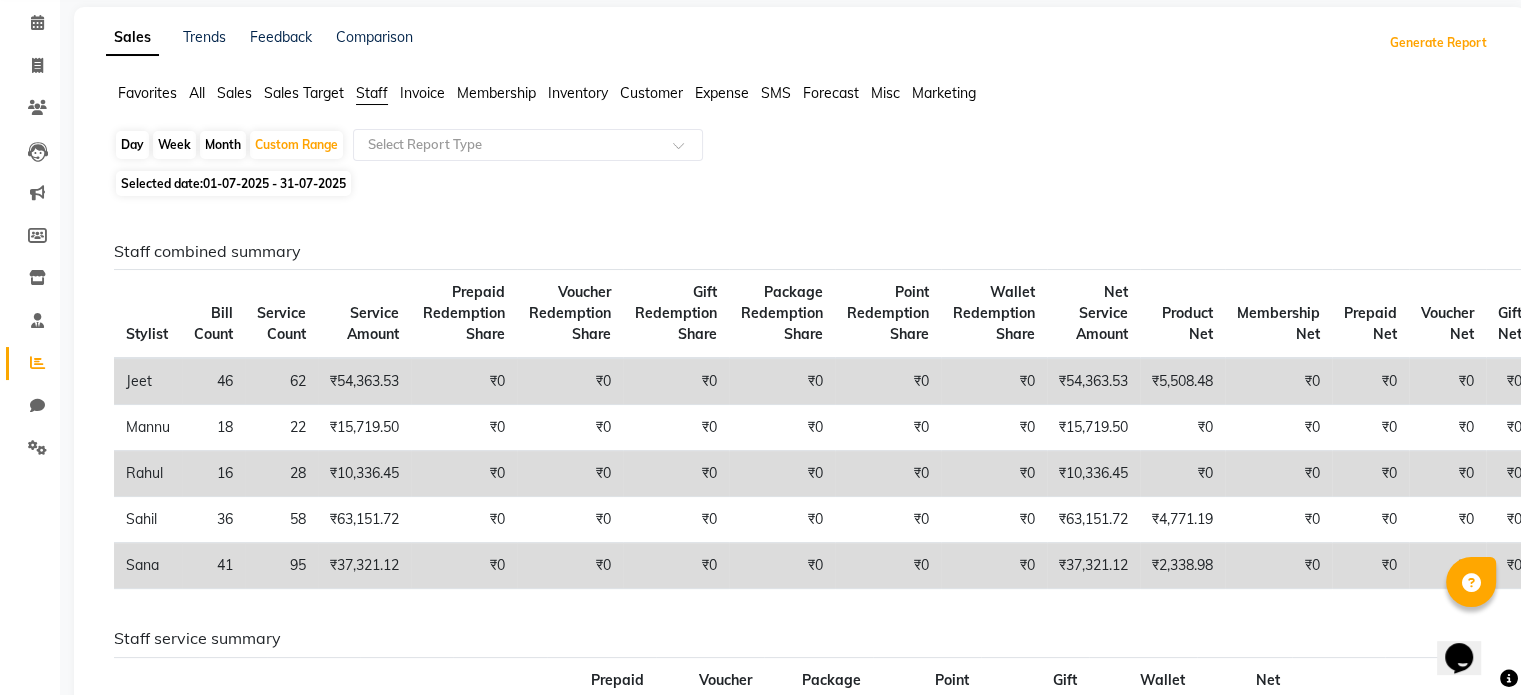 scroll, scrollTop: 0, scrollLeft: 0, axis: both 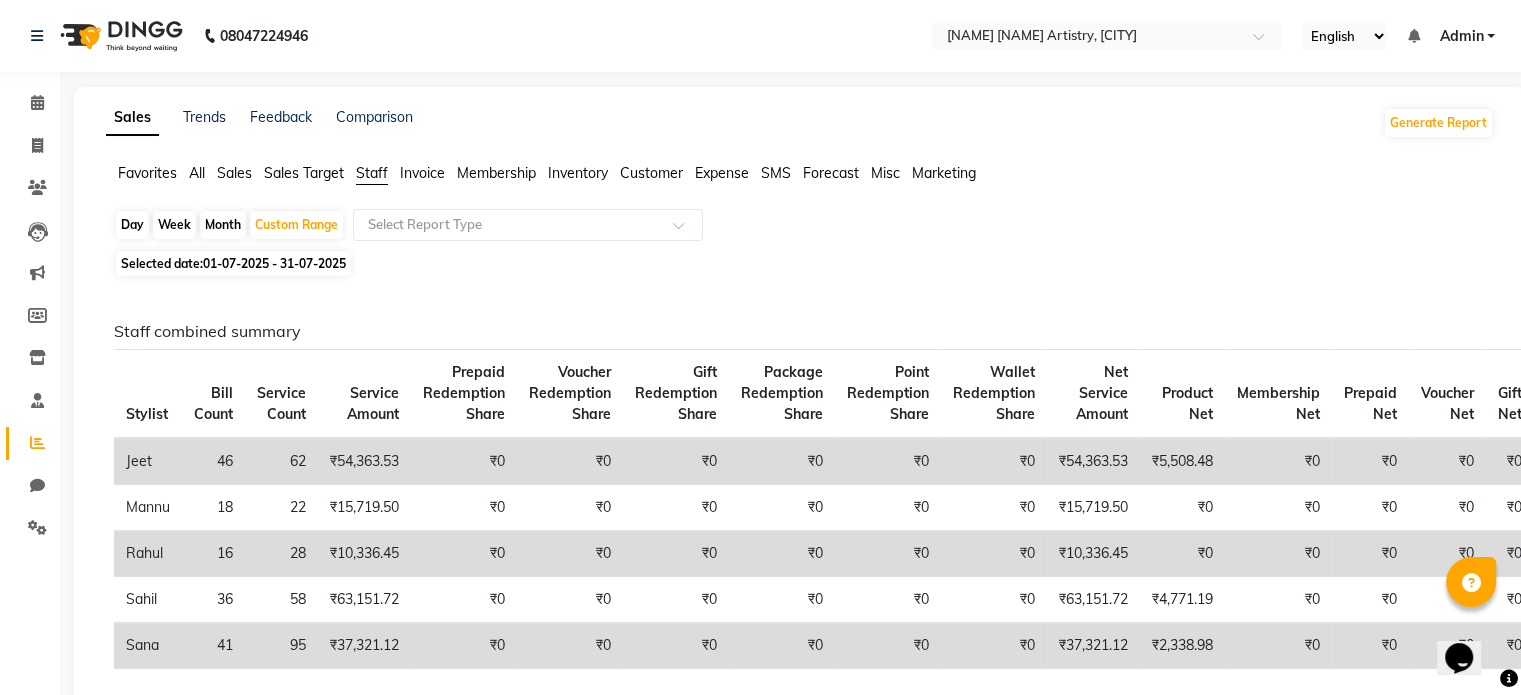 click on "Sales" 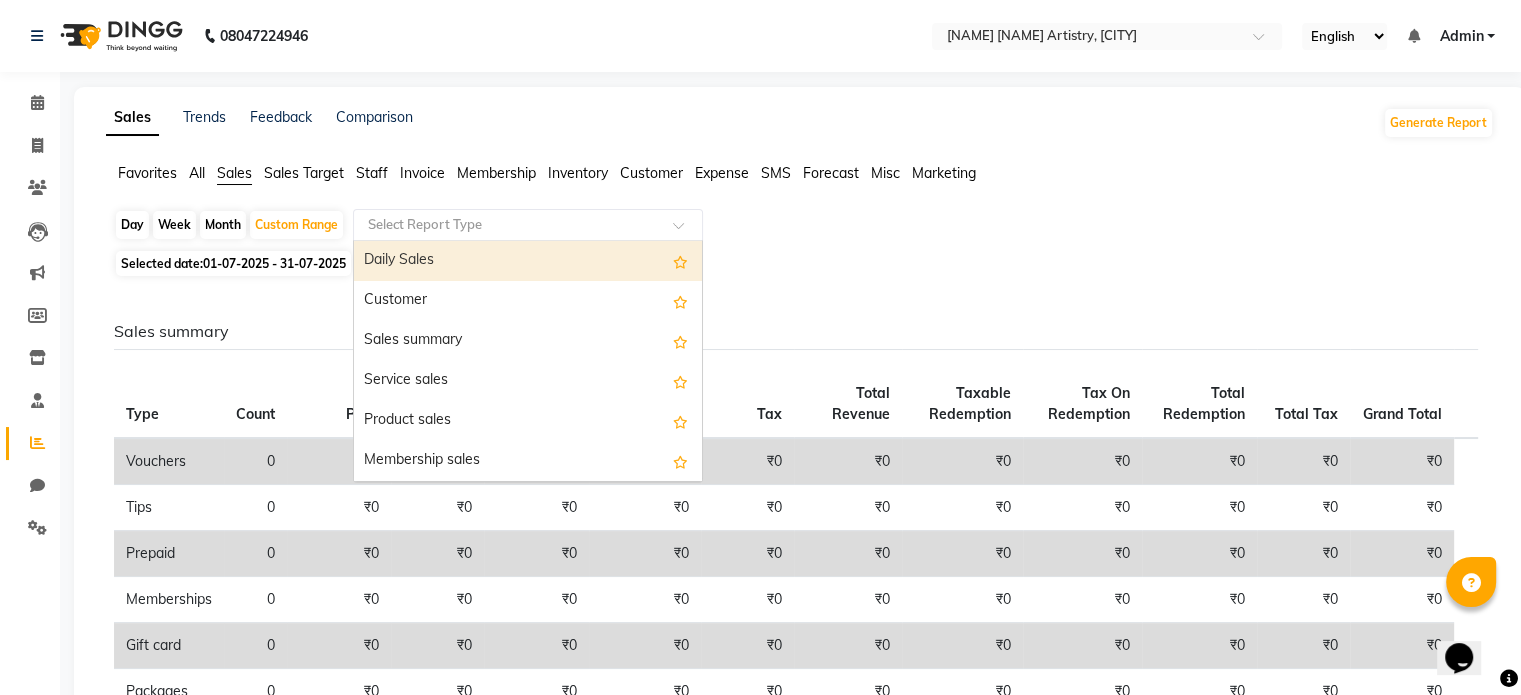 click 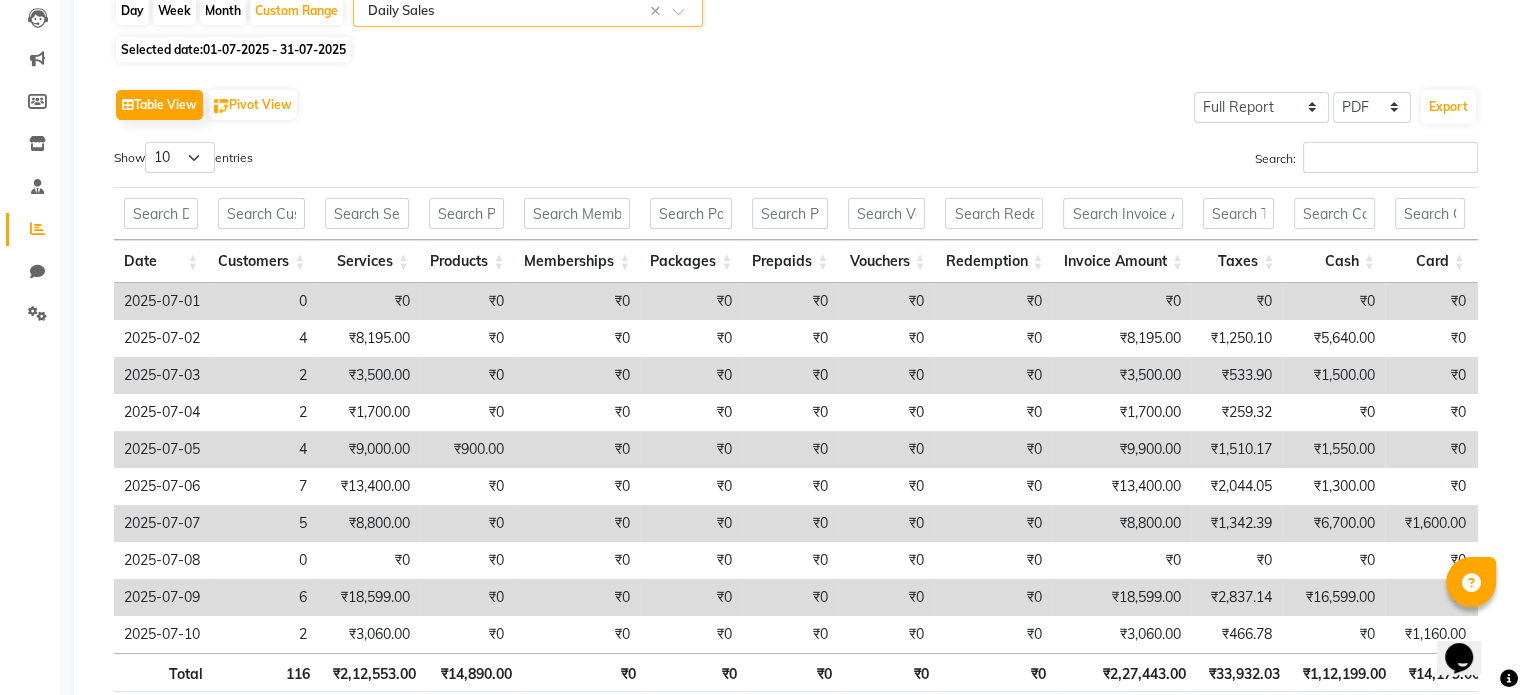 scroll, scrollTop: 0, scrollLeft: 0, axis: both 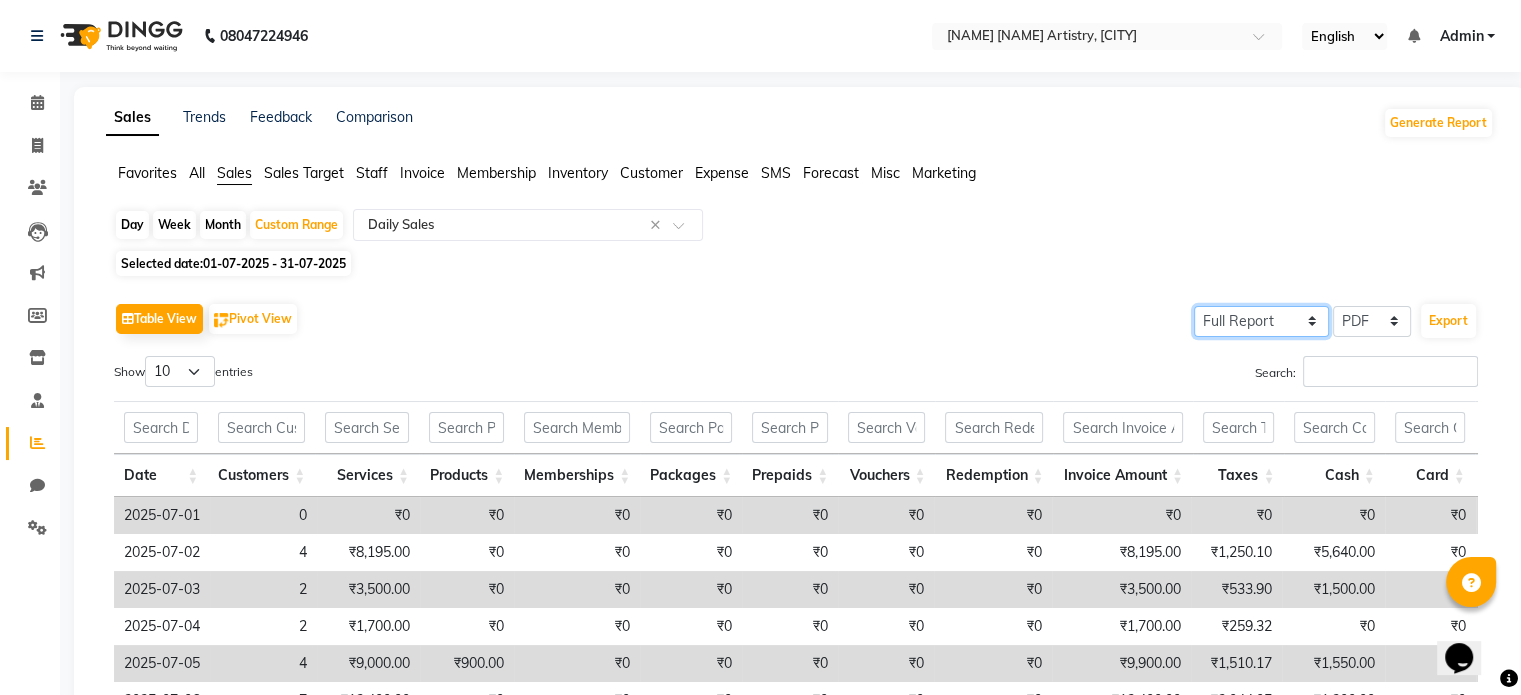 click on "Select Full Report Filtered Report" 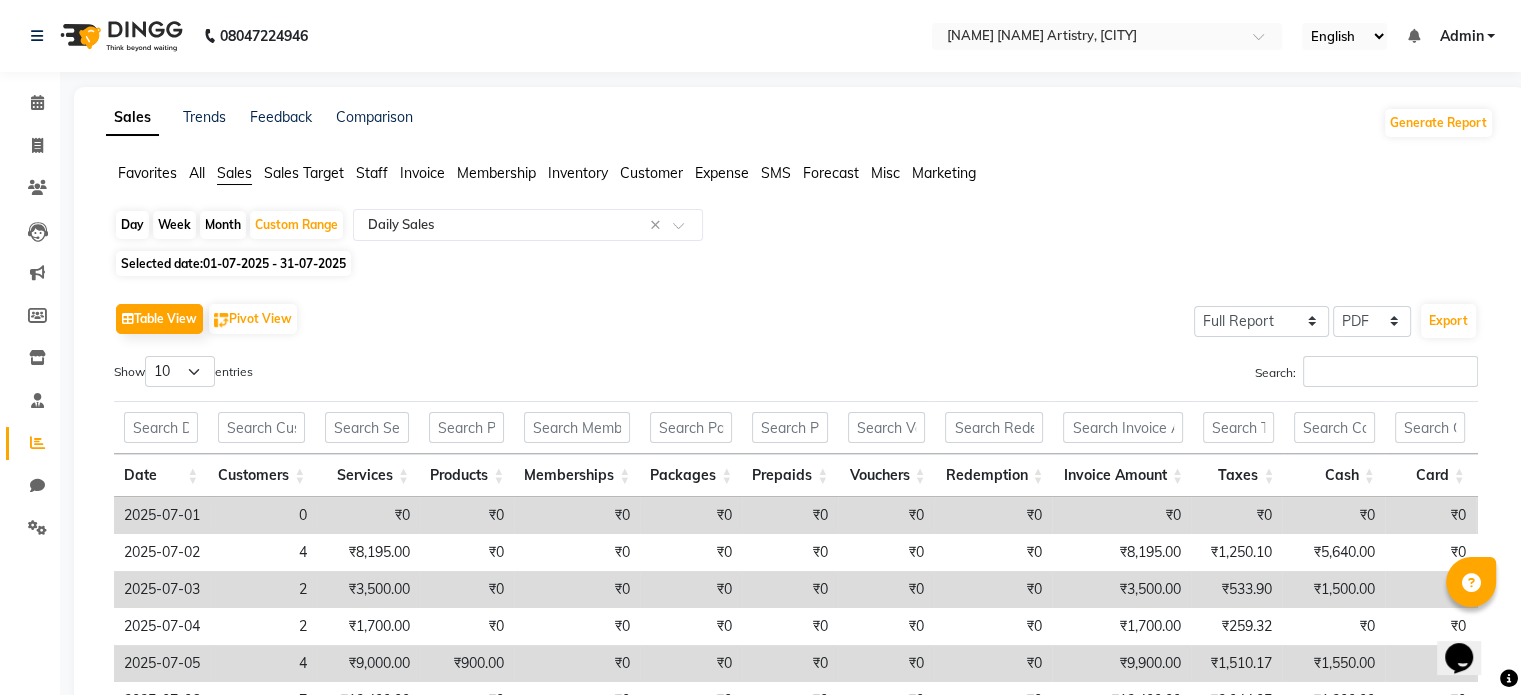 click on "Search:" at bounding box center (1144, 375) 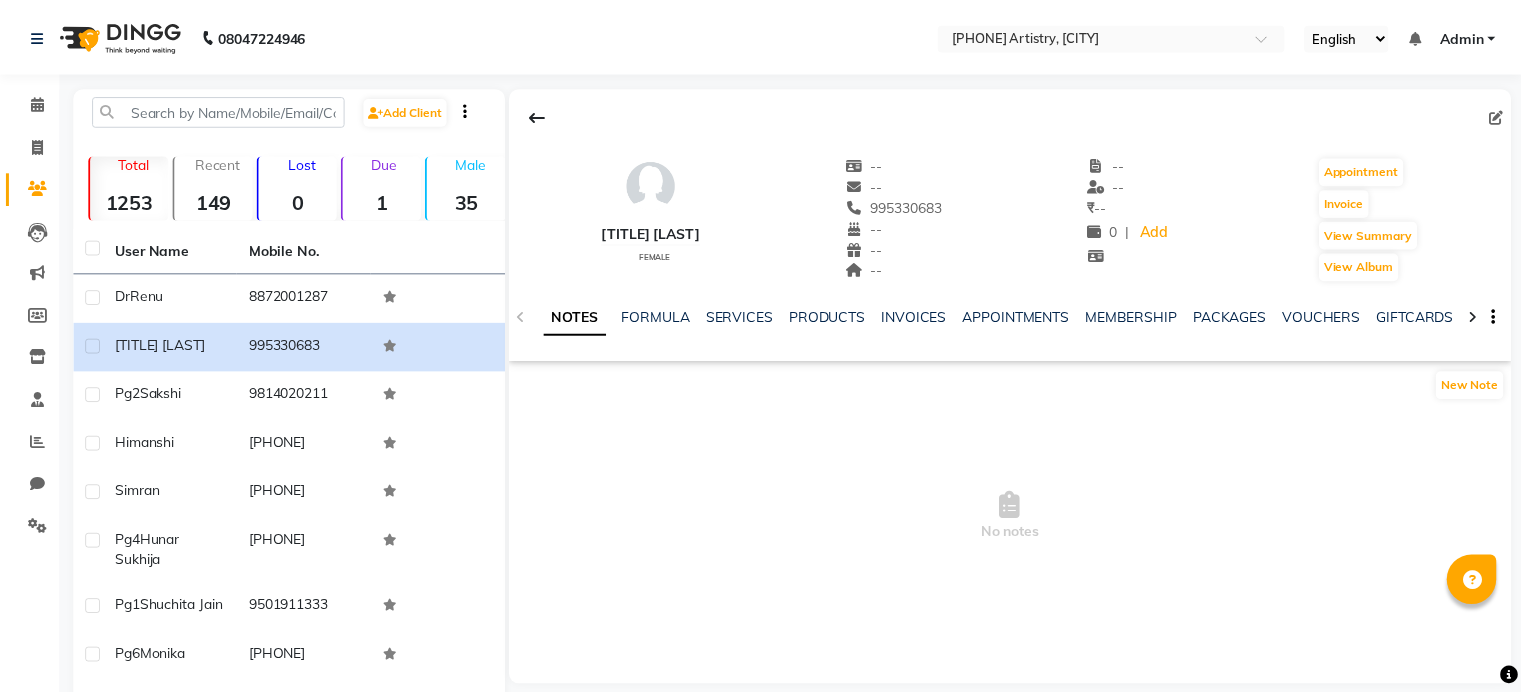 scroll, scrollTop: 0, scrollLeft: 0, axis: both 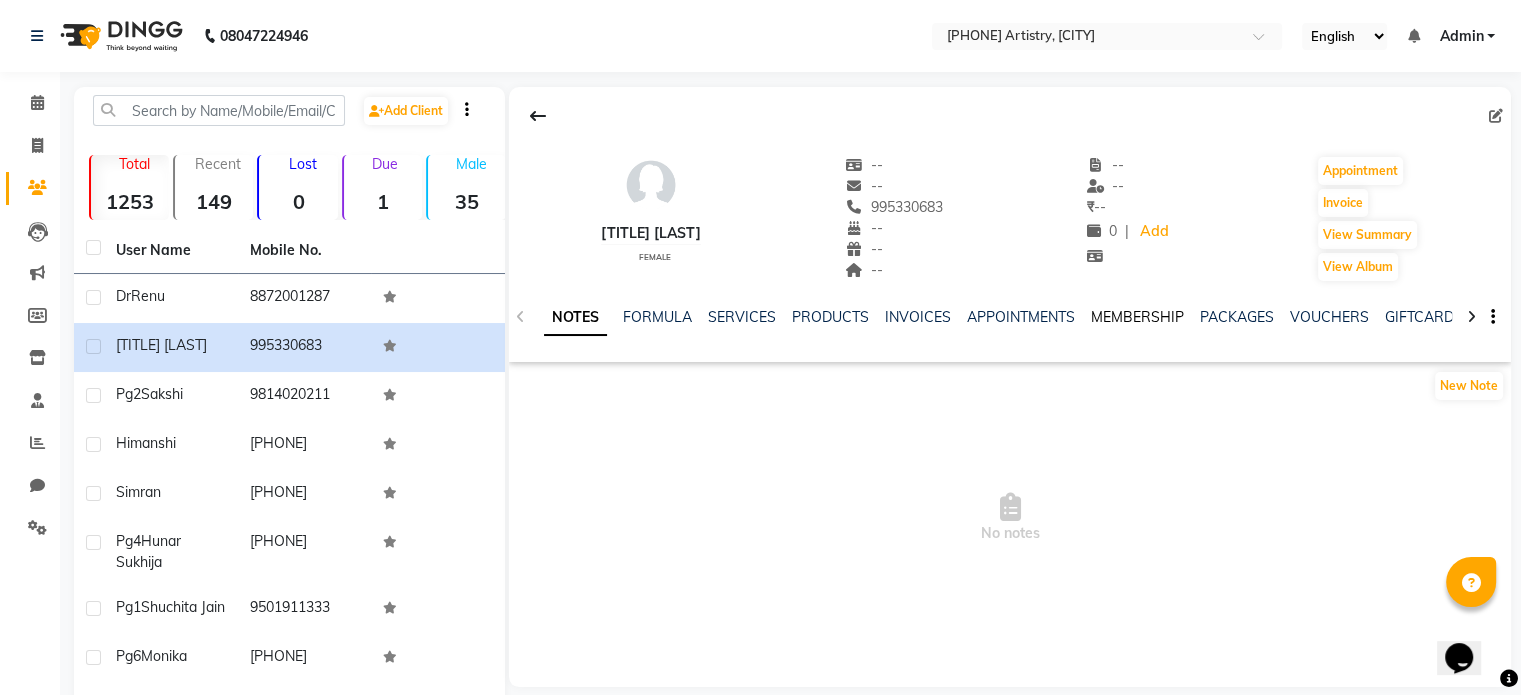 click on "MEMBERSHIP" 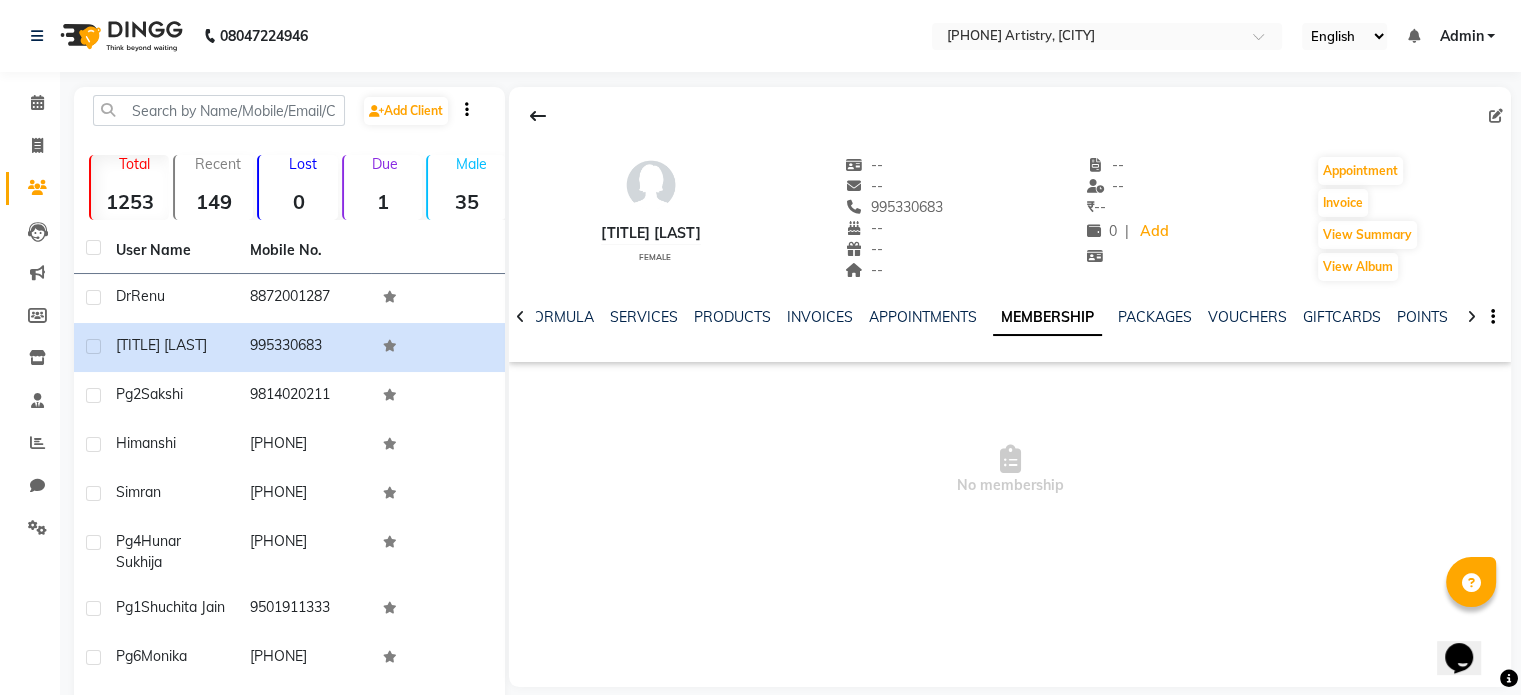 click at bounding box center (1010, 459) 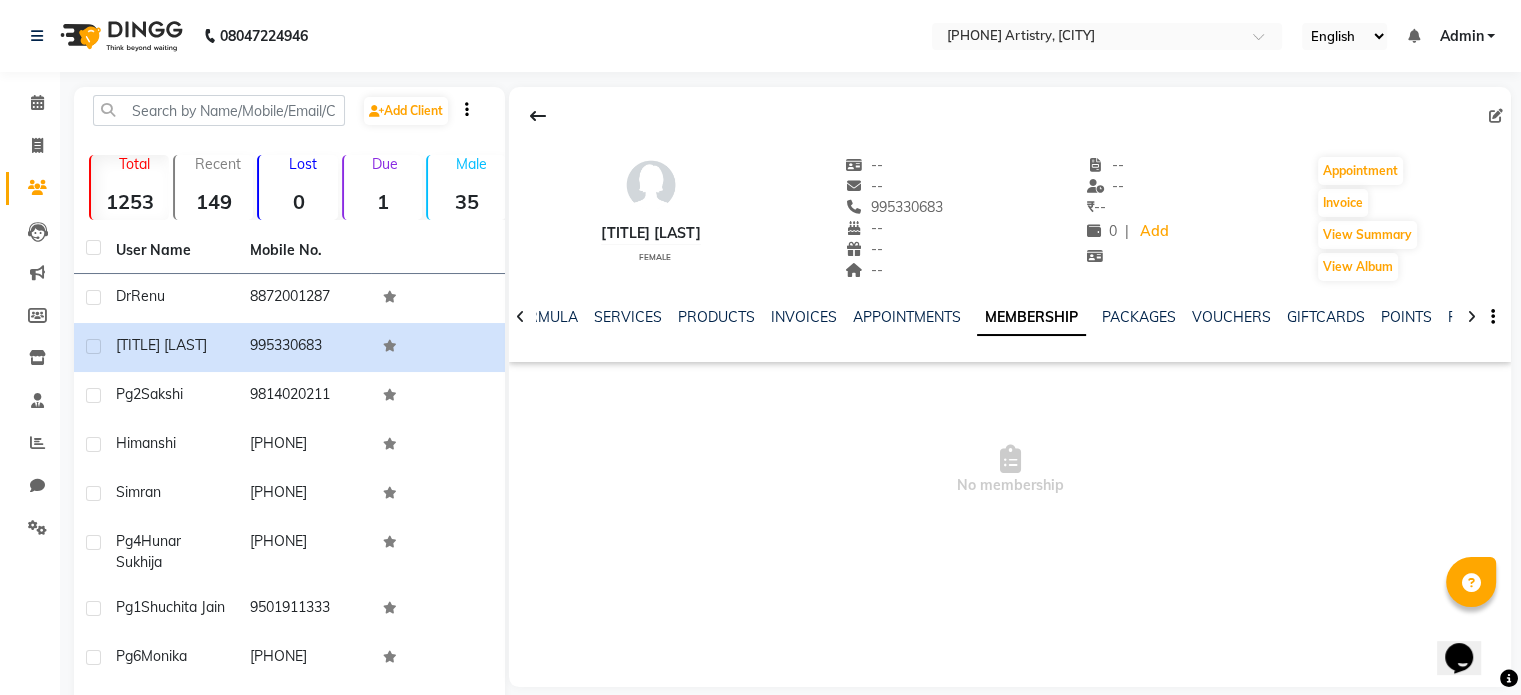 click 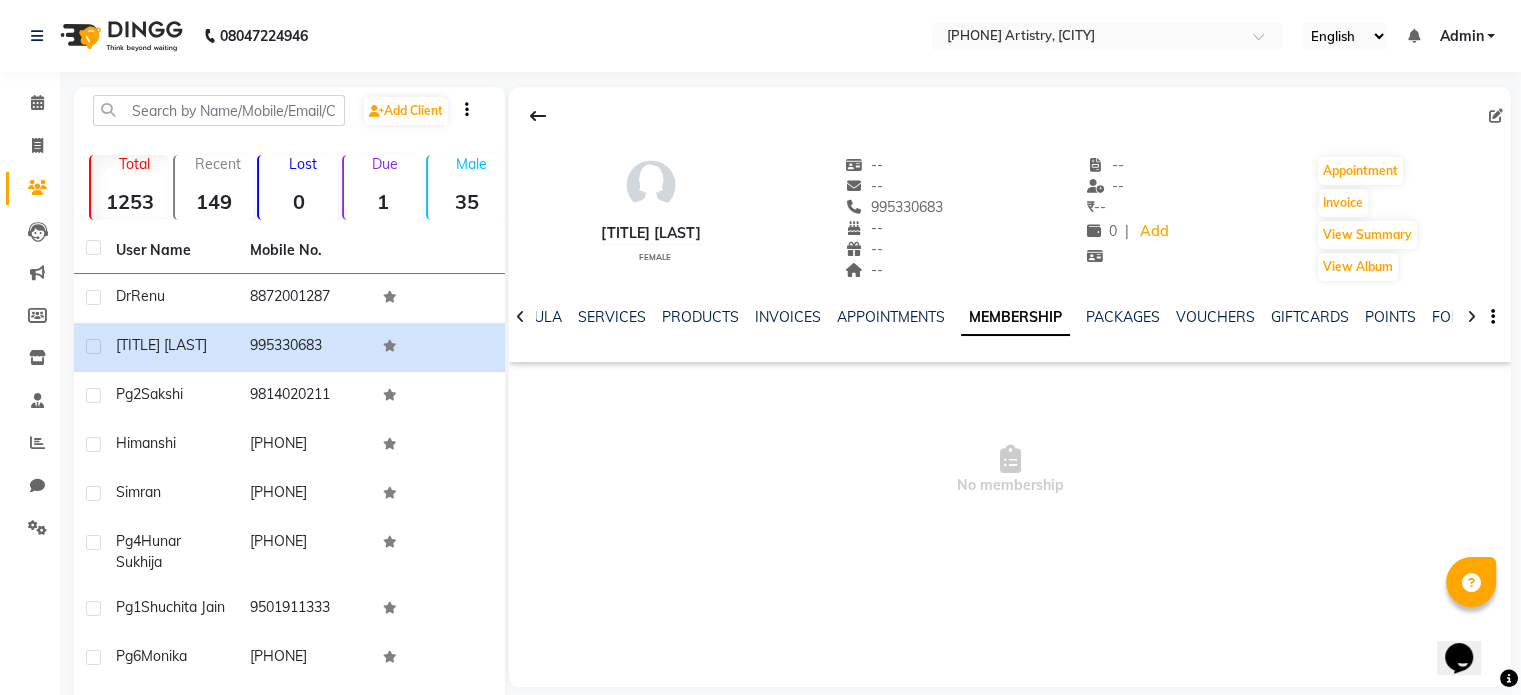 click 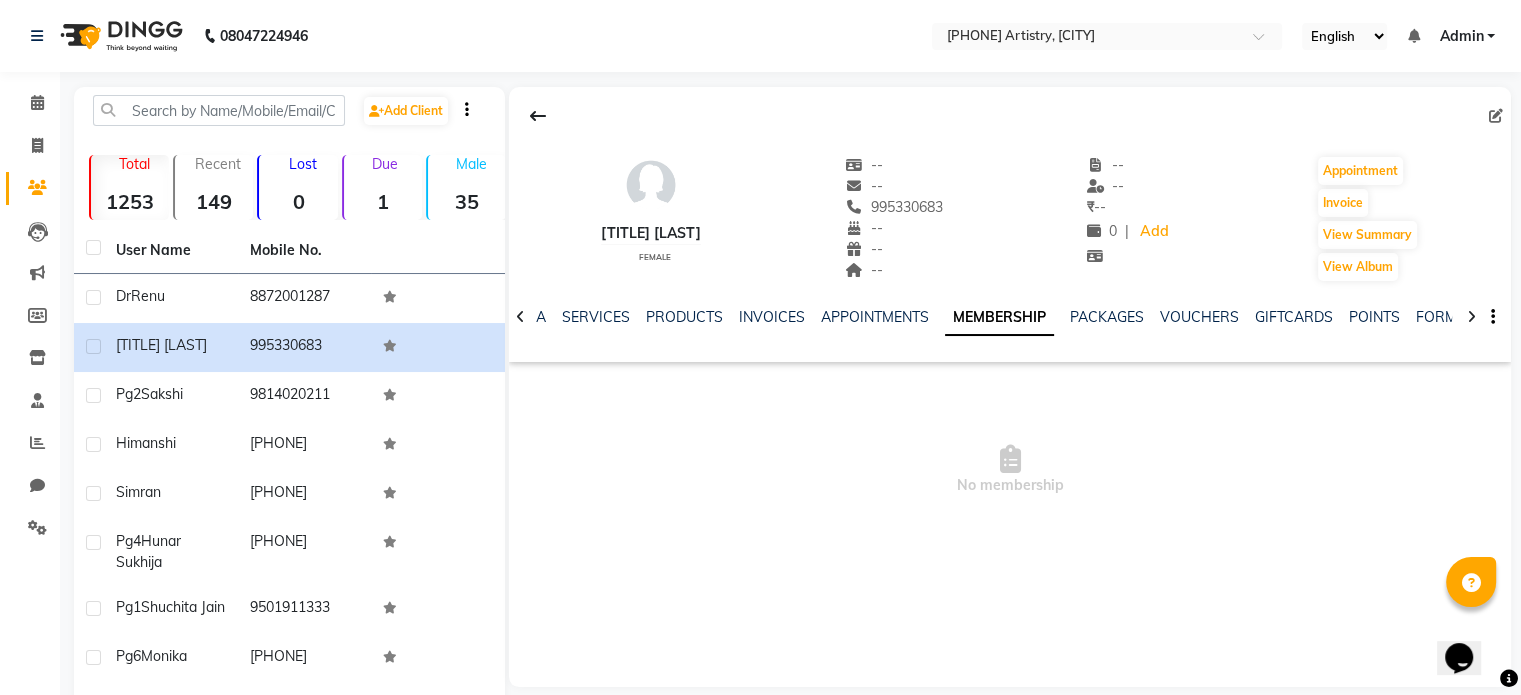 click 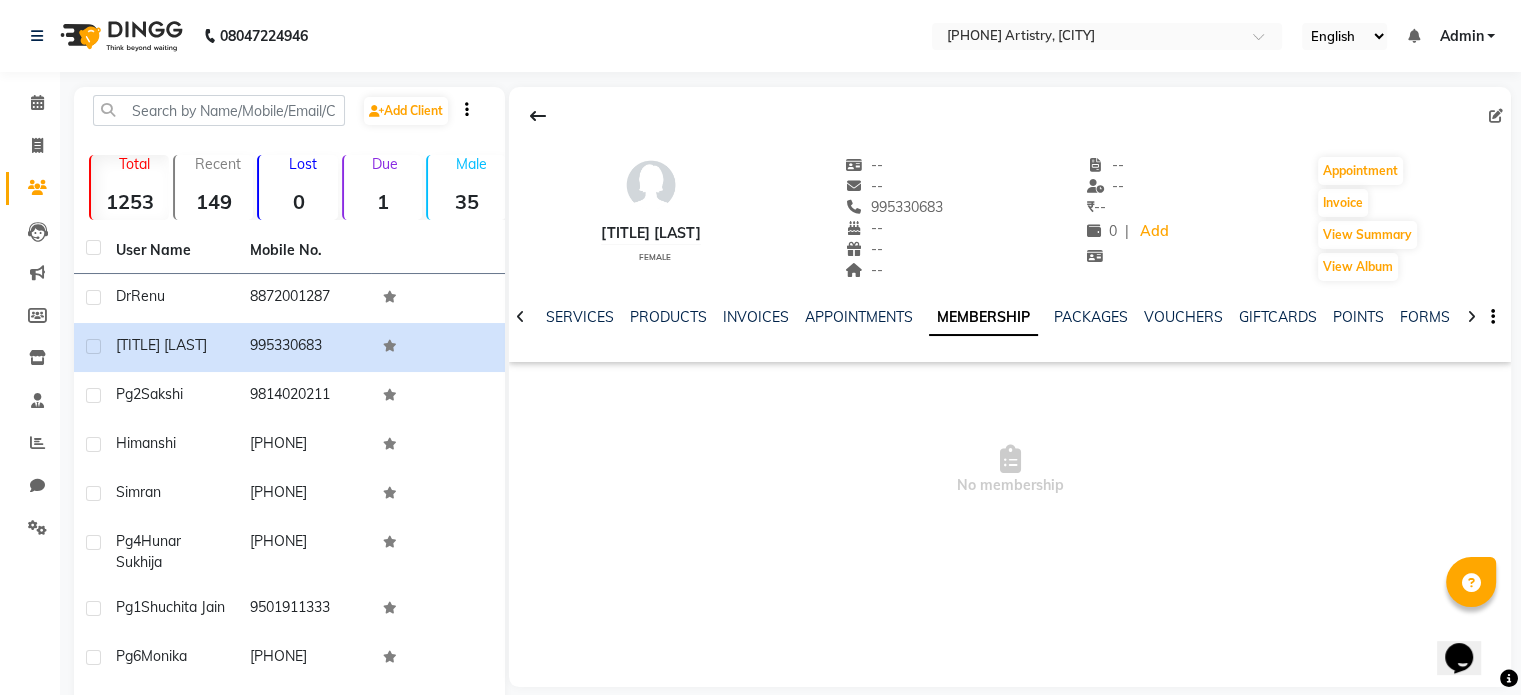 click 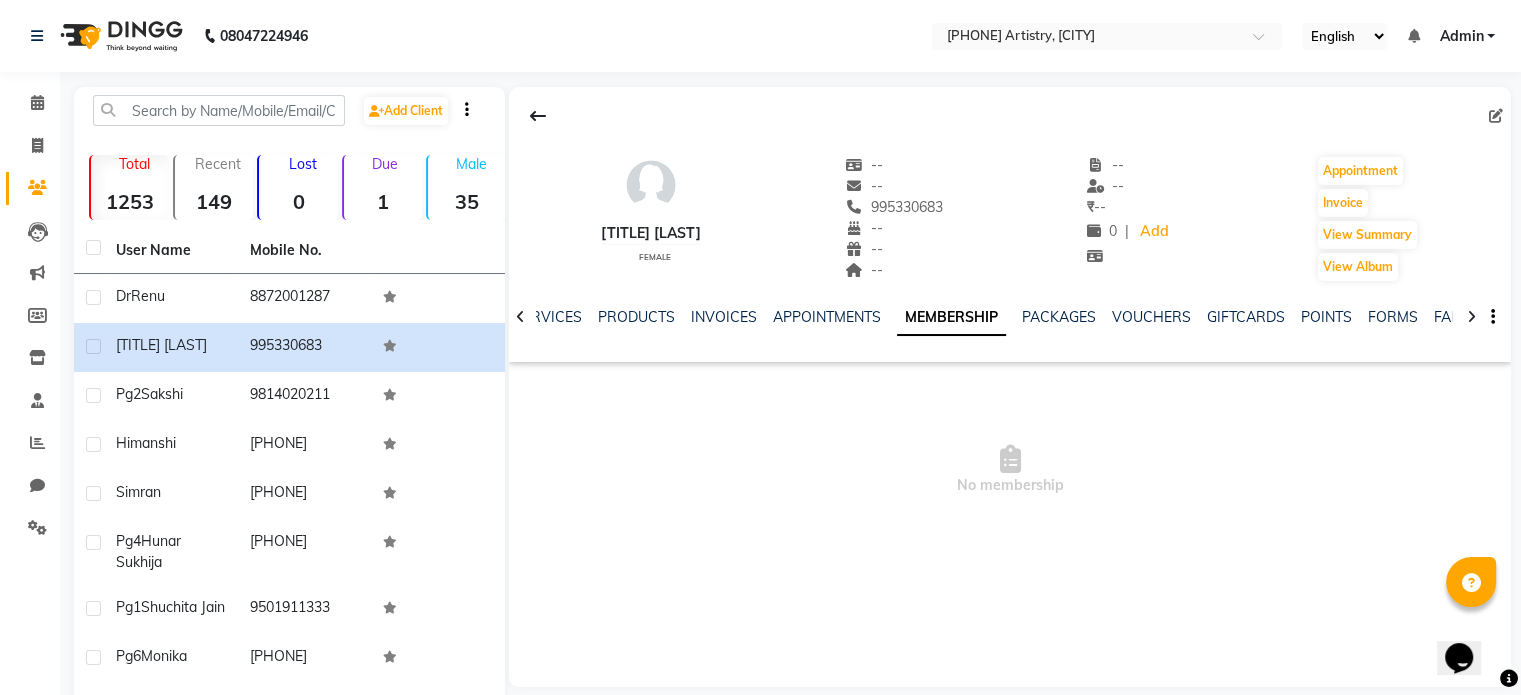 click 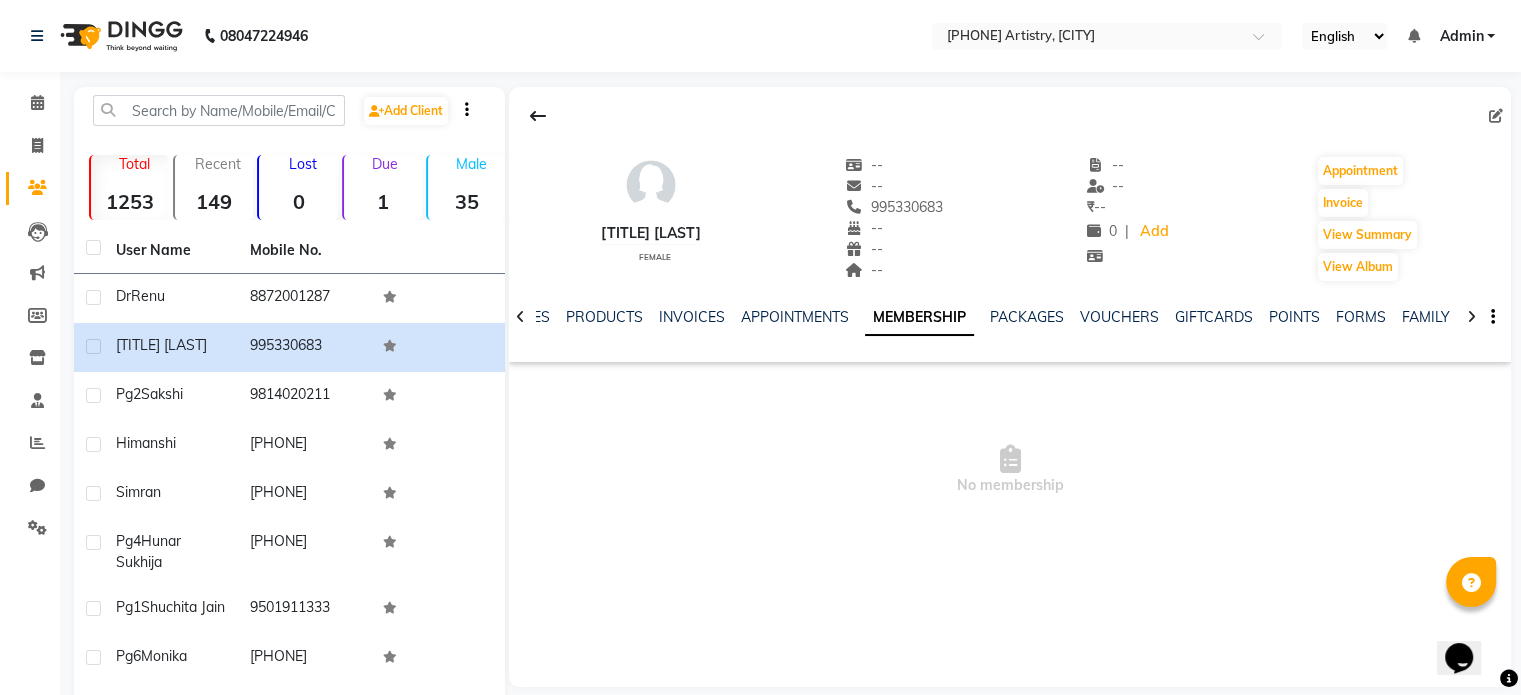 click 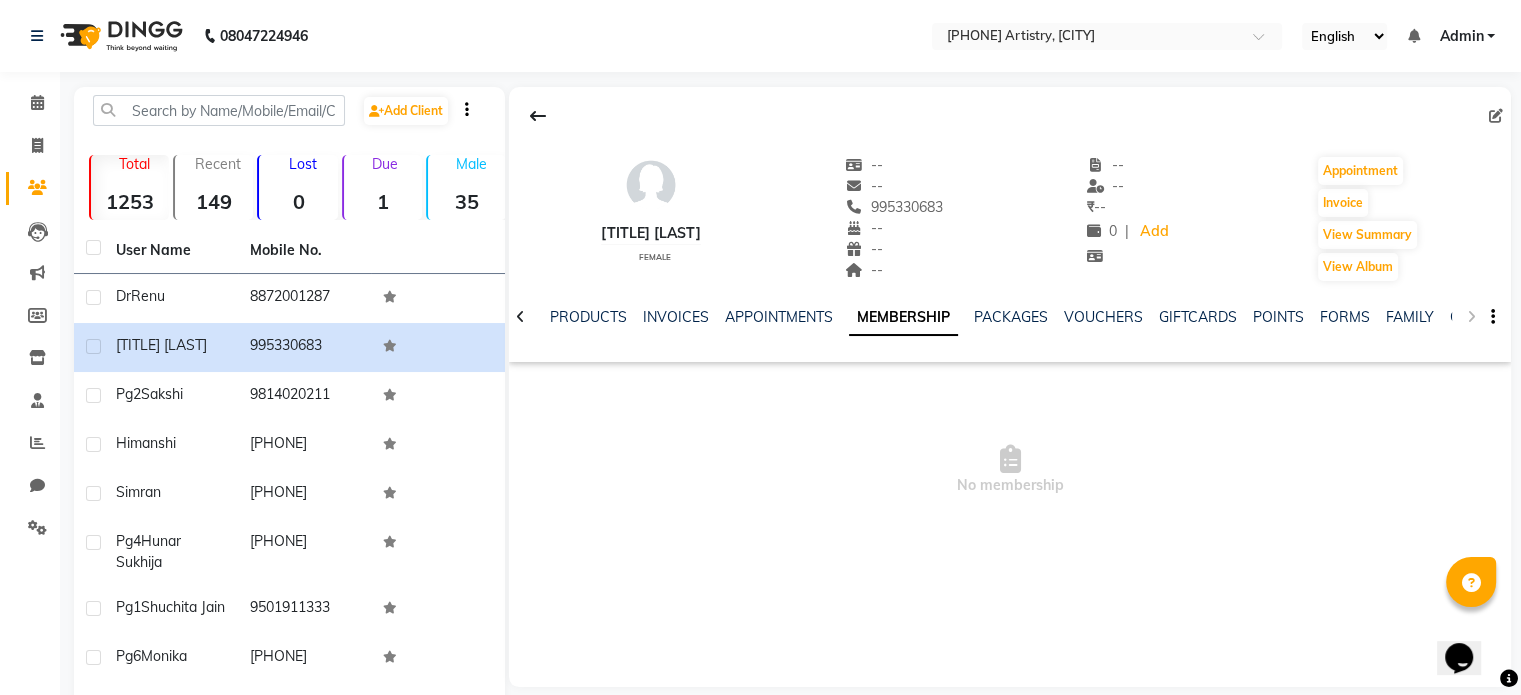 click on "NOTES FORMULA SERVICES PRODUCTS INVOICES APPOINTMENTS MEMBERSHIP PACKAGES VOUCHERS GIFTCARDS POINTS FORMS FAMILY CARDS WALLET" 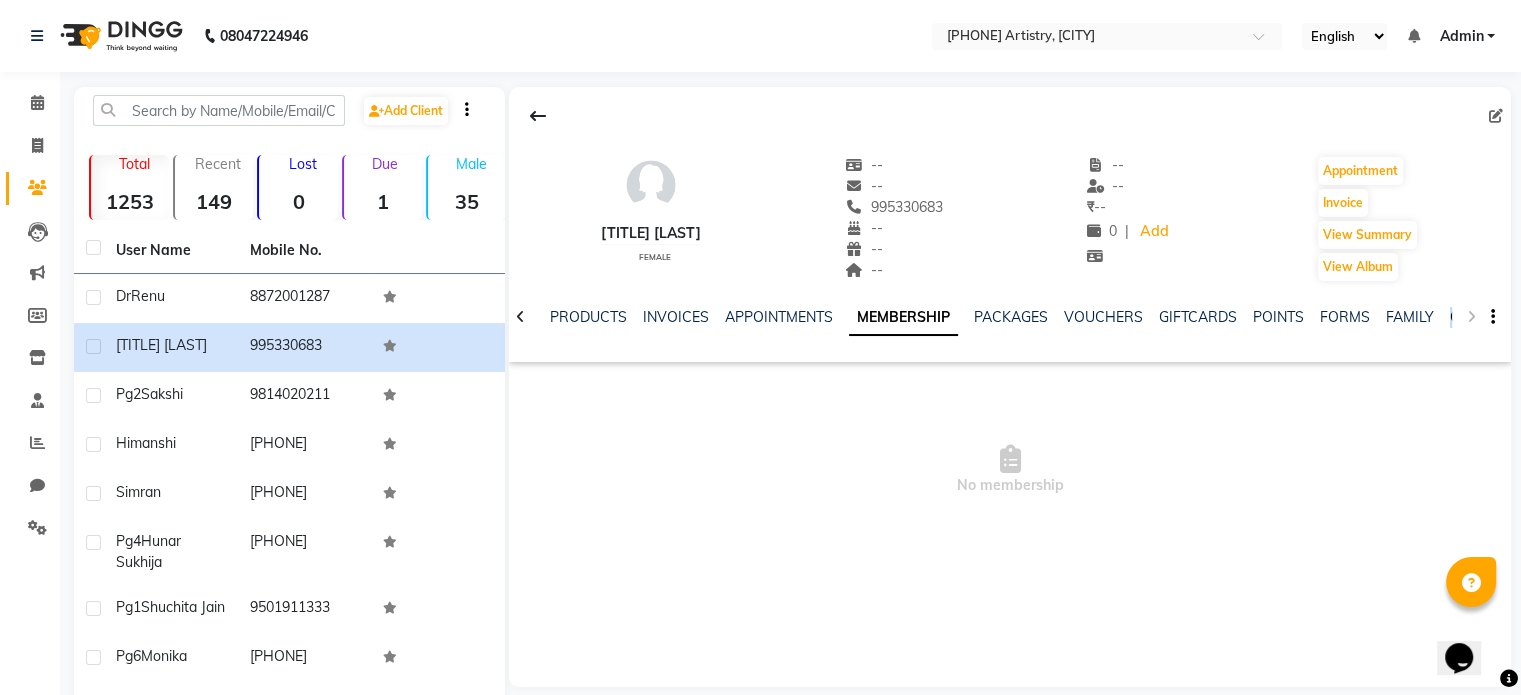 drag, startPoint x: 1471, startPoint y: 309, endPoint x: 1437, endPoint y: 316, distance: 34.713108 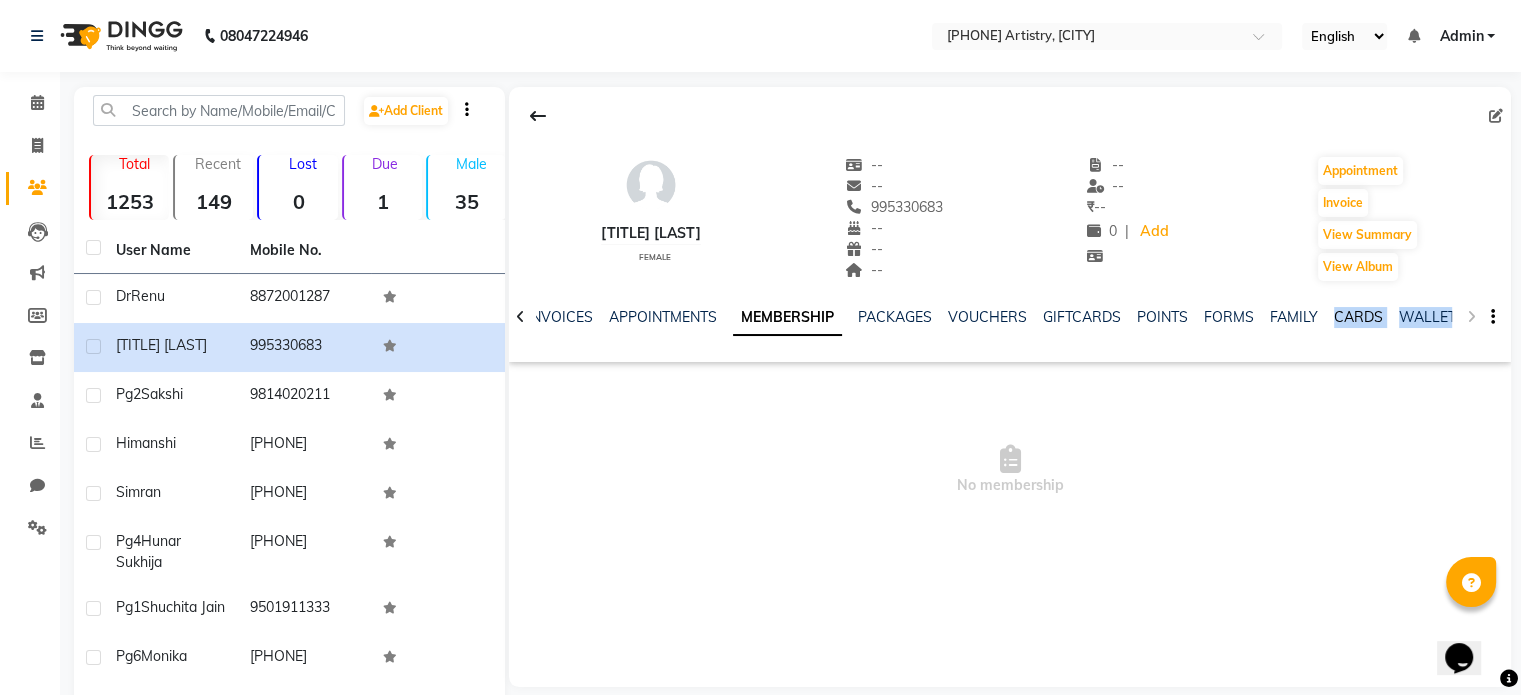 scroll, scrollTop: 0, scrollLeft: 116, axis: horizontal 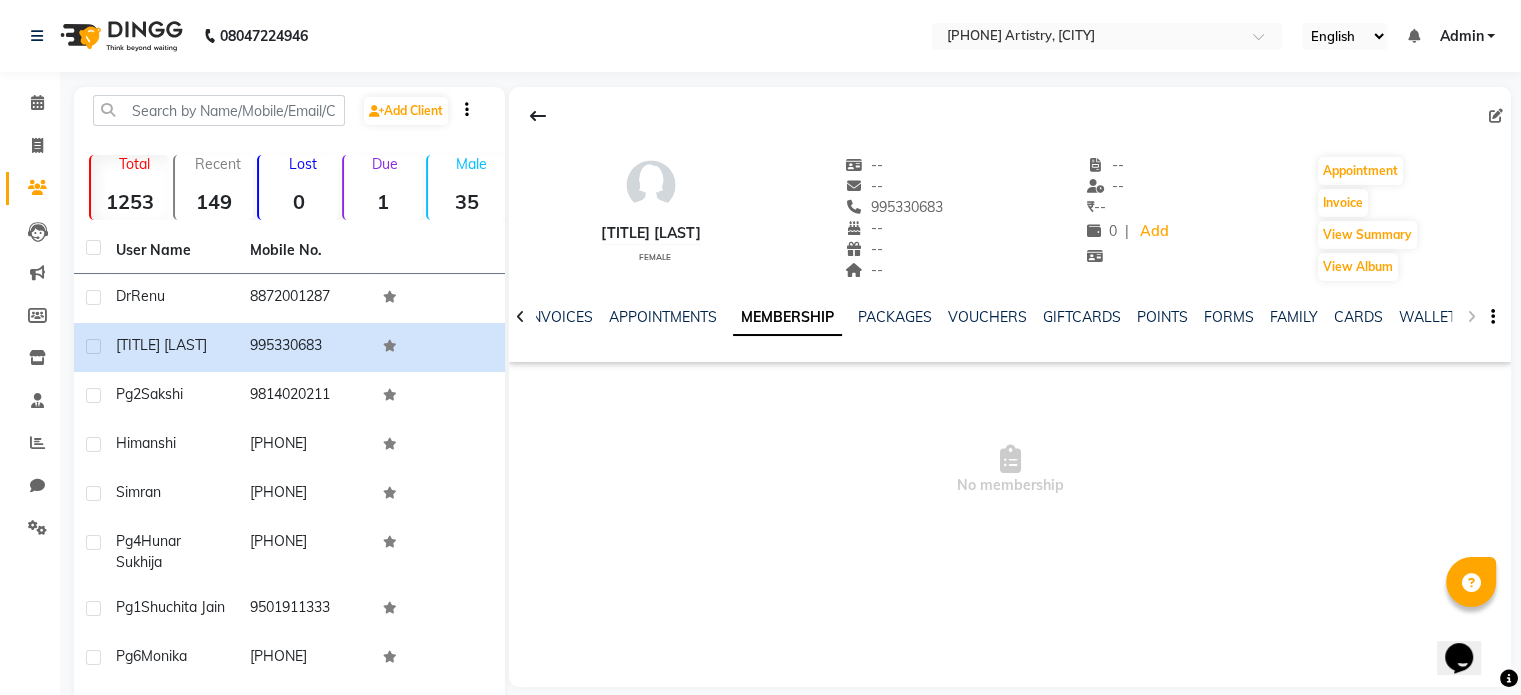 click on "No membership" at bounding box center [1010, 470] 